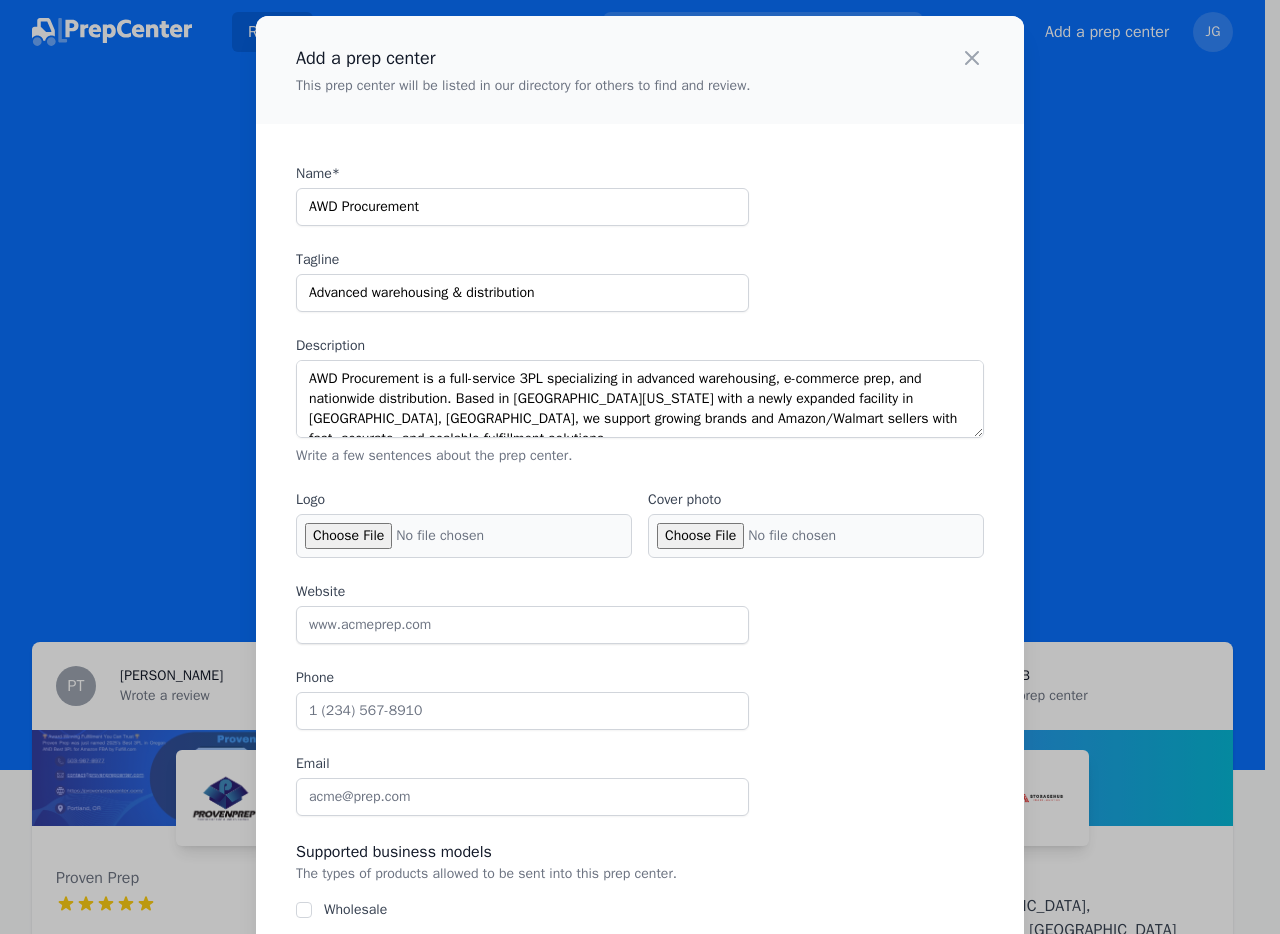 select on "US" 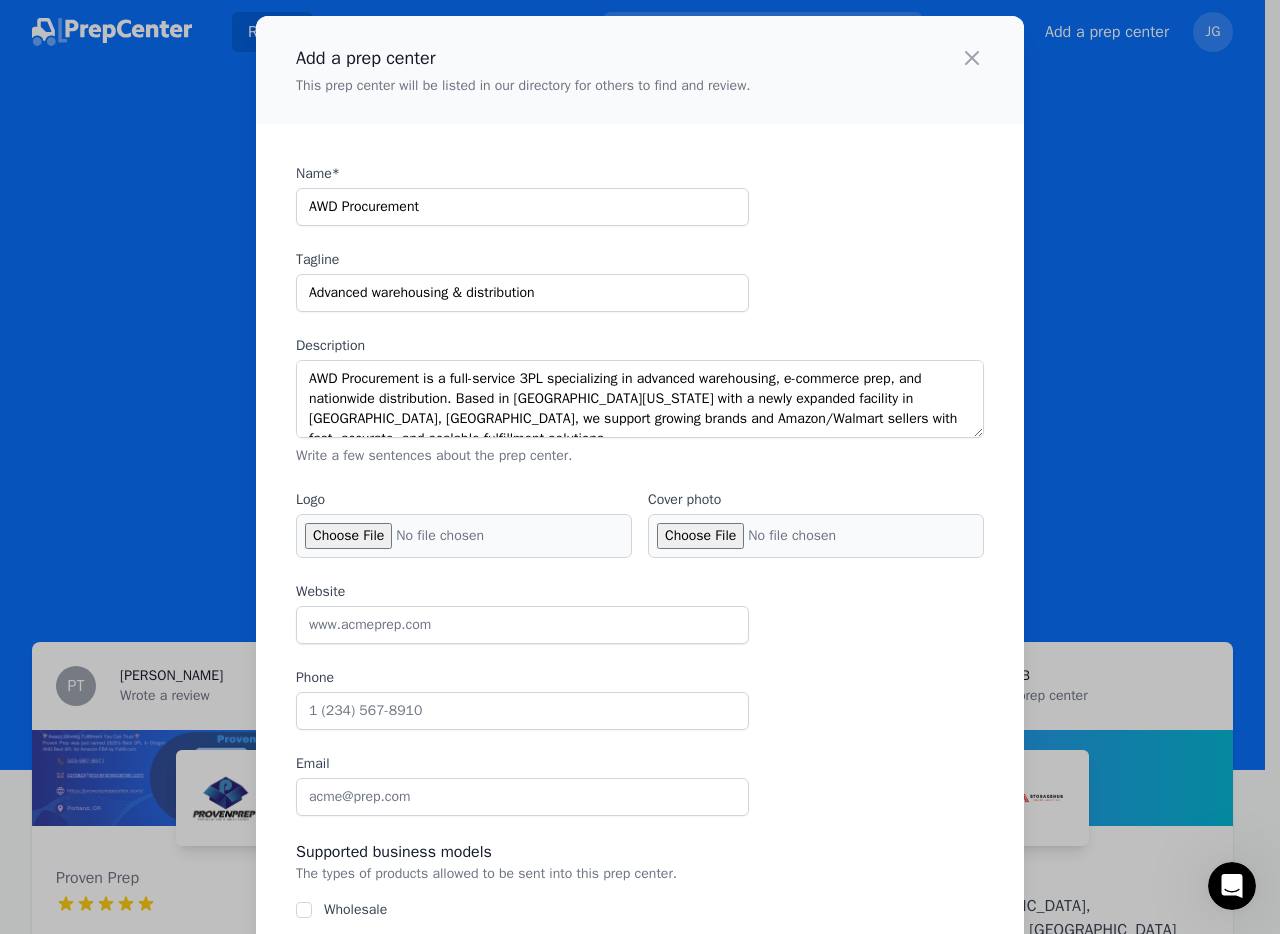 scroll, scrollTop: 0, scrollLeft: 0, axis: both 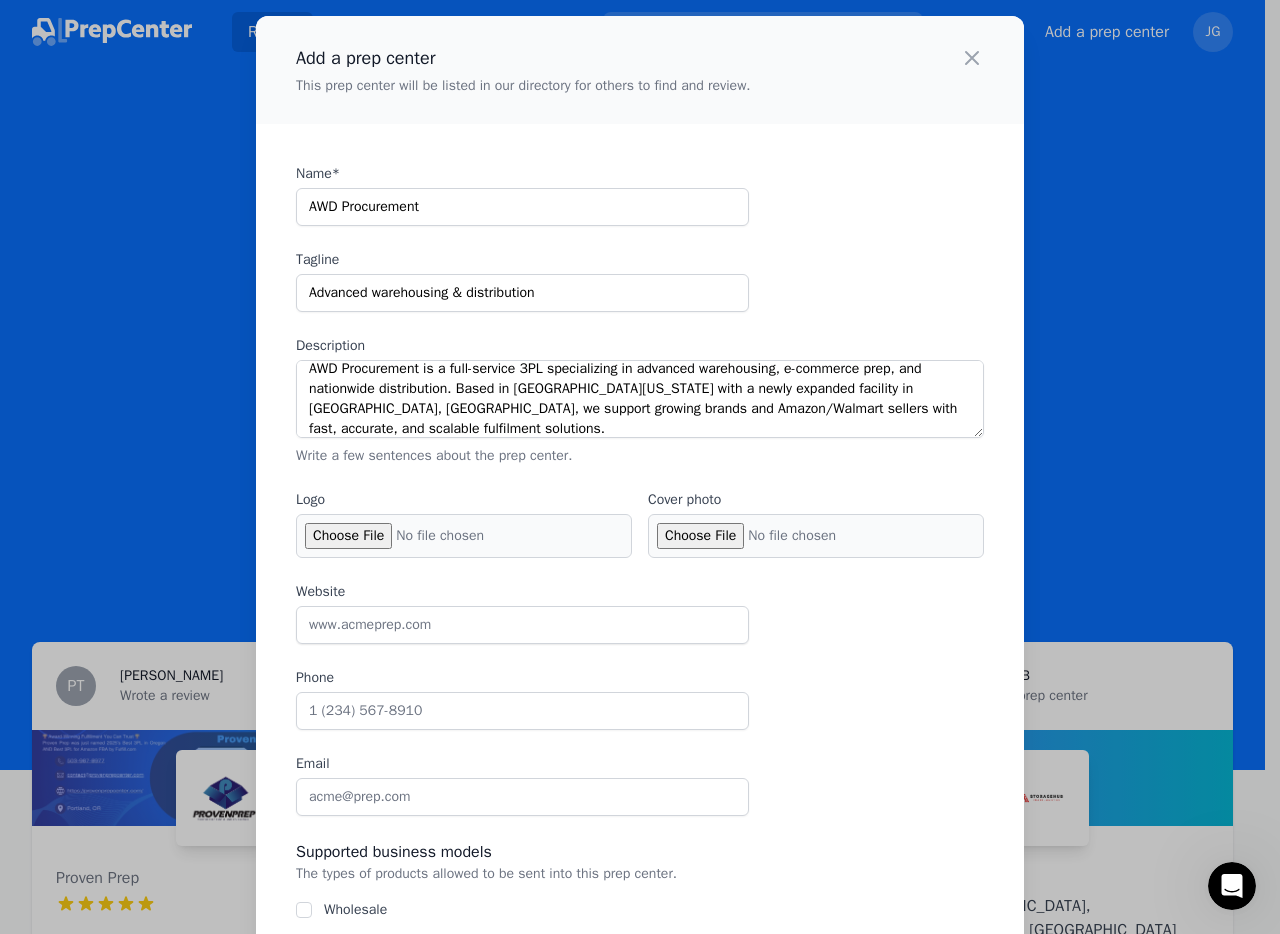 click on "AWD Procurement is a full-service 3PL specializing in advanced warehousing, e-commerce prep, and nationwide distribution. Based in Southern California with a newly expanded facility in Phoenix, AZ, we support growing brands and Amazon/Walmart sellers with fast, accurate, and scalable fulfilment solutions." at bounding box center (640, 399) 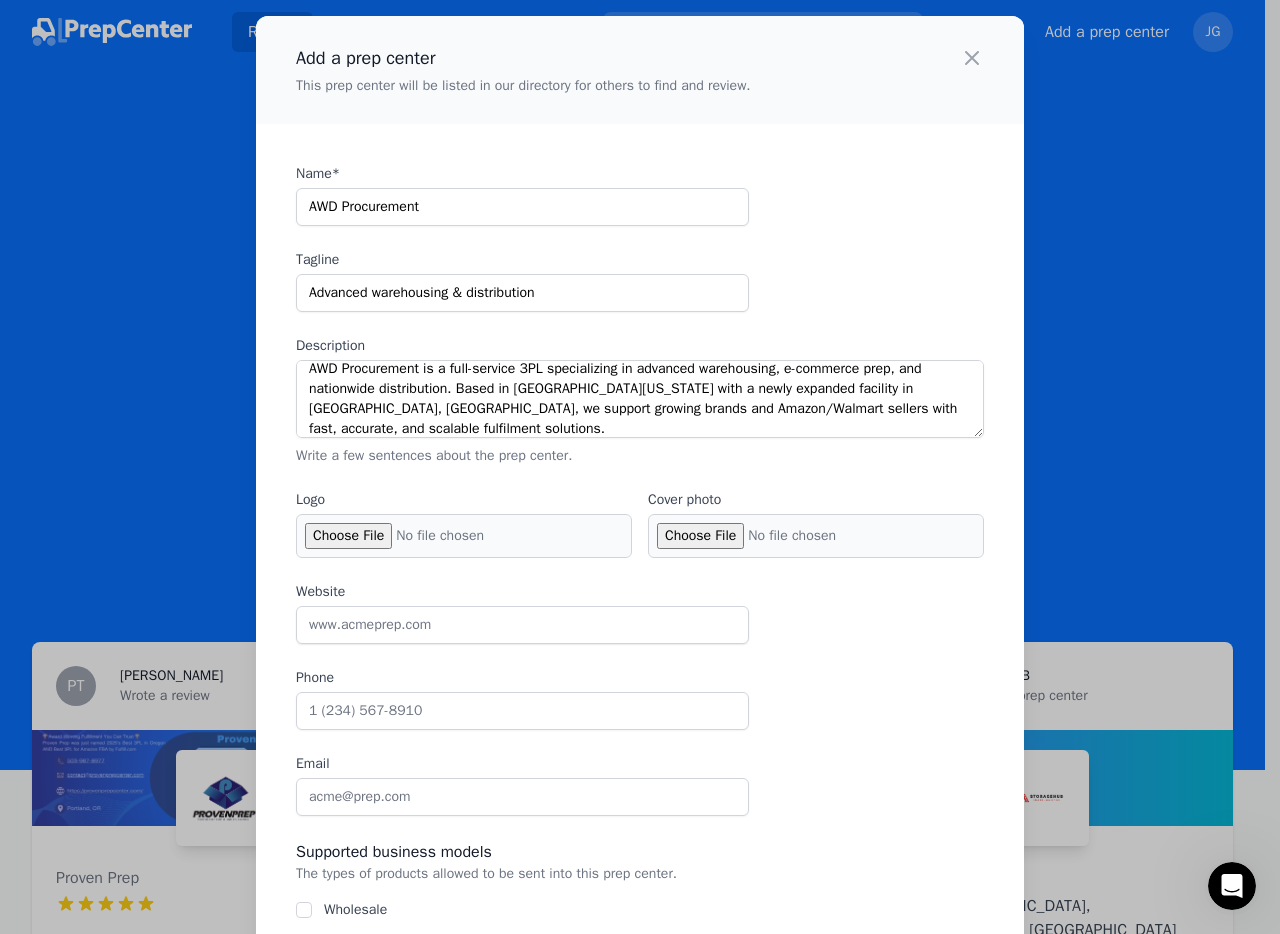 type on "AWD Procurement is a full-service 3PL specializing in advanced warehousing, e-commerce prep, and nationwide distribution. Based in Southern California with a newly expanded facility in Phoenix, AZ, we support growing brands and Amazon/Walmart sellers with fast, accurate, and scalable fulfilment solutions." 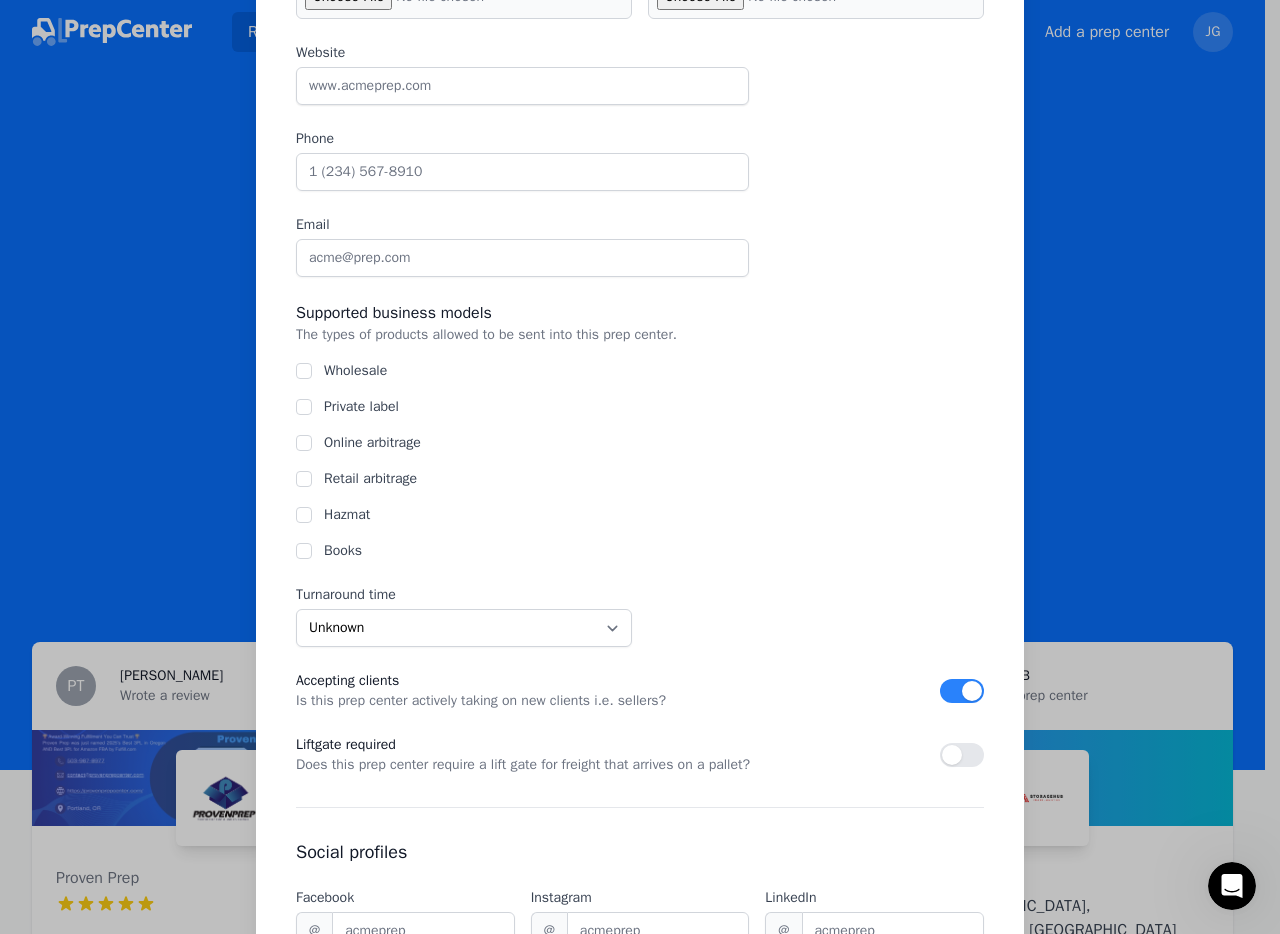 scroll, scrollTop: 0, scrollLeft: 0, axis: both 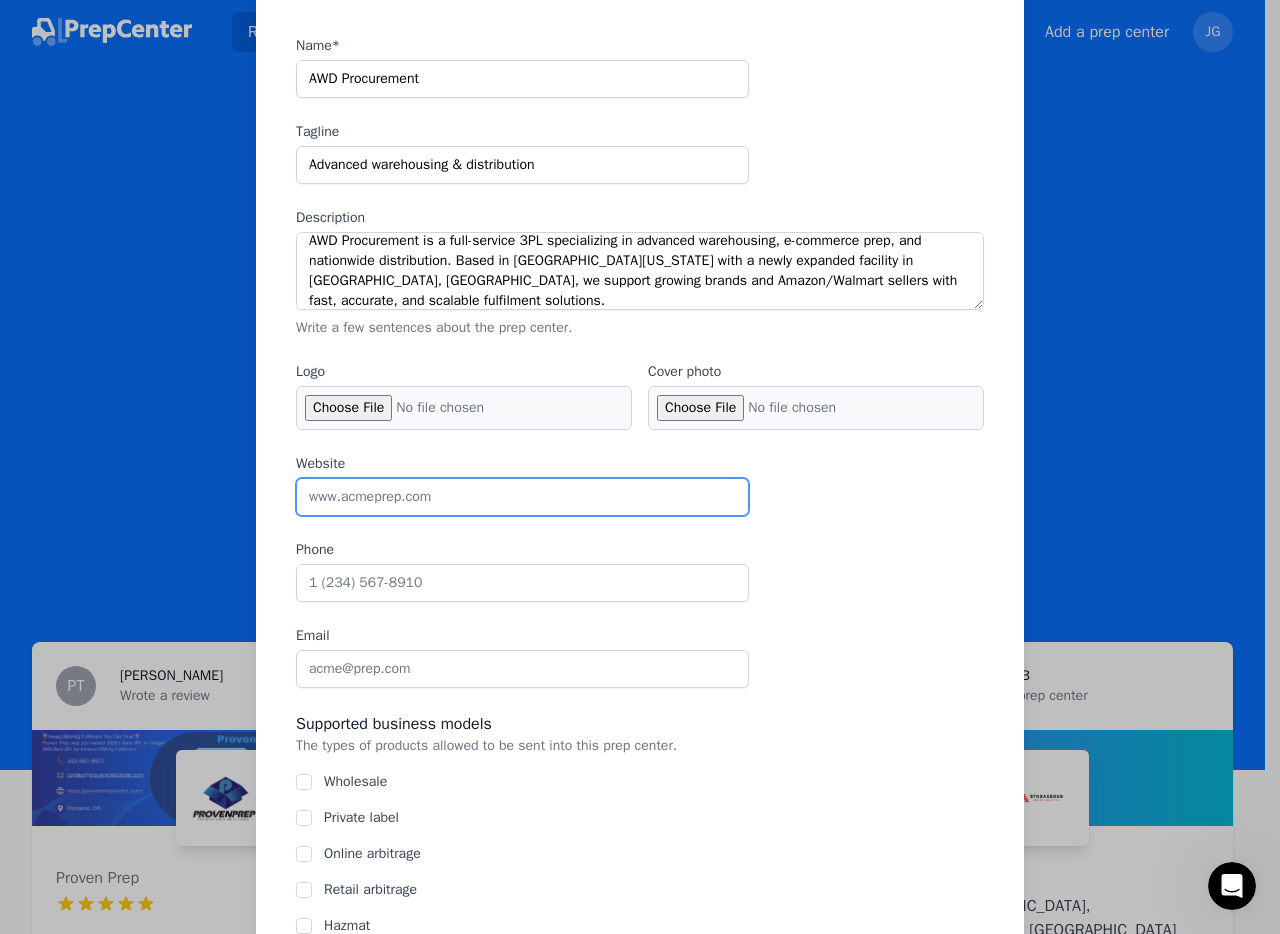 click on "Website" at bounding box center [522, 497] 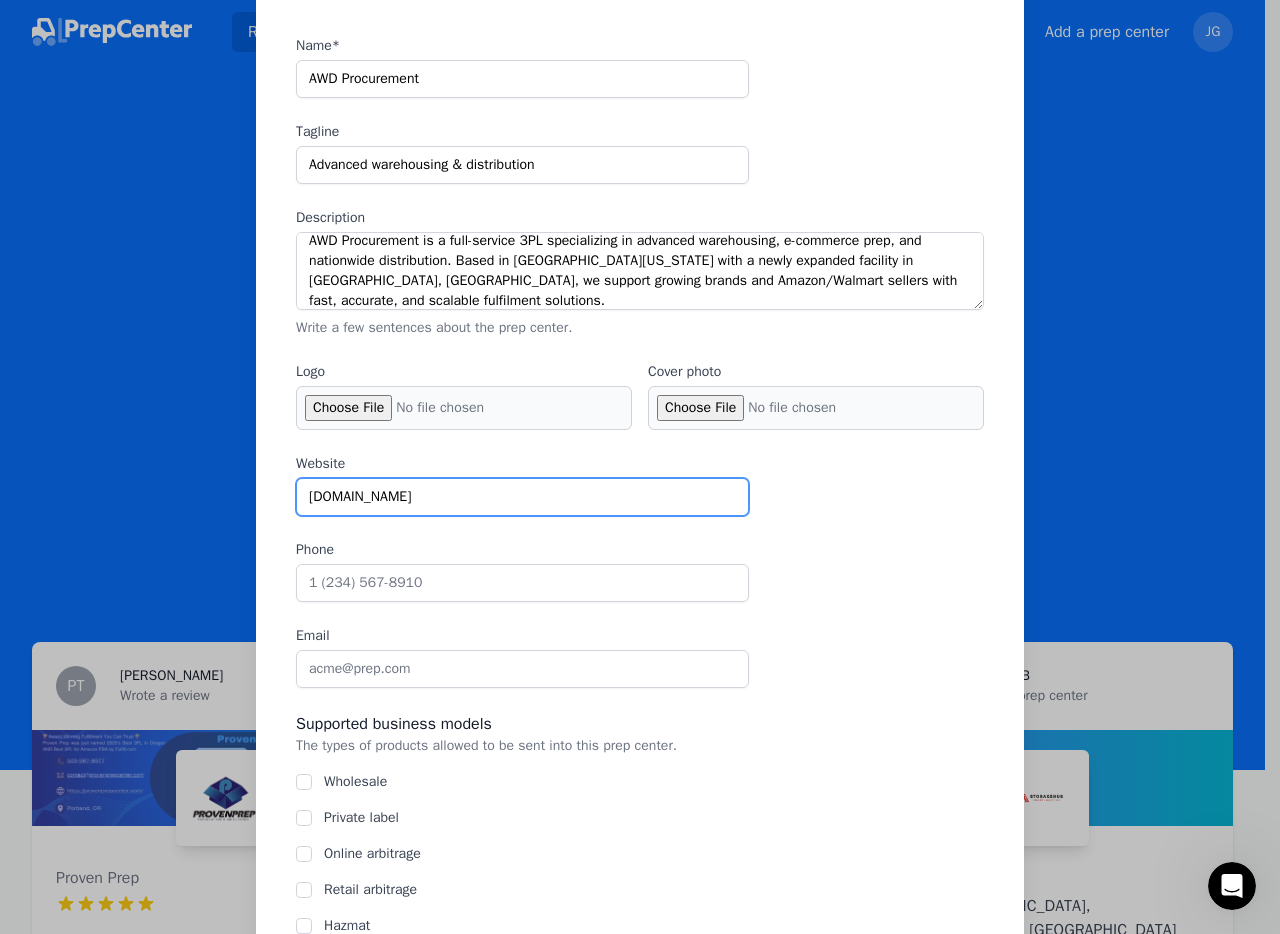 type on "[DOMAIN_NAME]" 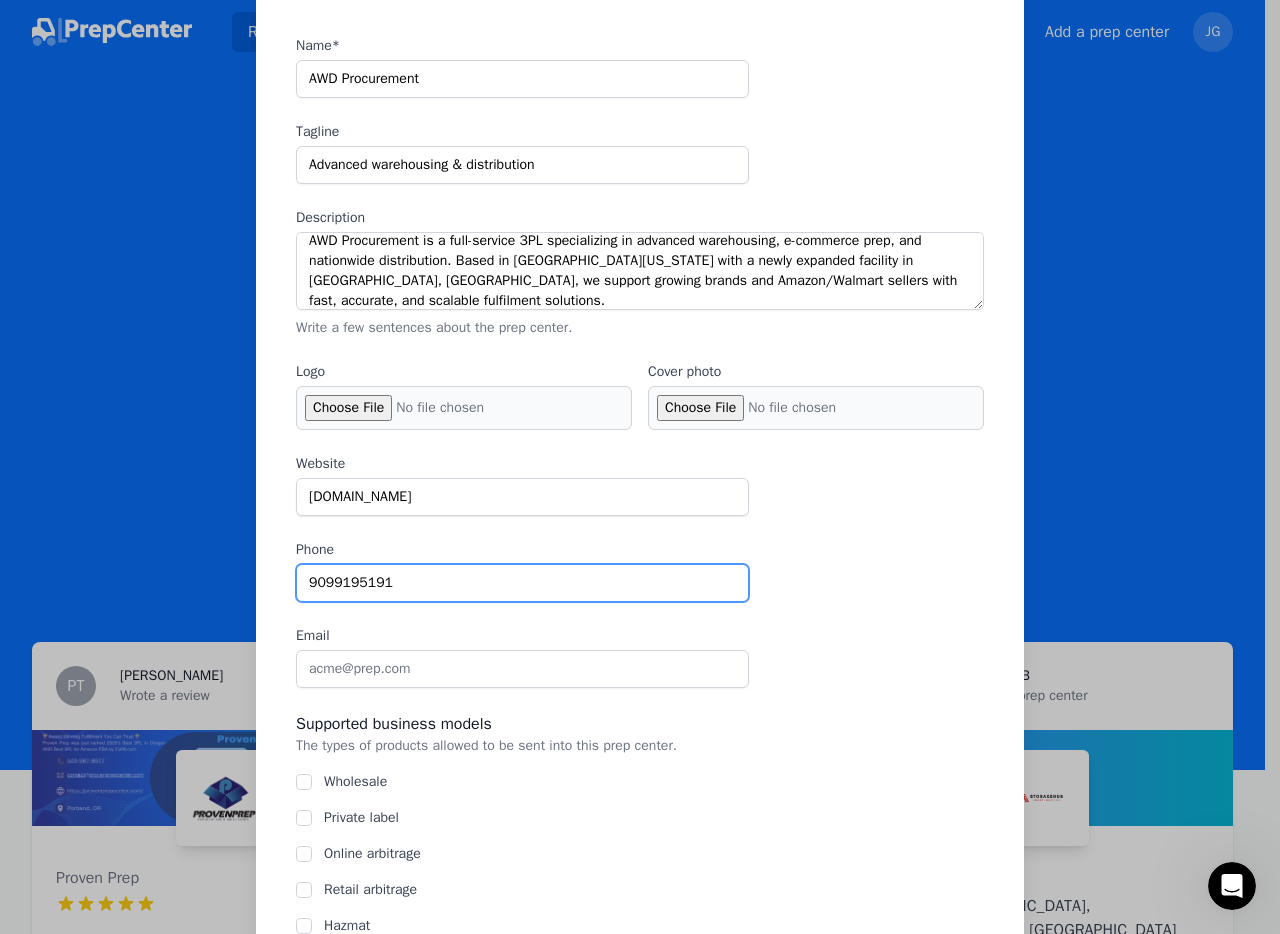 type on "9099195191" 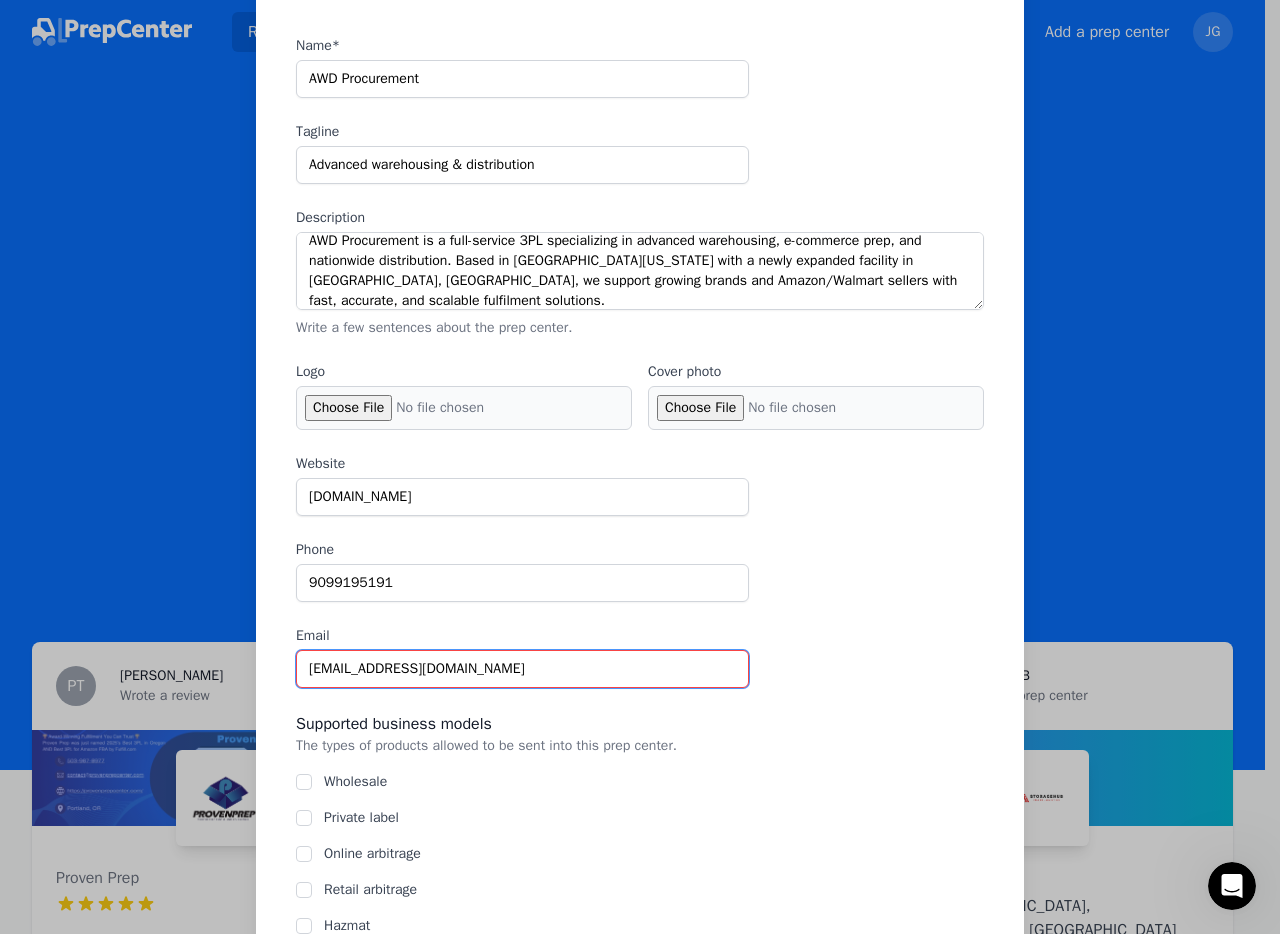 scroll, scrollTop: 287, scrollLeft: 0, axis: vertical 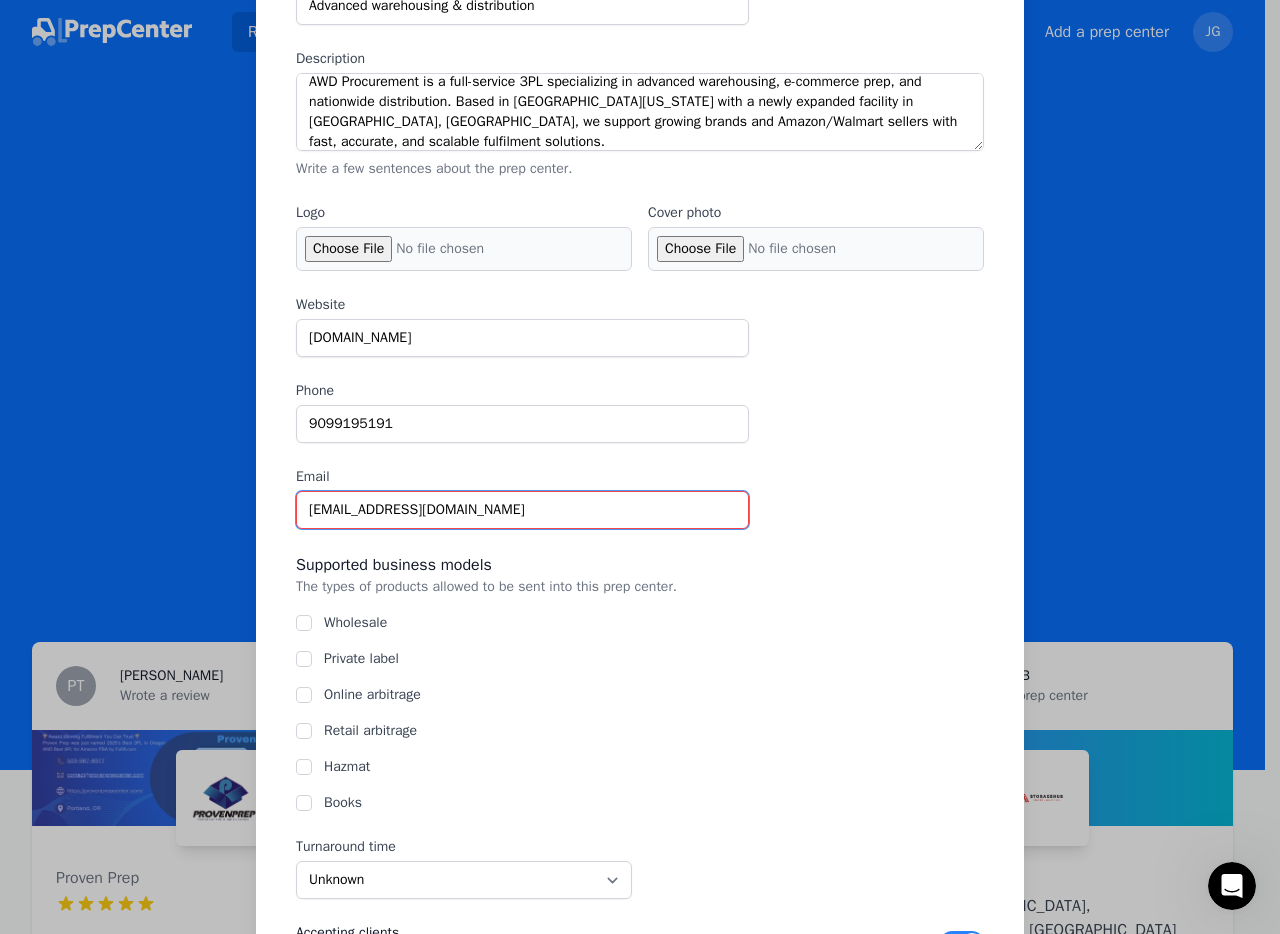 type on "[EMAIL_ADDRESS][DOMAIN_NAME]" 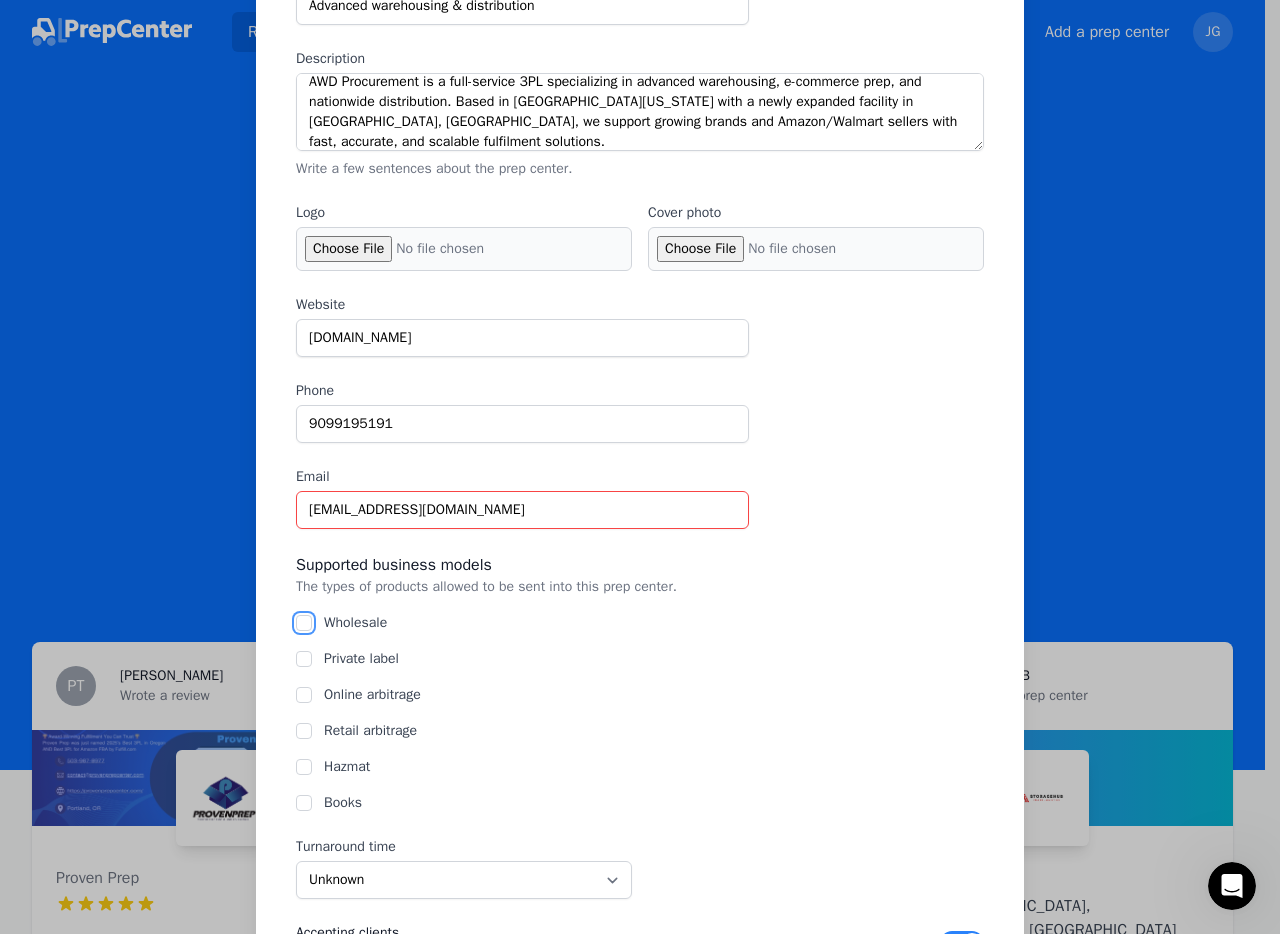 click on "Wholesale" at bounding box center (304, 623) 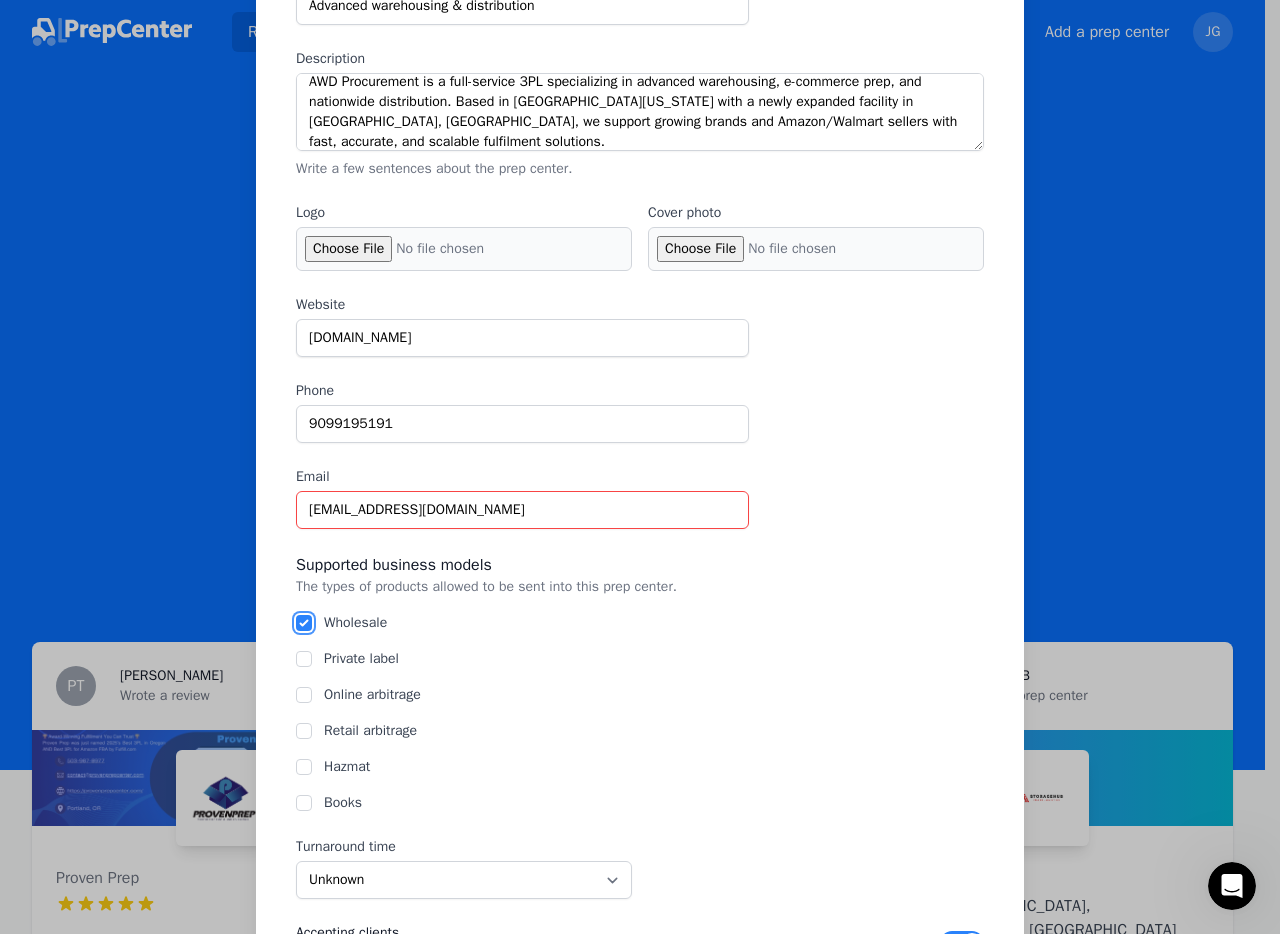 checkbox on "true" 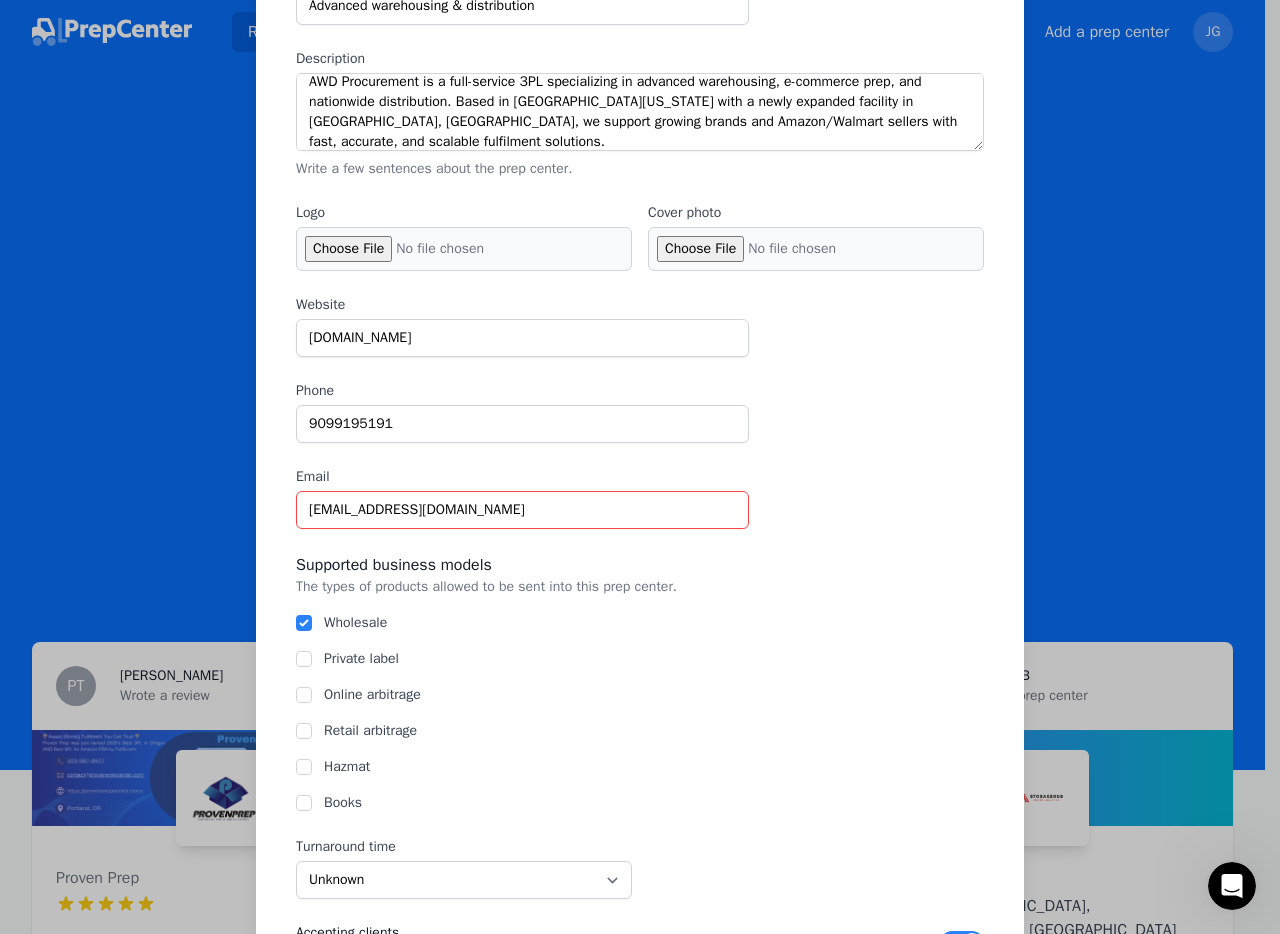 click on "Private label" at bounding box center (361, 658) 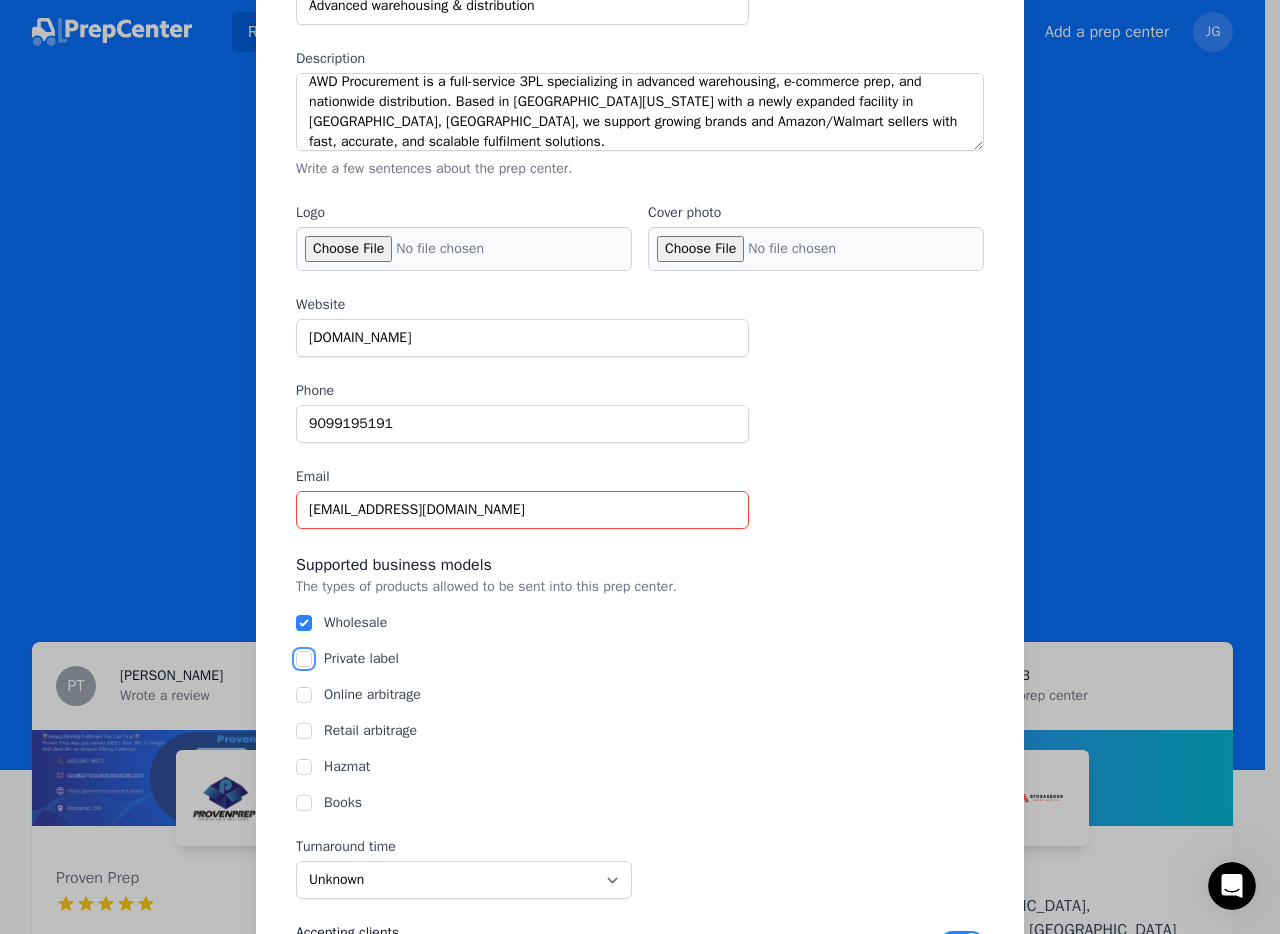 click on "Private label" at bounding box center [304, 659] 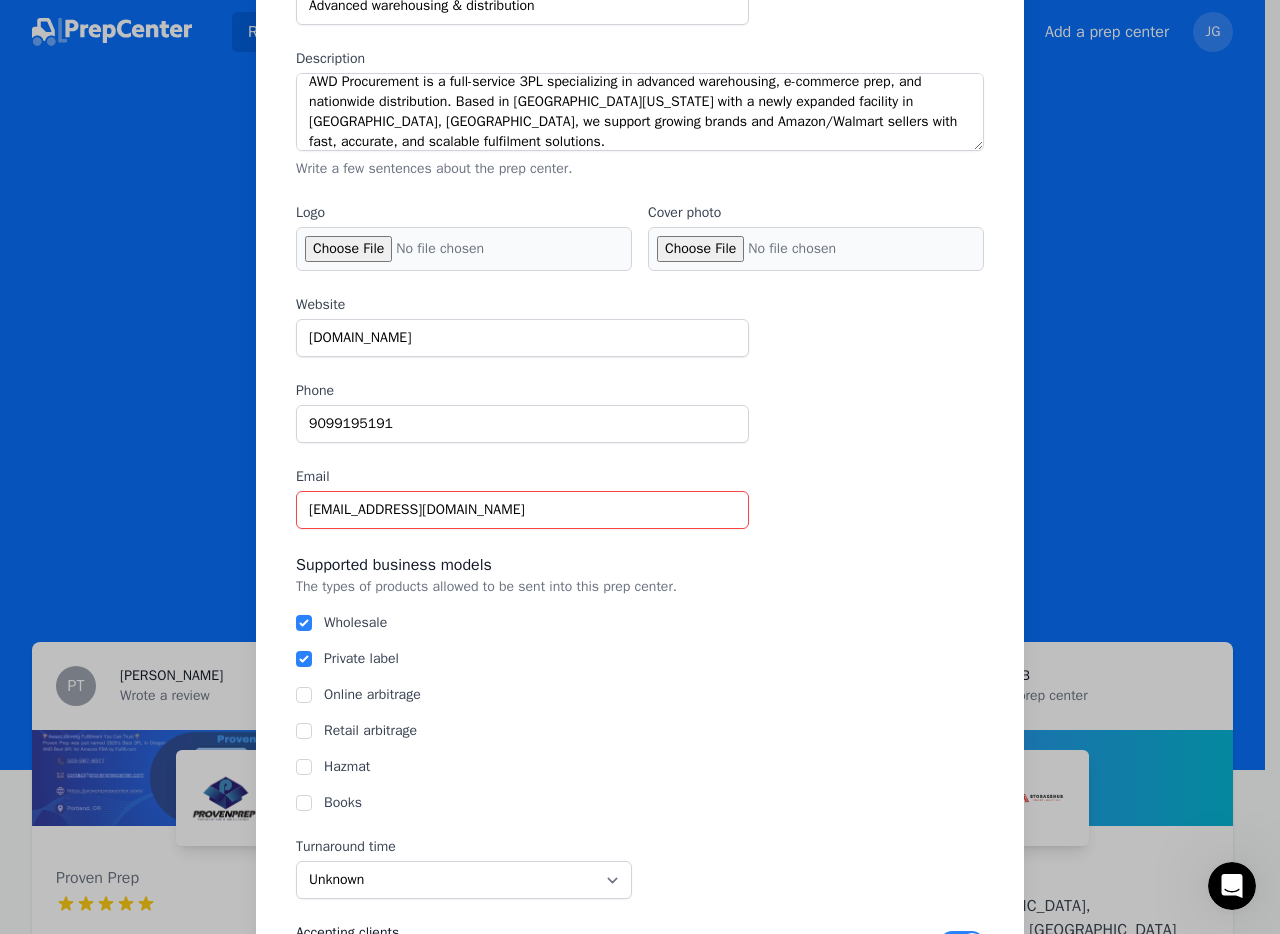 click on "Online arbitrage" at bounding box center [372, 694] 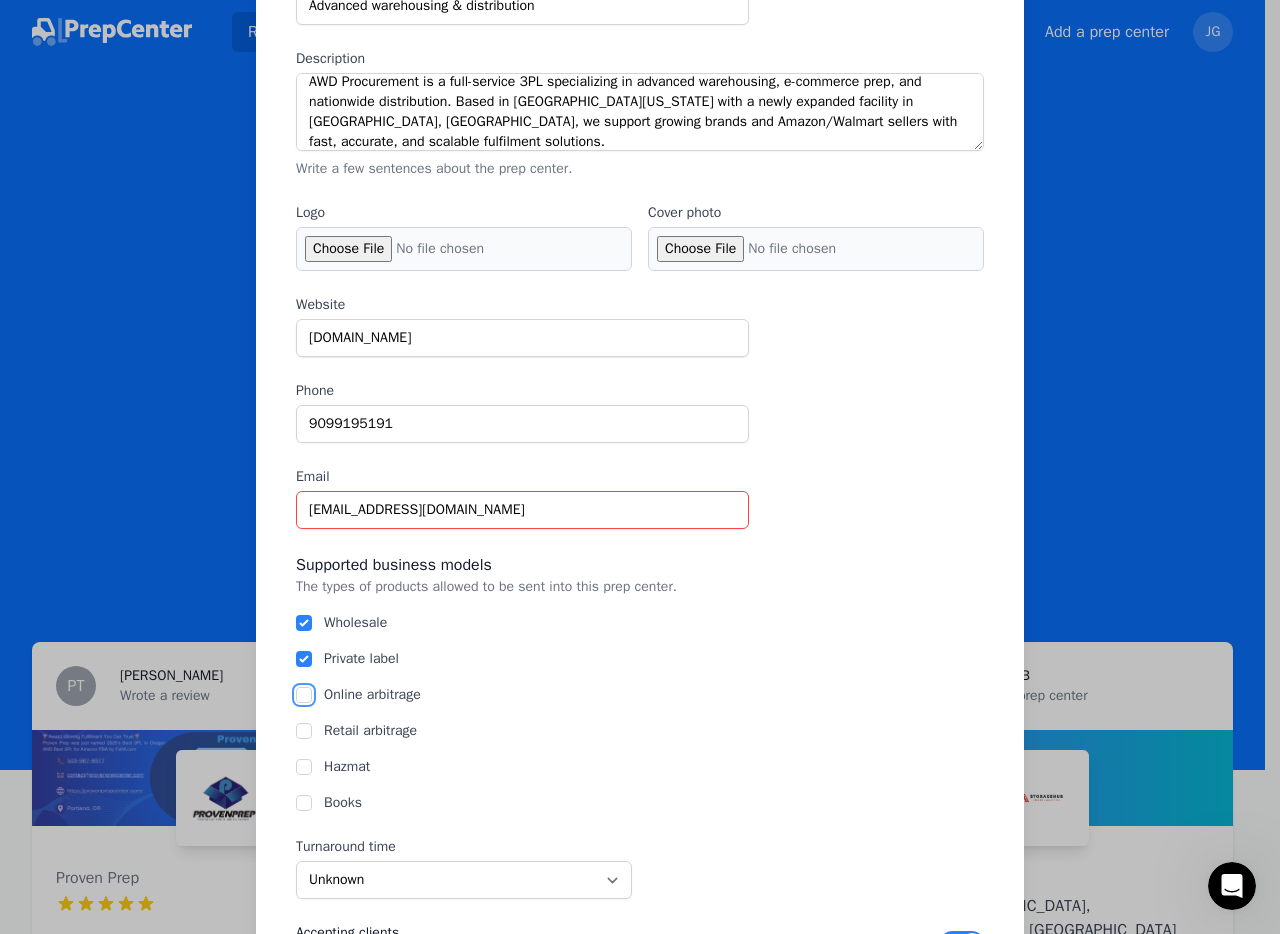 click on "Online arbitrage" at bounding box center [304, 695] 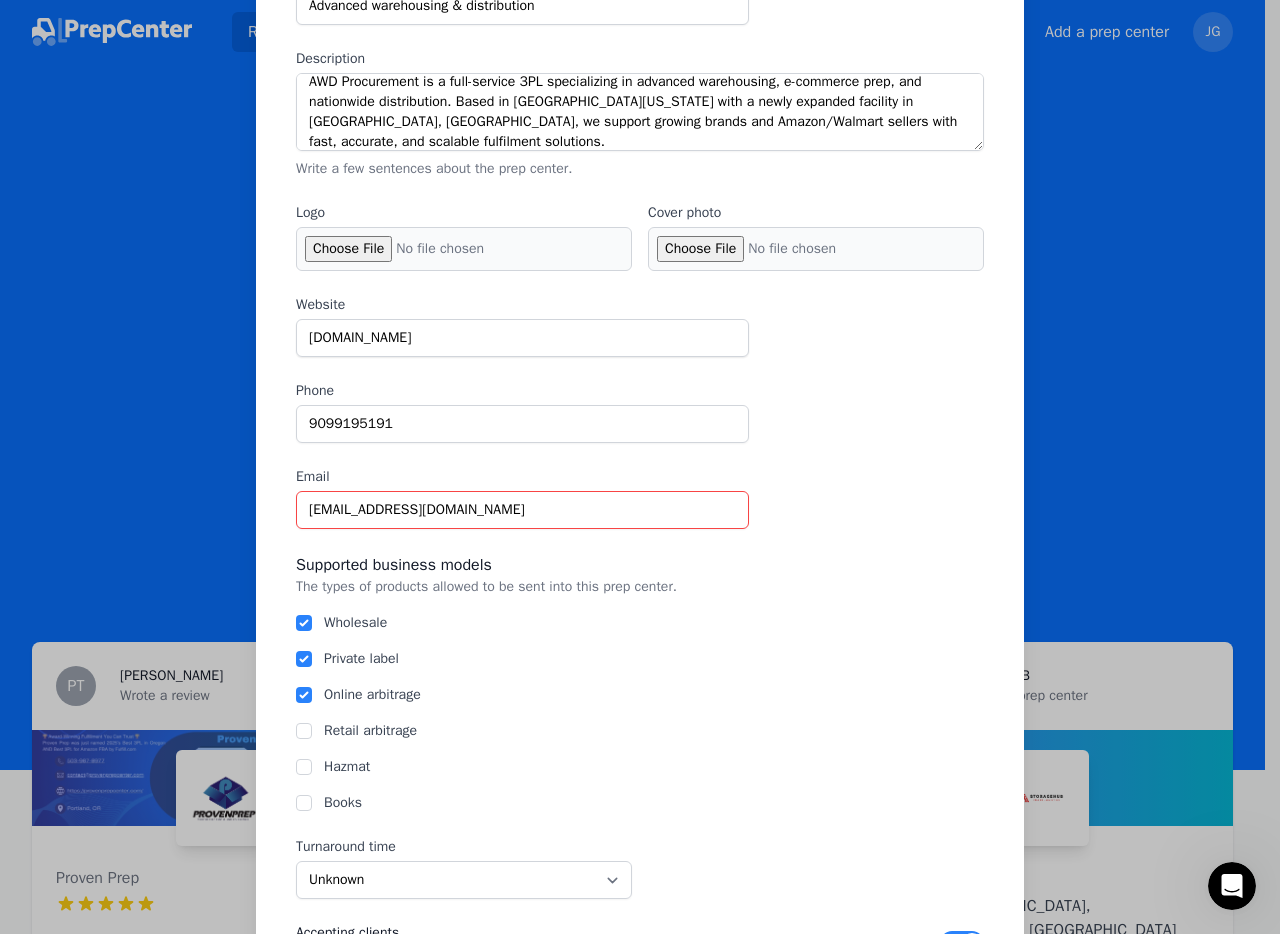 click on "Hazmat" at bounding box center [347, 766] 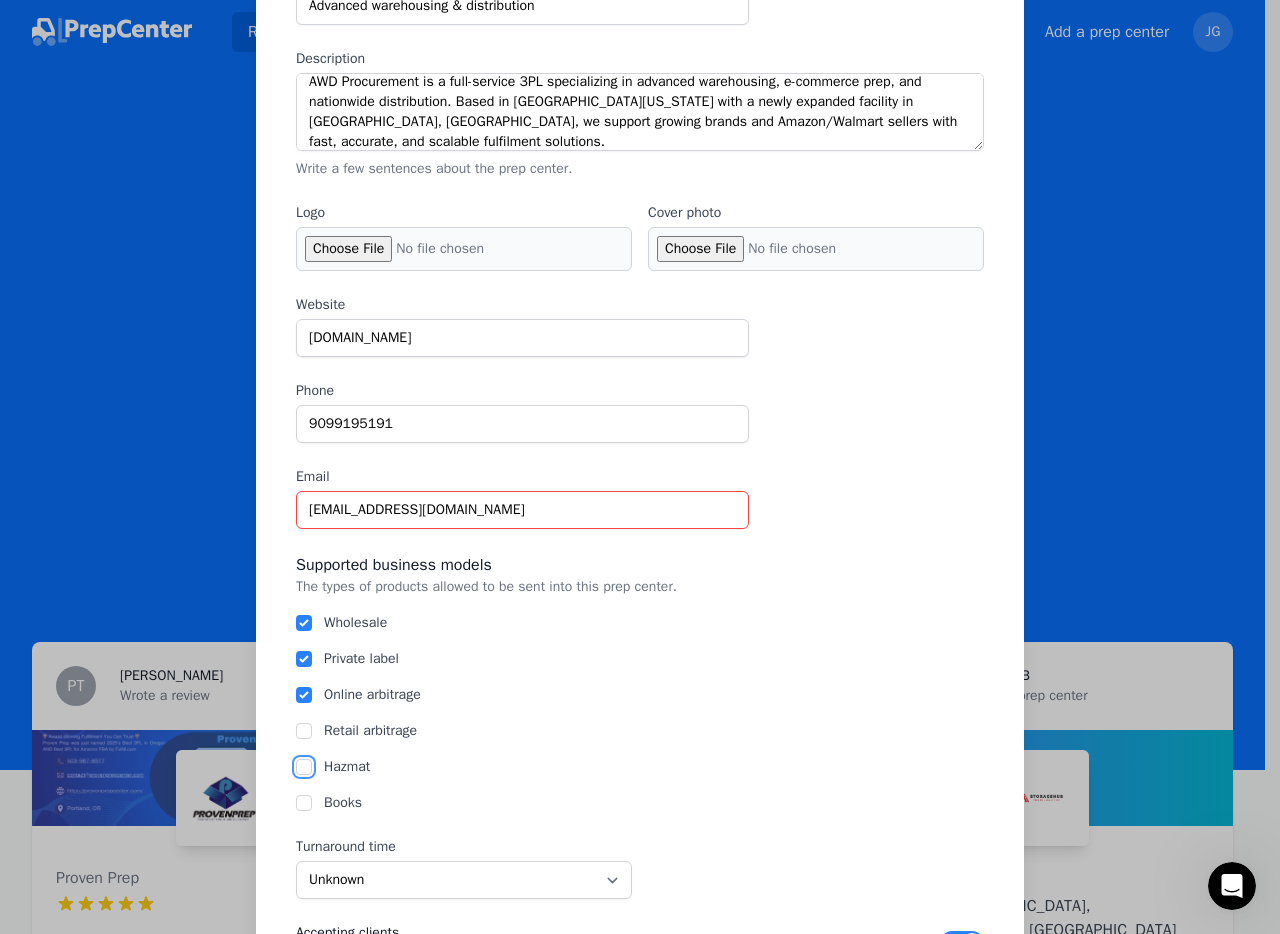 click on "Hazmat" at bounding box center (304, 767) 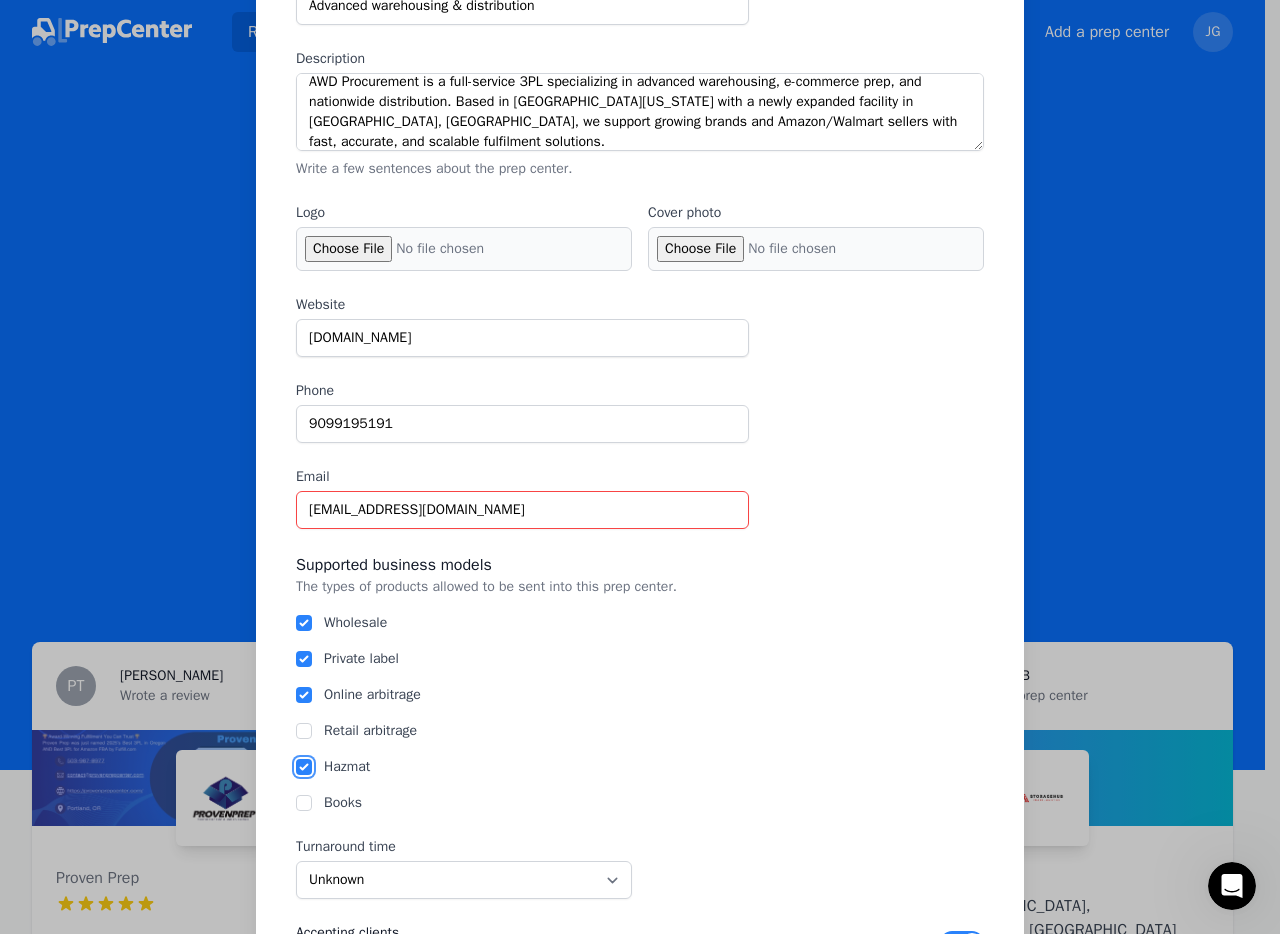 checkbox on "true" 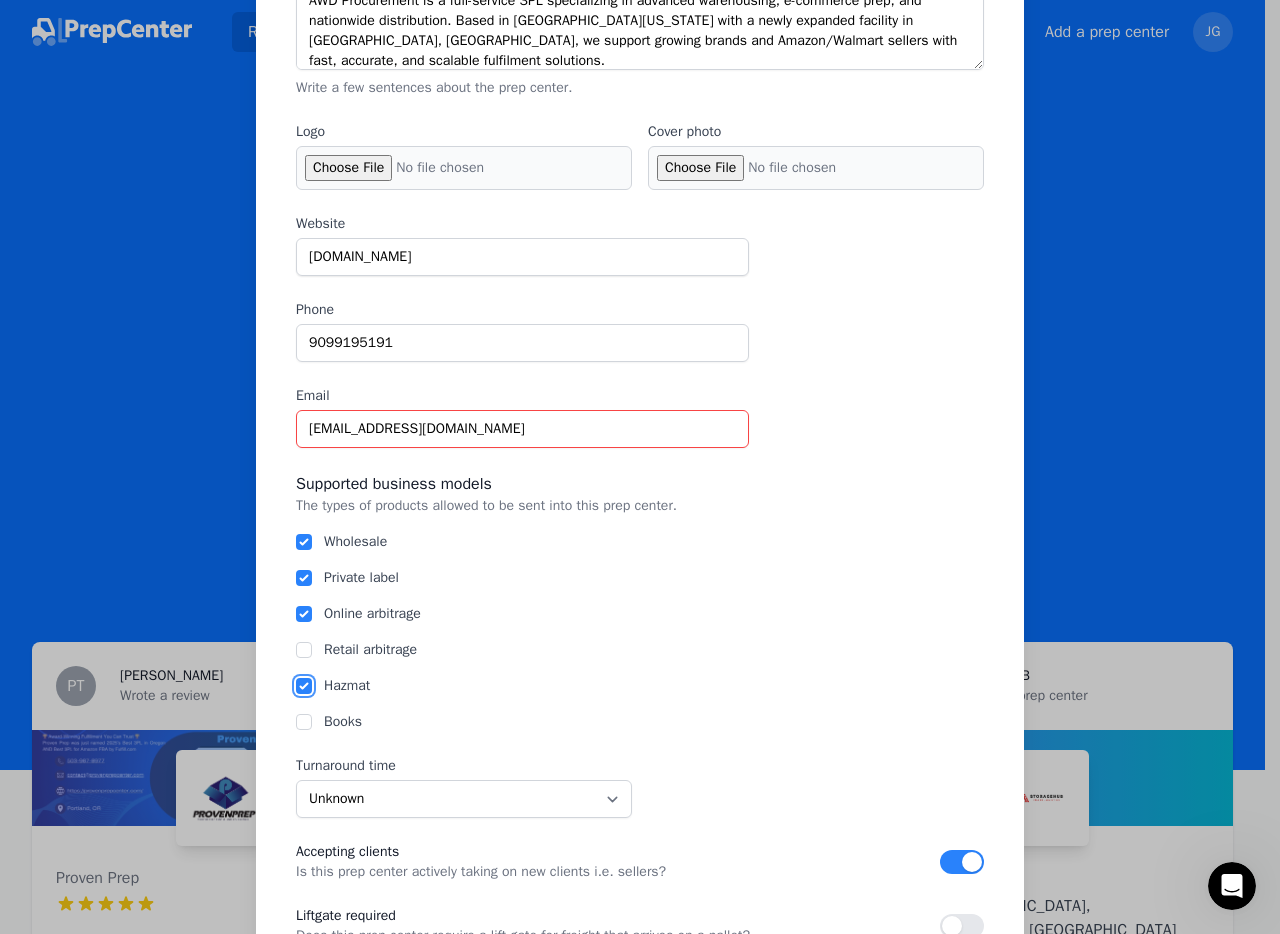 scroll, scrollTop: 425, scrollLeft: 0, axis: vertical 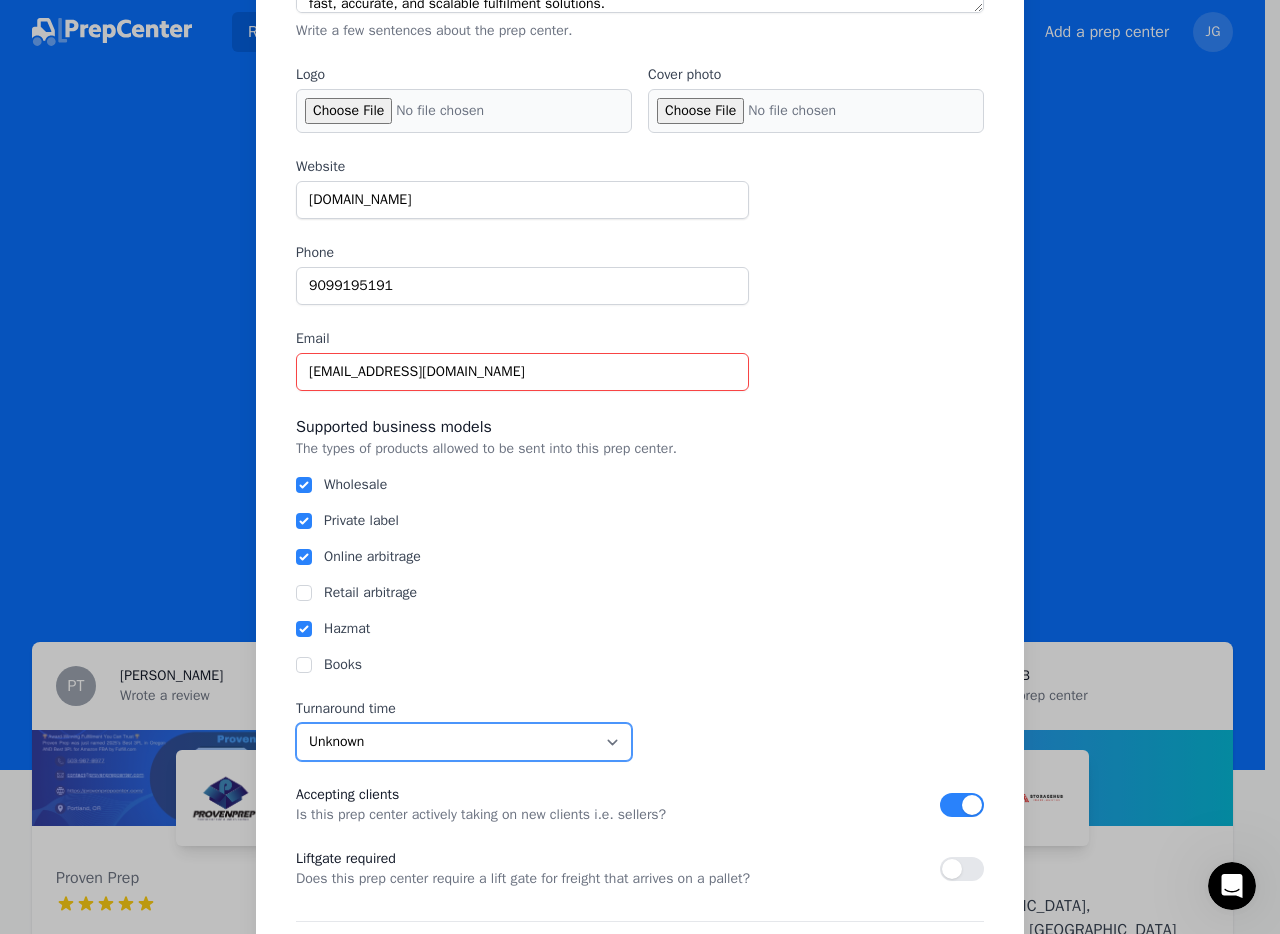 click on "Unknown Within 24 hours 24 to 48 hours 48 to 72 hours Over 72 hours" at bounding box center [464, 742] 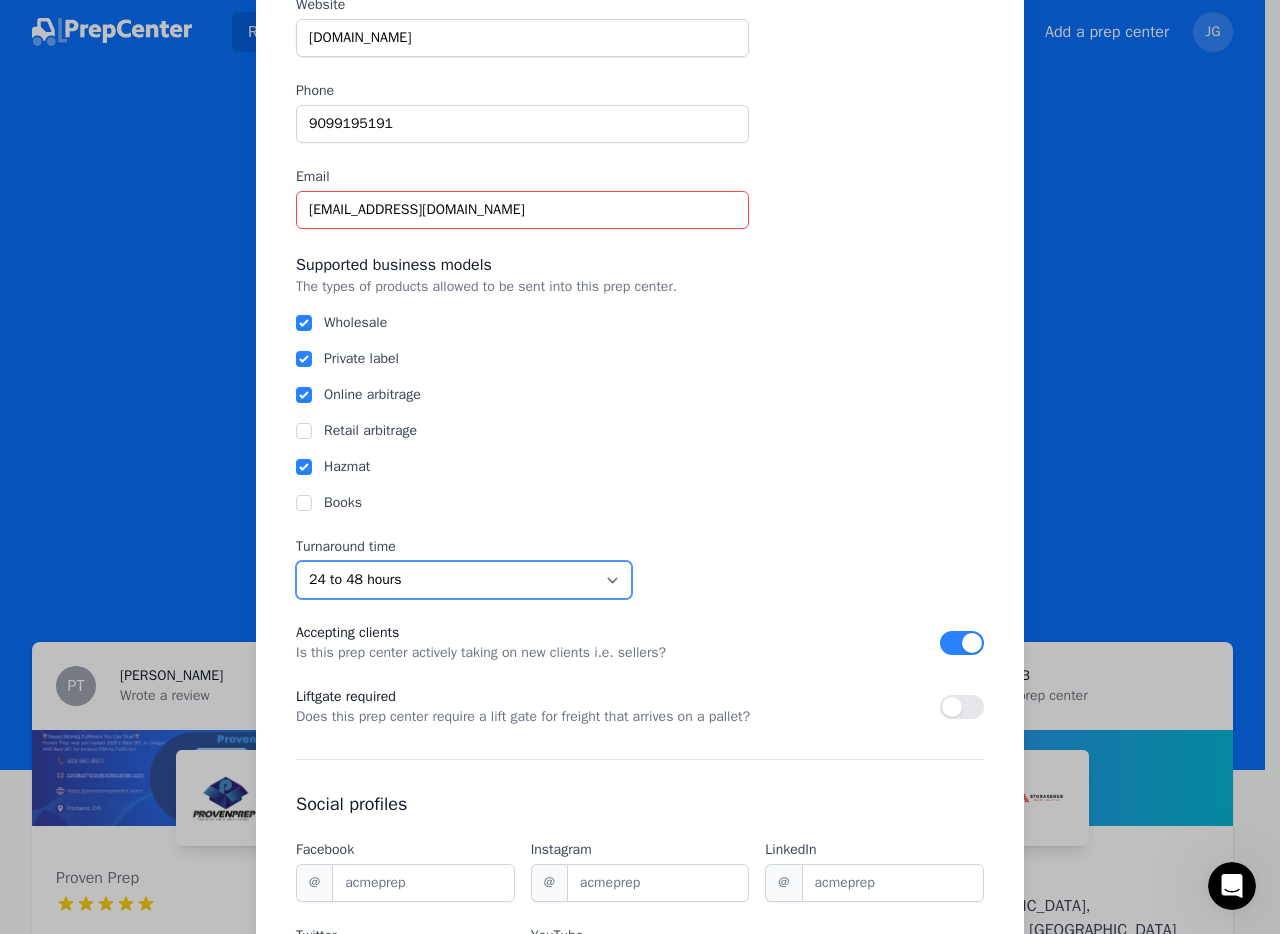 scroll, scrollTop: 838, scrollLeft: 0, axis: vertical 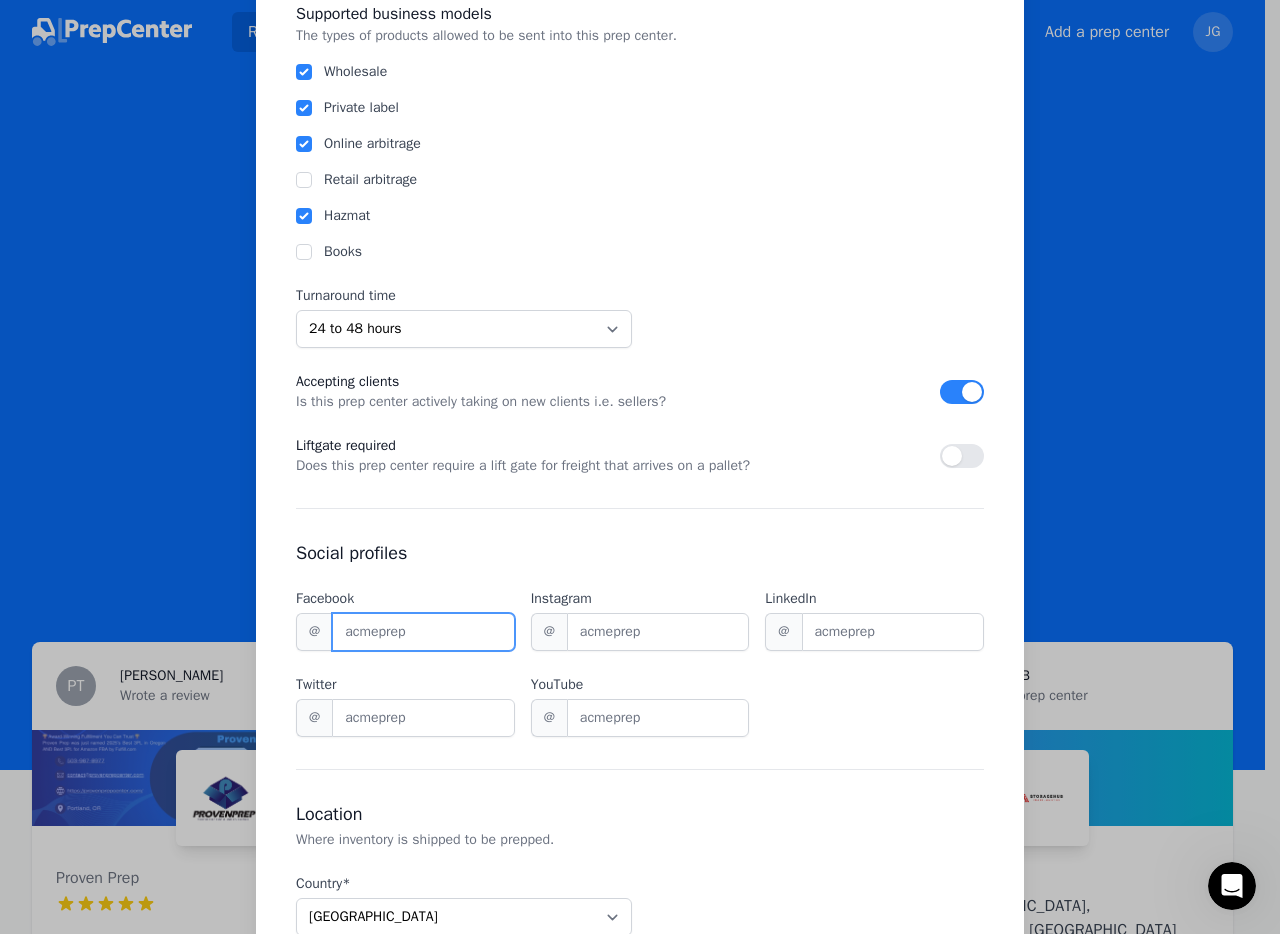 click on "Facebook" at bounding box center [423, 632] 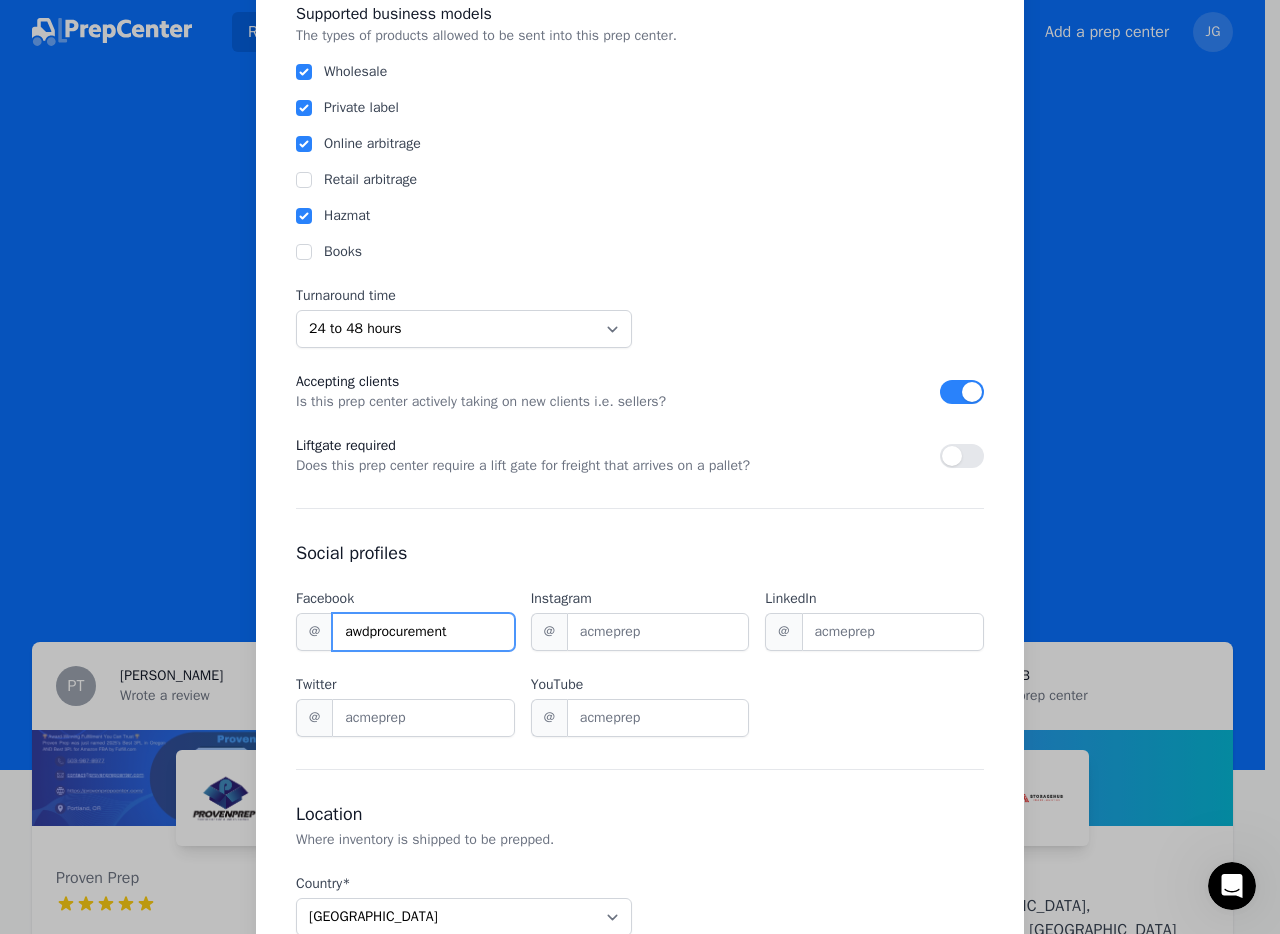 type on "awdprocurement" 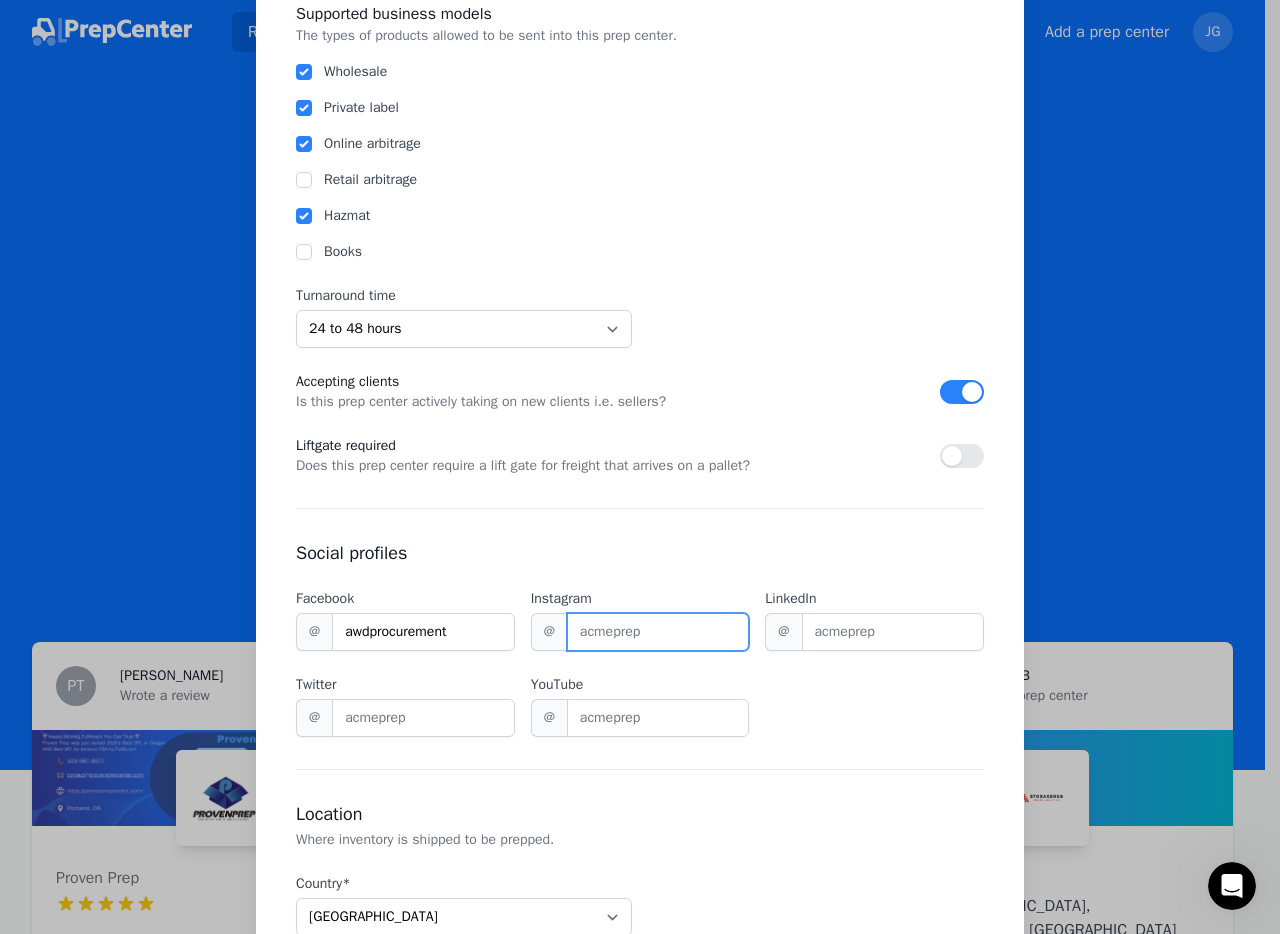 paste on "awdprocurement" 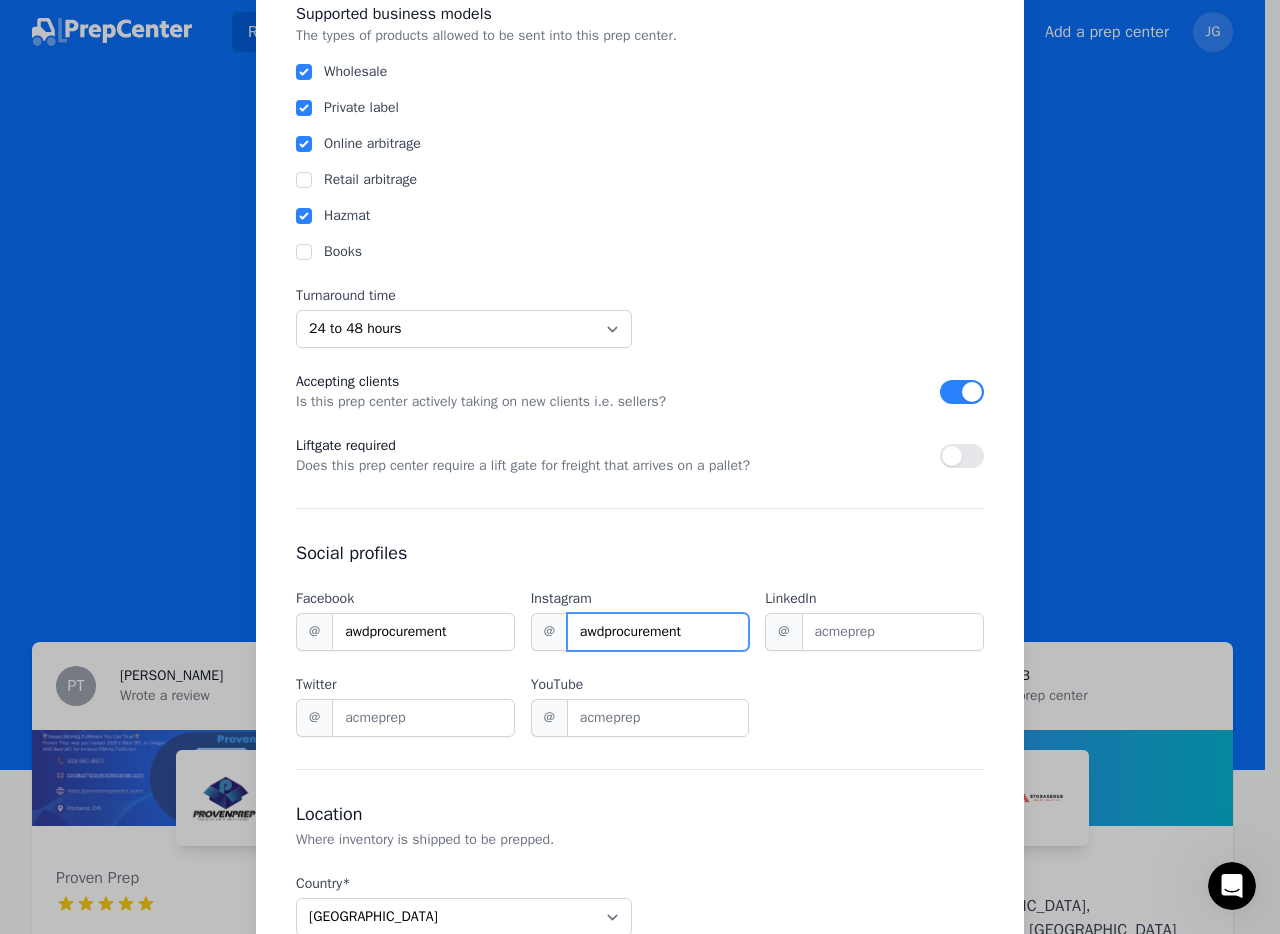 type on "awdprocurement" 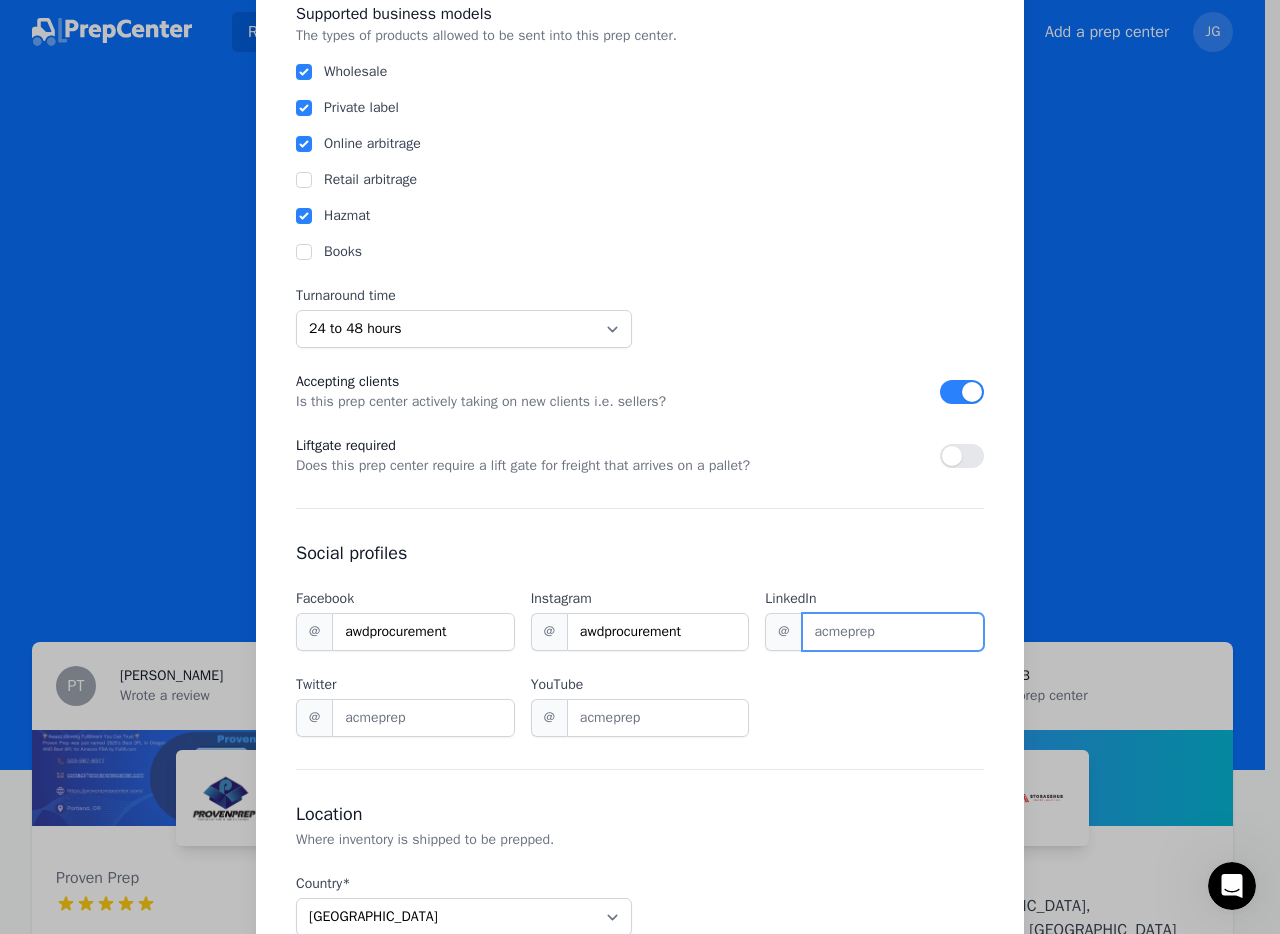 paste on "awdprocurement" 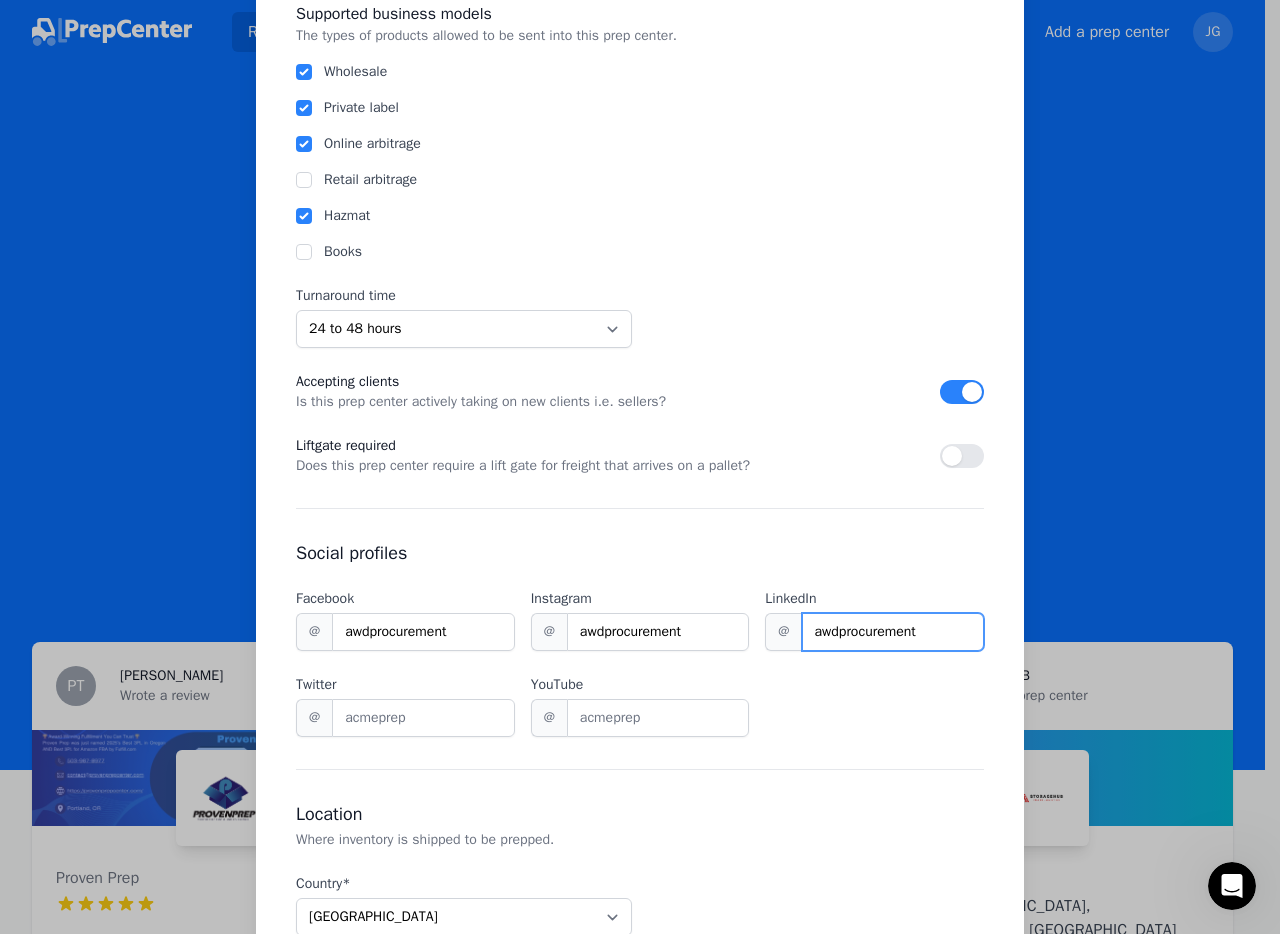 type on "awdprocurement" 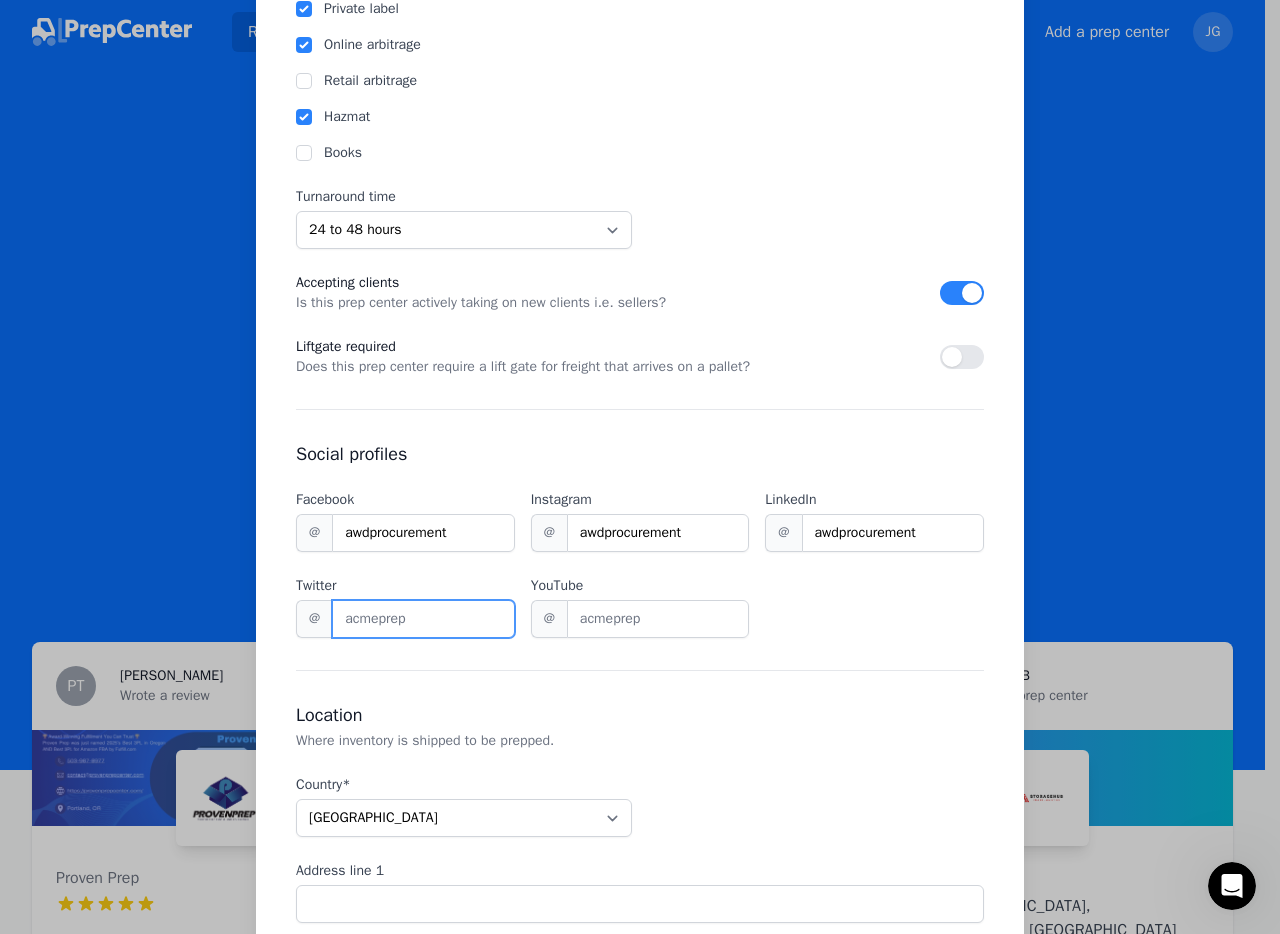 scroll, scrollTop: 1001, scrollLeft: 0, axis: vertical 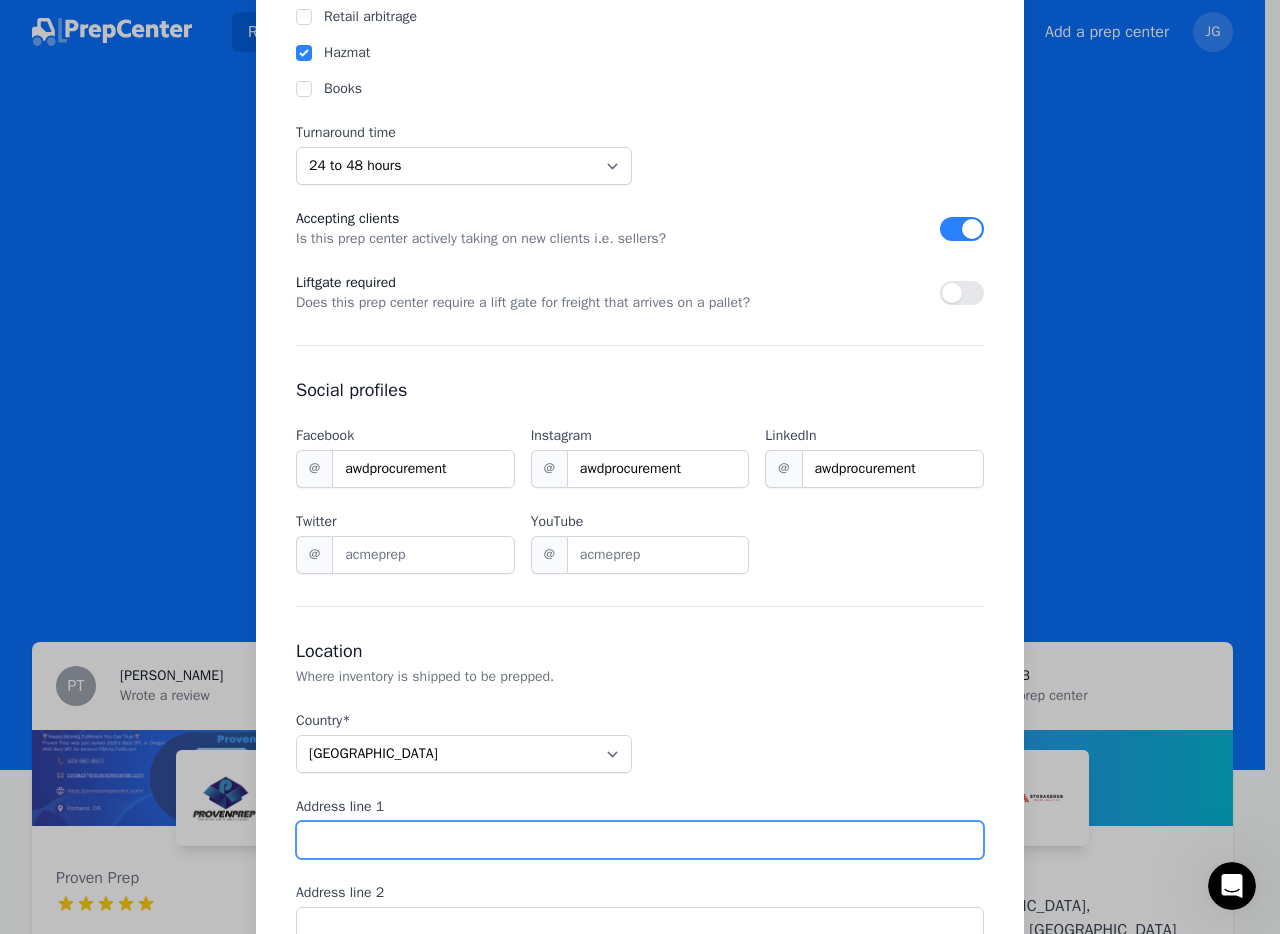 click on "Address line 1" at bounding box center (640, 840) 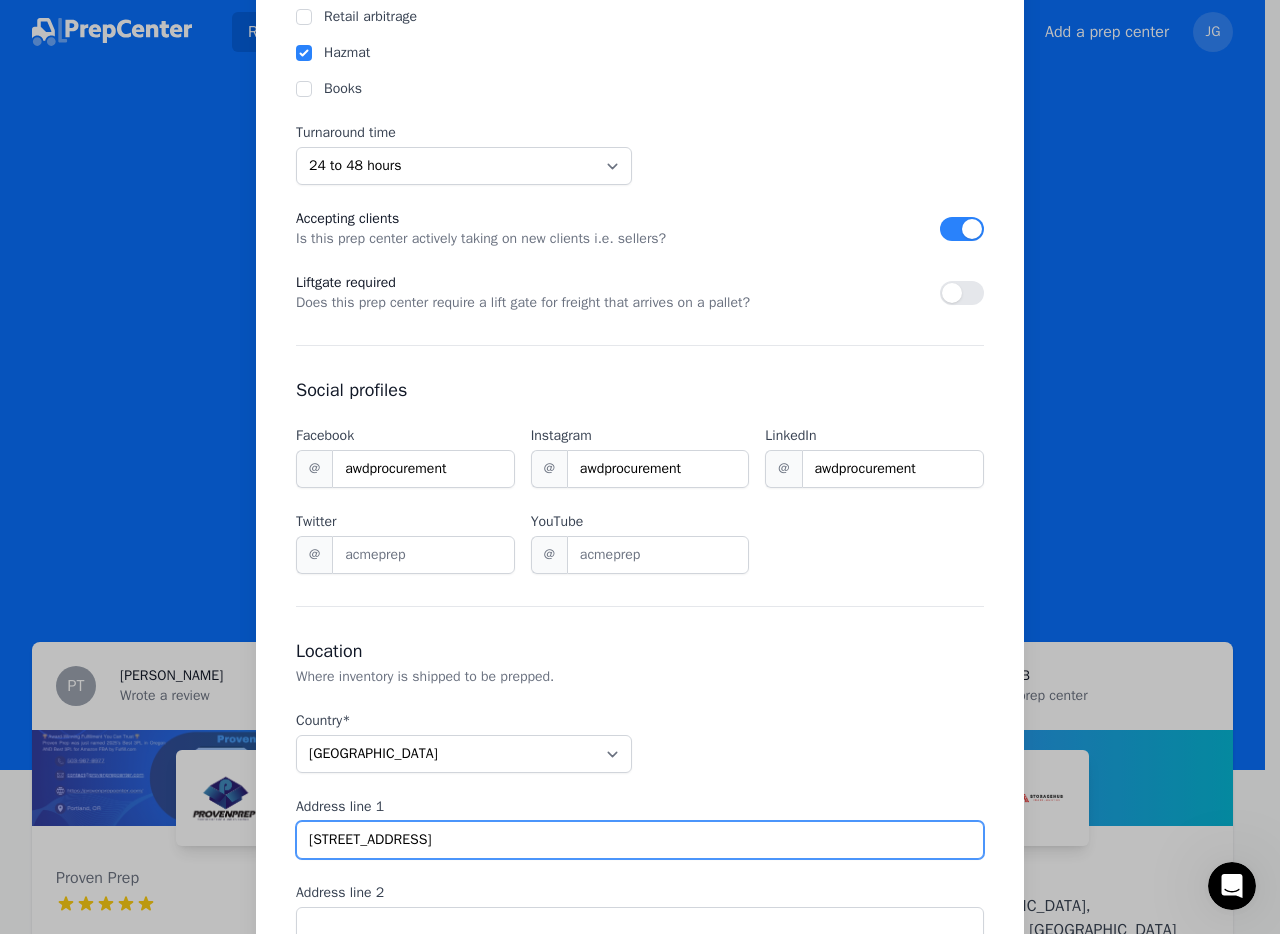 type on "940 Columbia Ave A" 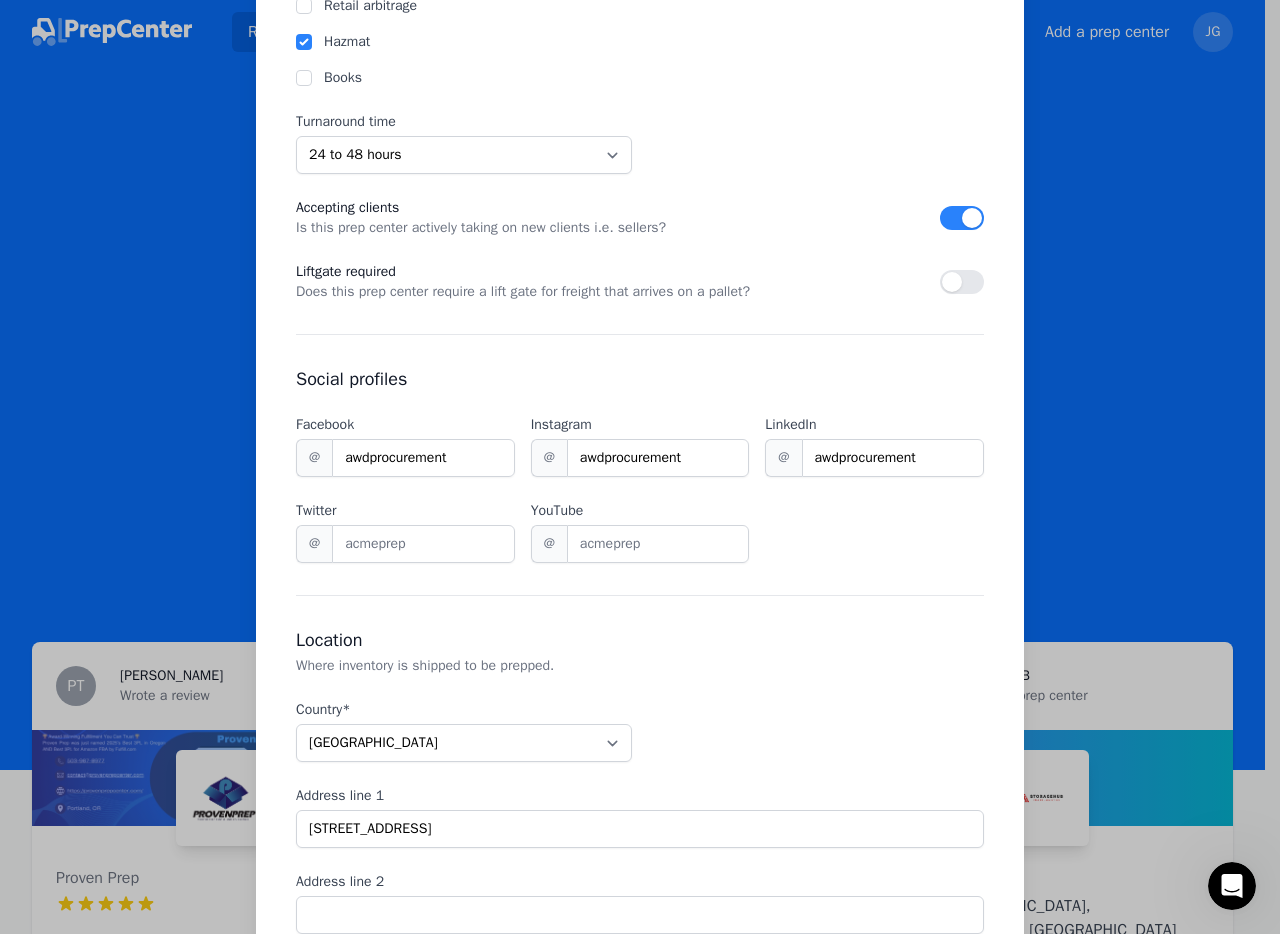 scroll, scrollTop: 1387, scrollLeft: 0, axis: vertical 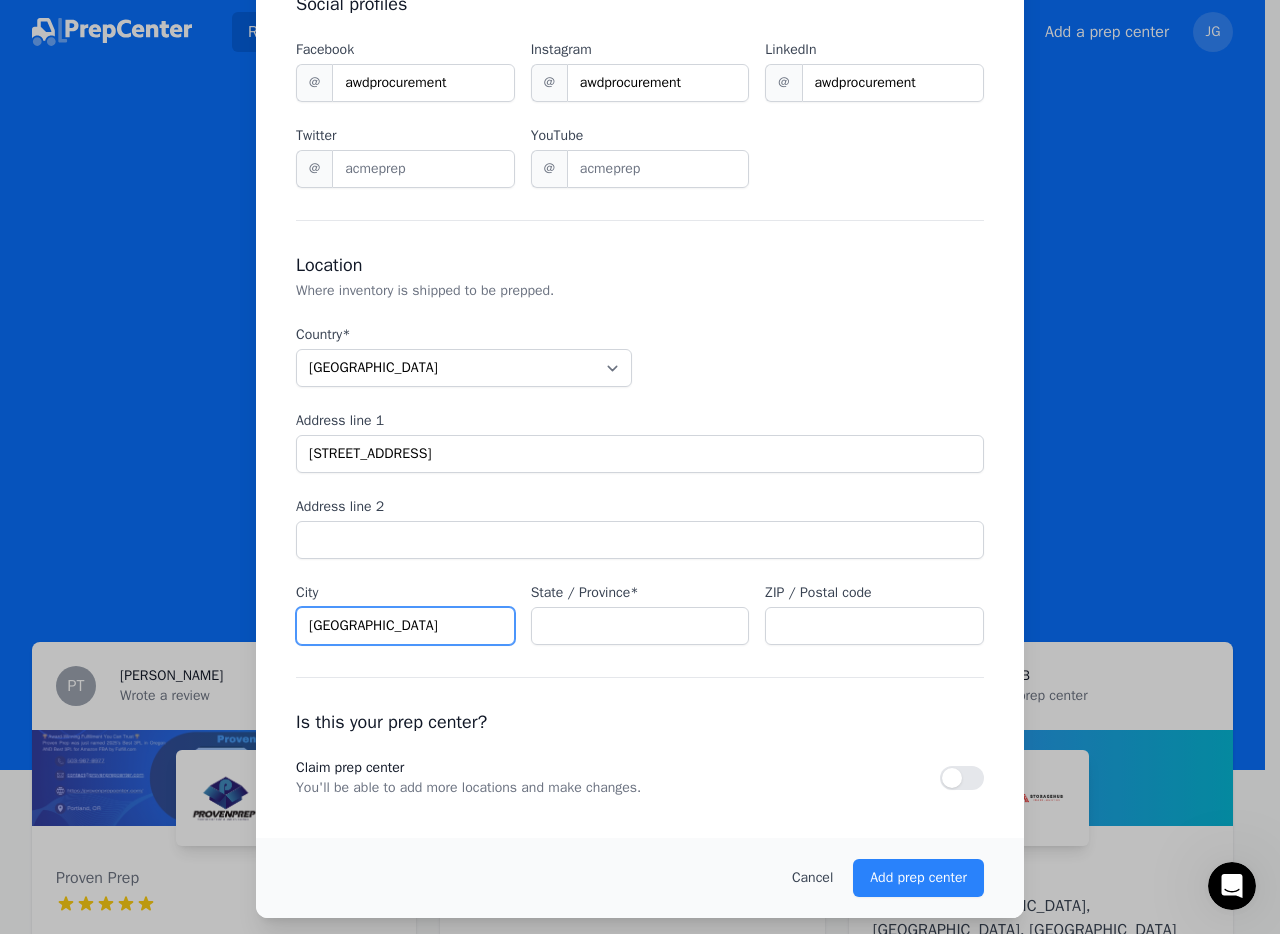 type on "Riverside" 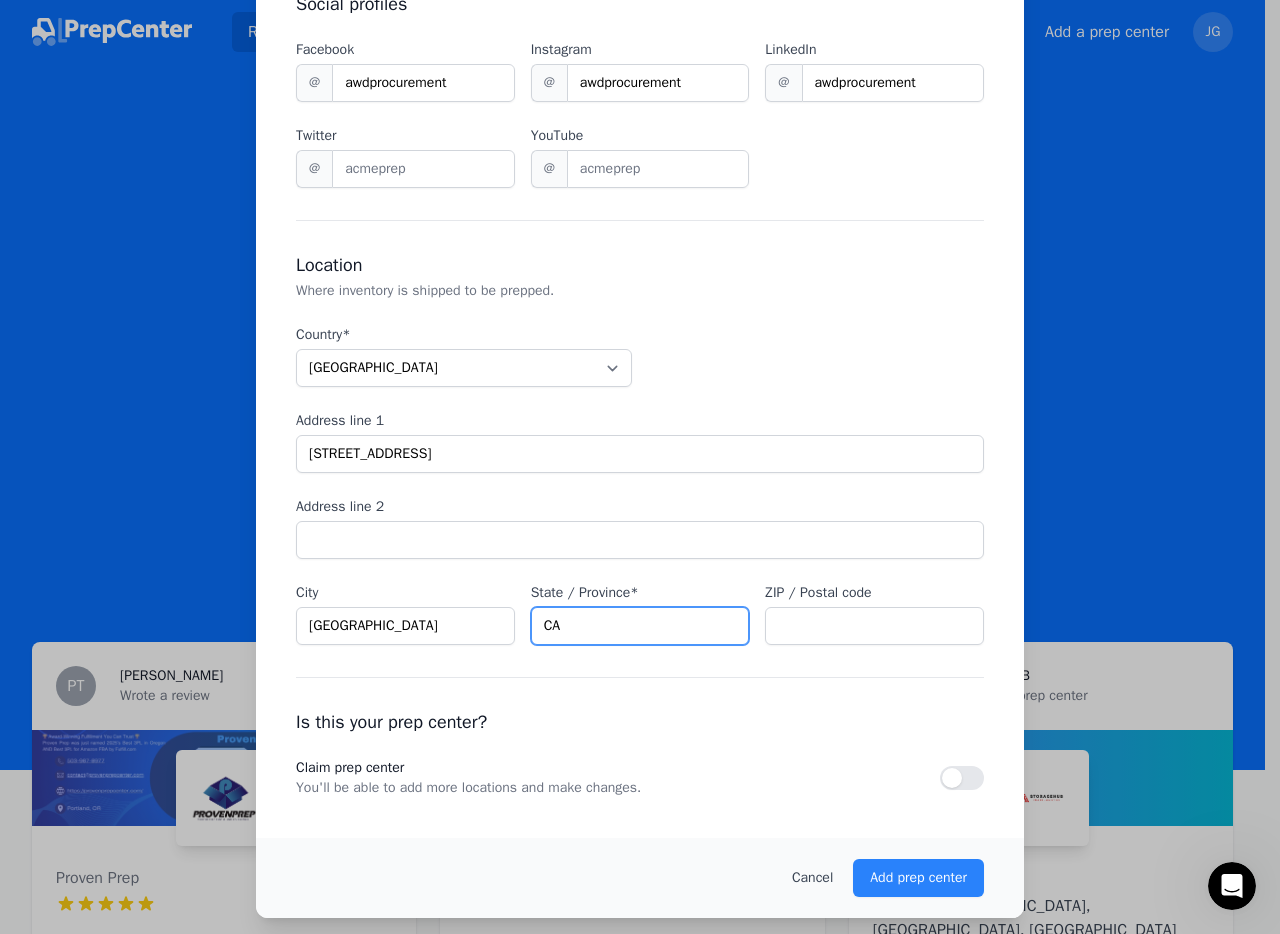 type on "CA" 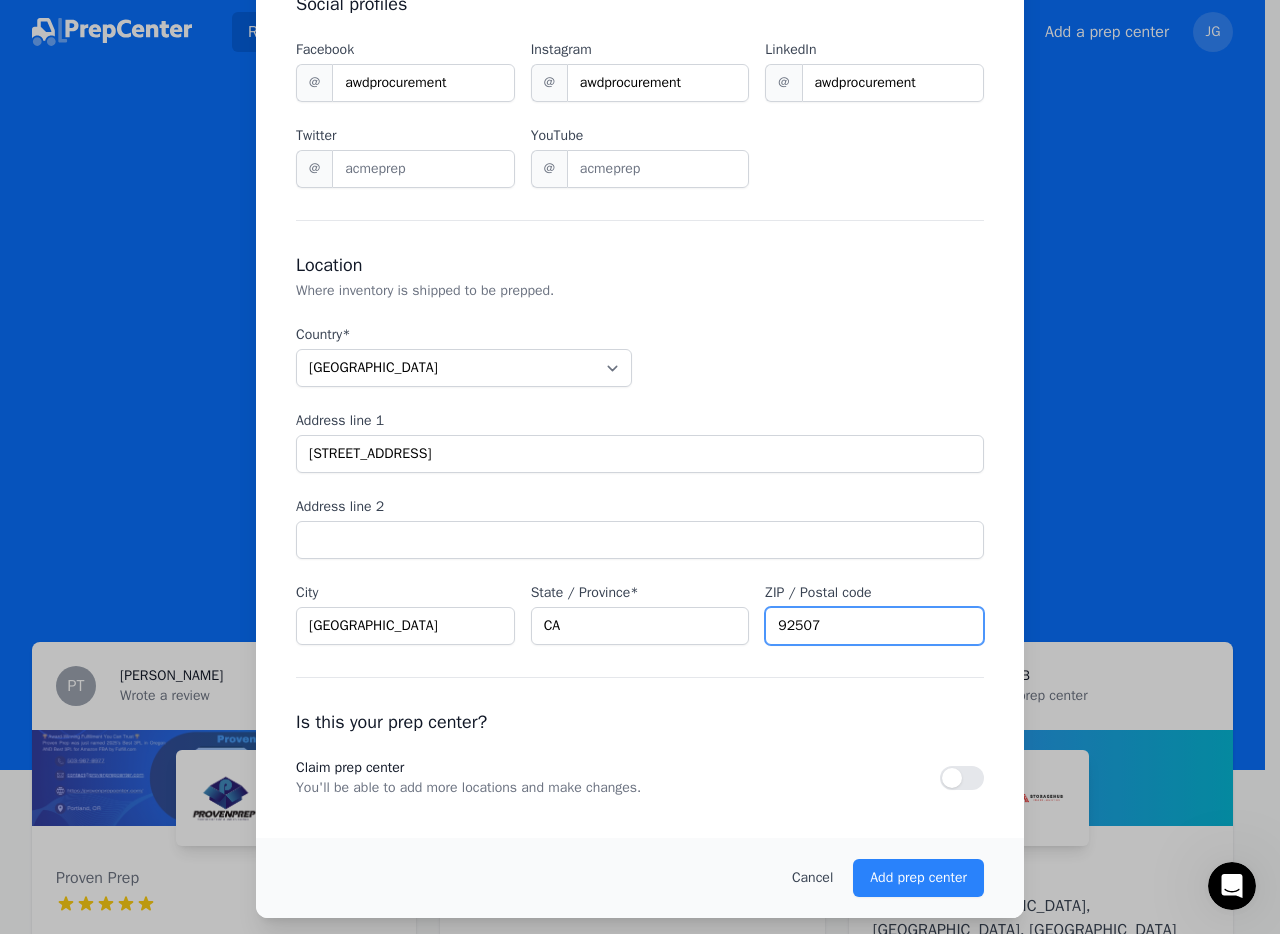 type on "92507" 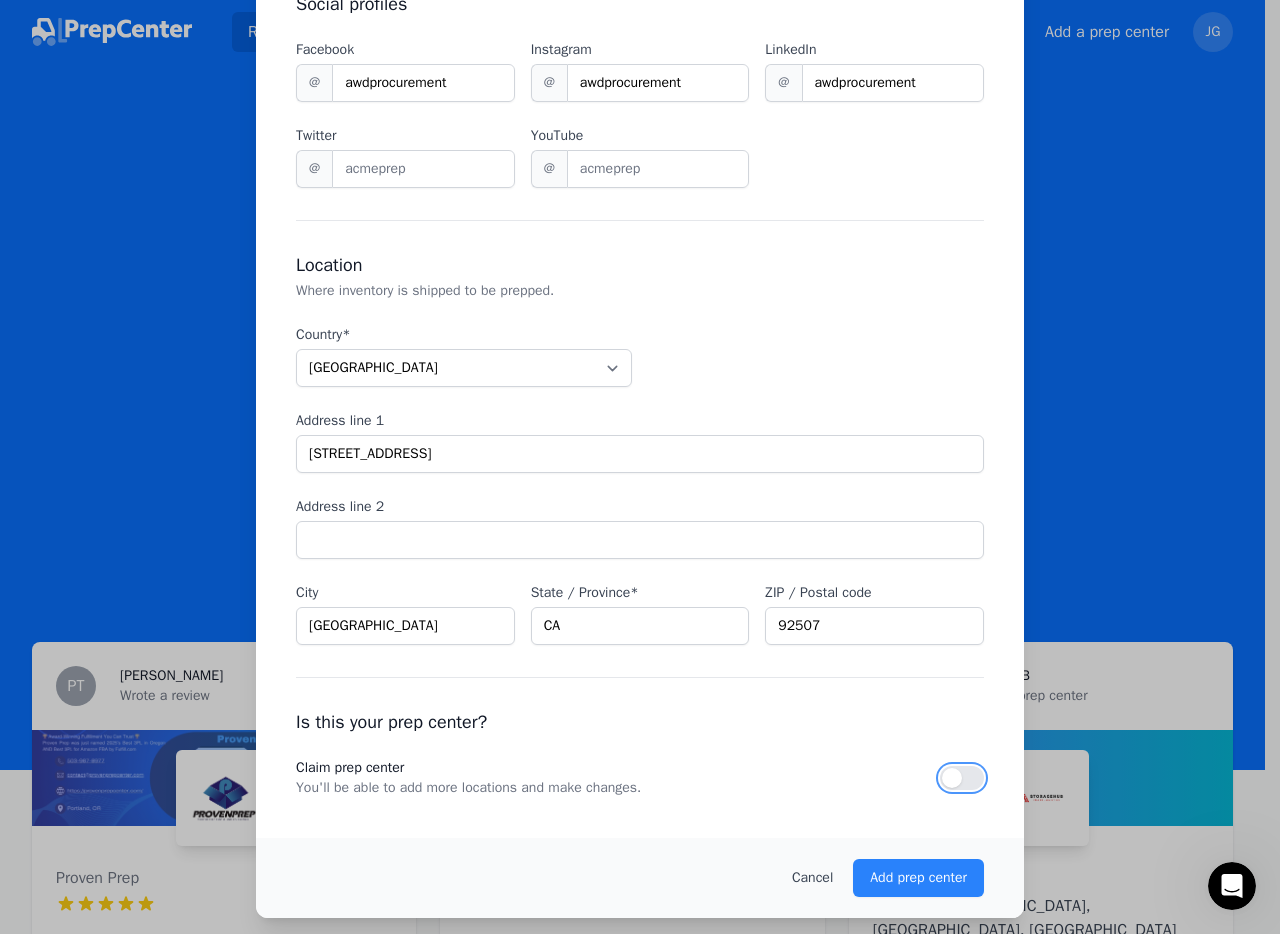 click at bounding box center (962, 778) 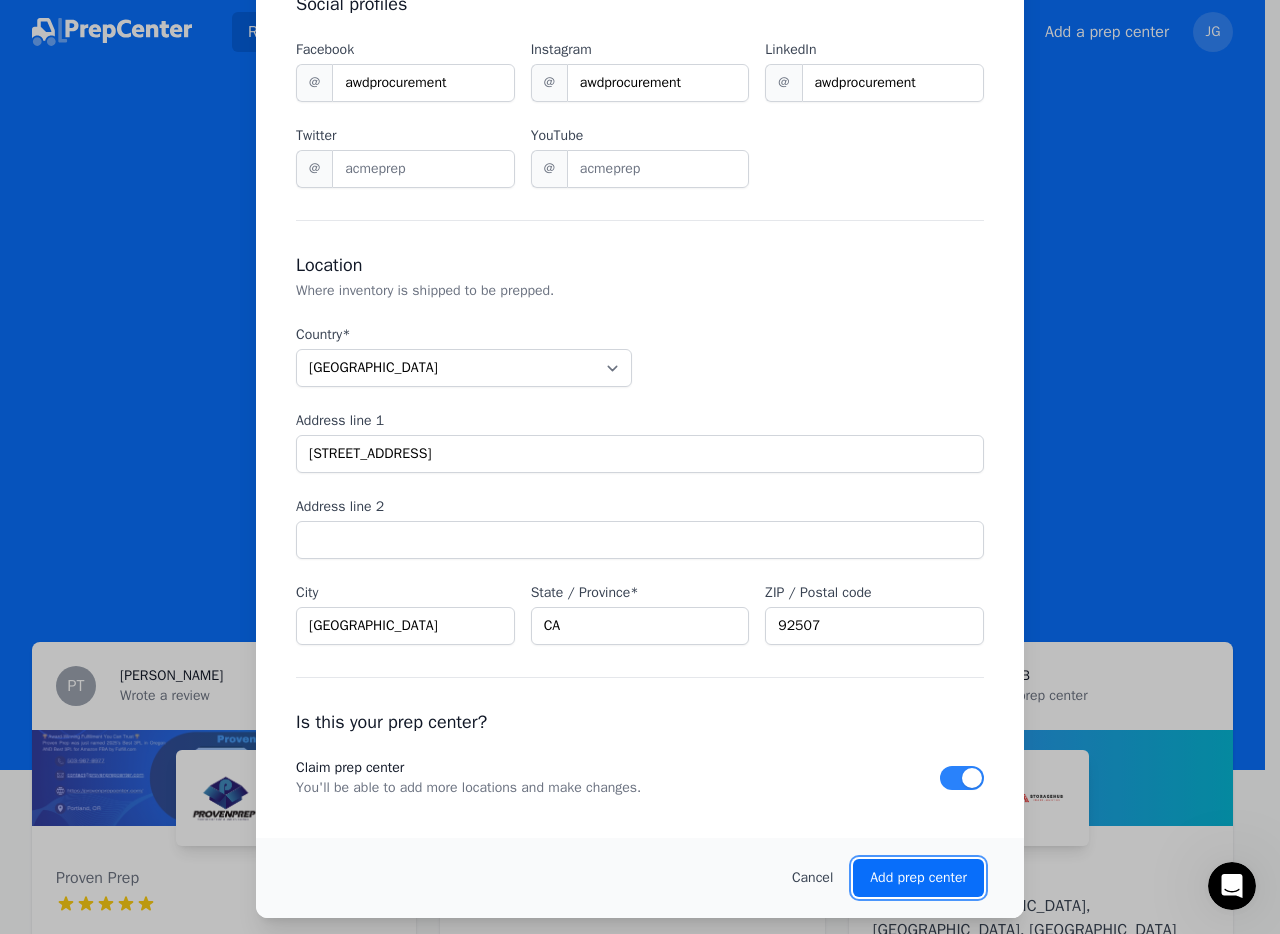 click on "Add prep center" at bounding box center [918, 878] 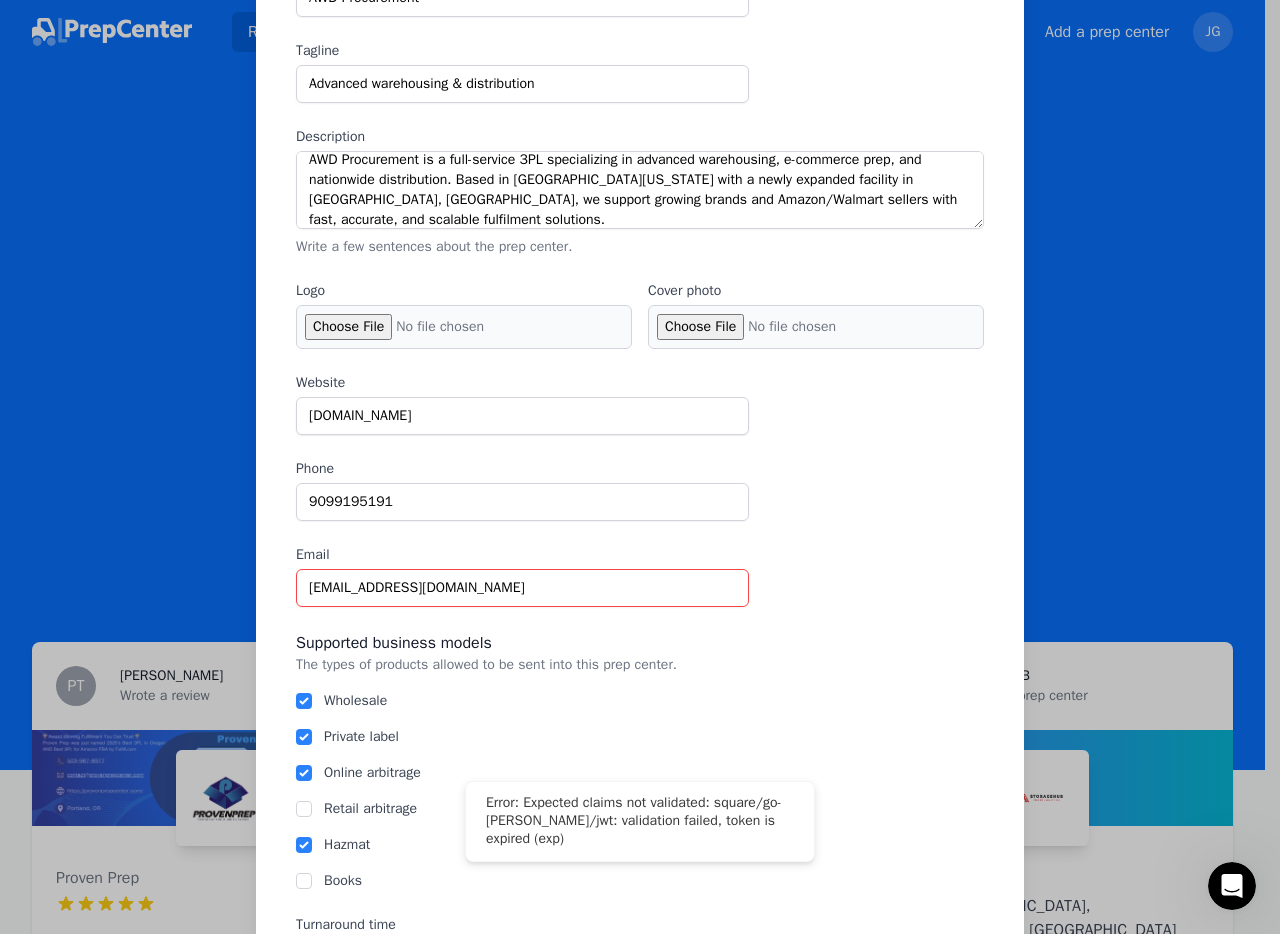 scroll, scrollTop: 164, scrollLeft: 0, axis: vertical 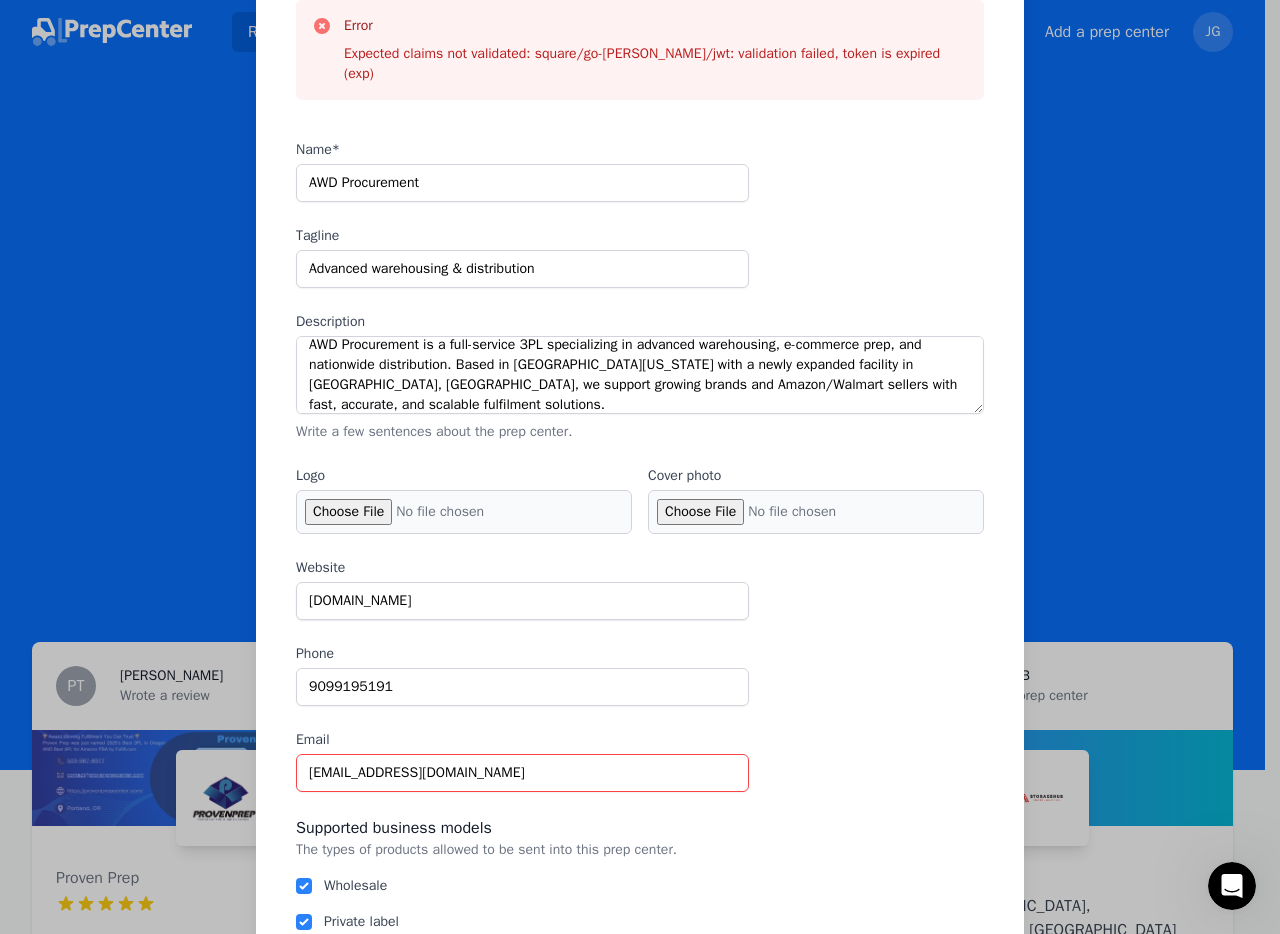 click on "Logo" at bounding box center [464, 512] 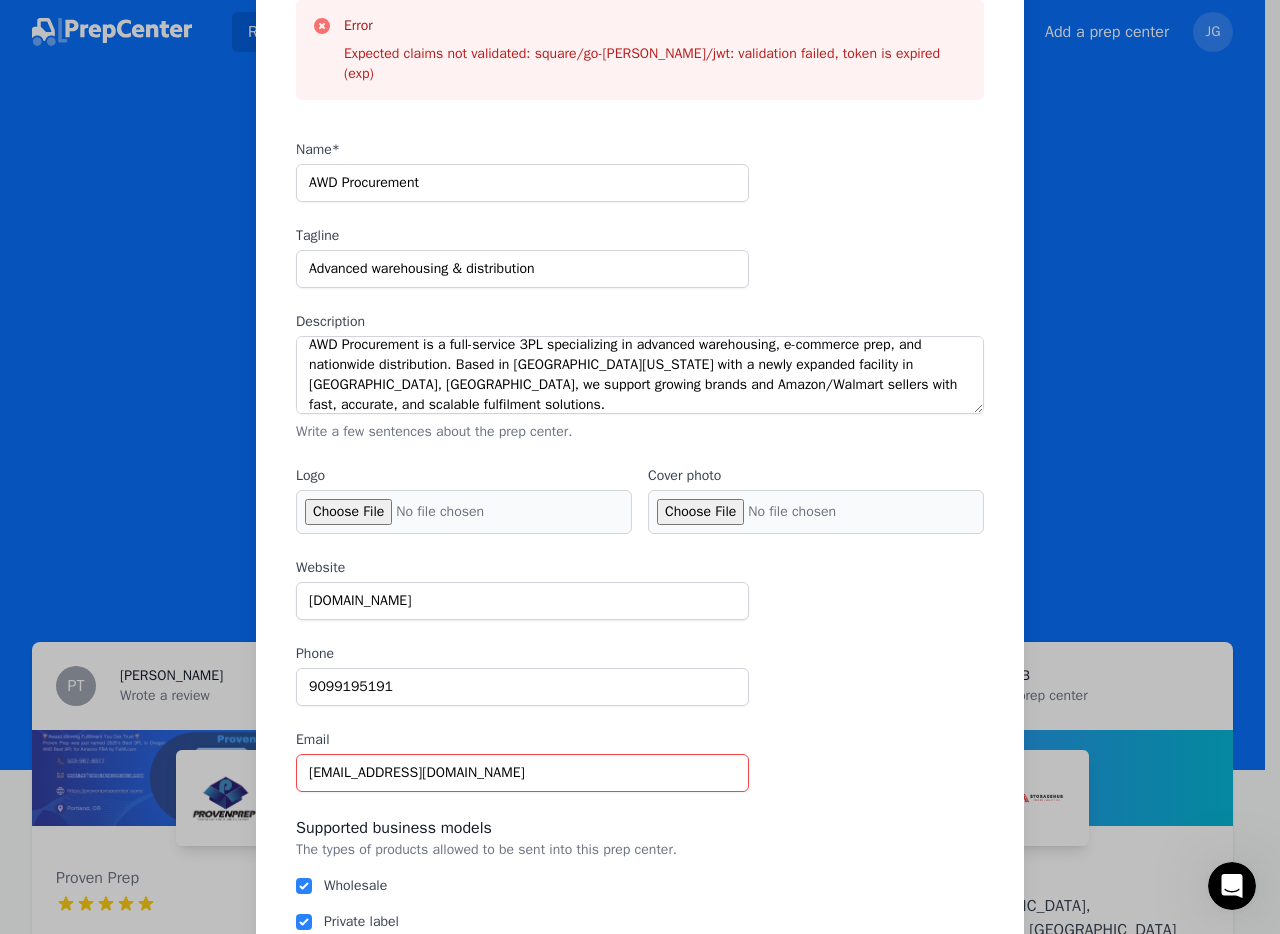 click on "Cover photo" at bounding box center [816, 512] 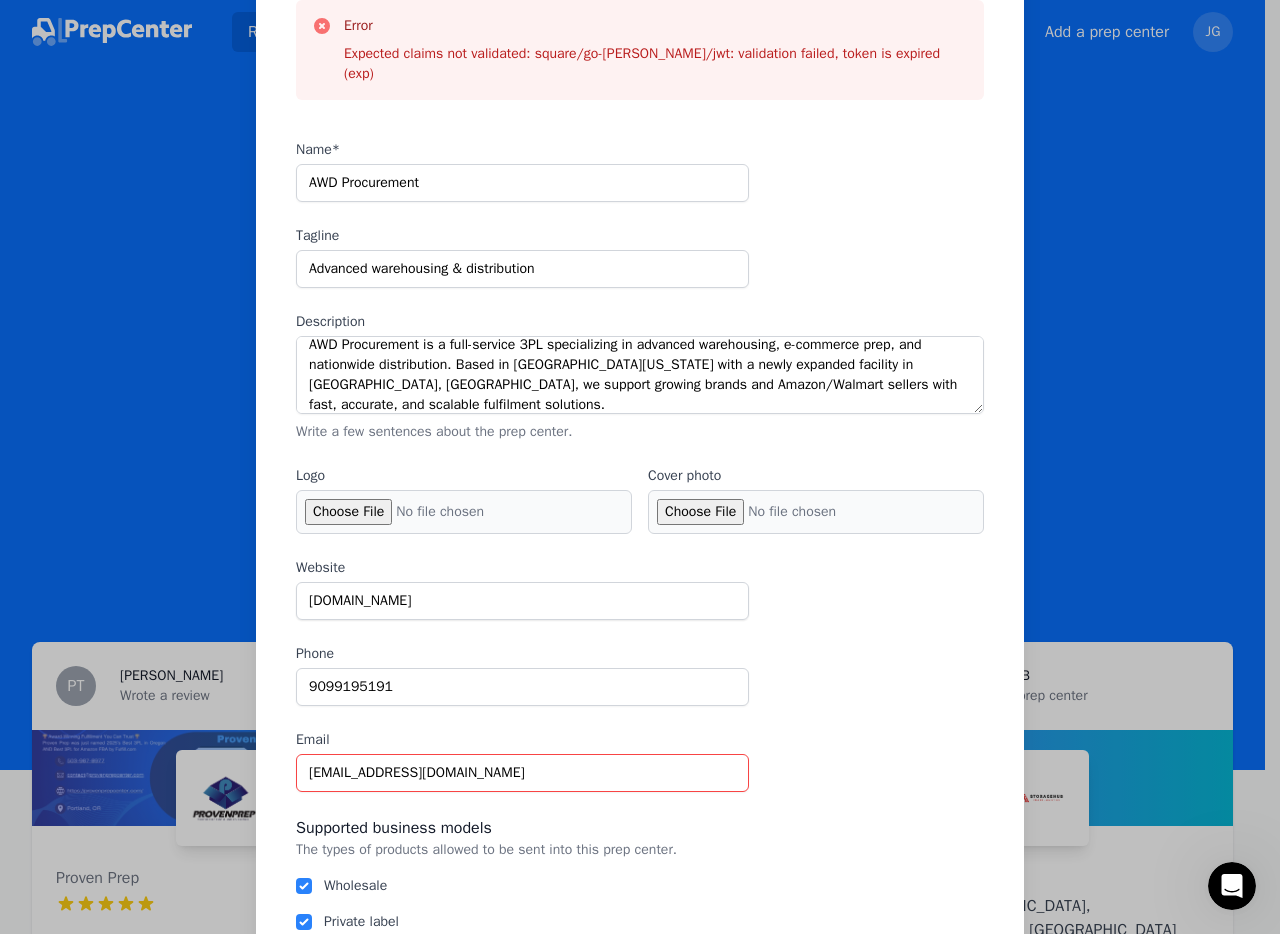 scroll, scrollTop: 1507, scrollLeft: 0, axis: vertical 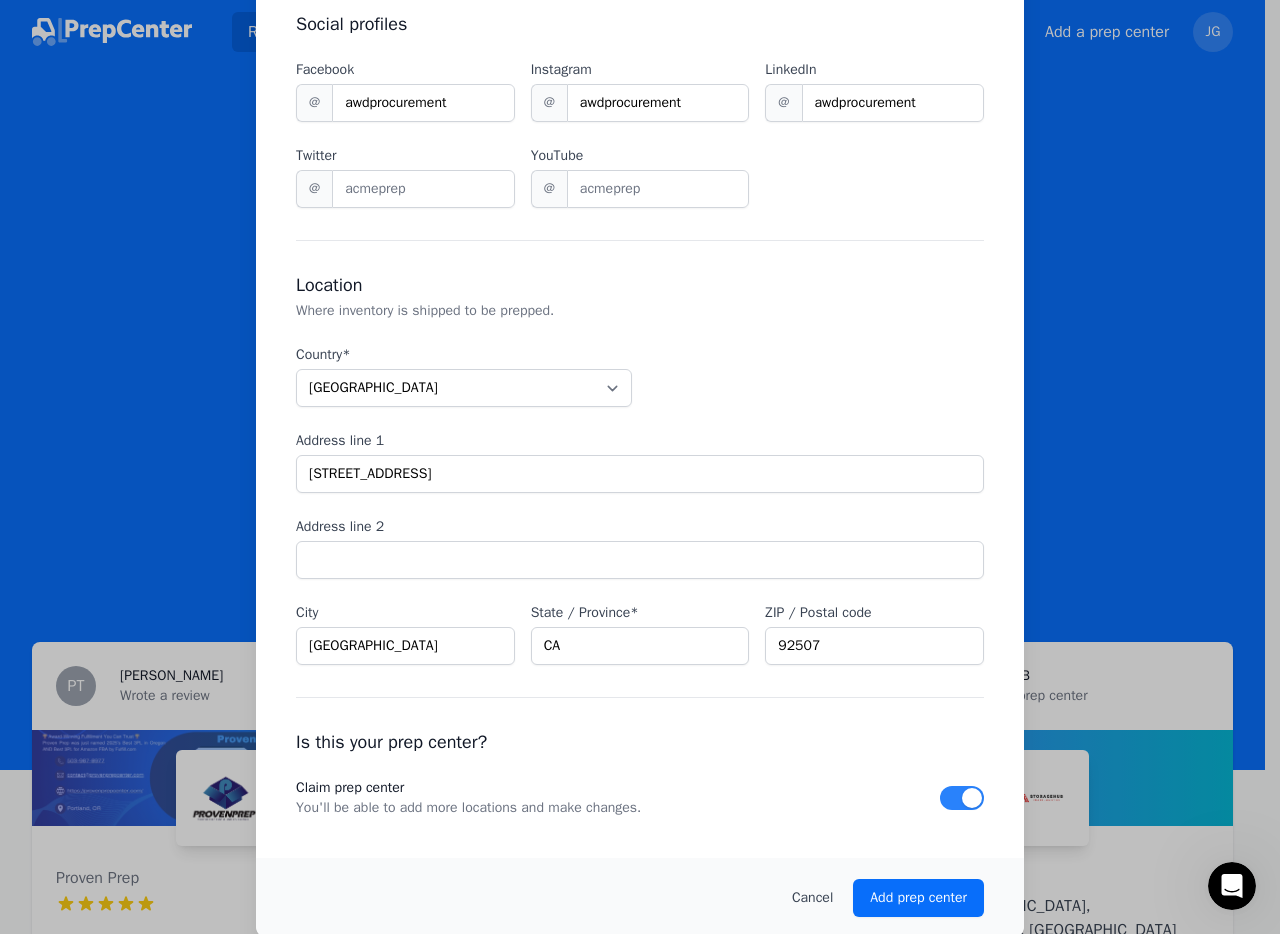 click on "Cancel Add prep center" at bounding box center (640, 898) 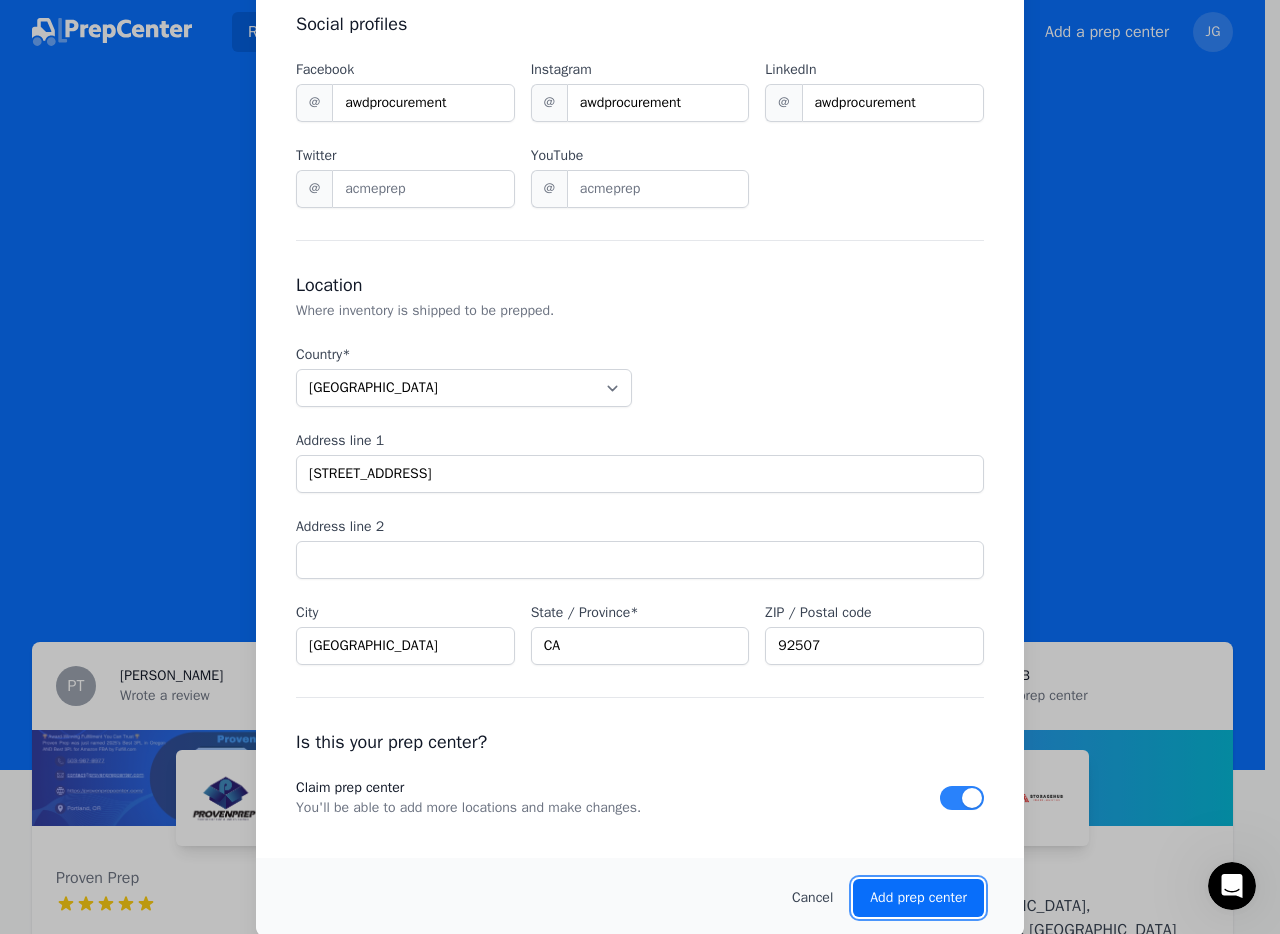 click on "Add prep center" at bounding box center [918, 898] 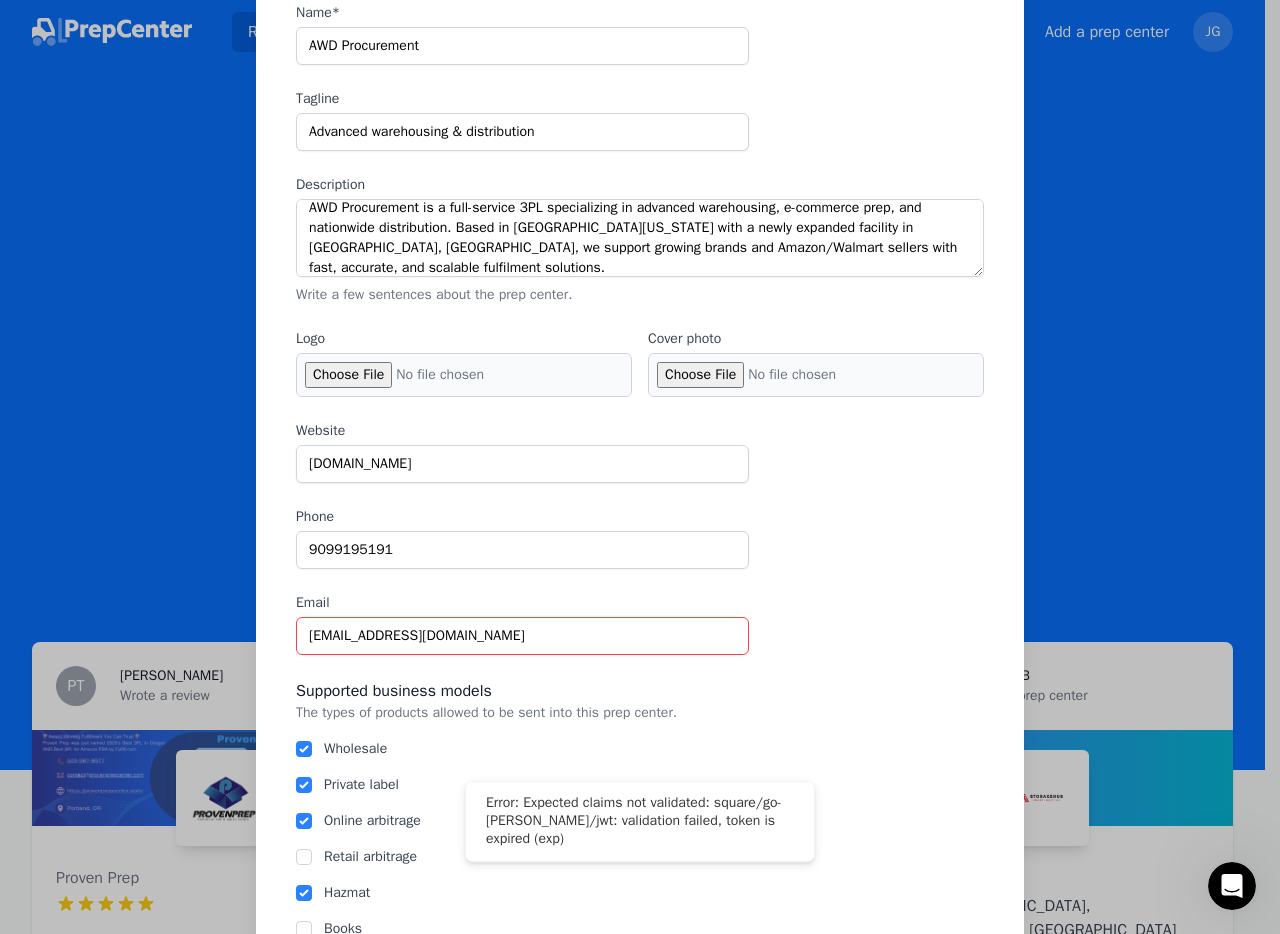 scroll, scrollTop: 284, scrollLeft: 0, axis: vertical 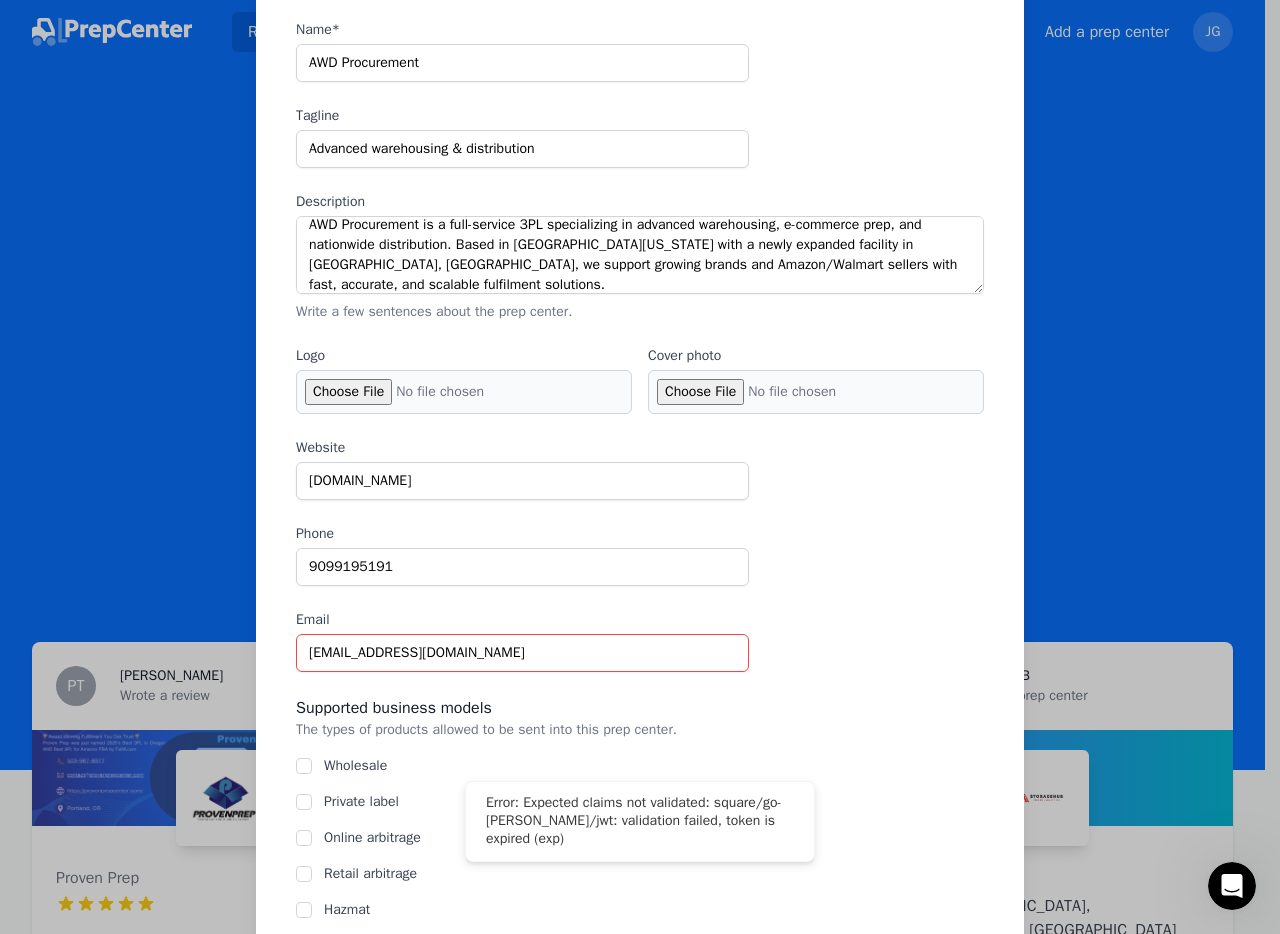 type 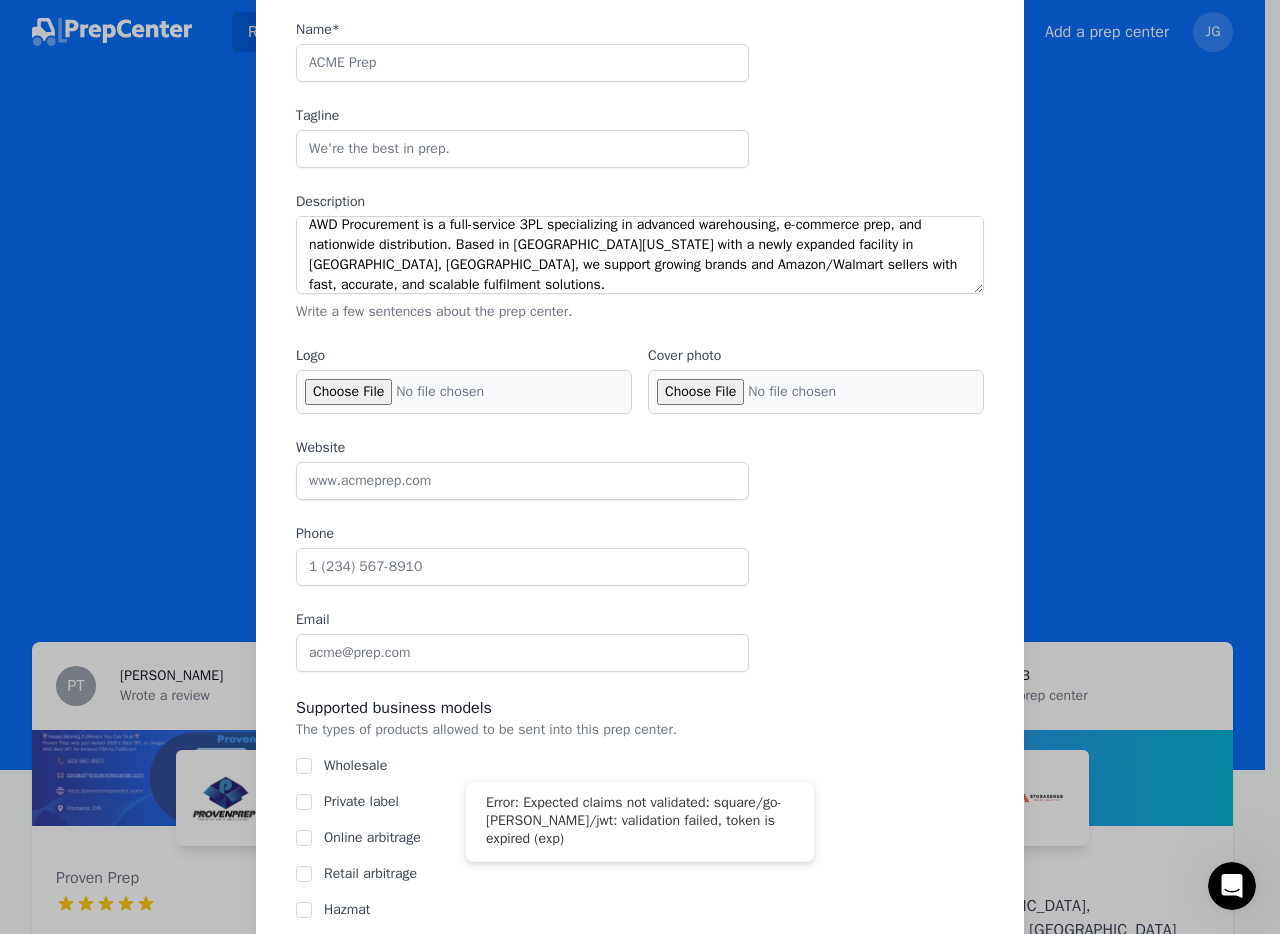 click on "Error: Expected claims not validated: square/go-jose/jwt: validation failed, token is expired (exp)" at bounding box center (640, 821) 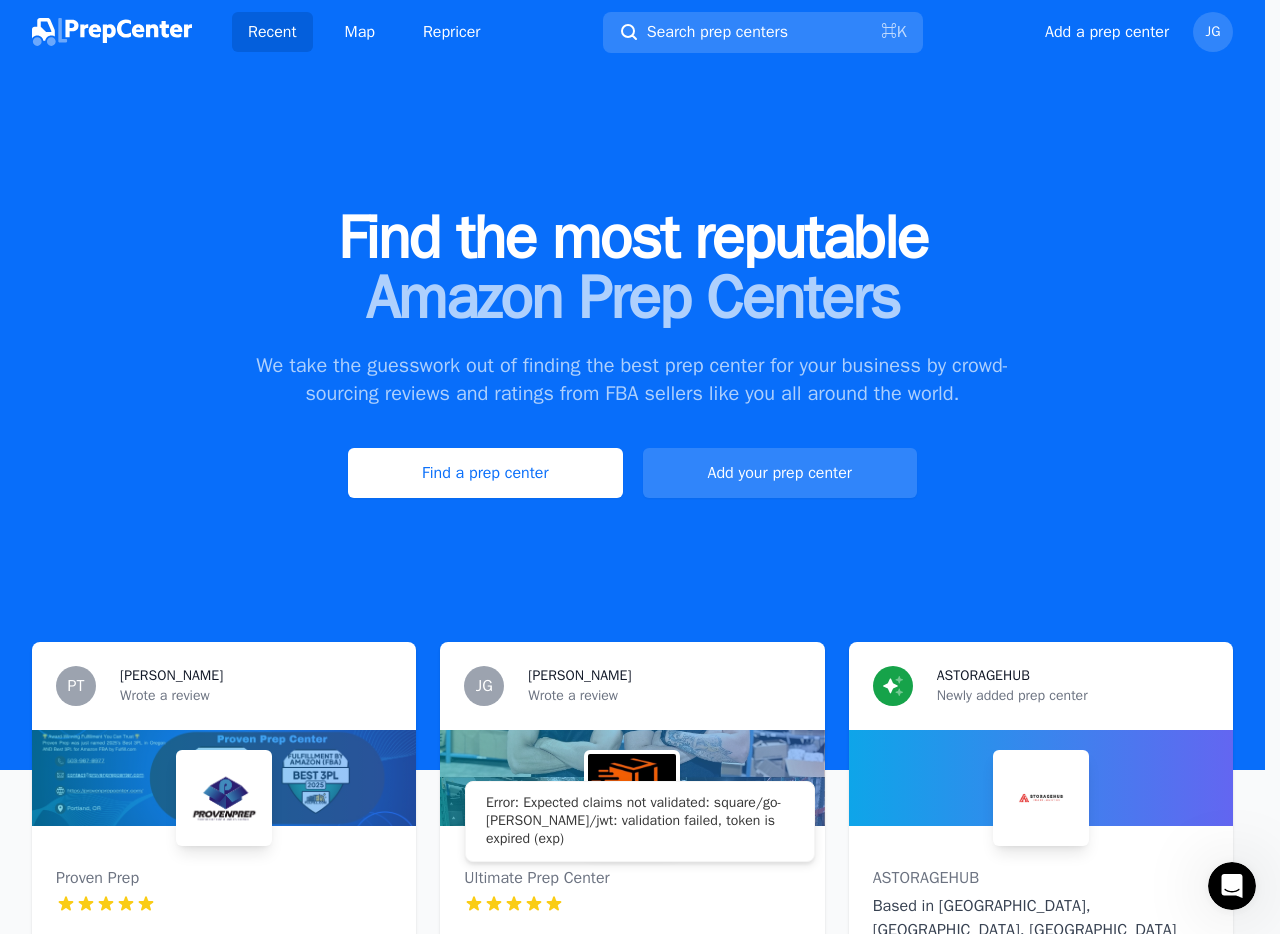 scroll, scrollTop: 0, scrollLeft: 0, axis: both 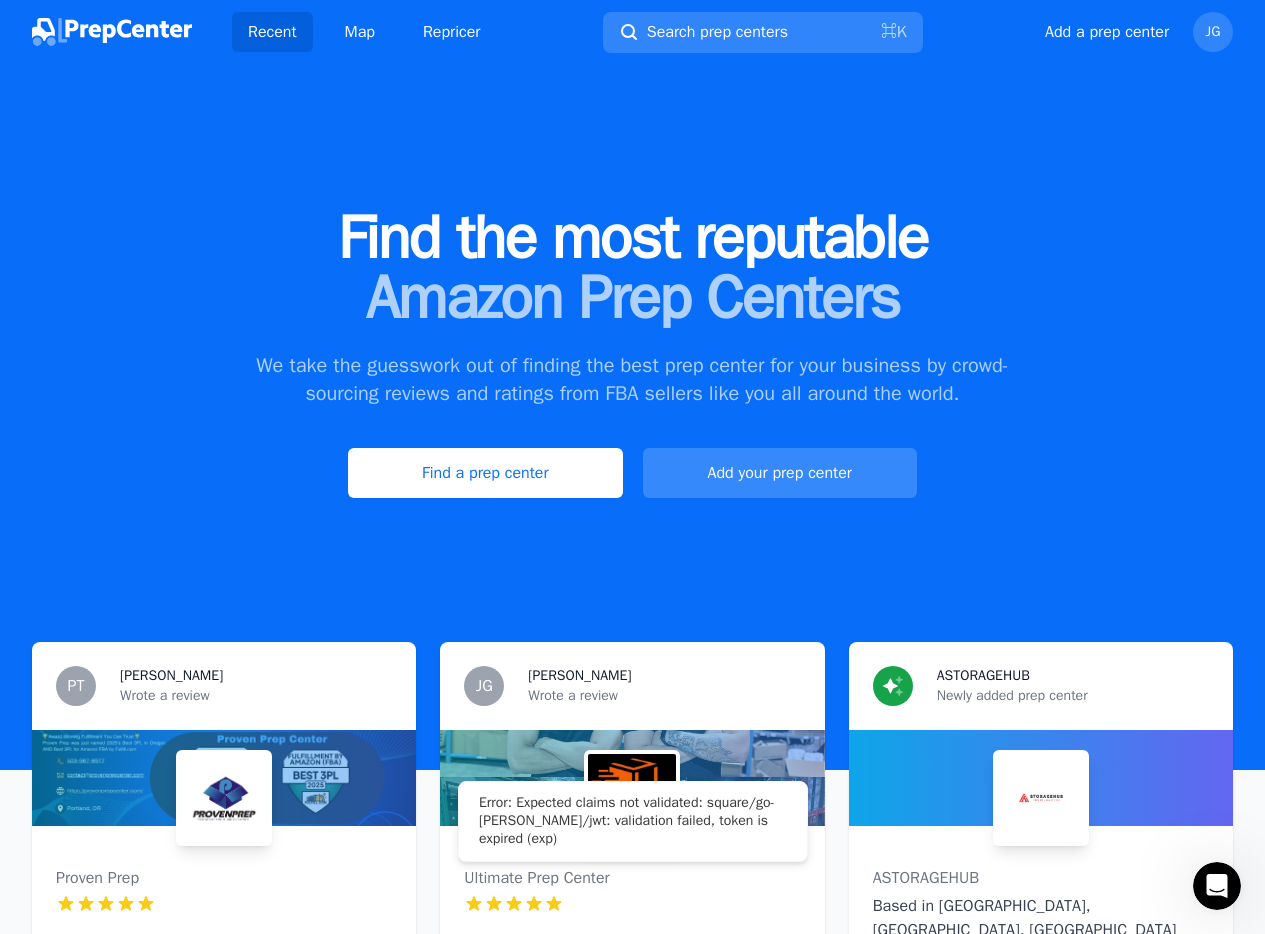 click on "Add your prep center" at bounding box center (780, 473) 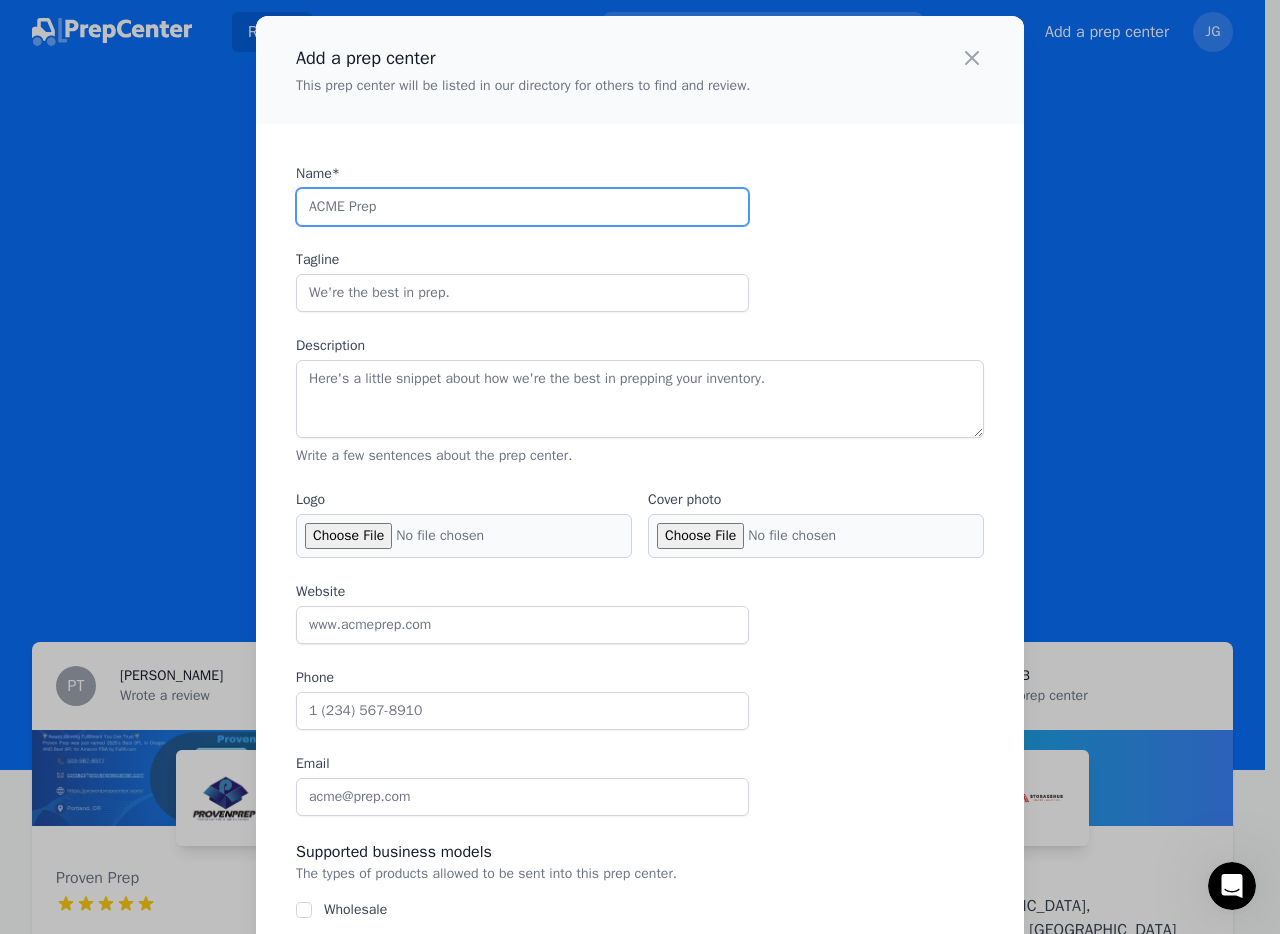 click on "Name*" at bounding box center [522, 207] 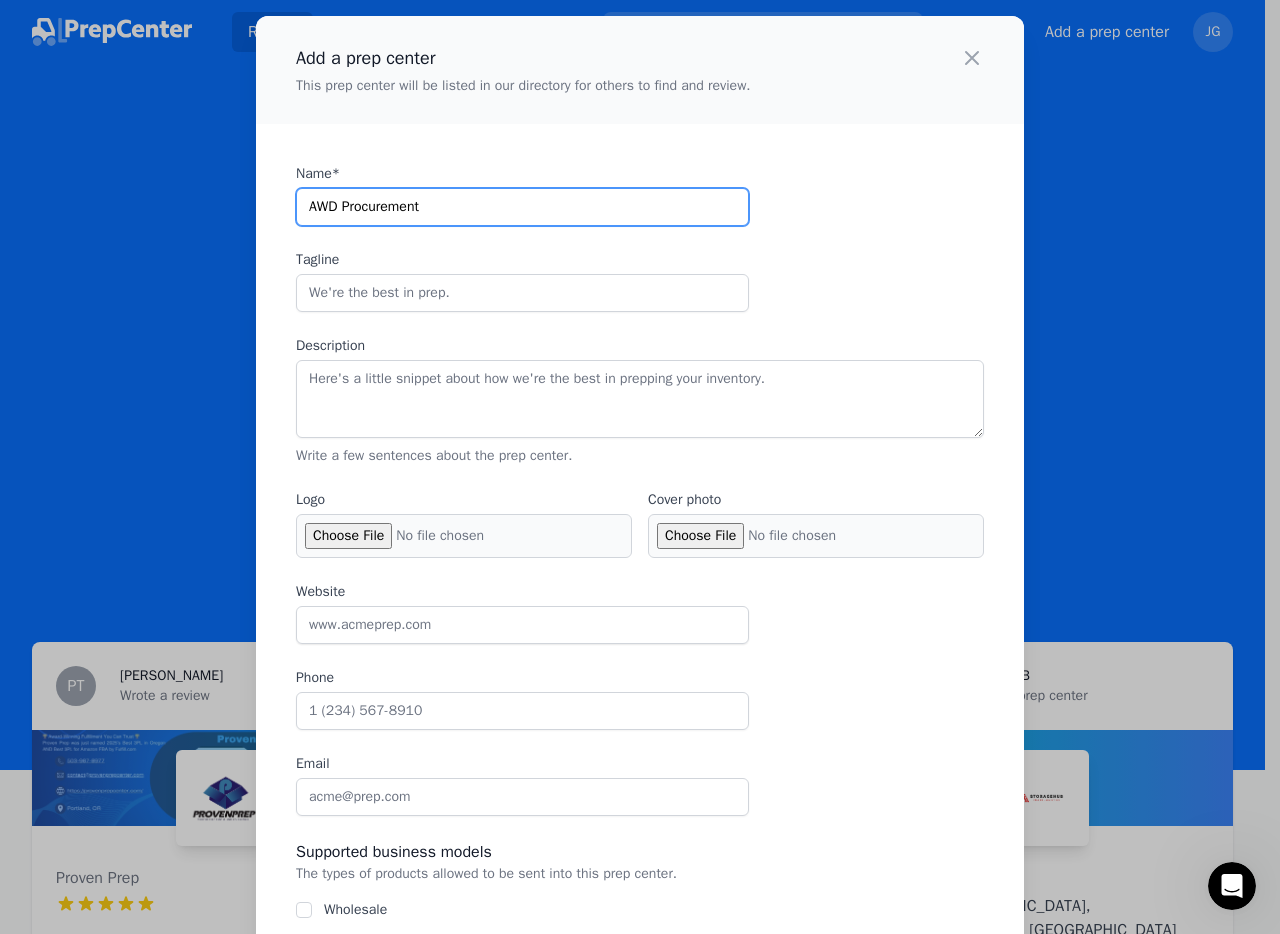 type on "AWD Procurement" 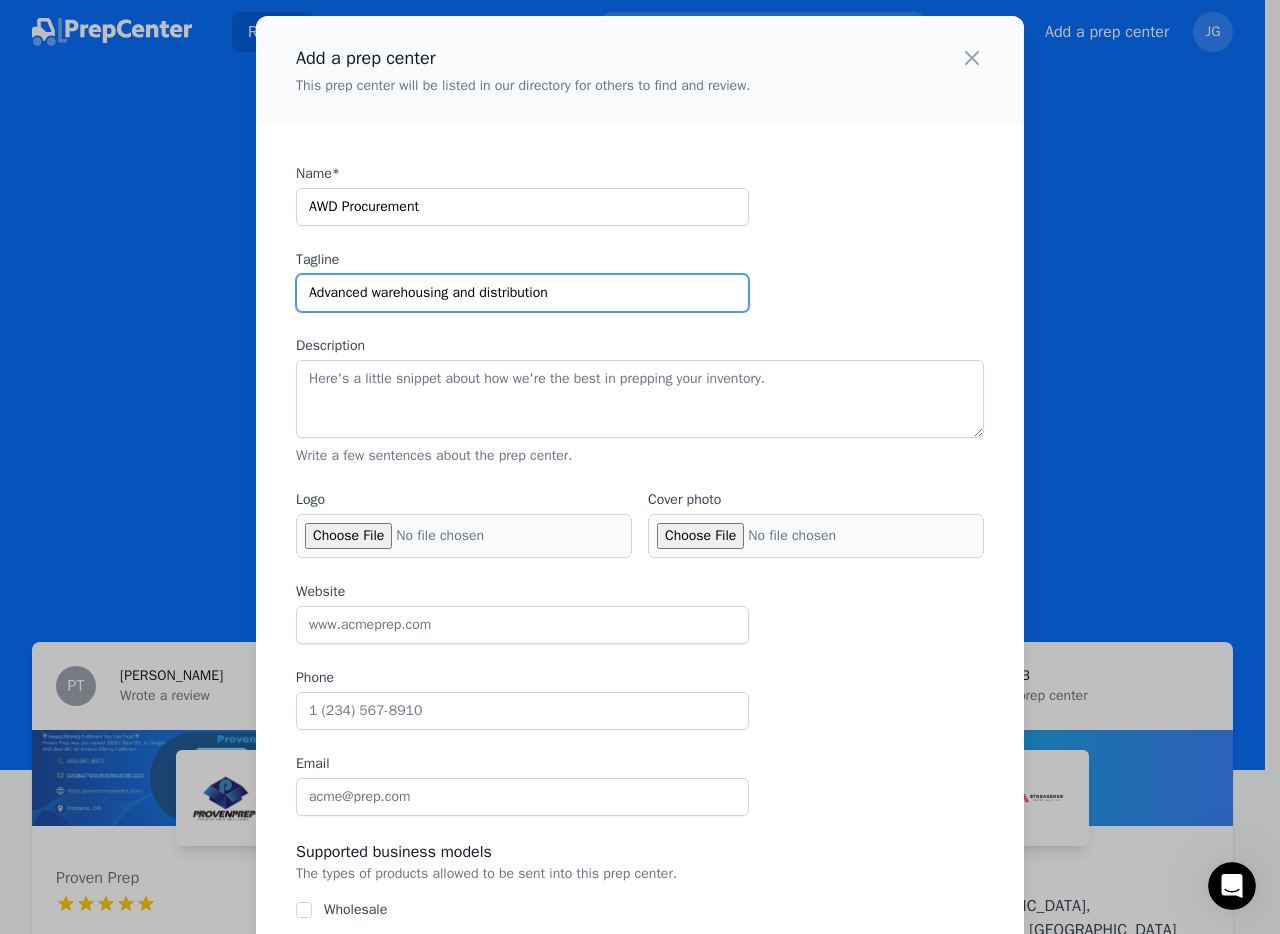 type on "Advanced warehousing and distribution" 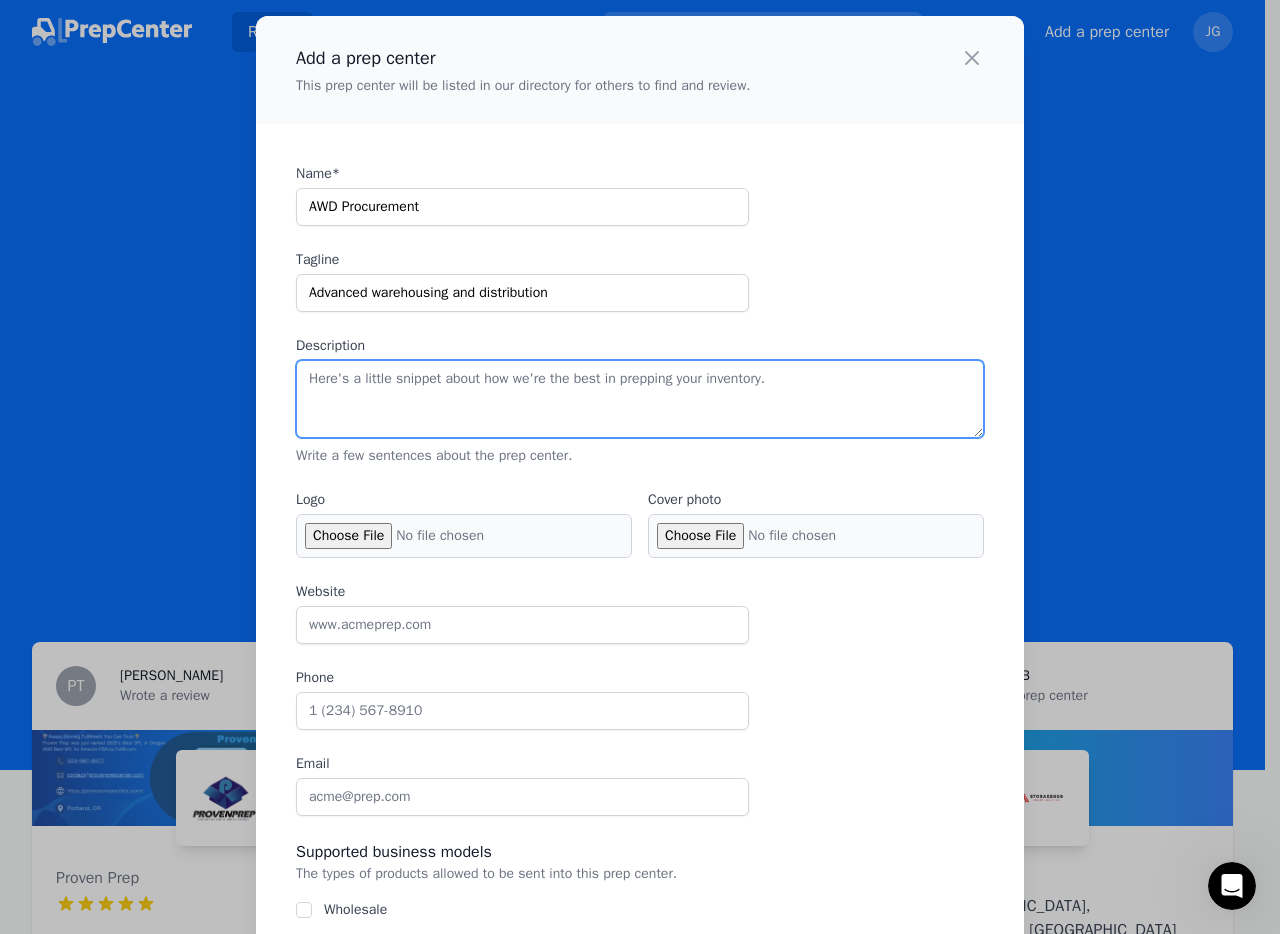 click on "Description" at bounding box center (640, 399) 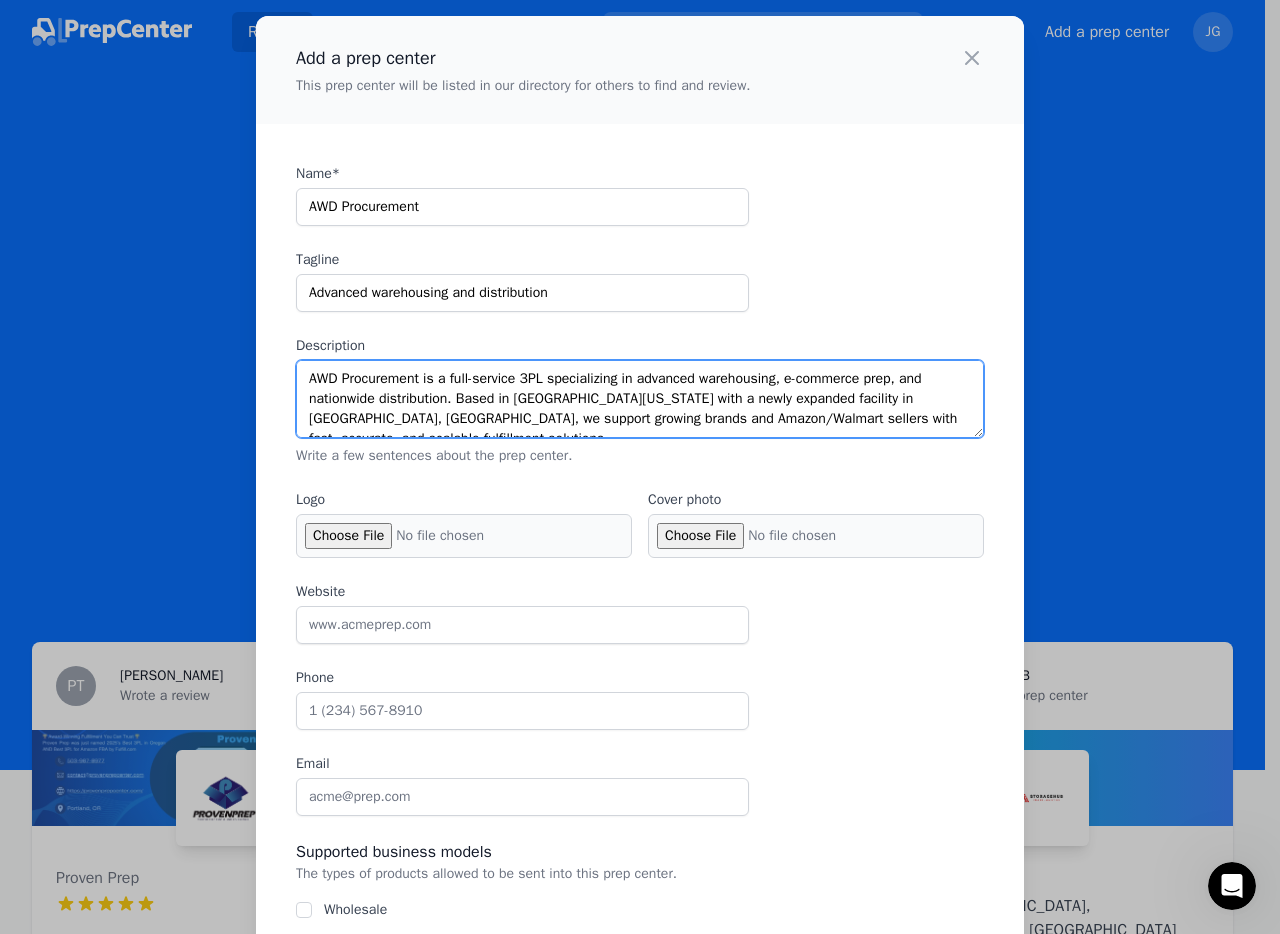 scroll, scrollTop: 10, scrollLeft: 0, axis: vertical 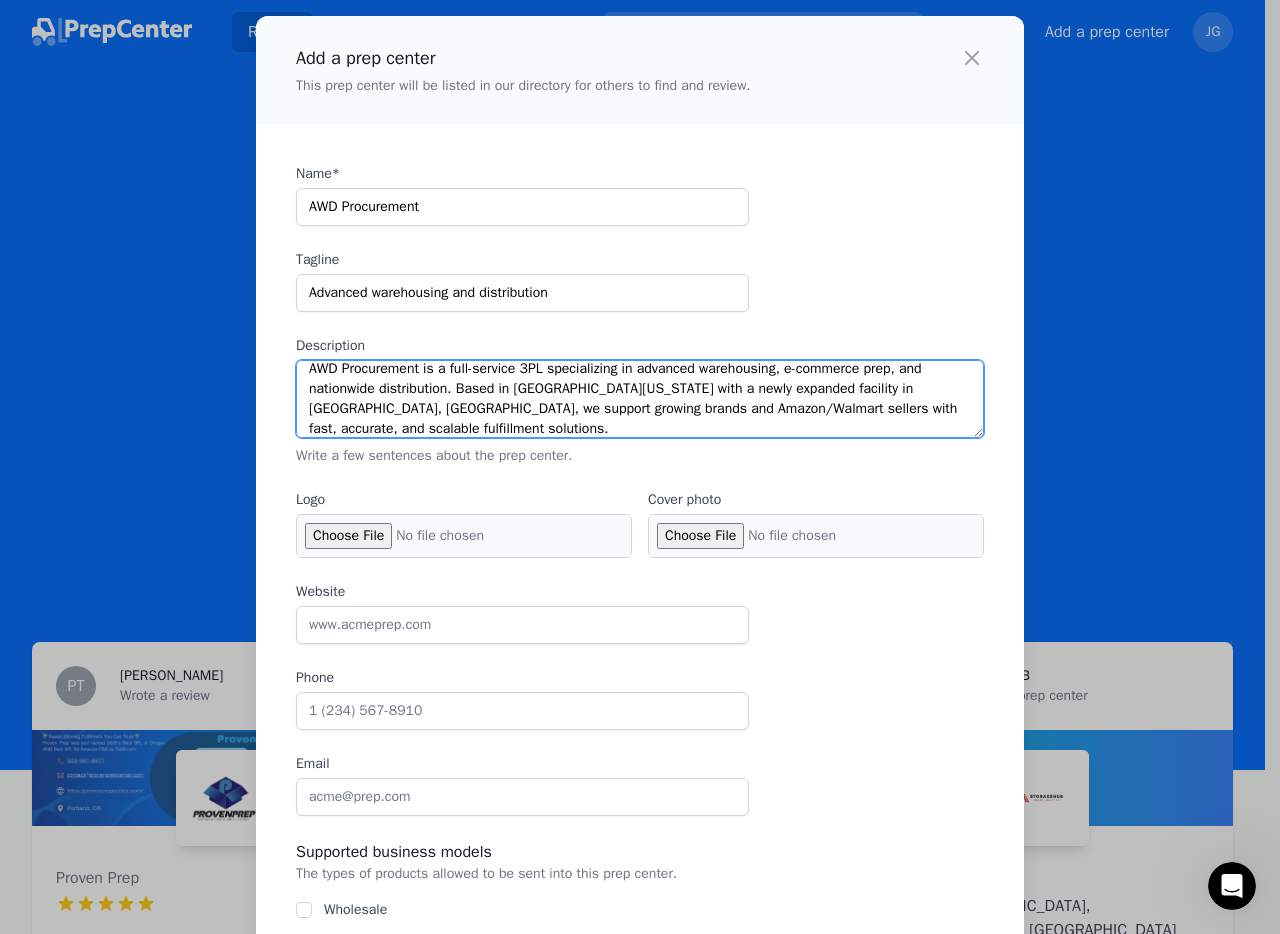 type on "AWD Procurement is a full-service 3PL specializing in advanced warehousing, e-commerce prep, and nationwide distribution. Based in [GEOGRAPHIC_DATA][US_STATE] with a newly expanded facility in [GEOGRAPHIC_DATA], [GEOGRAPHIC_DATA], we support growing brands and Amazon/Walmart sellers with fast, accurate, and scalable fulfillment solutions." 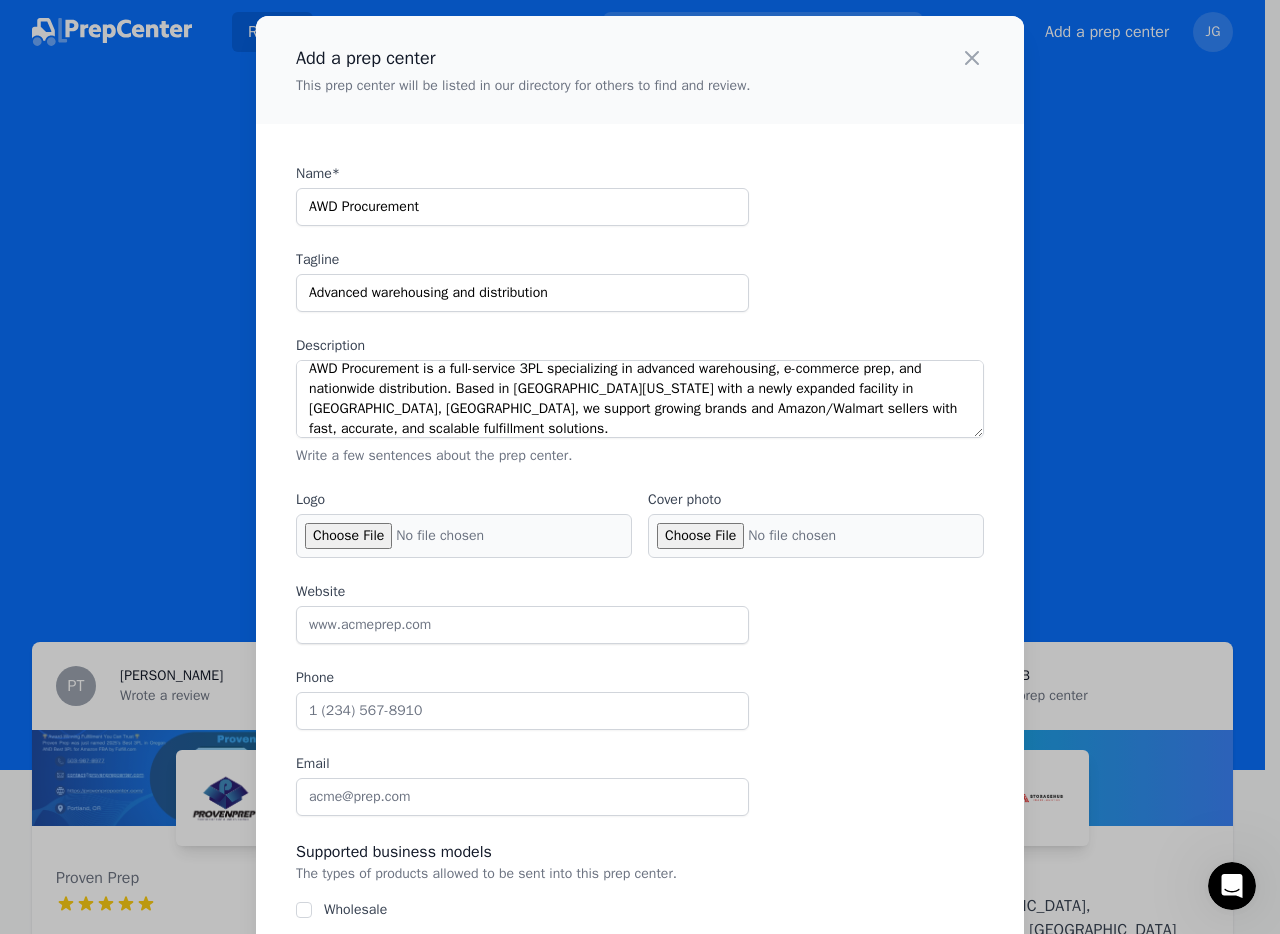 click on "Logo" at bounding box center [464, 536] 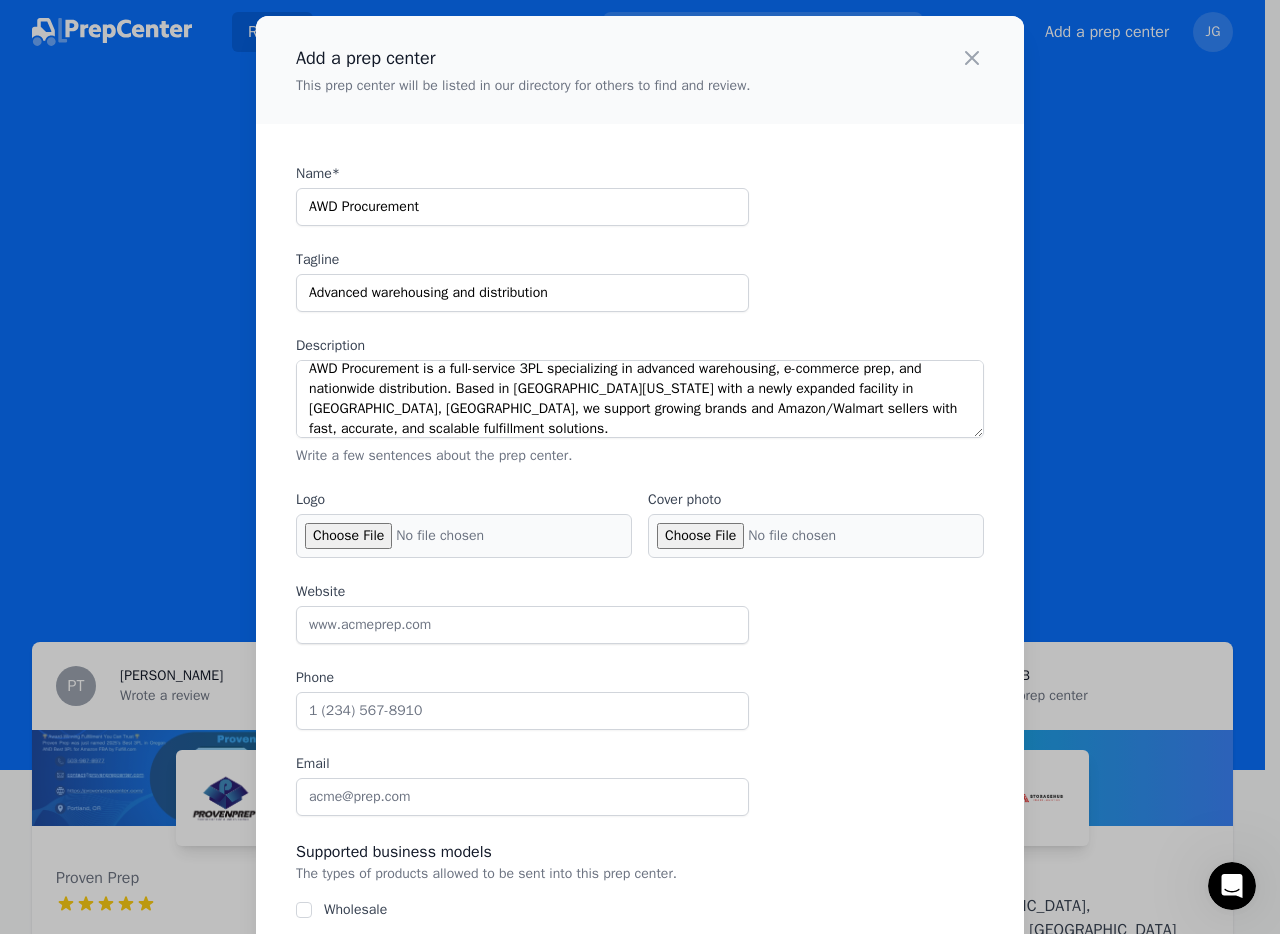 type on "C:\fakepath\AWDLOGOLARGE.png" 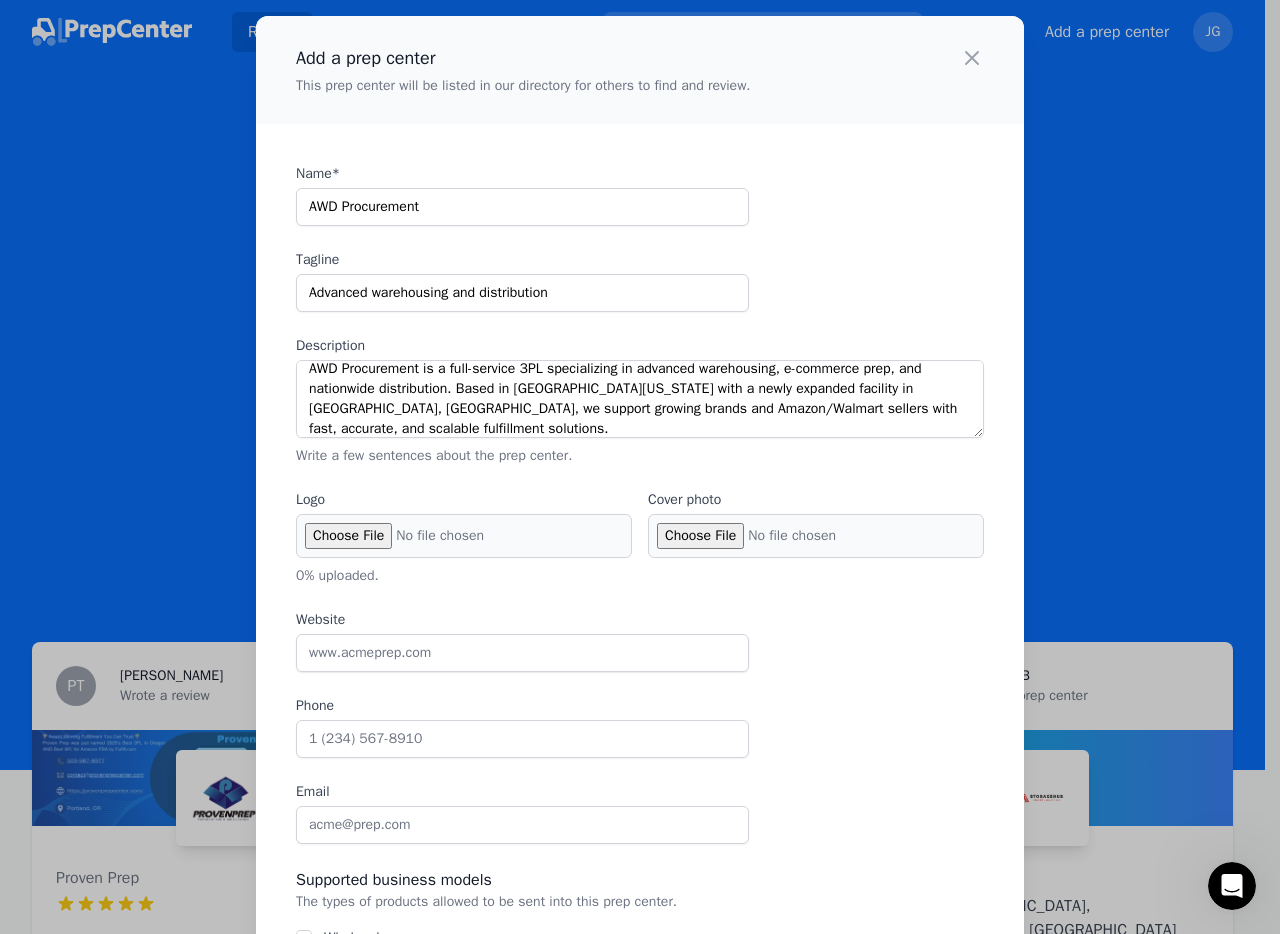 click on "Website Phone Email" at bounding box center (640, 727) 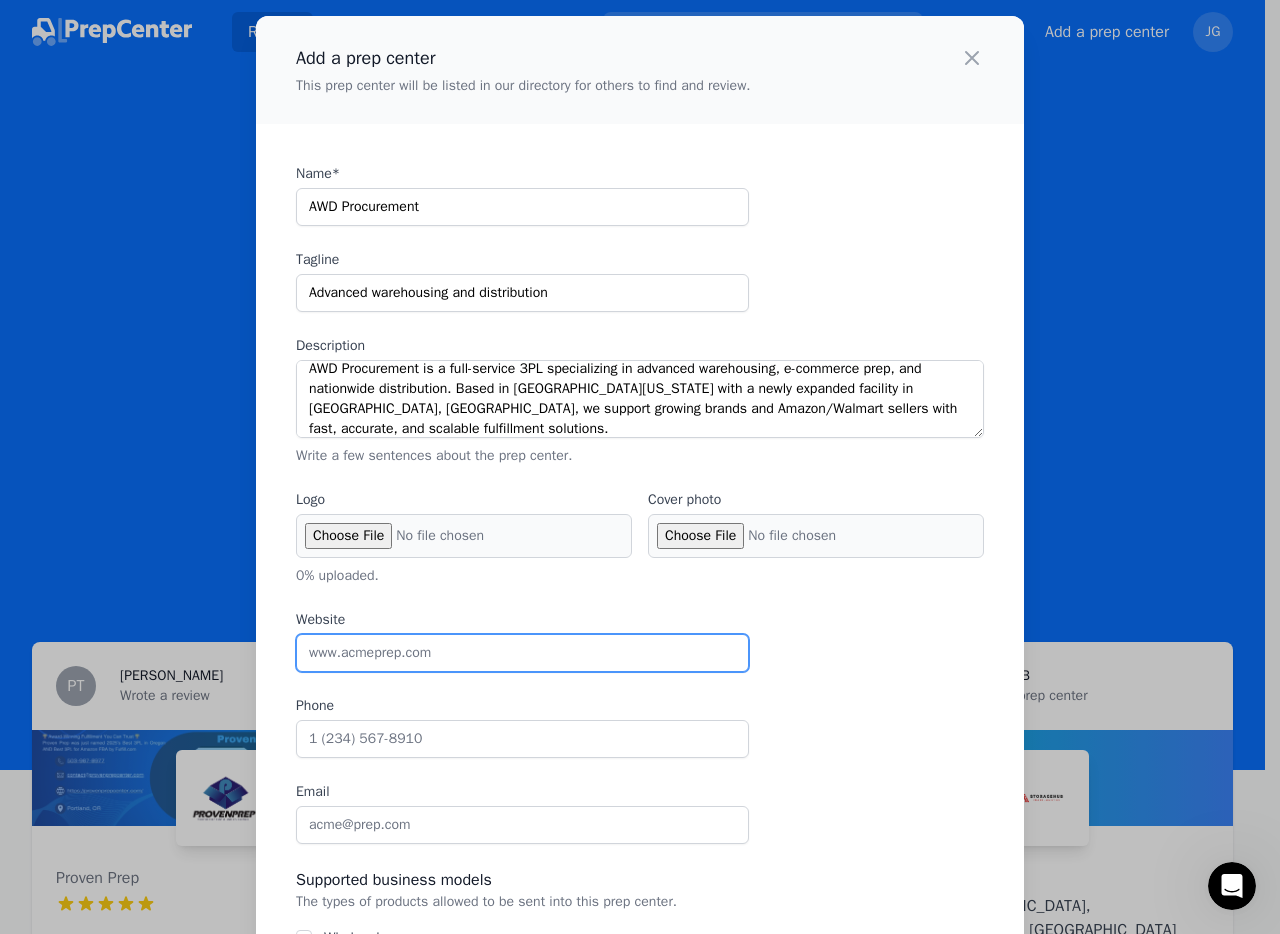 click on "Website" at bounding box center [522, 653] 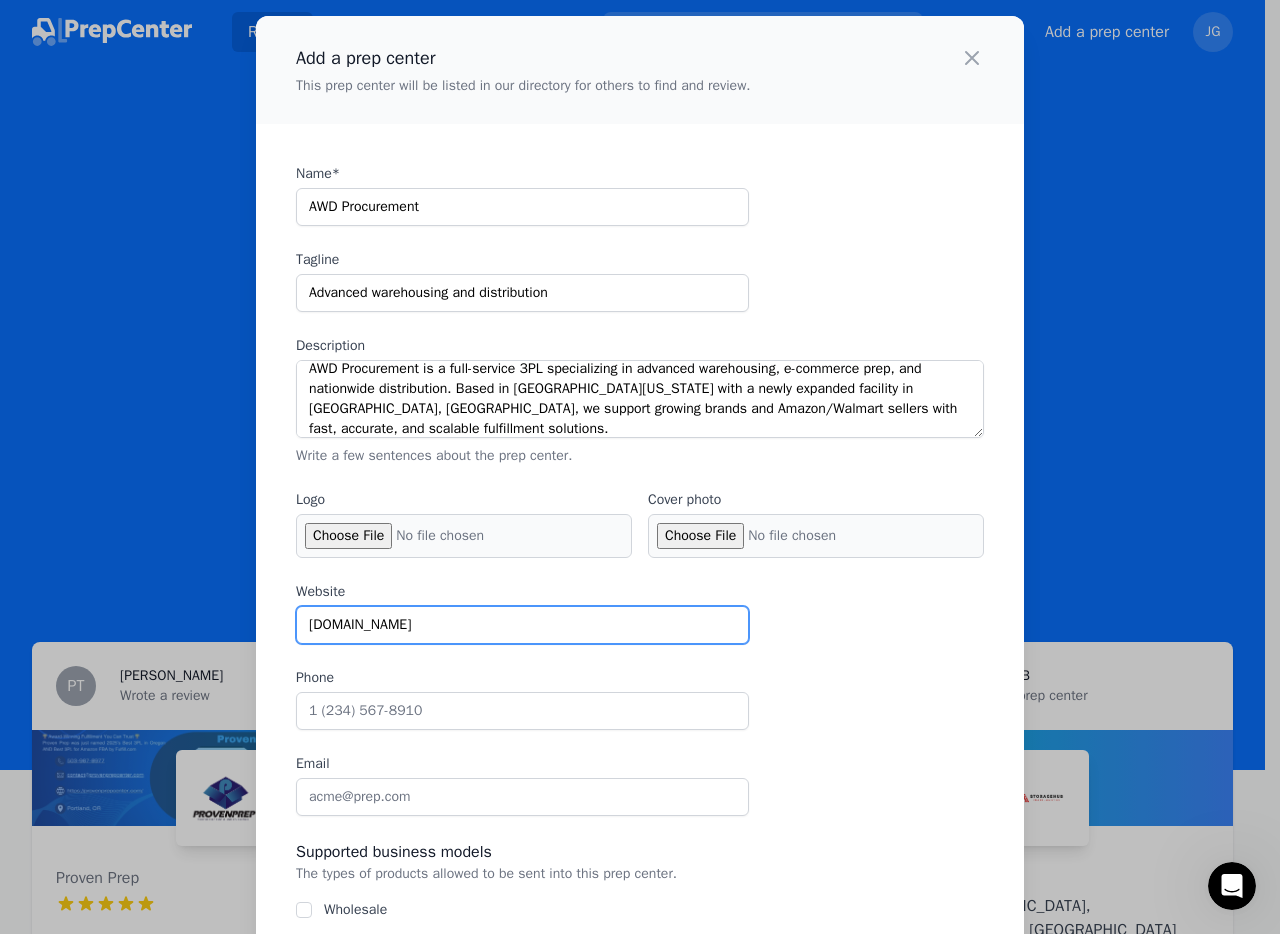 type on "www.shopawd.com" 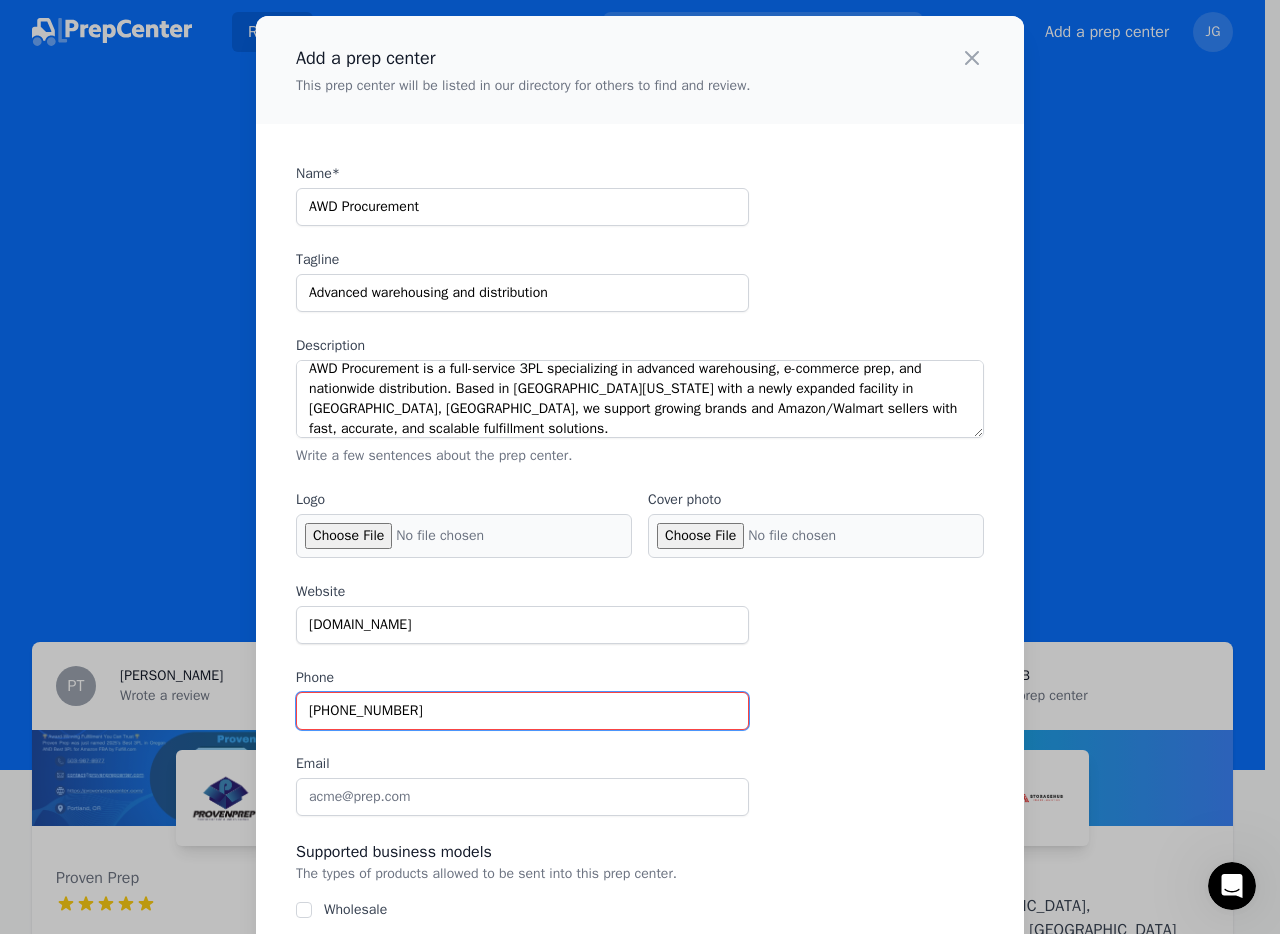 type on "(909) 919 5191" 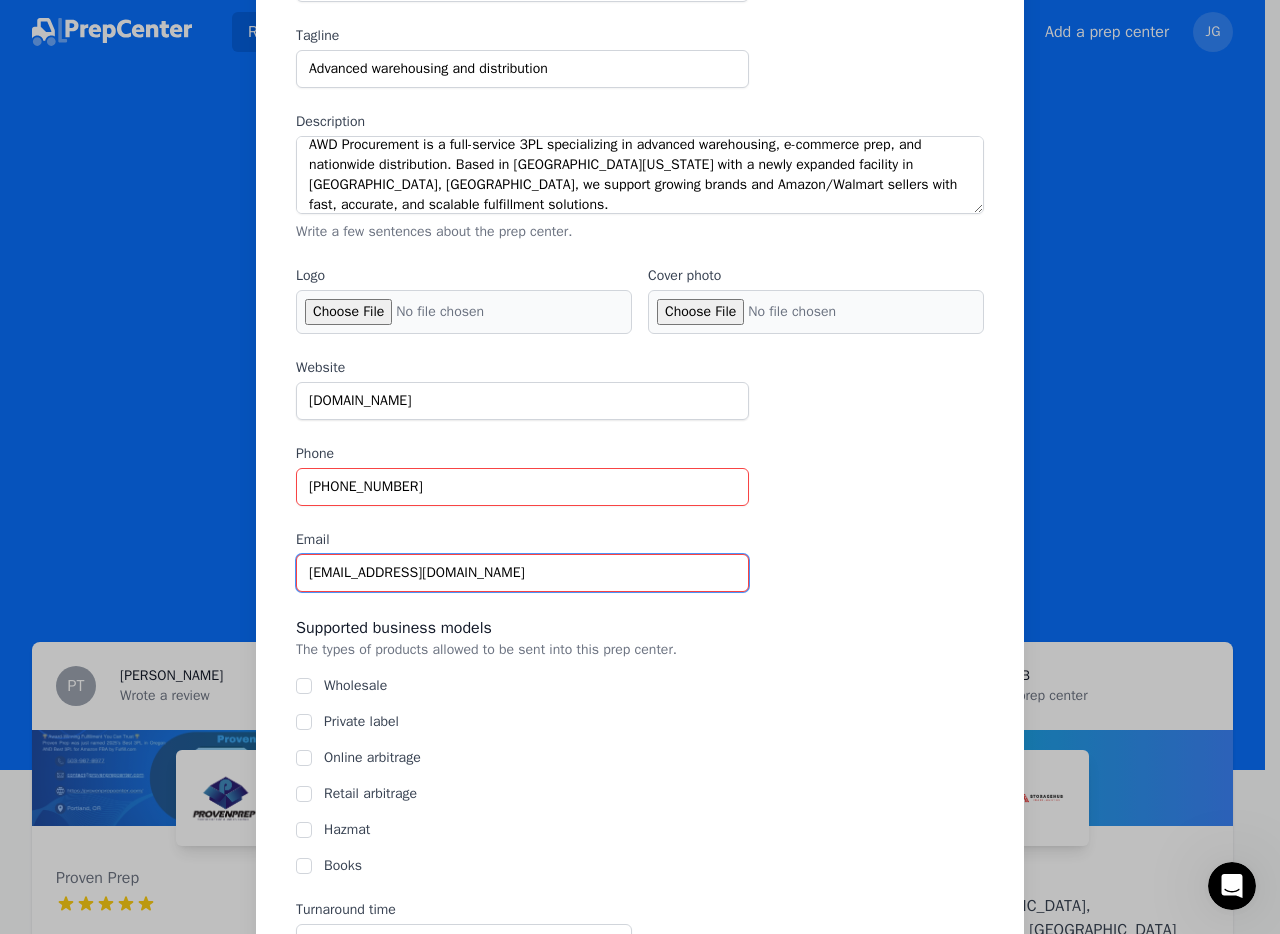 scroll, scrollTop: 249, scrollLeft: 0, axis: vertical 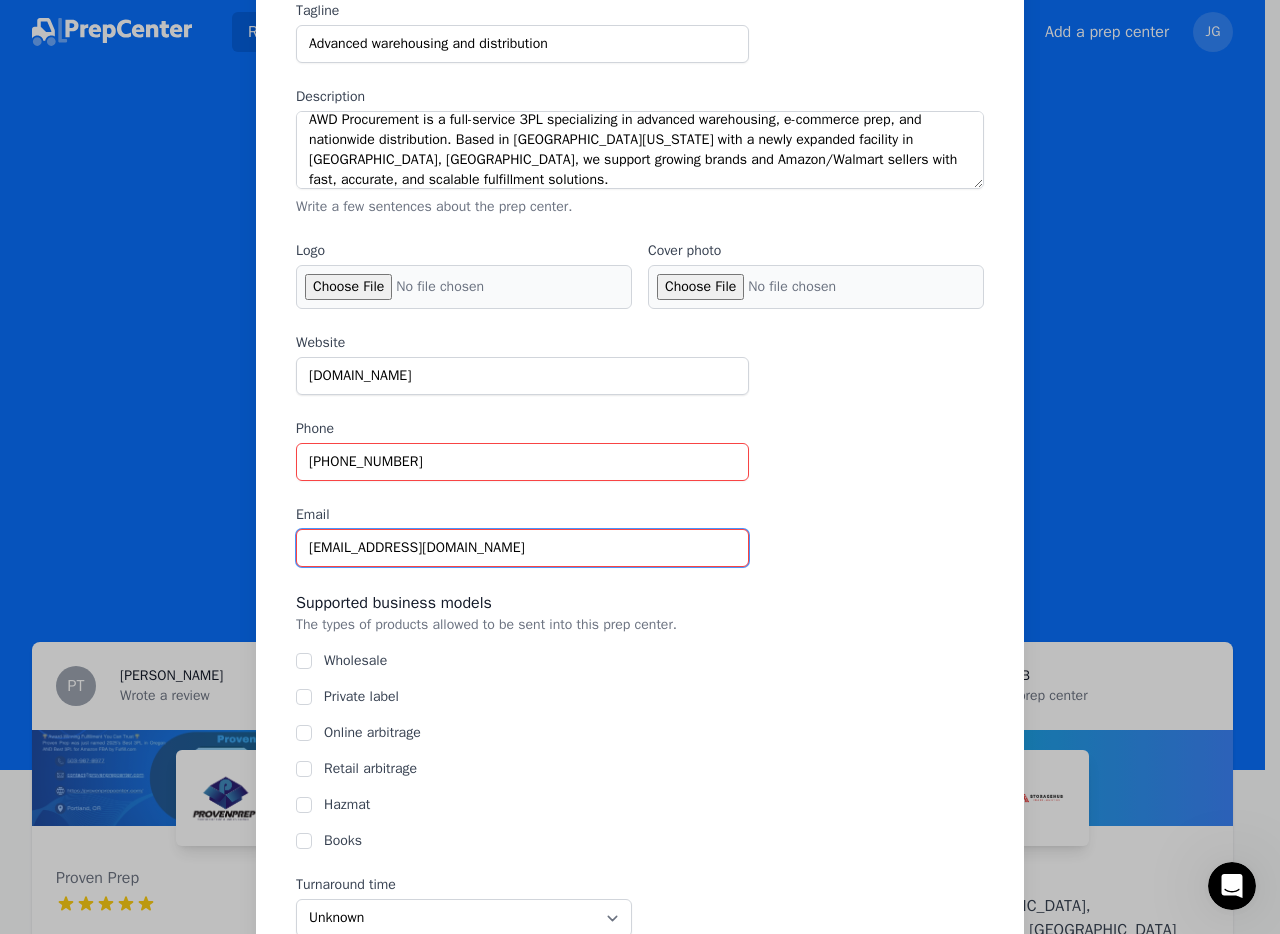 type on "[EMAIL_ADDRESS][DOMAIN_NAME]" 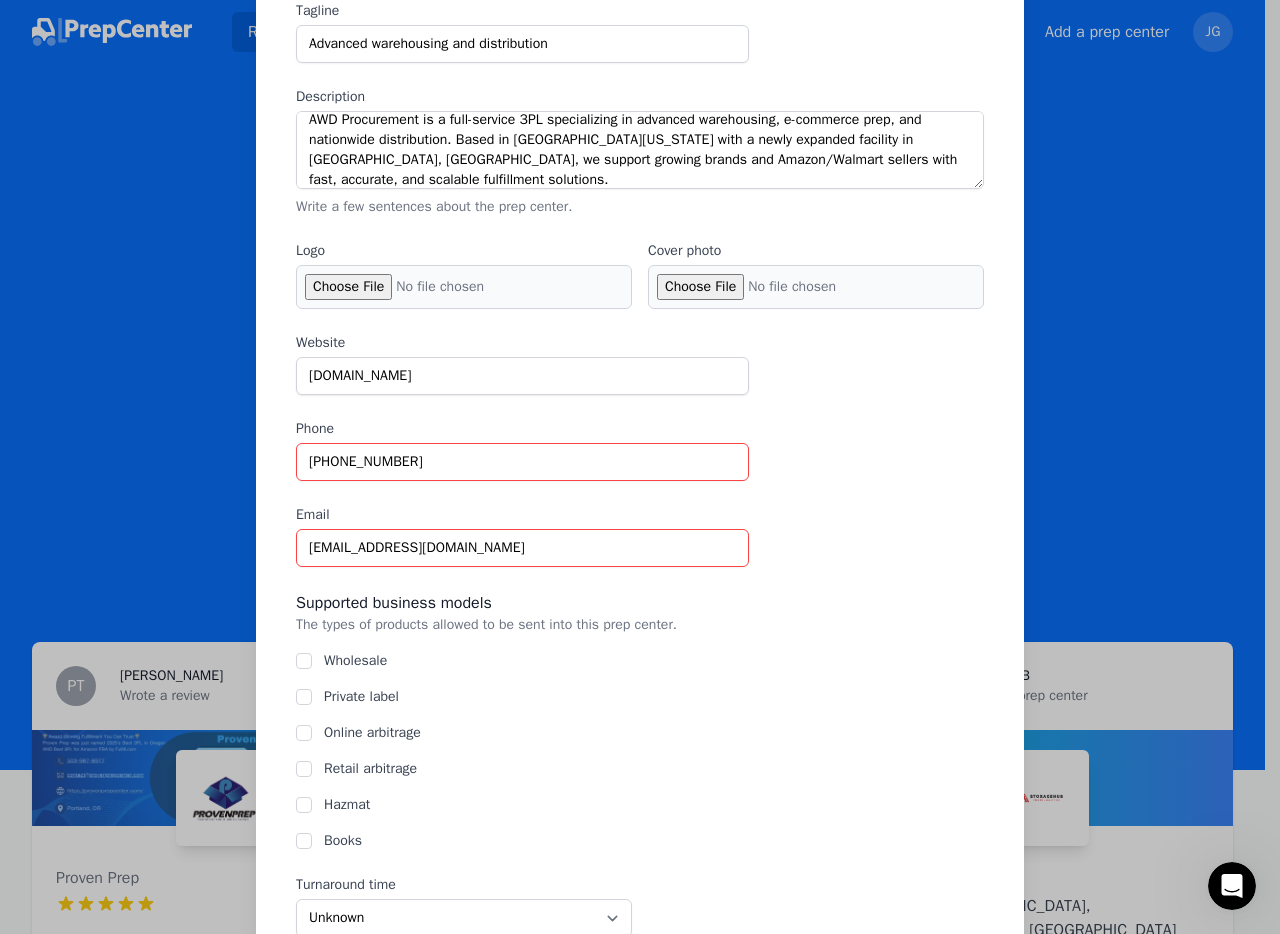 click on "Wholesale" at bounding box center [640, 661] 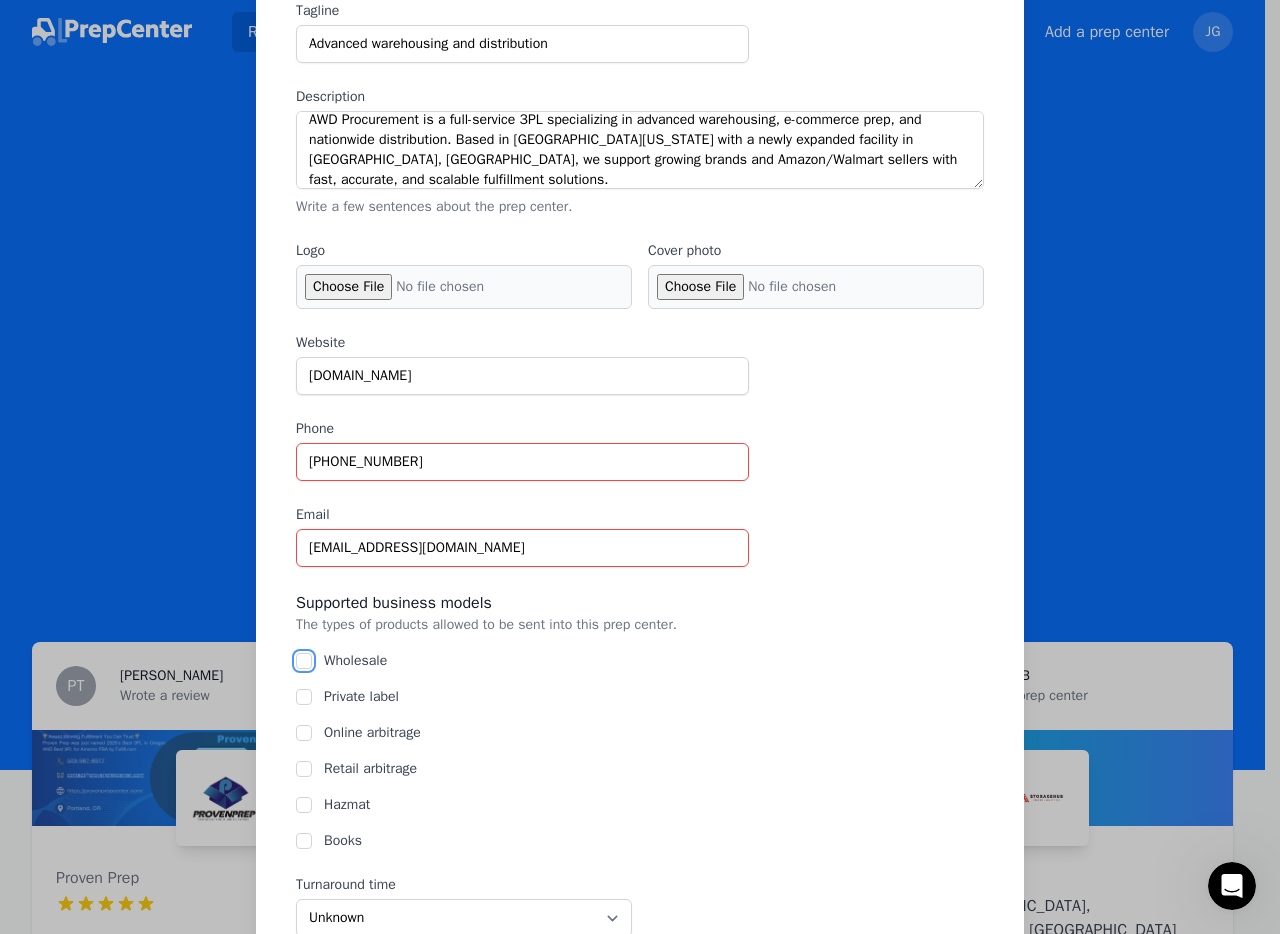 click on "Wholesale" at bounding box center (304, 661) 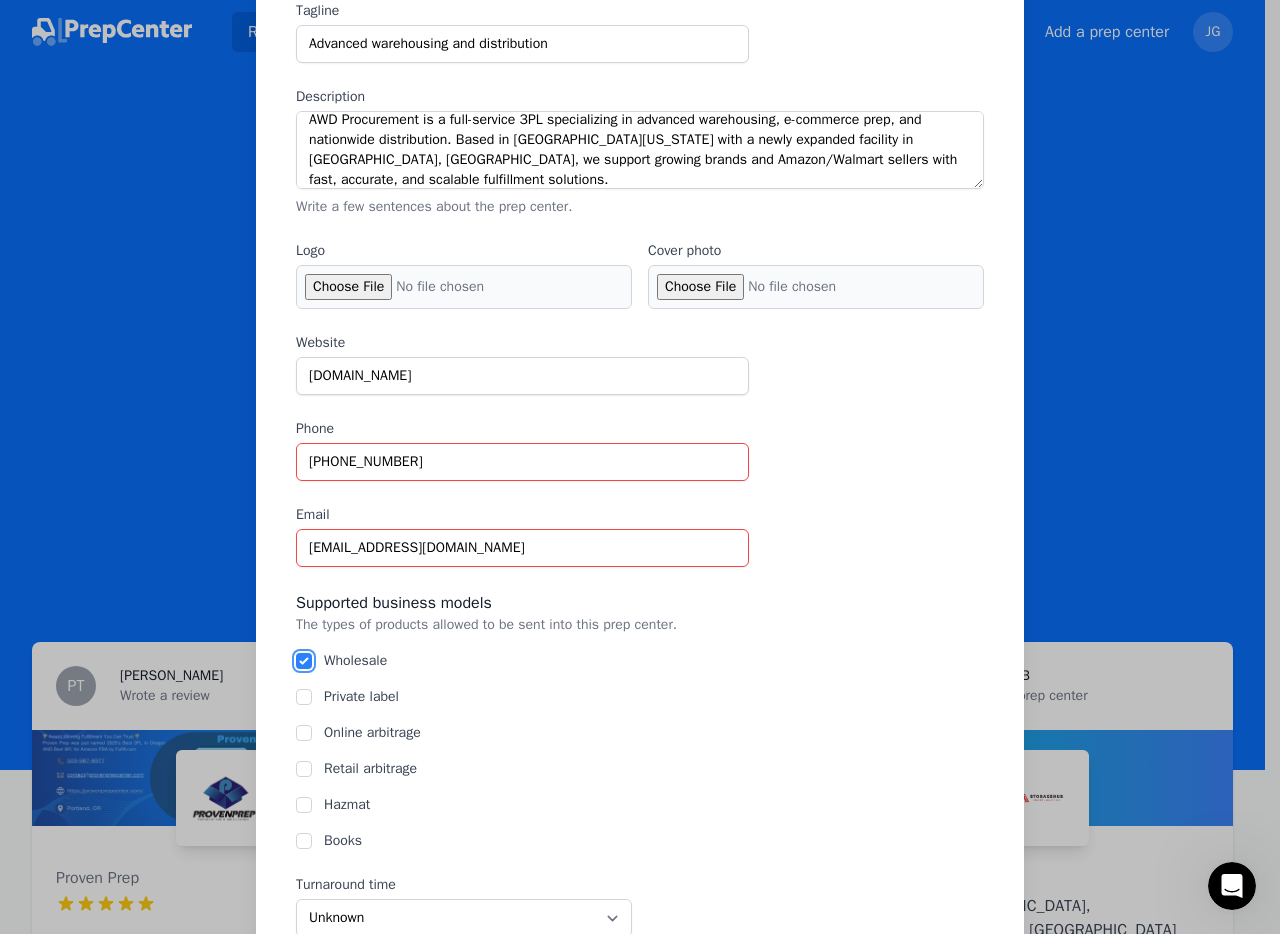 checkbox on "true" 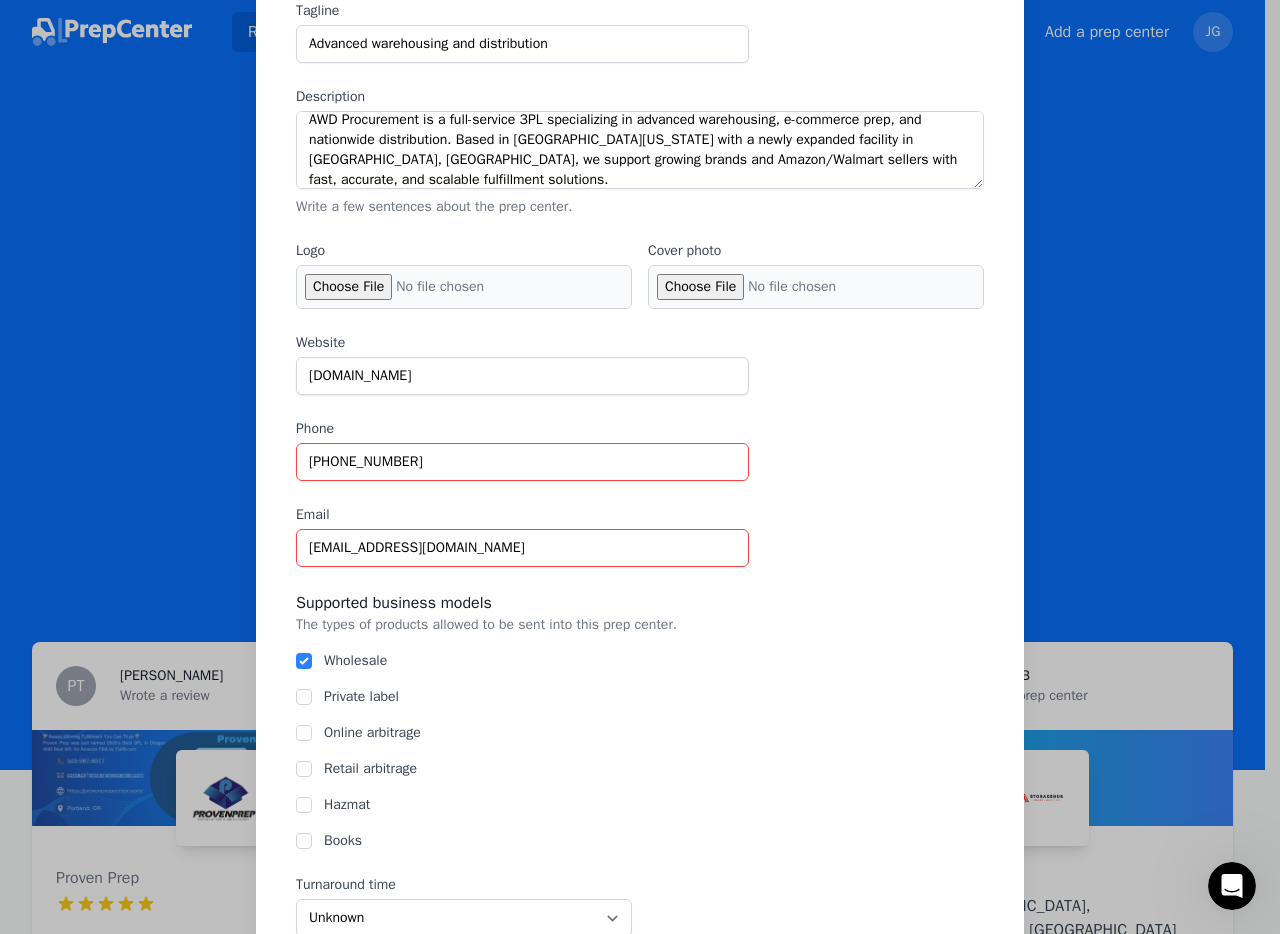 click on "Private label" at bounding box center [361, 696] 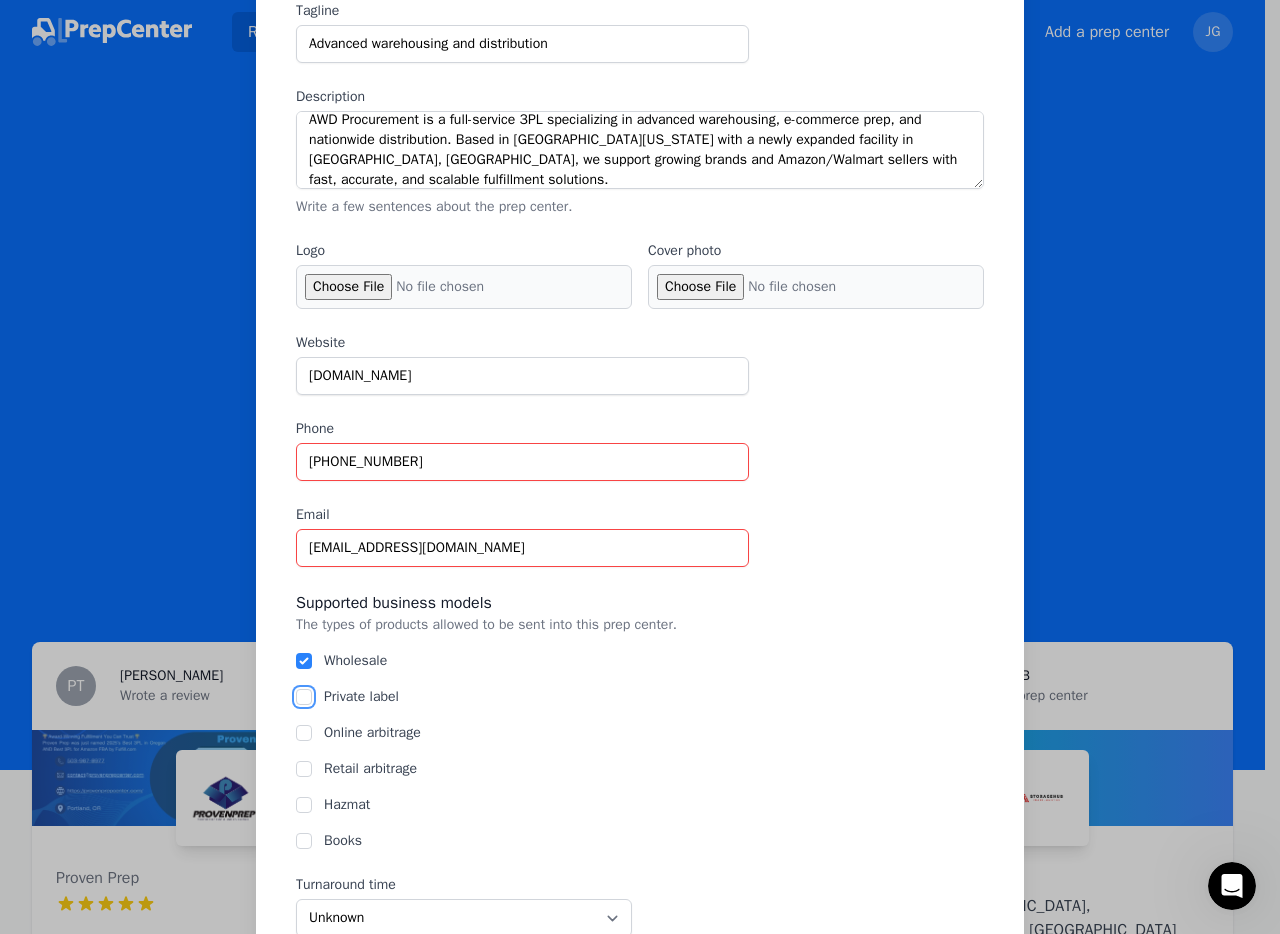 click on "Private label" at bounding box center [304, 697] 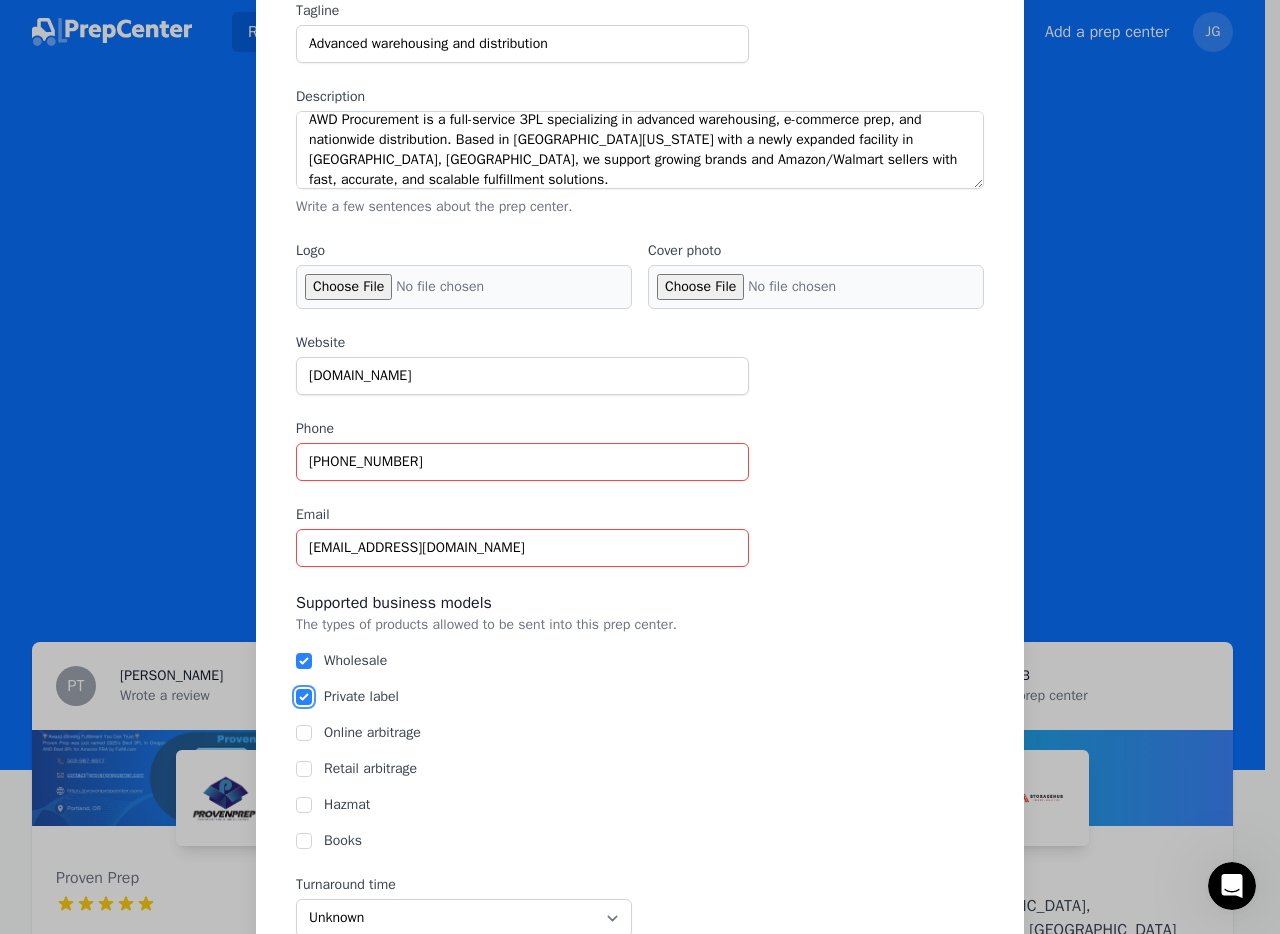 checkbox on "true" 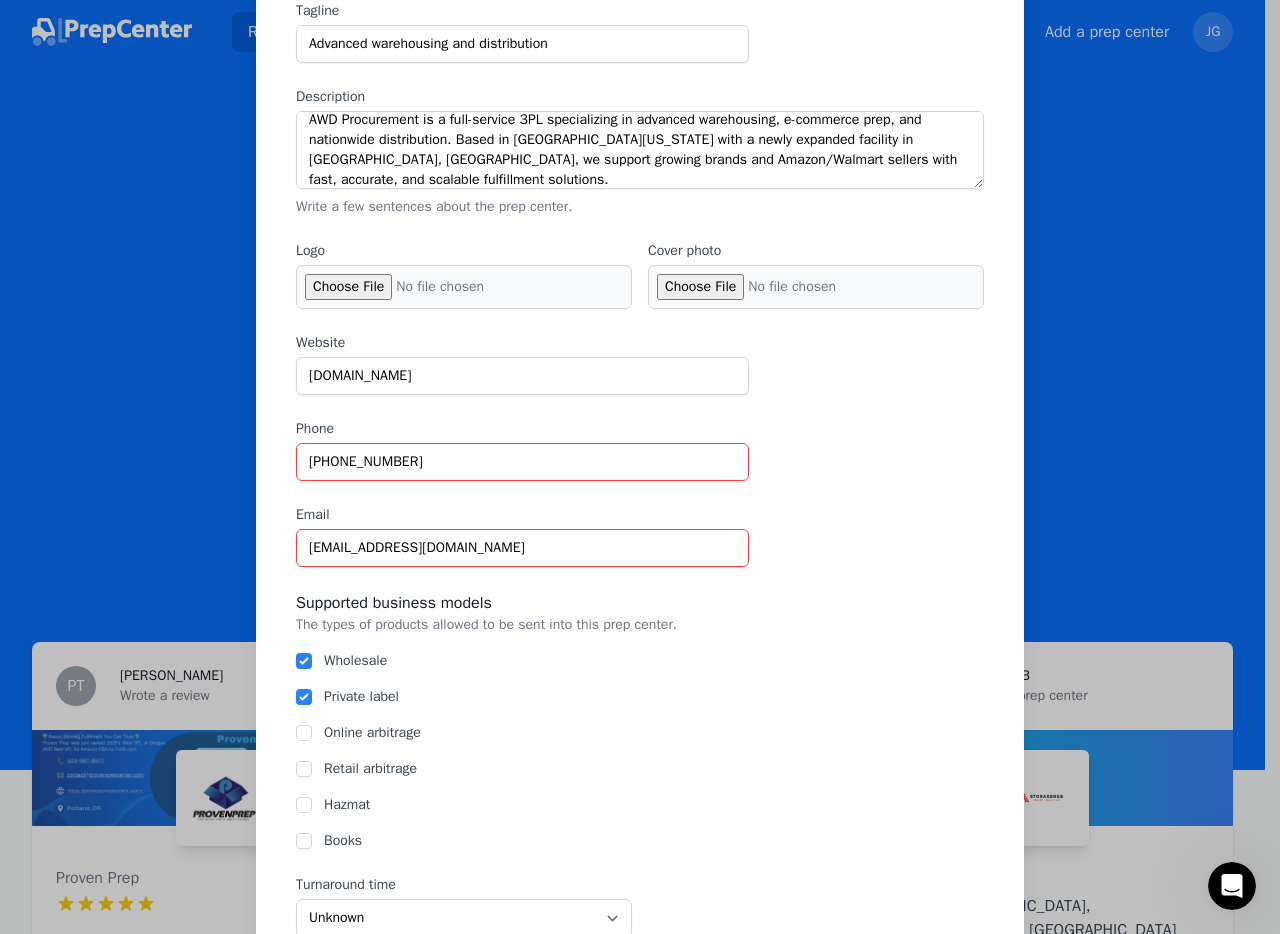 click on "Wholesale Private label Online arbitrage Retail arbitrage Hazmat Books" at bounding box center (640, 751) 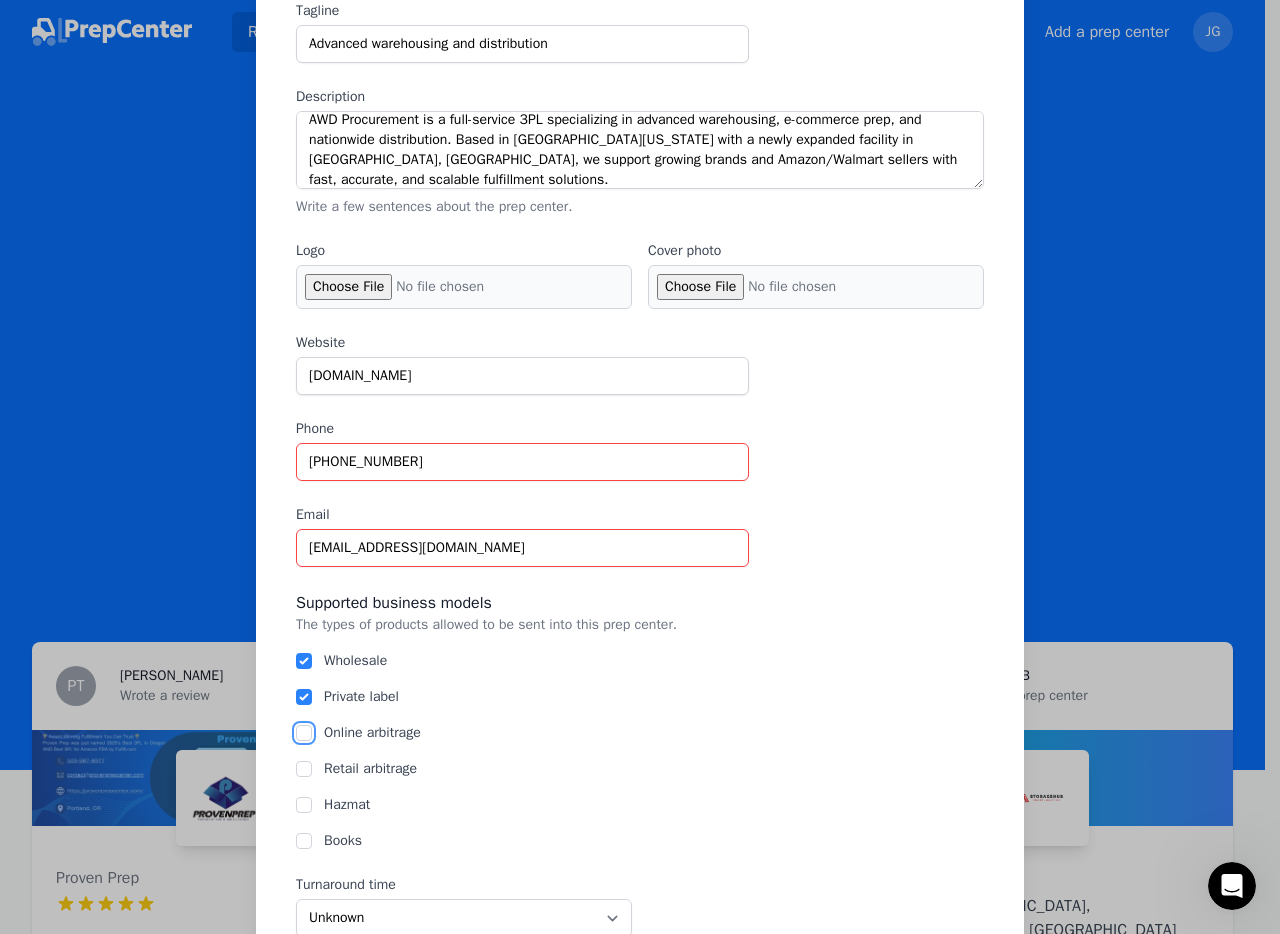 click on "Online arbitrage" at bounding box center (304, 733) 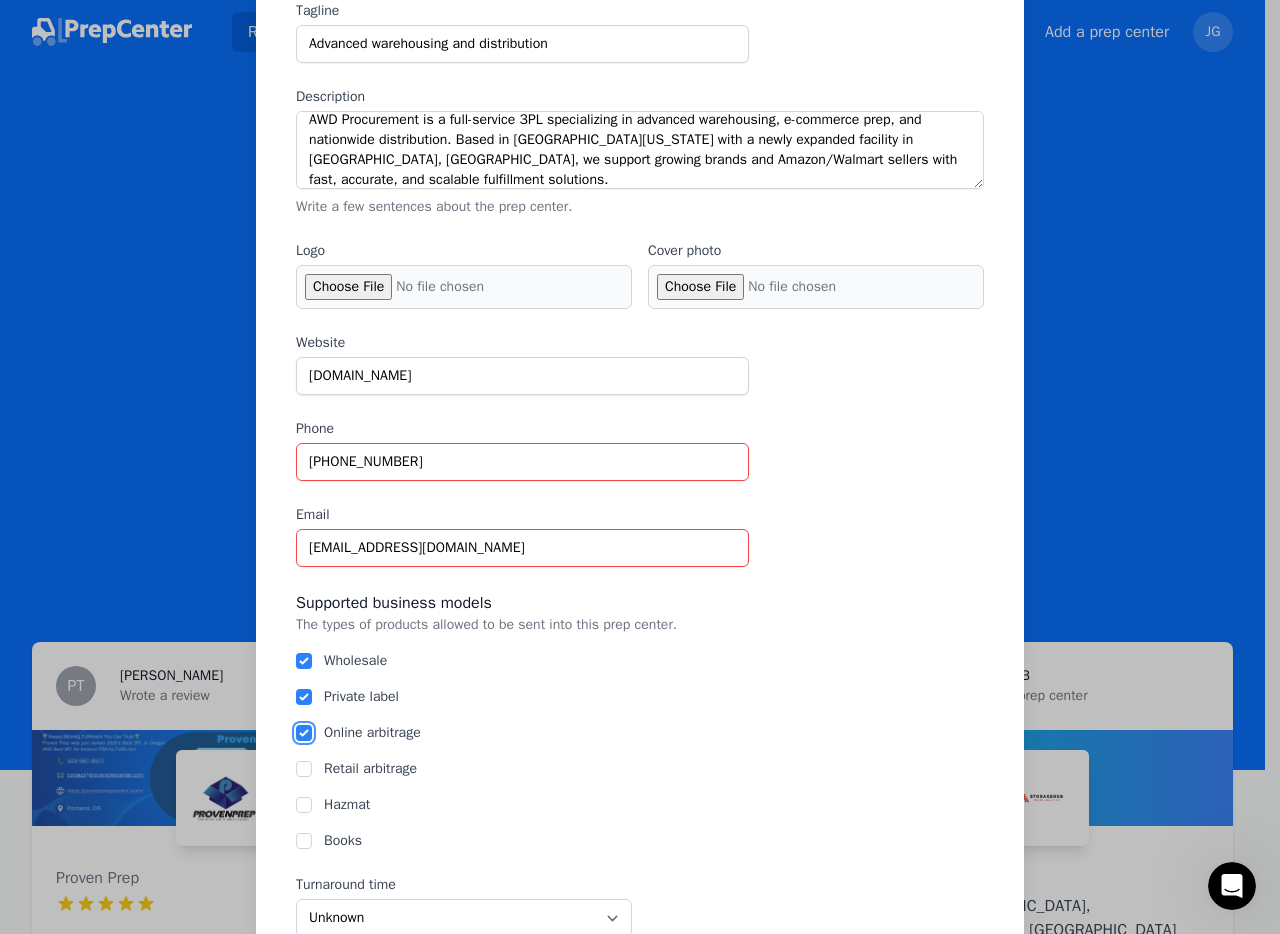 checkbox on "true" 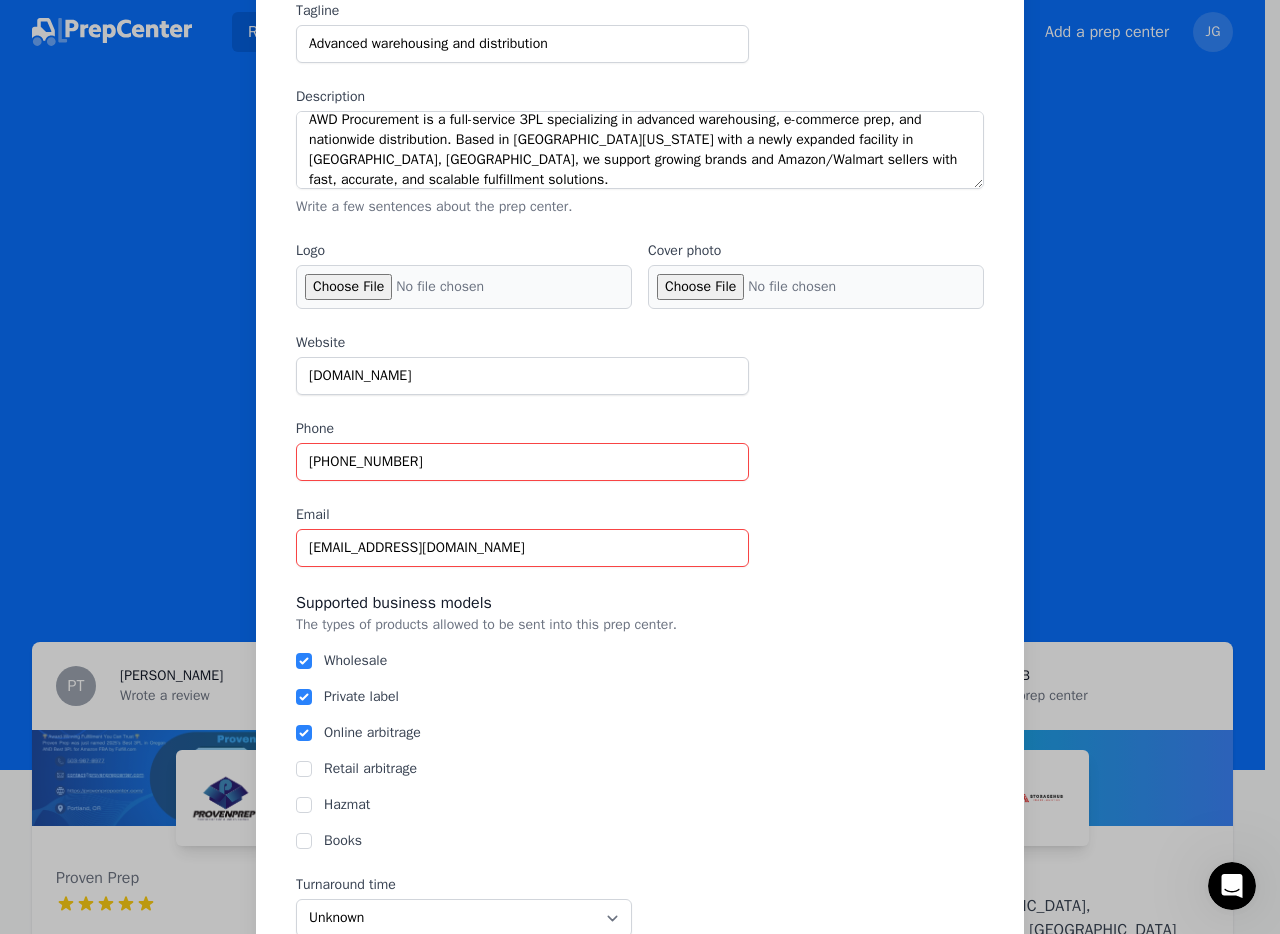 click on "Hazmat" at bounding box center [347, 804] 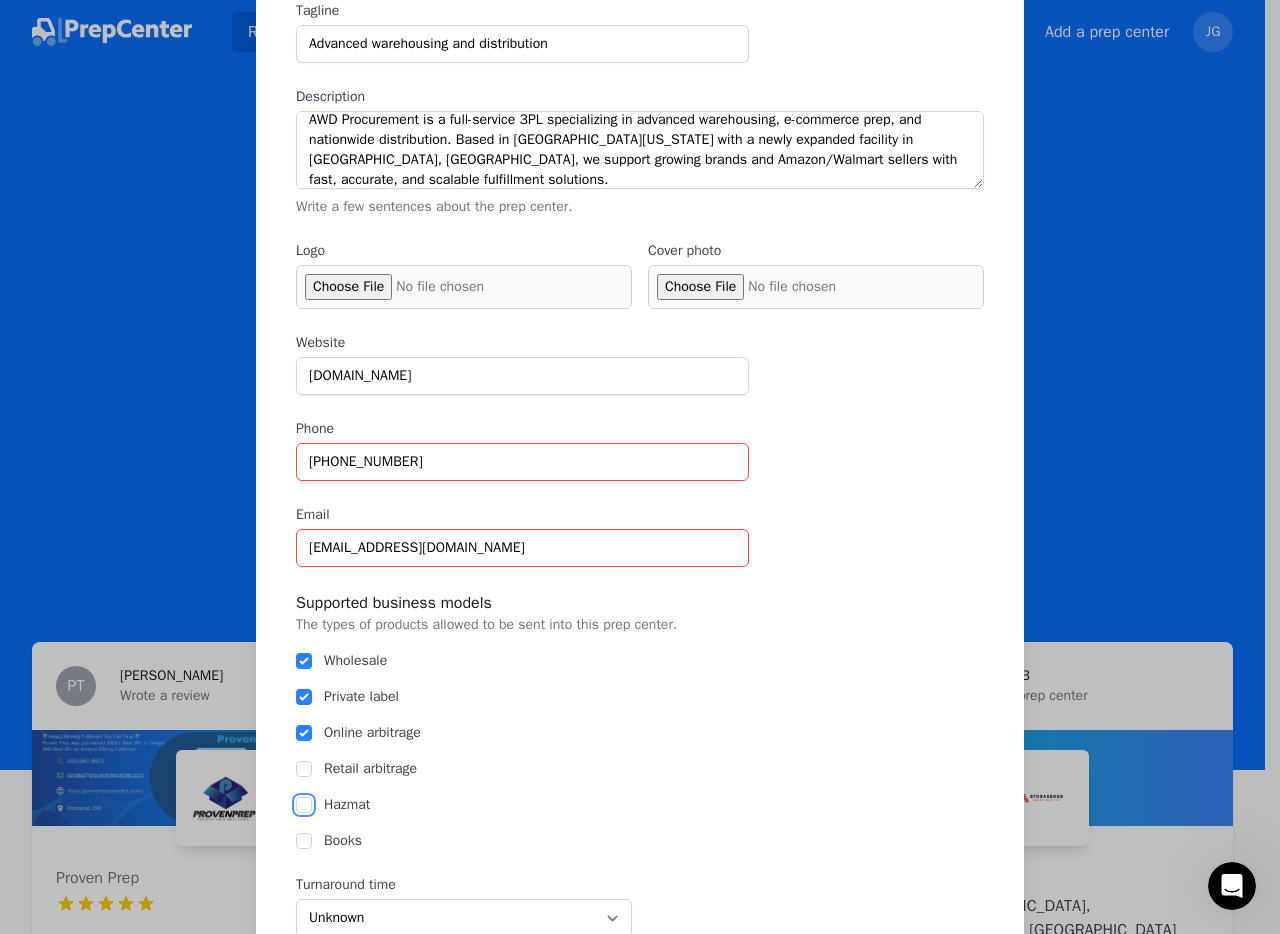 click on "Hazmat" at bounding box center [304, 805] 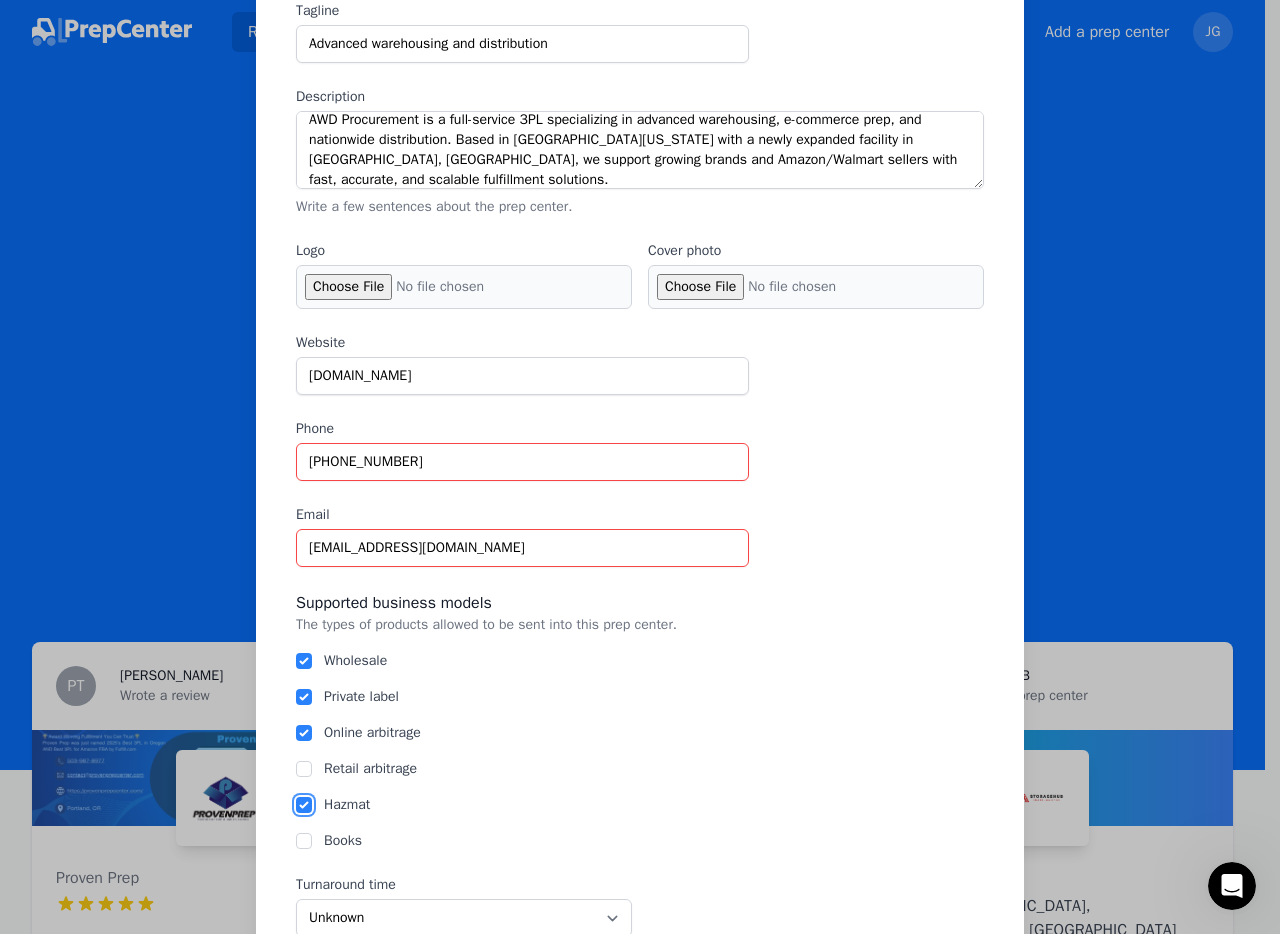 checkbox on "true" 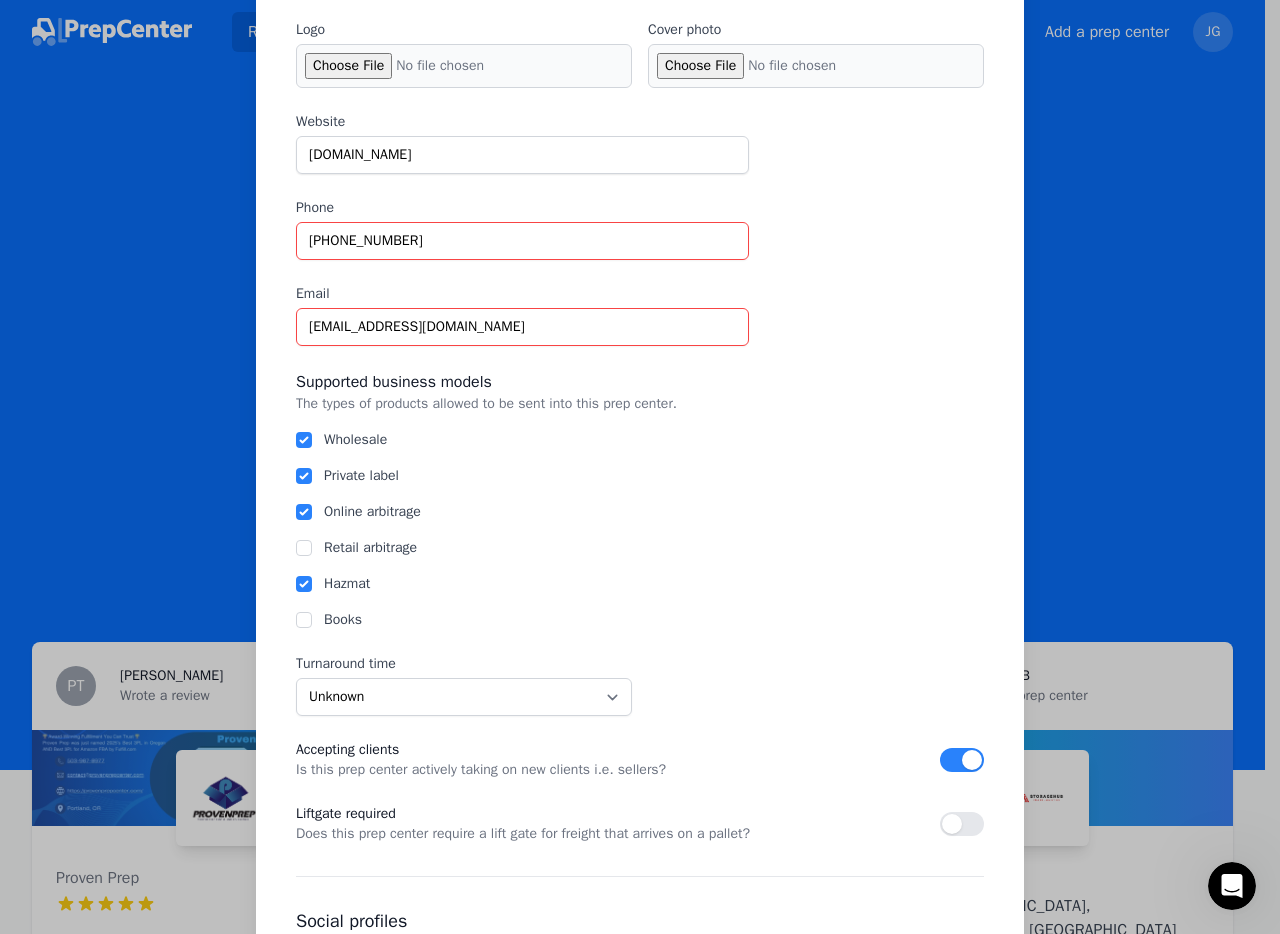 click on "Turnaround time Unknown Within 24 hours 24 to 48 hours 48 to 72 hours Over 72 hours Accepting clients Is this prep center actively taking on new clients i.e. sellers? Liftgate required Does this prep center require a lift gate for freight that arrives on a pallet?" at bounding box center [640, 749] 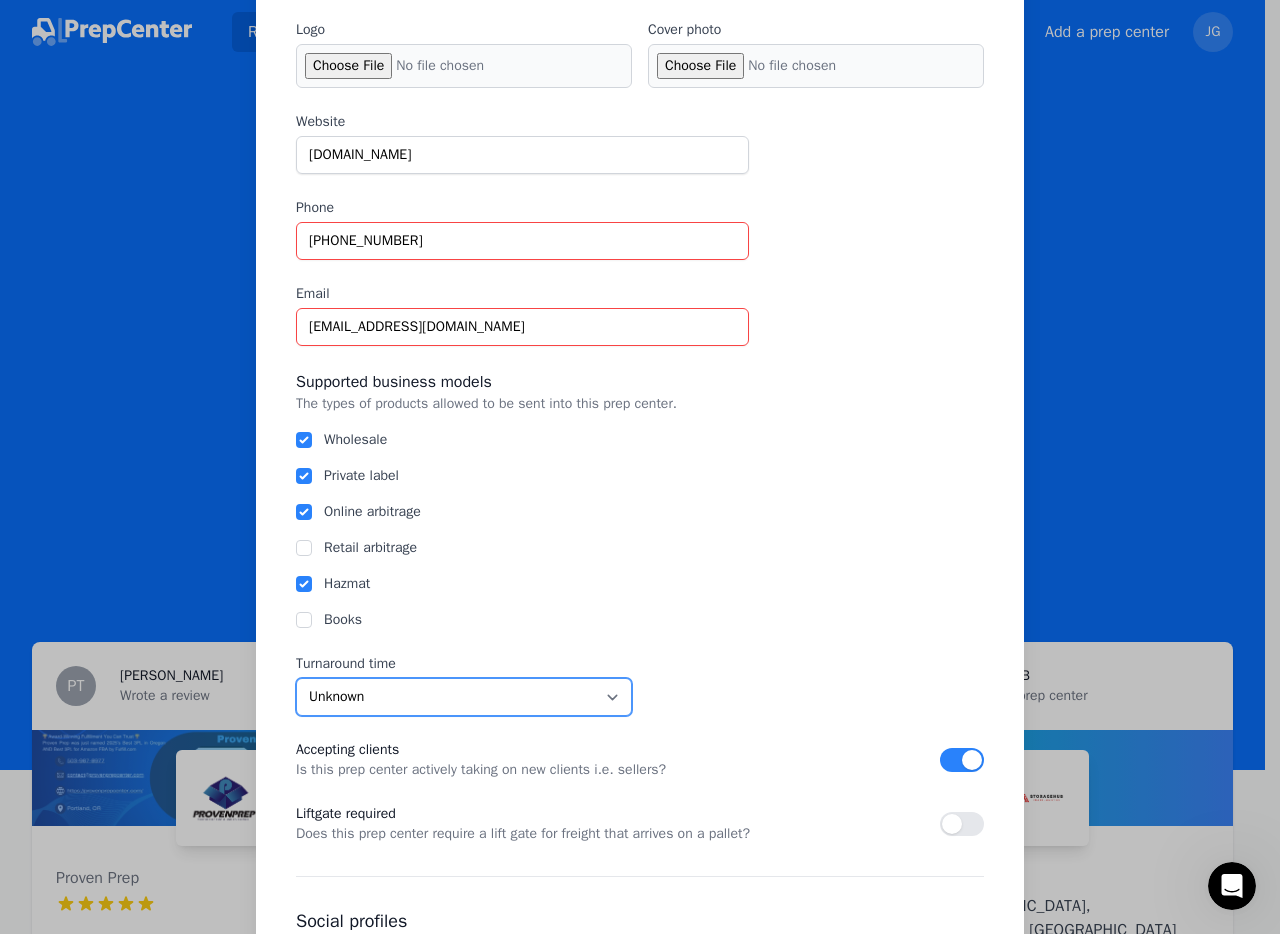 click on "Unknown Within 24 hours 24 to 48 hours 48 to 72 hours Over 72 hours" at bounding box center (464, 697) 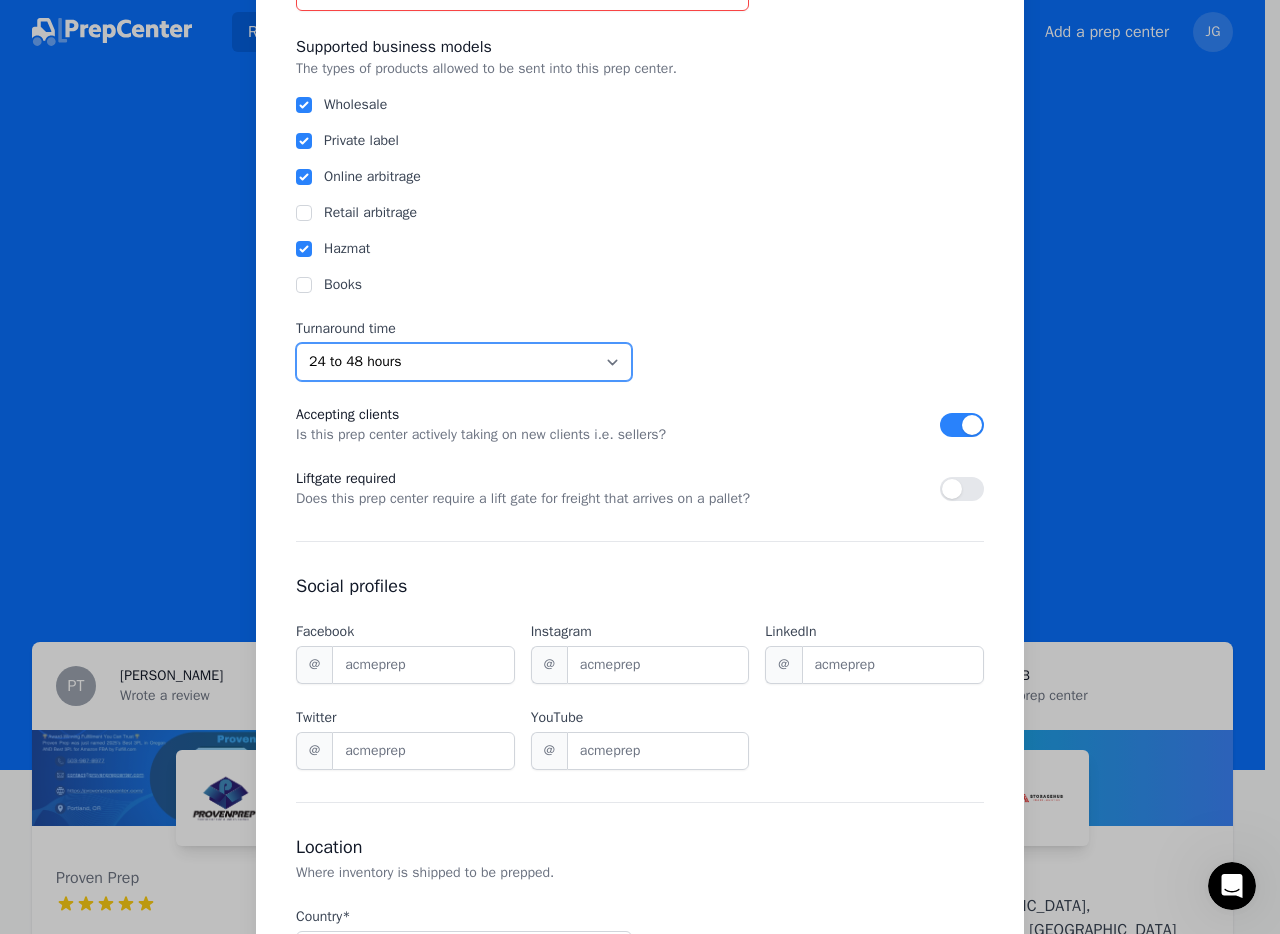 scroll, scrollTop: 908, scrollLeft: 0, axis: vertical 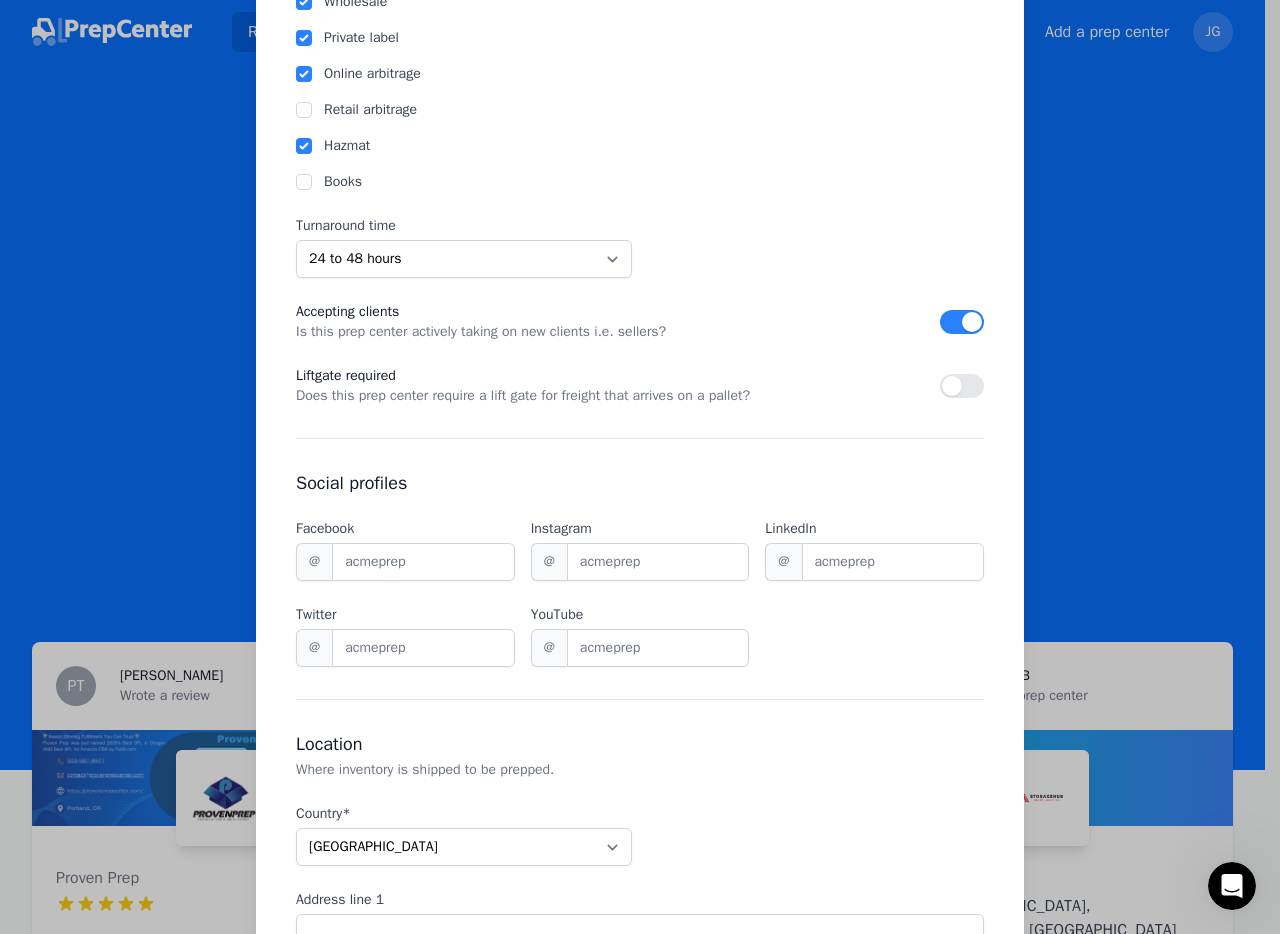click on "Facebook" at bounding box center (405, 529) 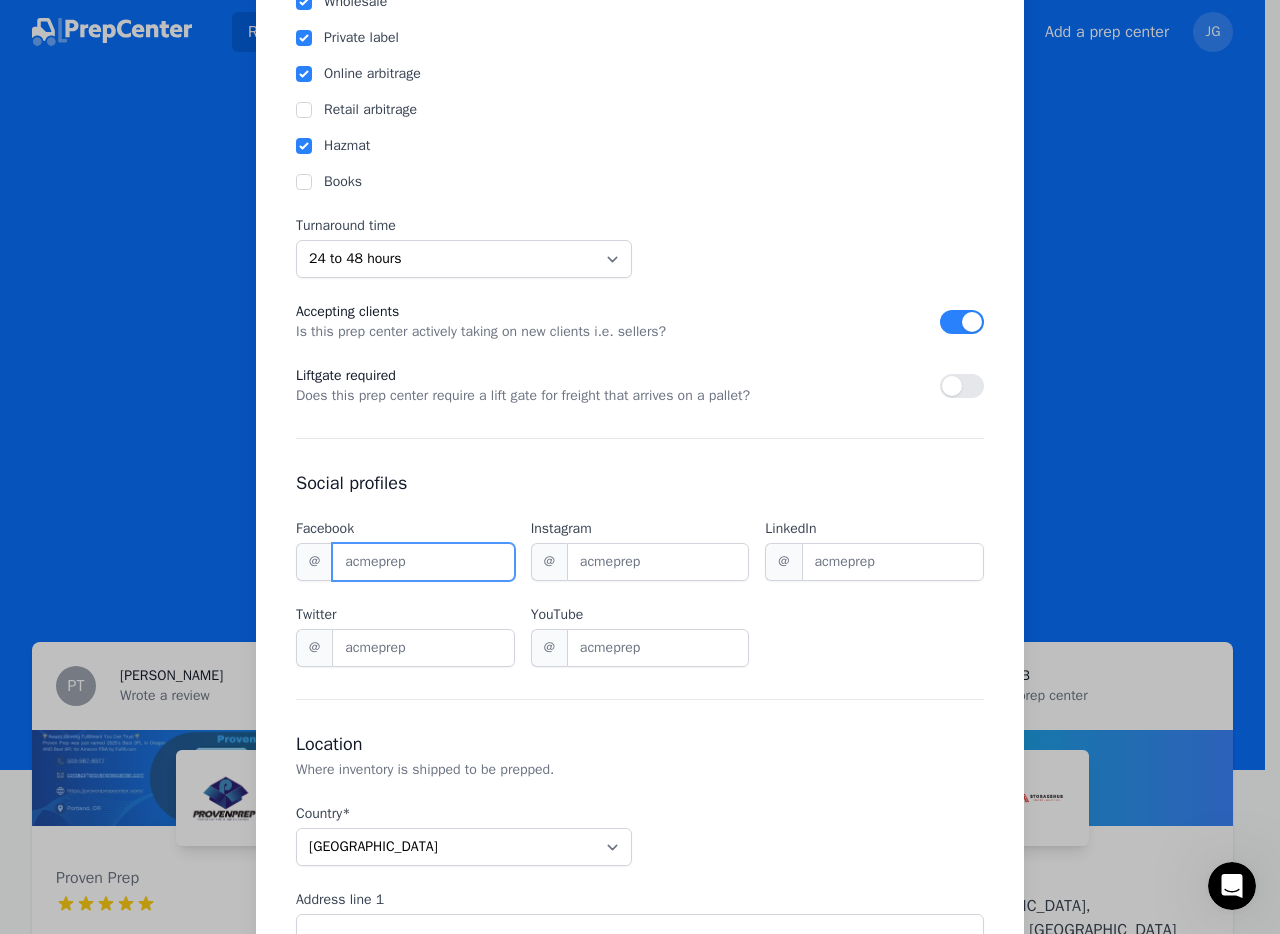 click on "Facebook" at bounding box center [423, 562] 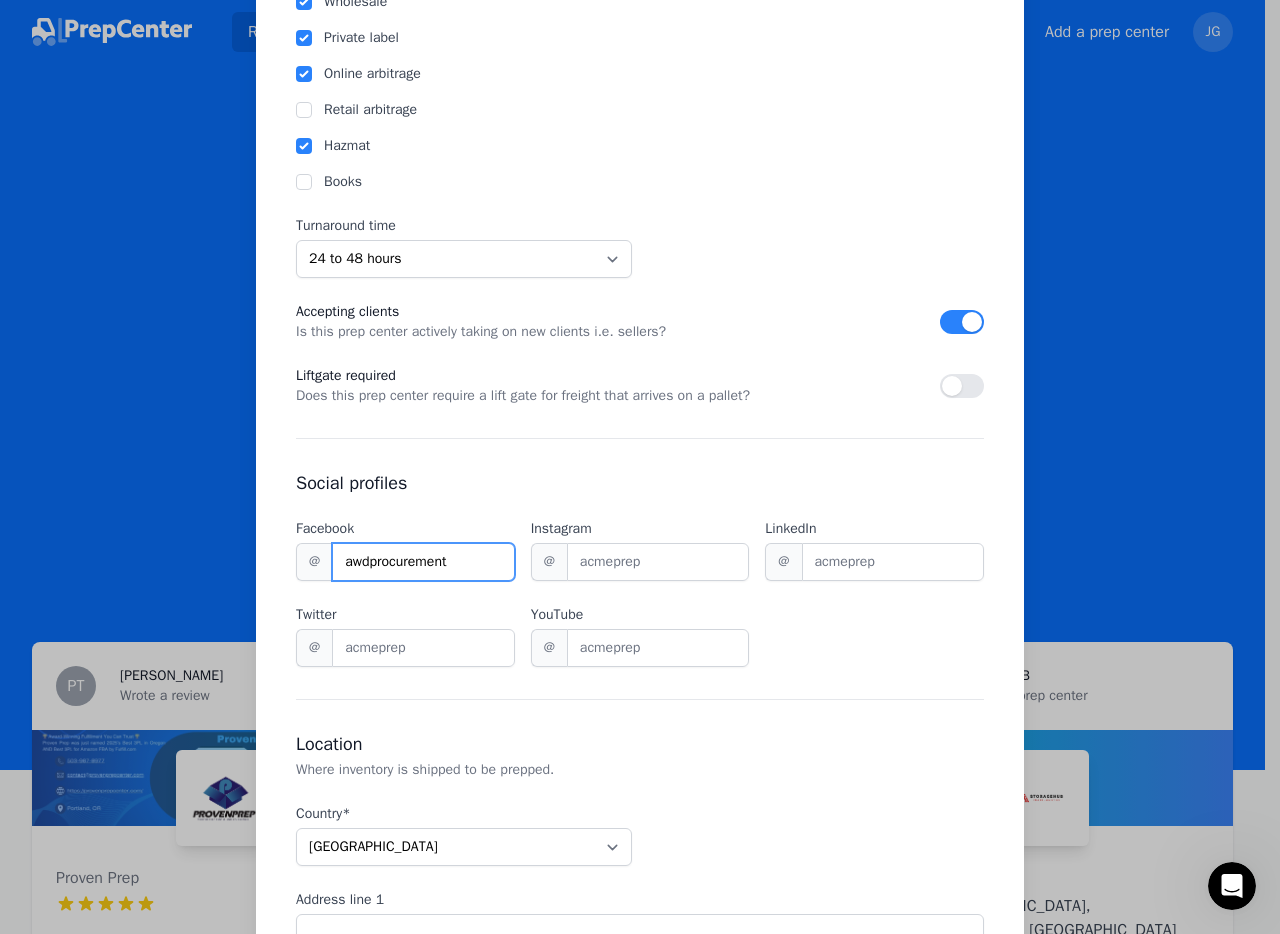 type on "awdprocurement" 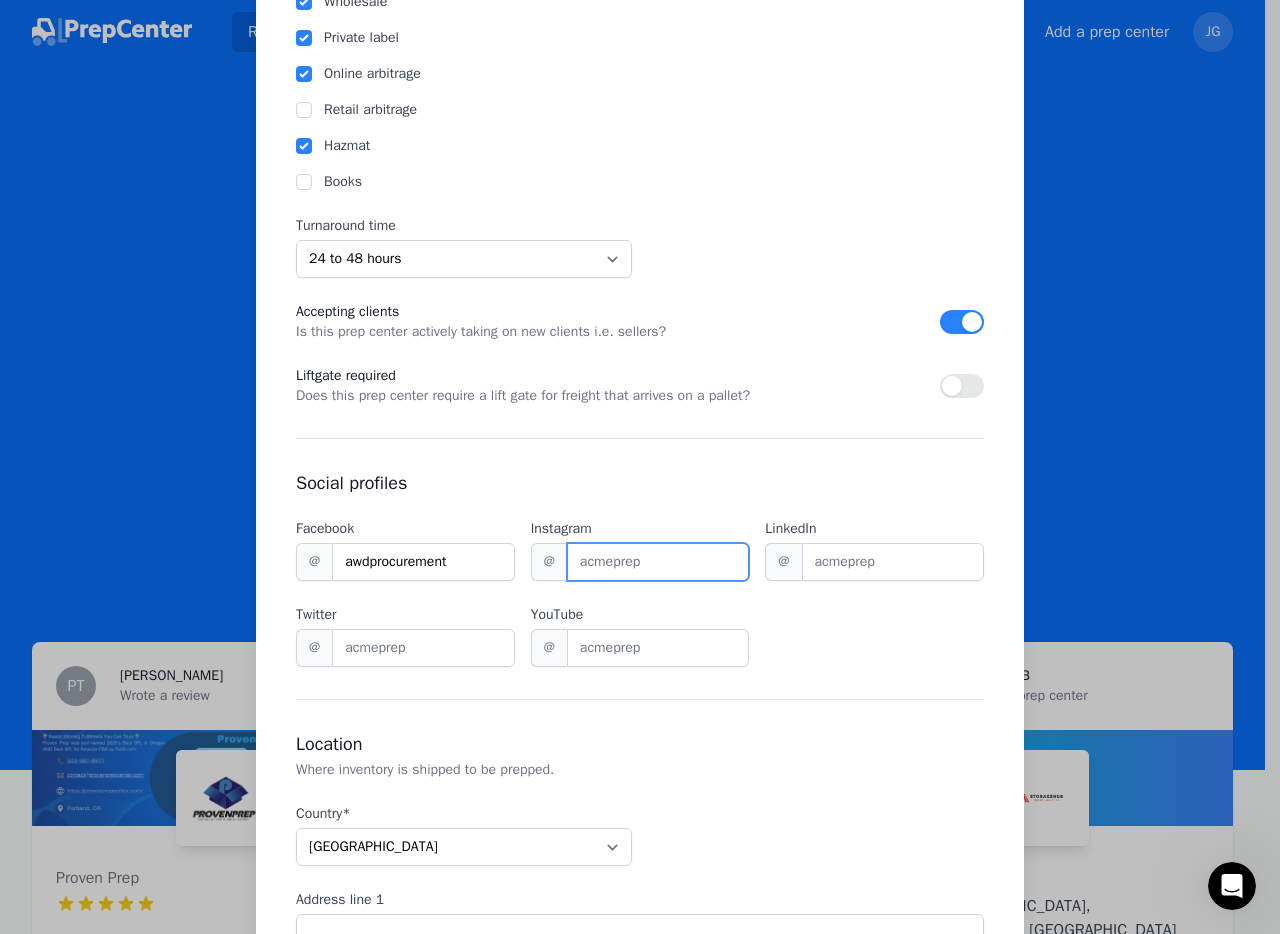 click on "Instagram" at bounding box center (658, 562) 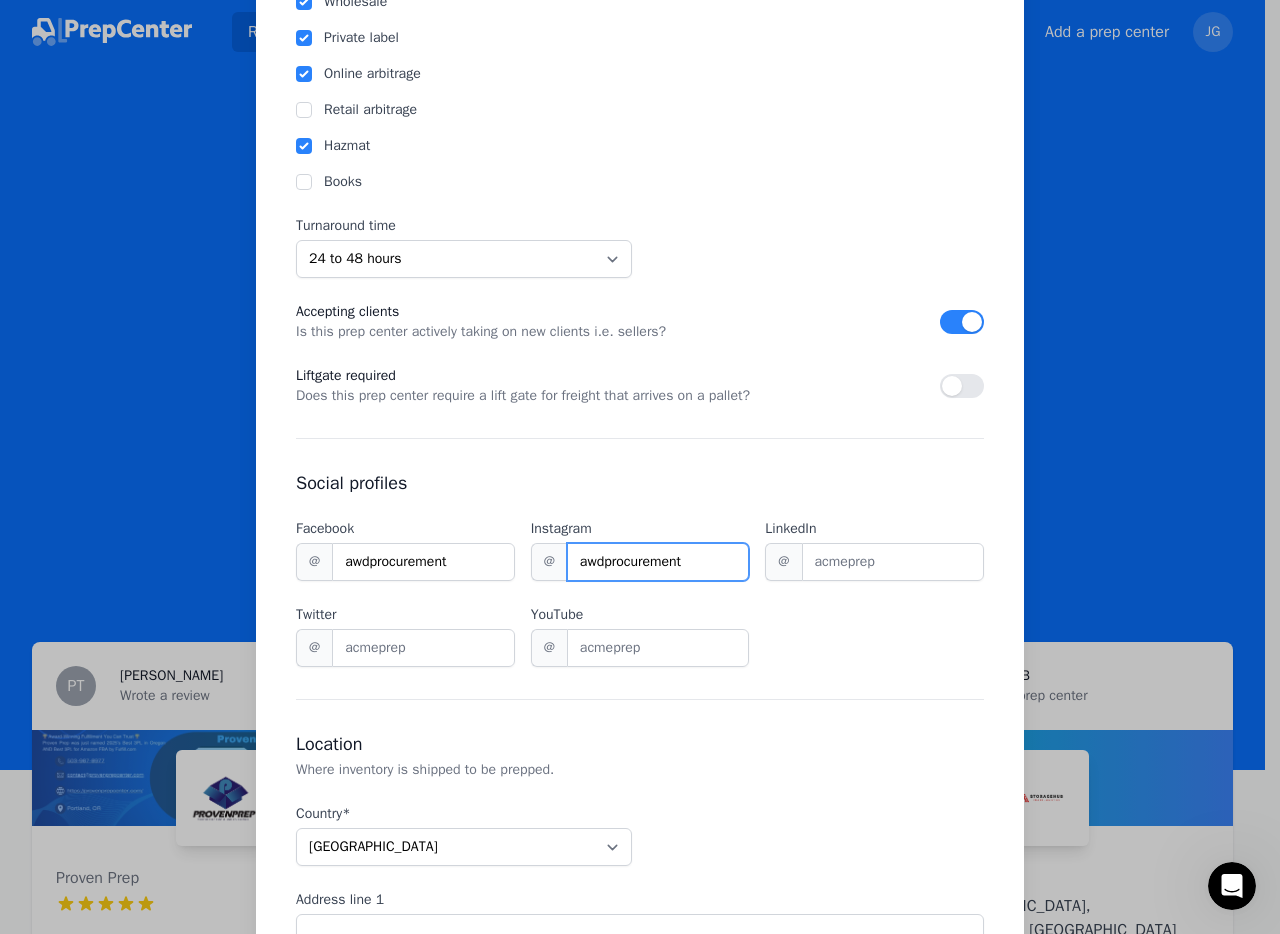 type on "awdprocurement" 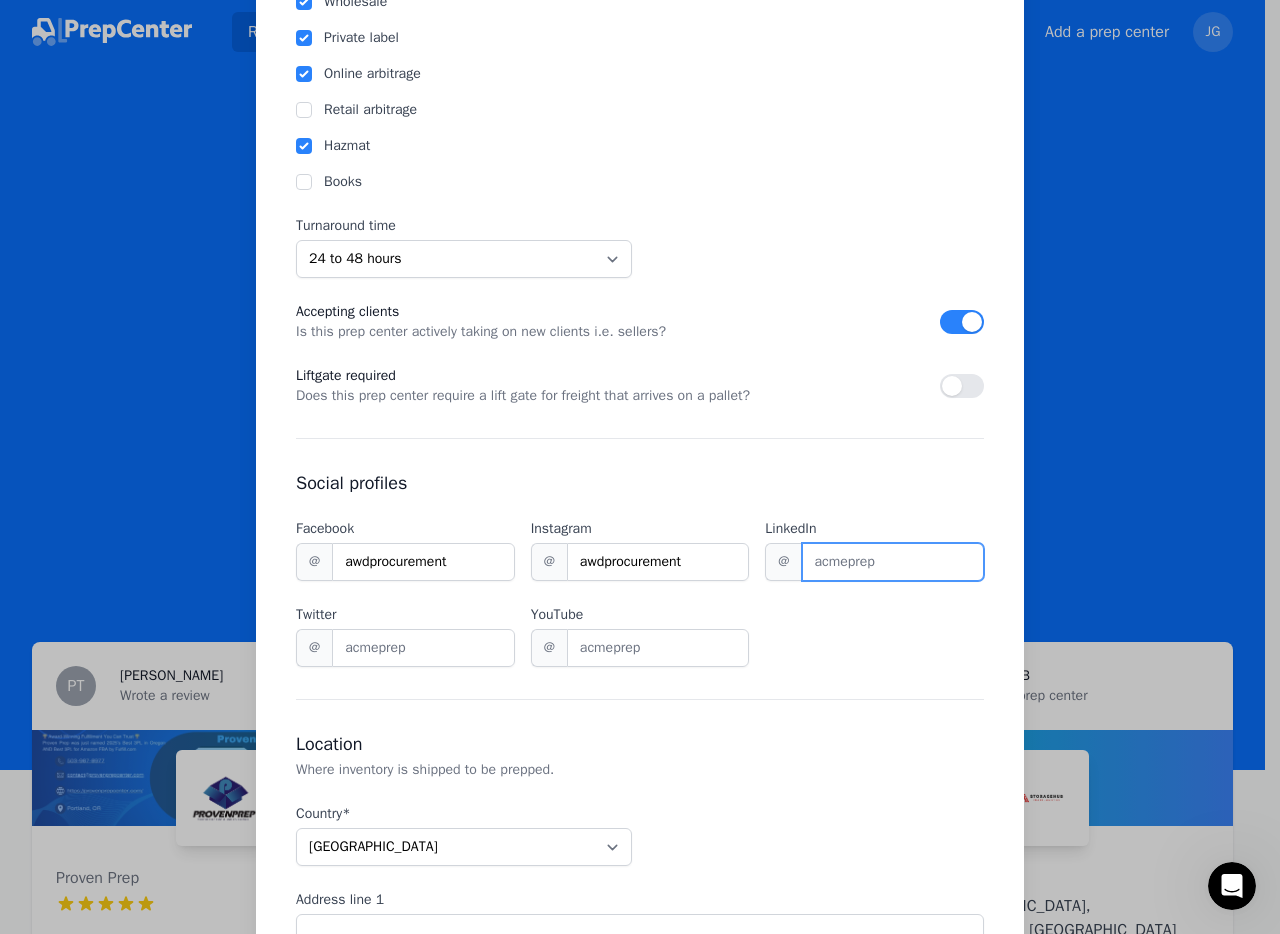 click on "LinkedIn" at bounding box center (893, 562) 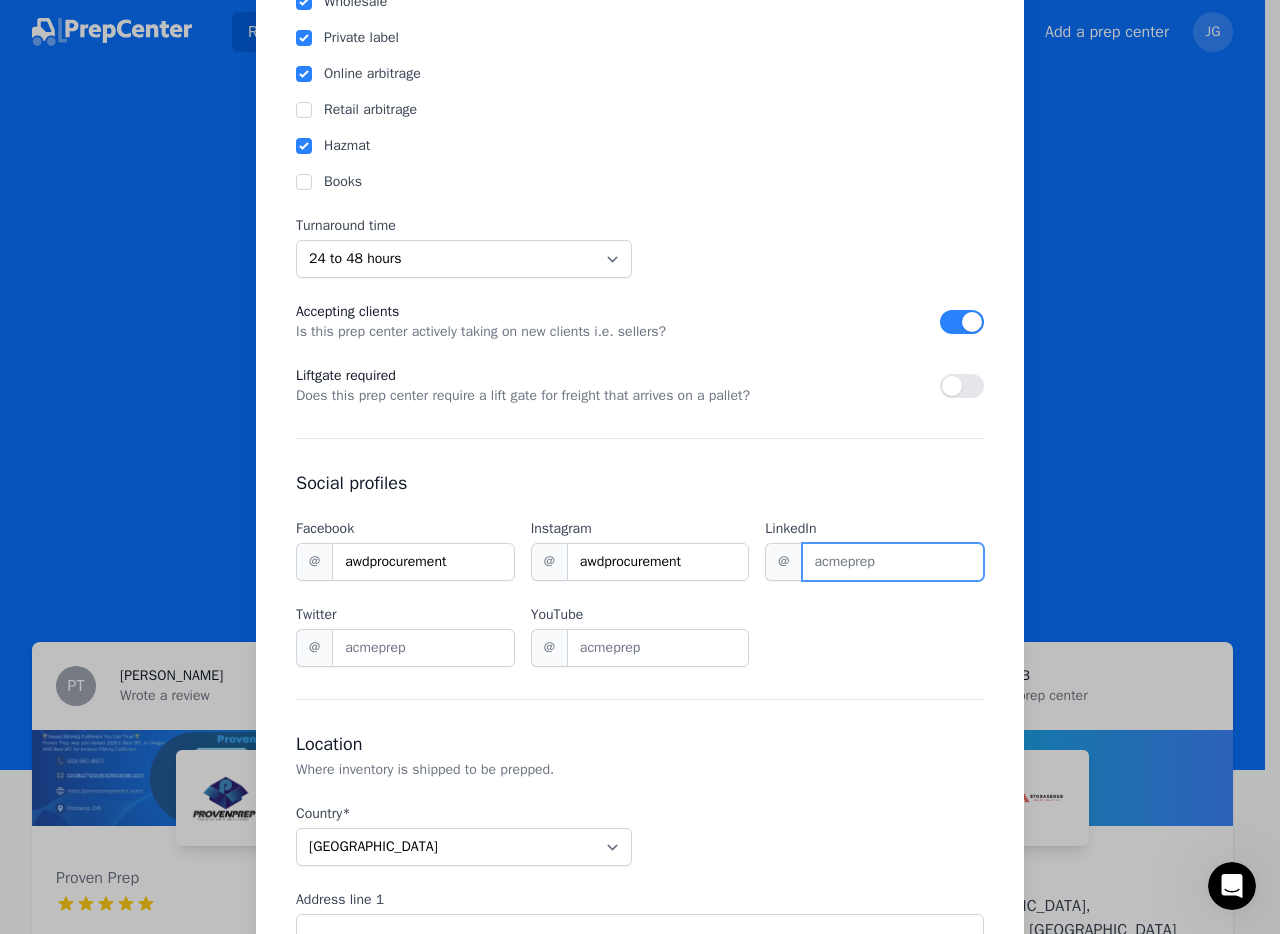 paste on "awdprocurement" 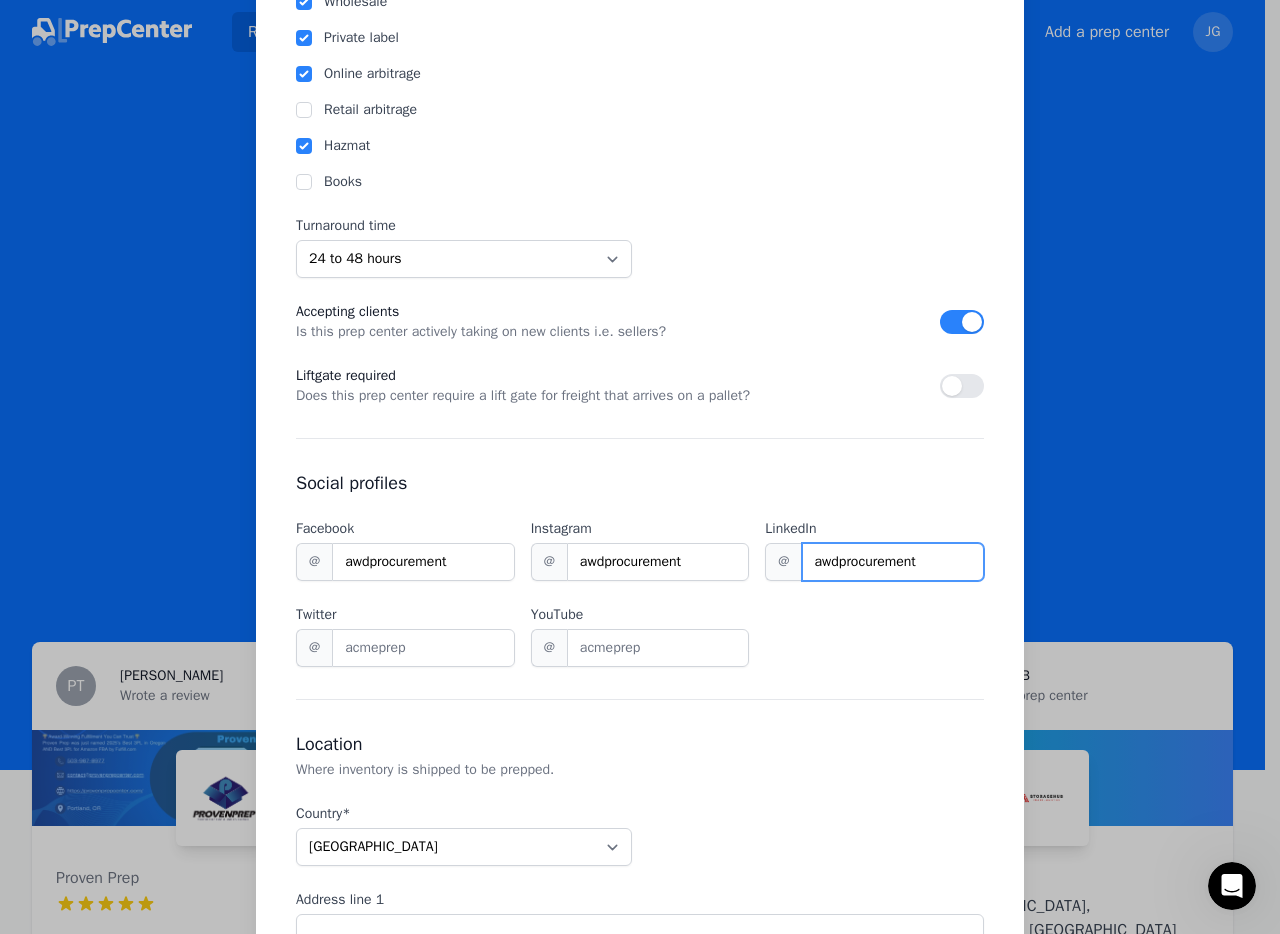 scroll, scrollTop: 1226, scrollLeft: 0, axis: vertical 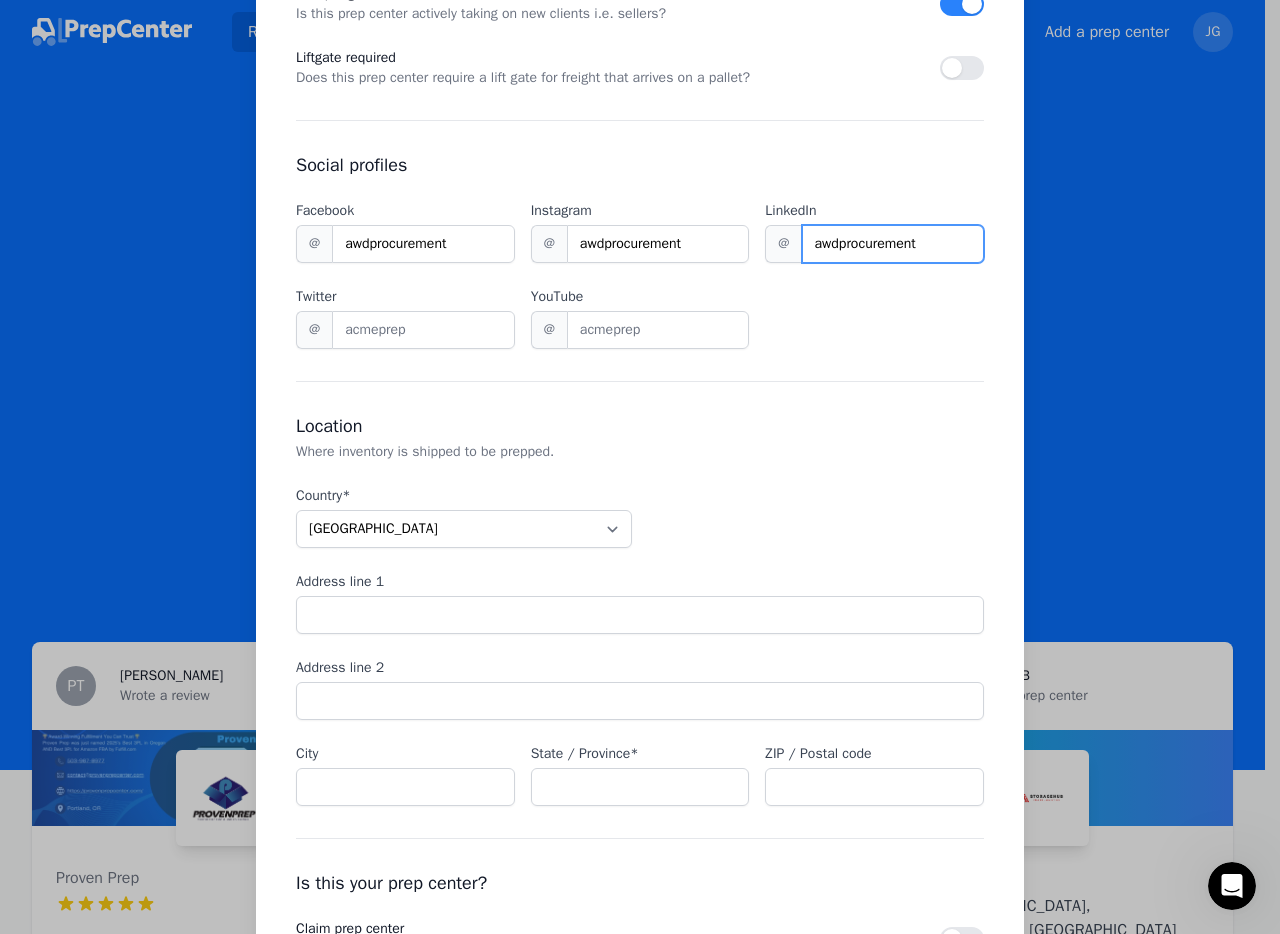 type on "awdprocurement" 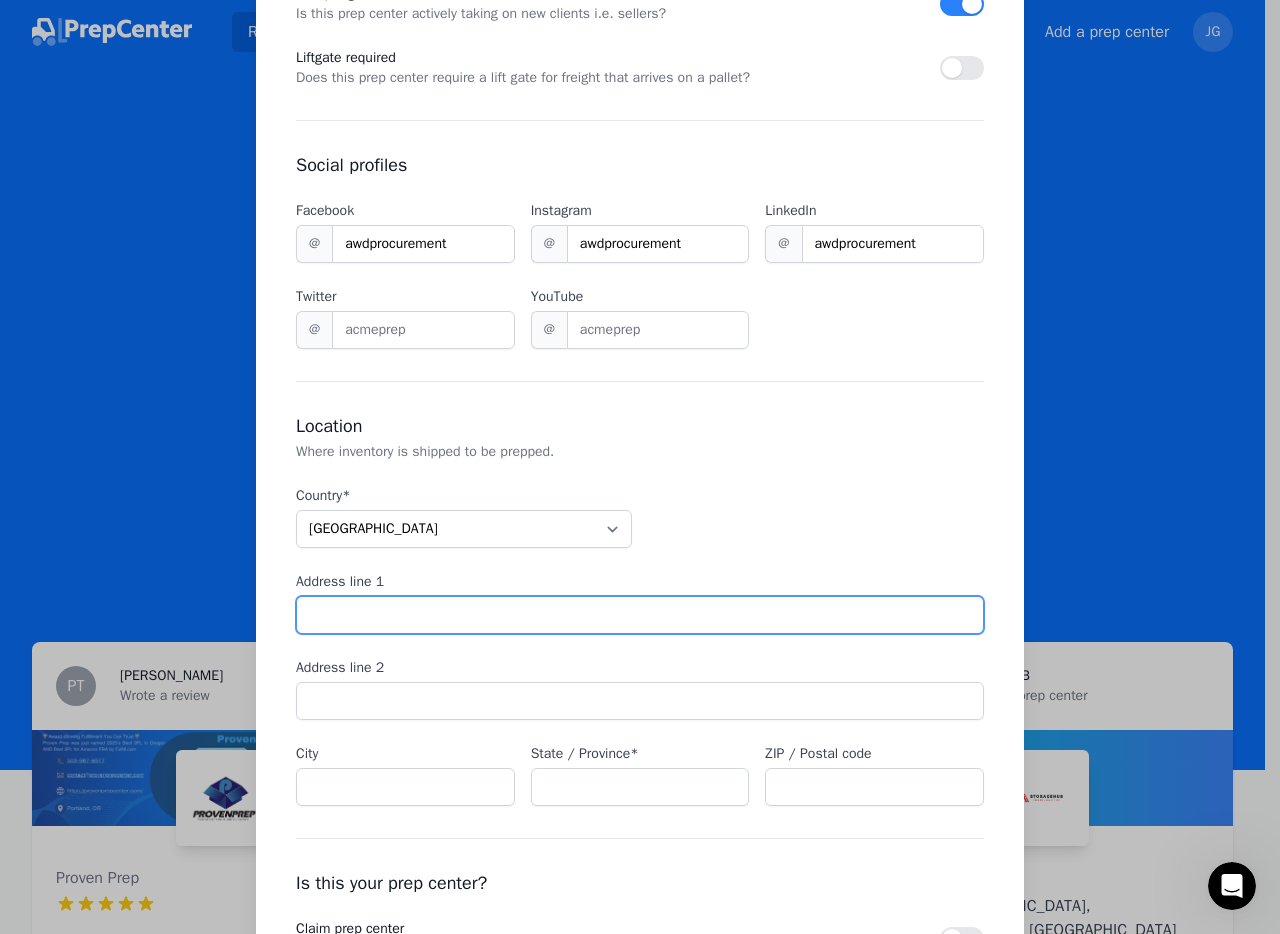 click on "Address line 1" at bounding box center [640, 615] 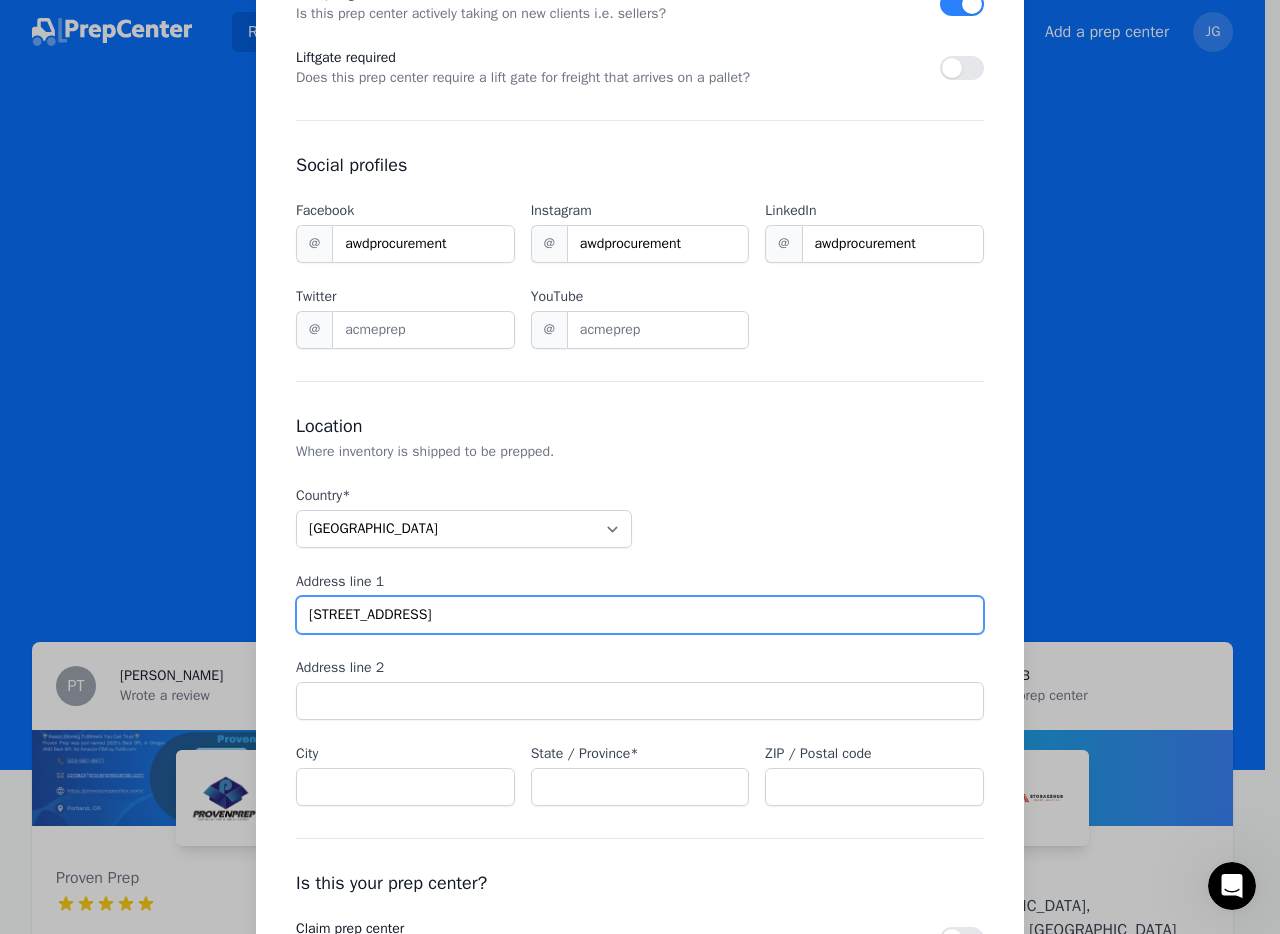 type on "940 Columbia Ave" 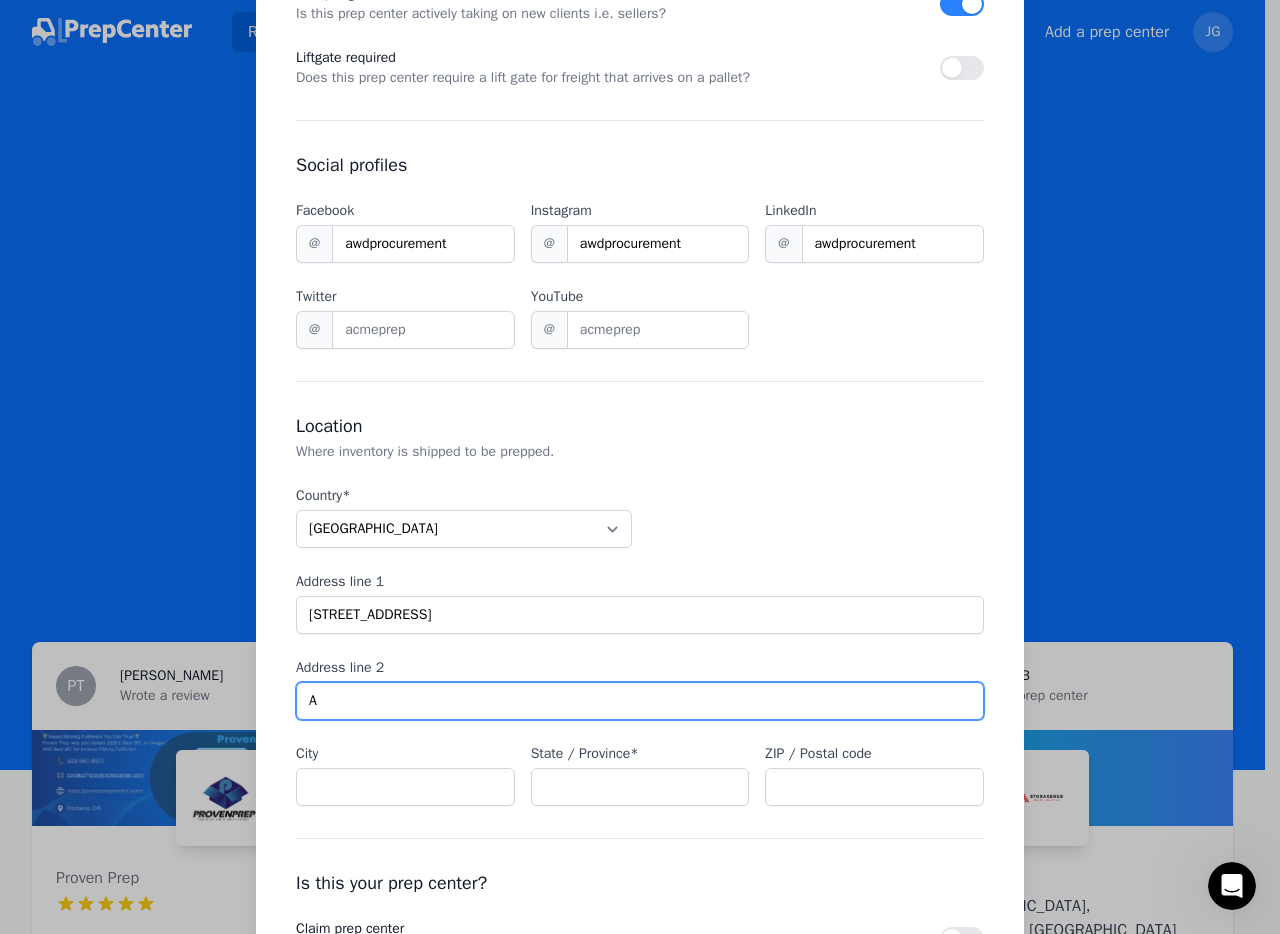 type on "A" 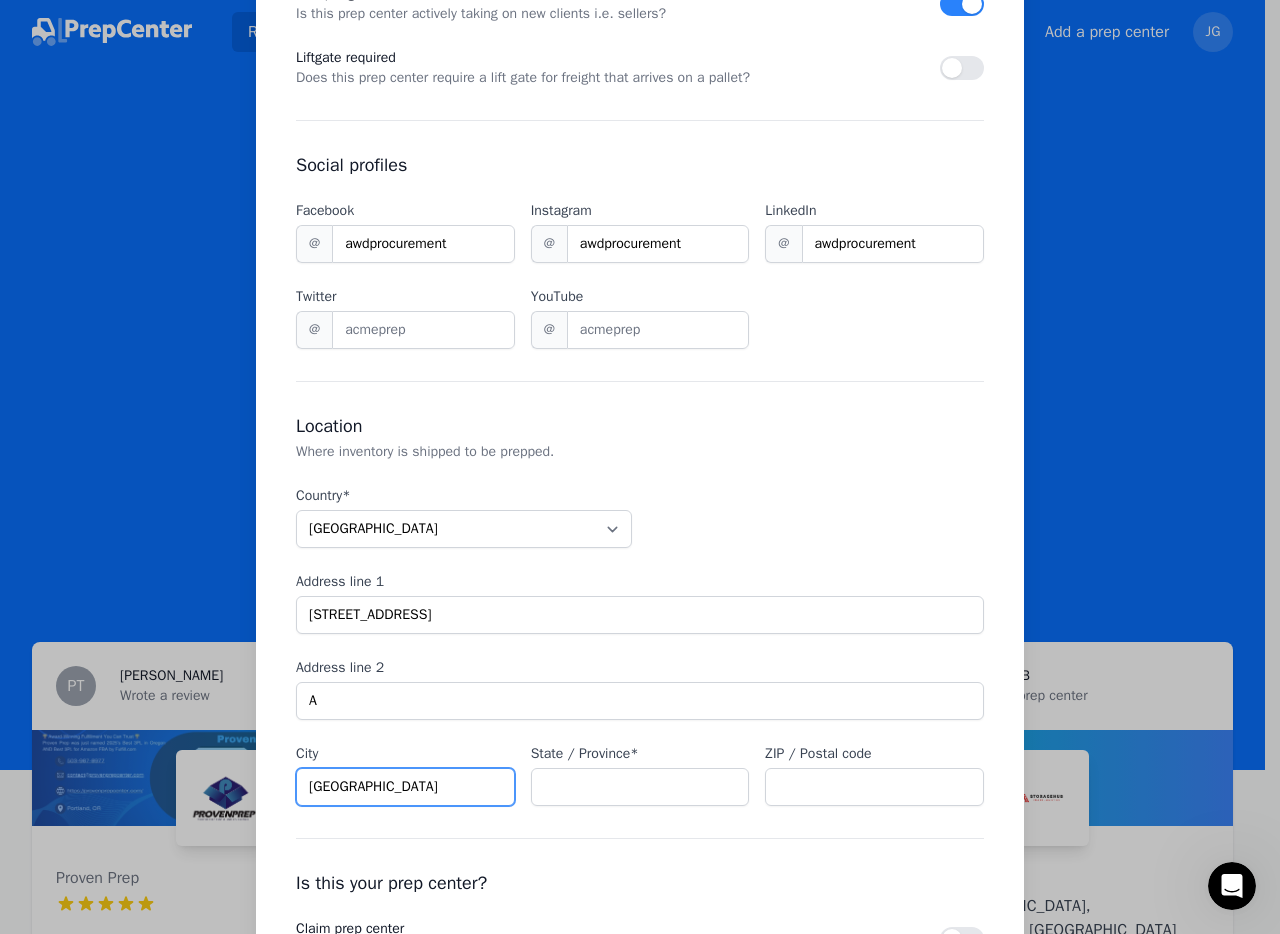 type on "Riverside" 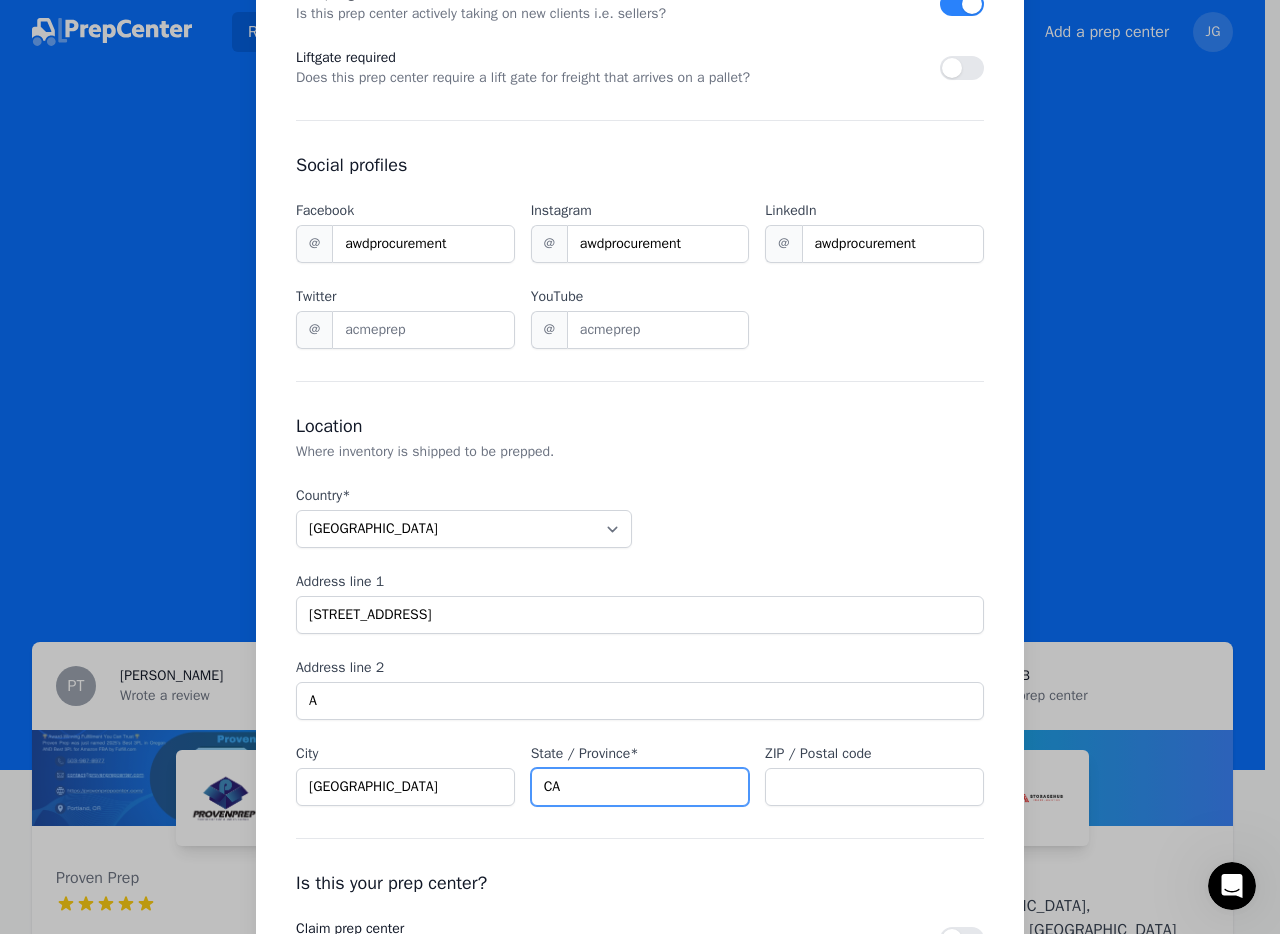 type on "CA" 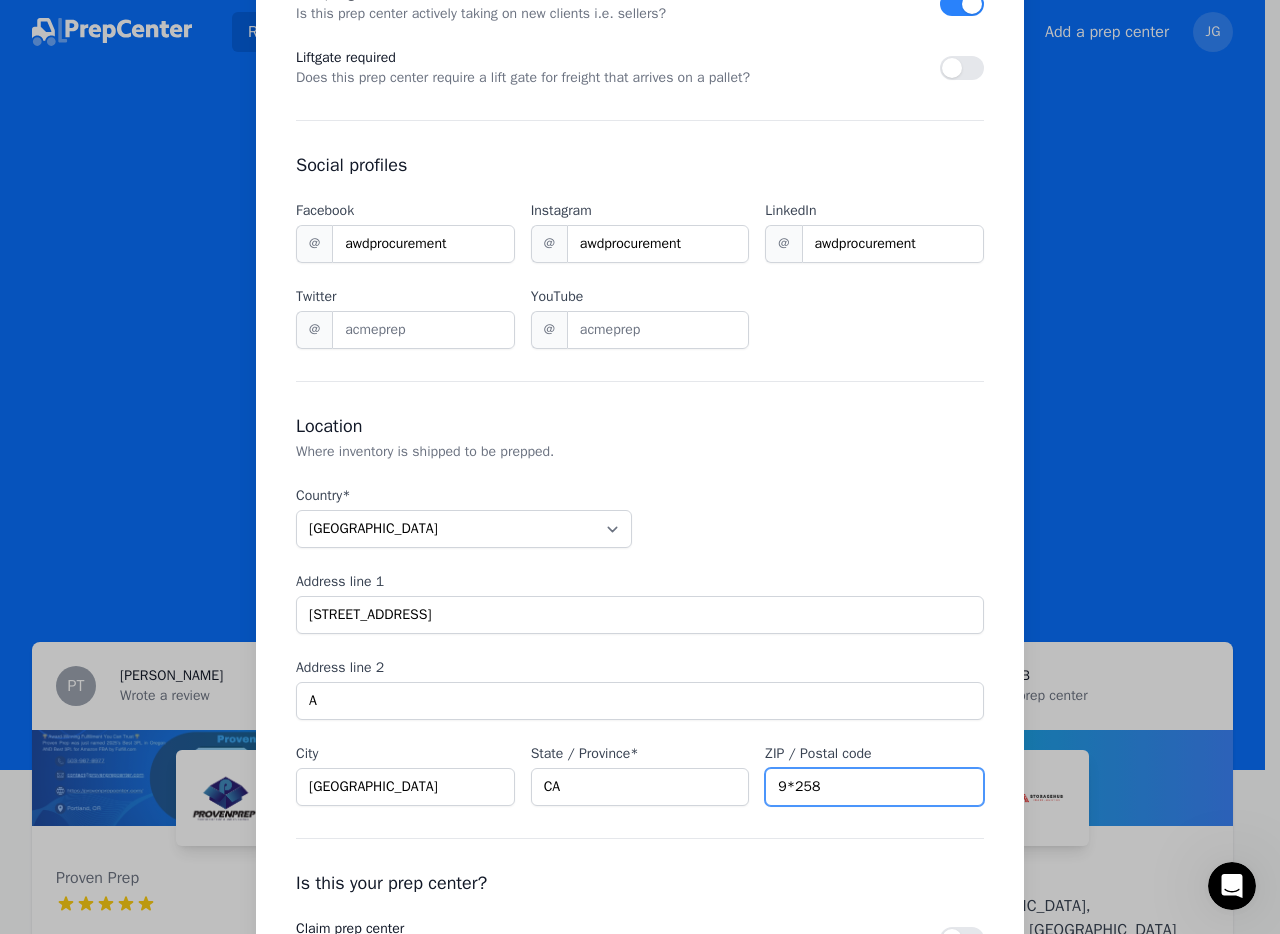type on "9*25" 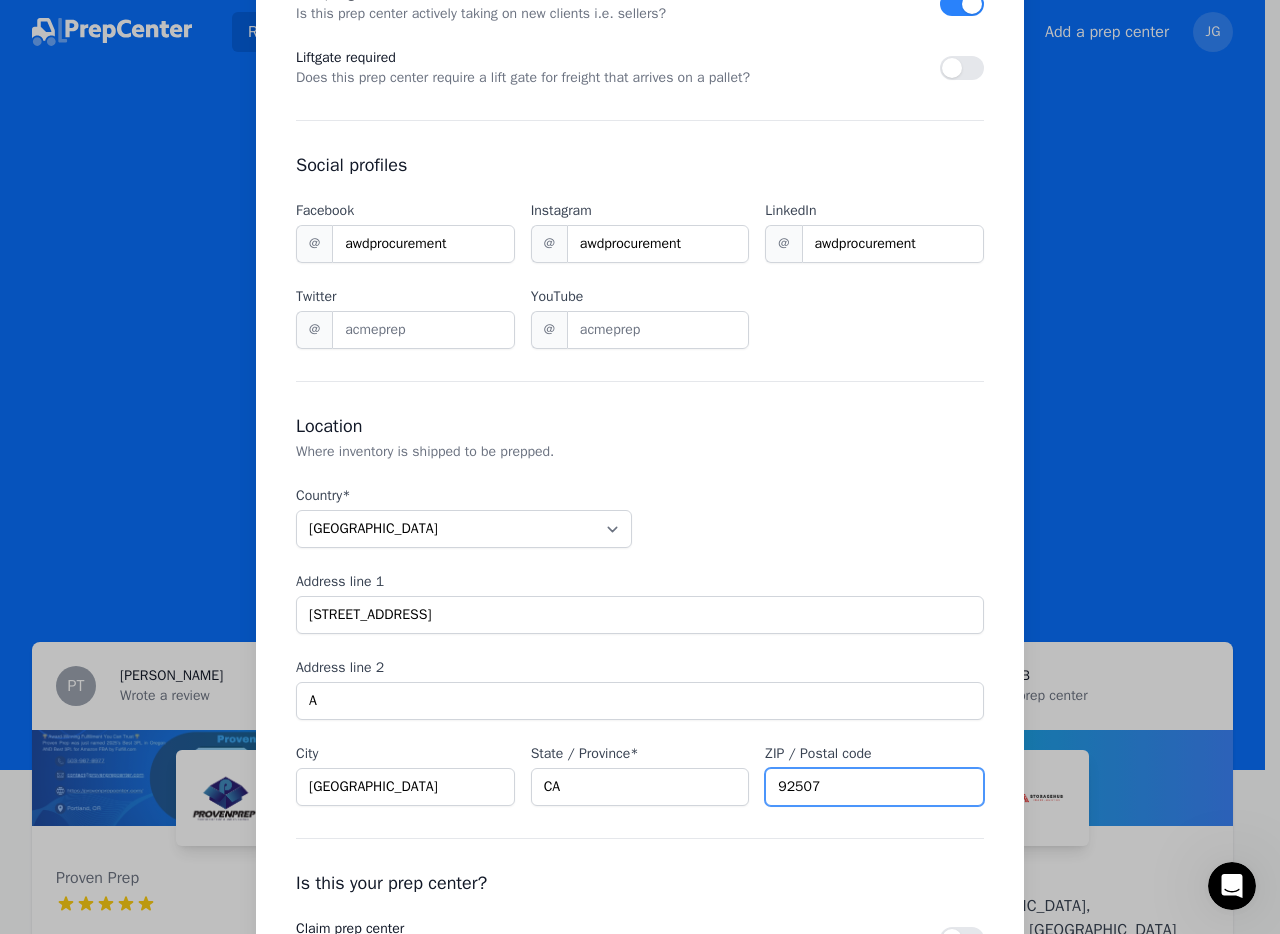 scroll, scrollTop: 1387, scrollLeft: 0, axis: vertical 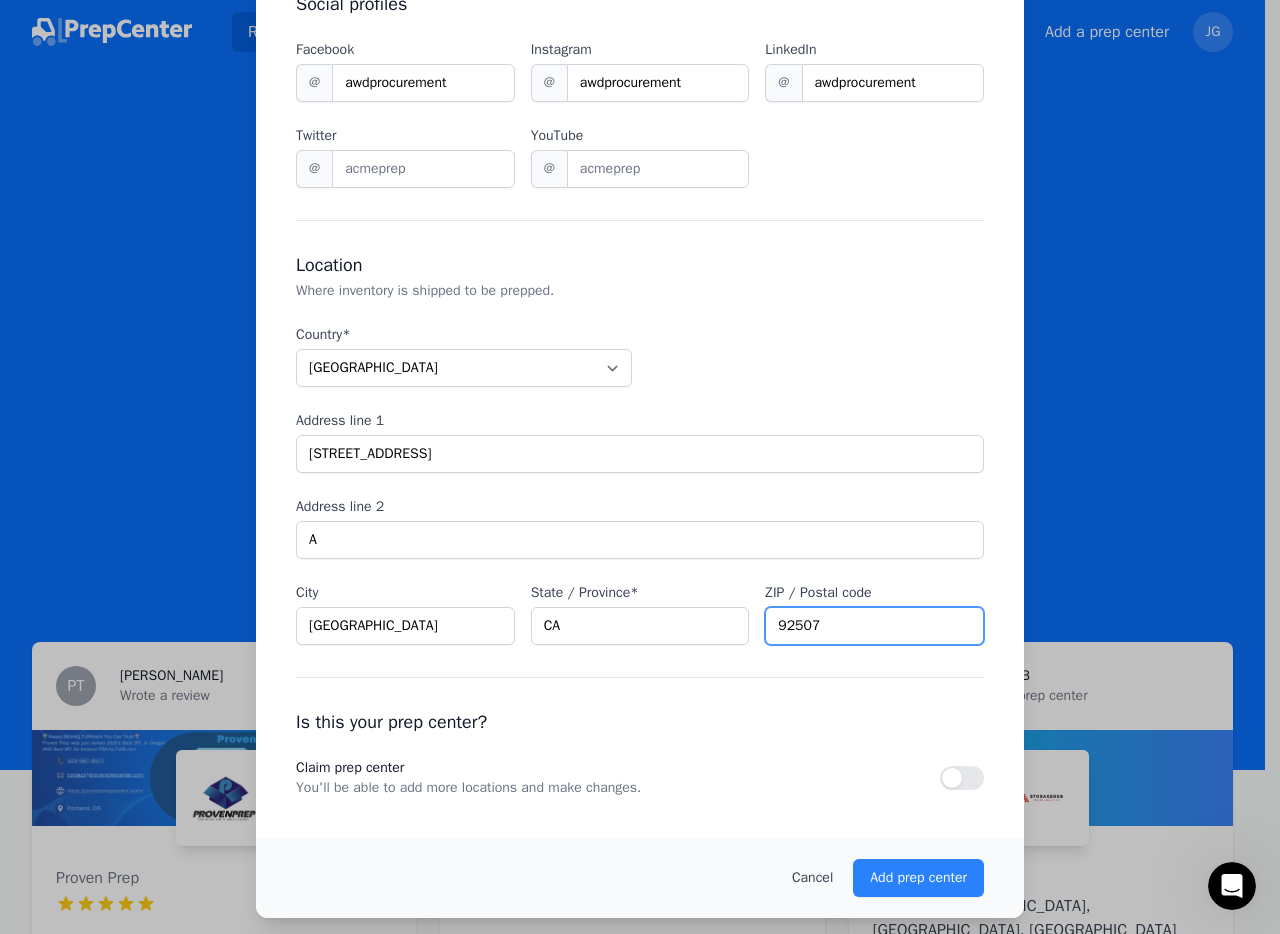 type on "92507" 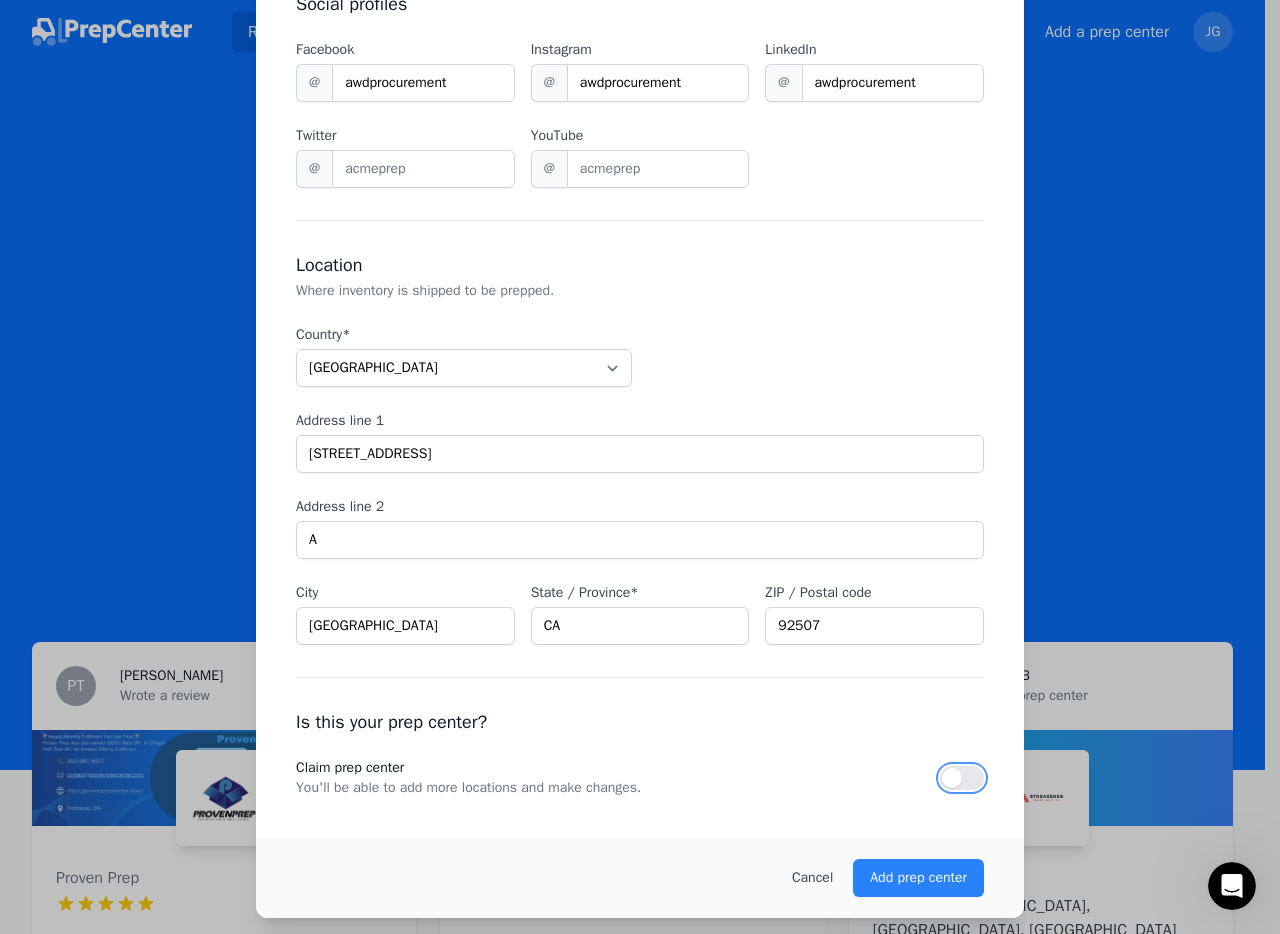 click at bounding box center [962, 778] 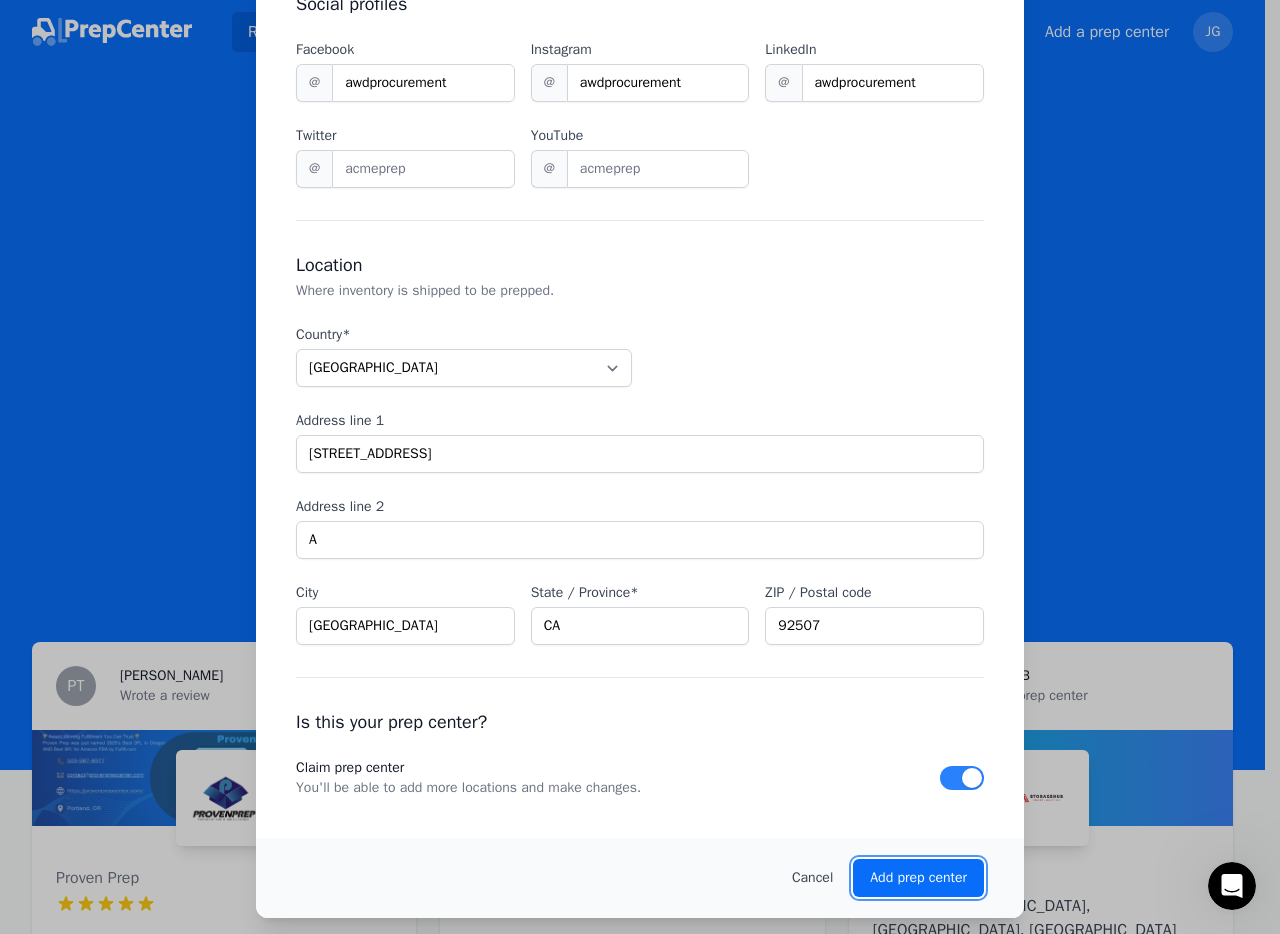 click on "Add prep center" at bounding box center (918, 878) 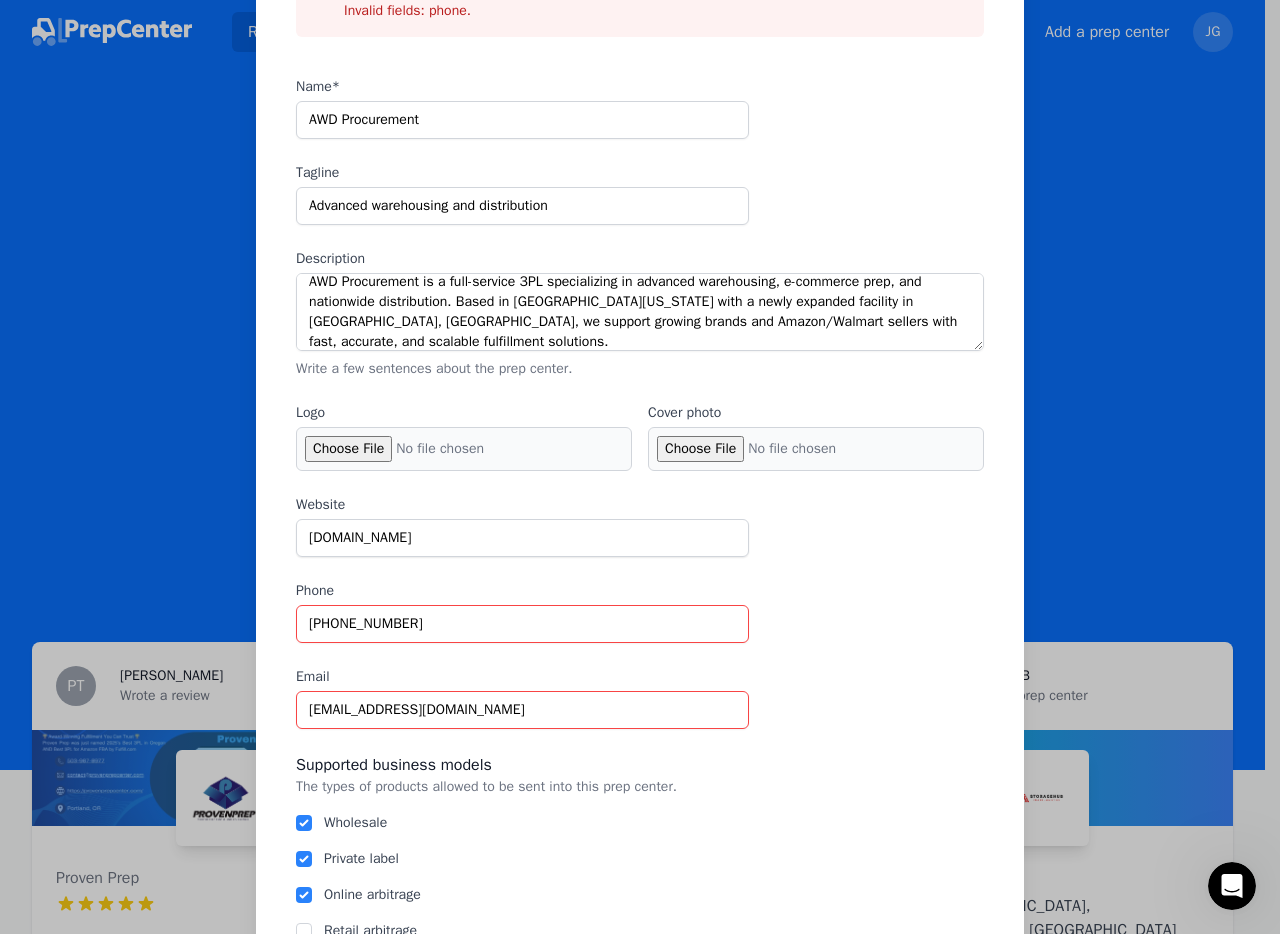 scroll, scrollTop: 164, scrollLeft: 0, axis: vertical 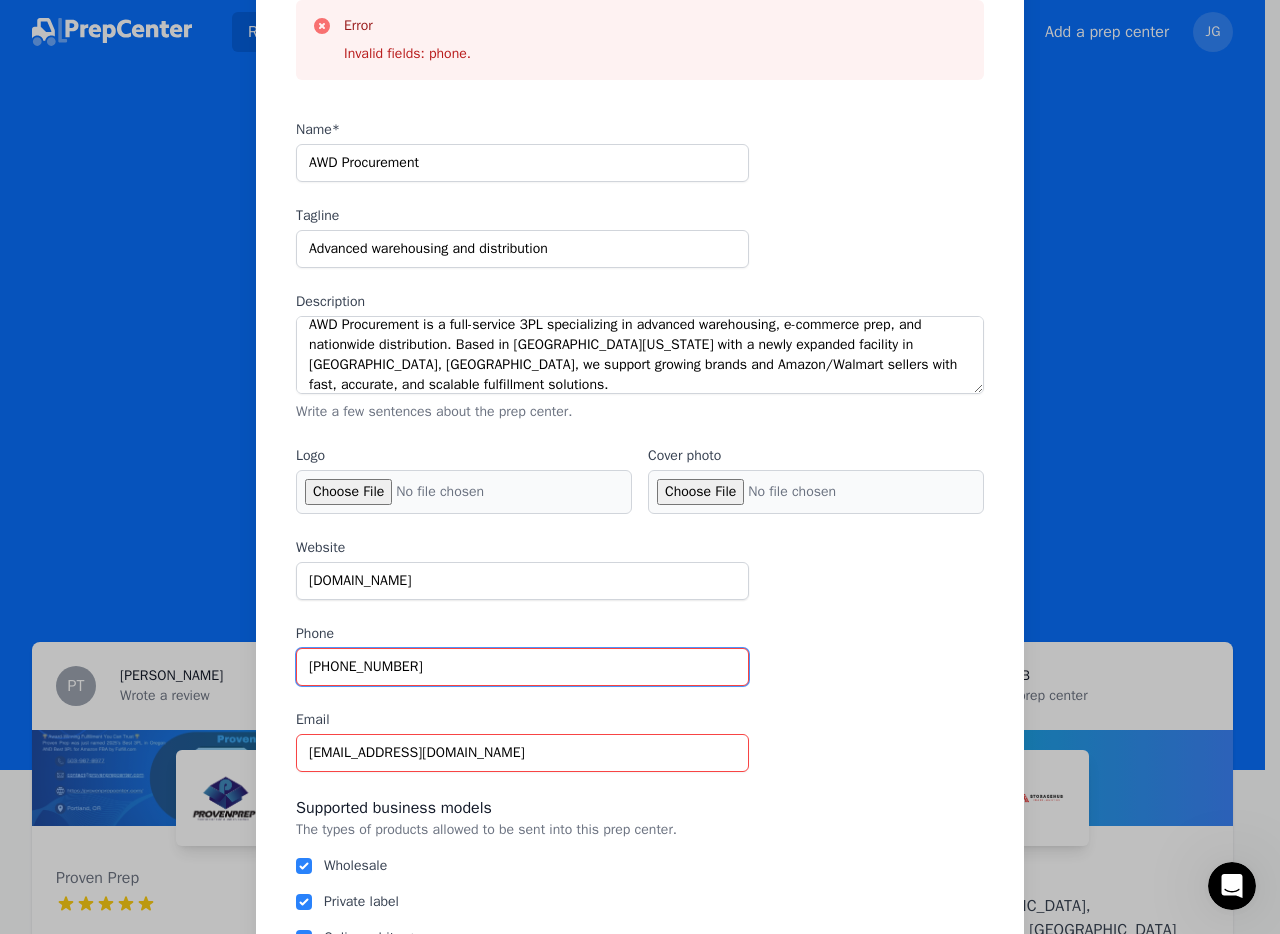 click on "(909) 919 5191" at bounding box center [522, 667] 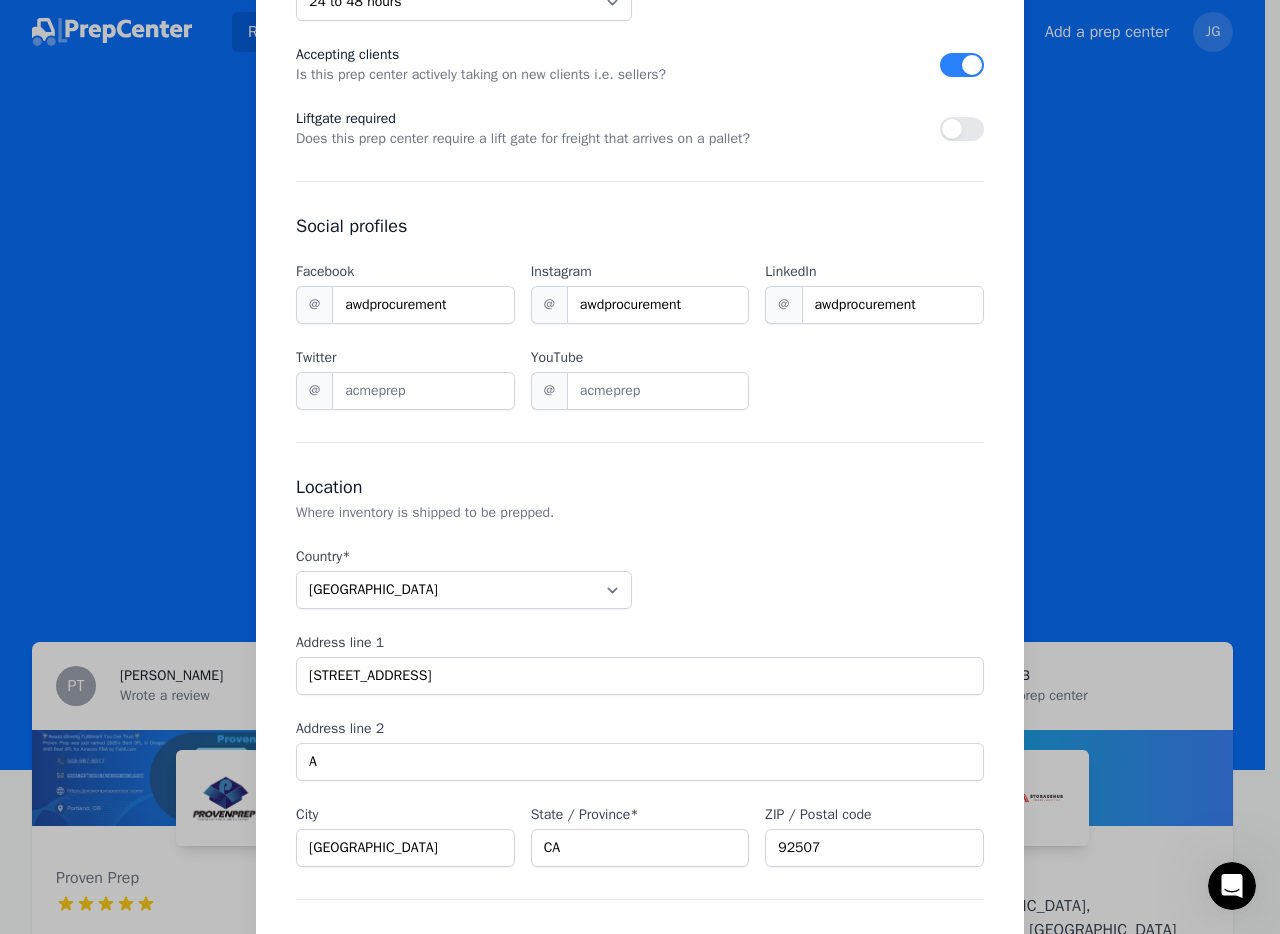scroll, scrollTop: 1507, scrollLeft: 0, axis: vertical 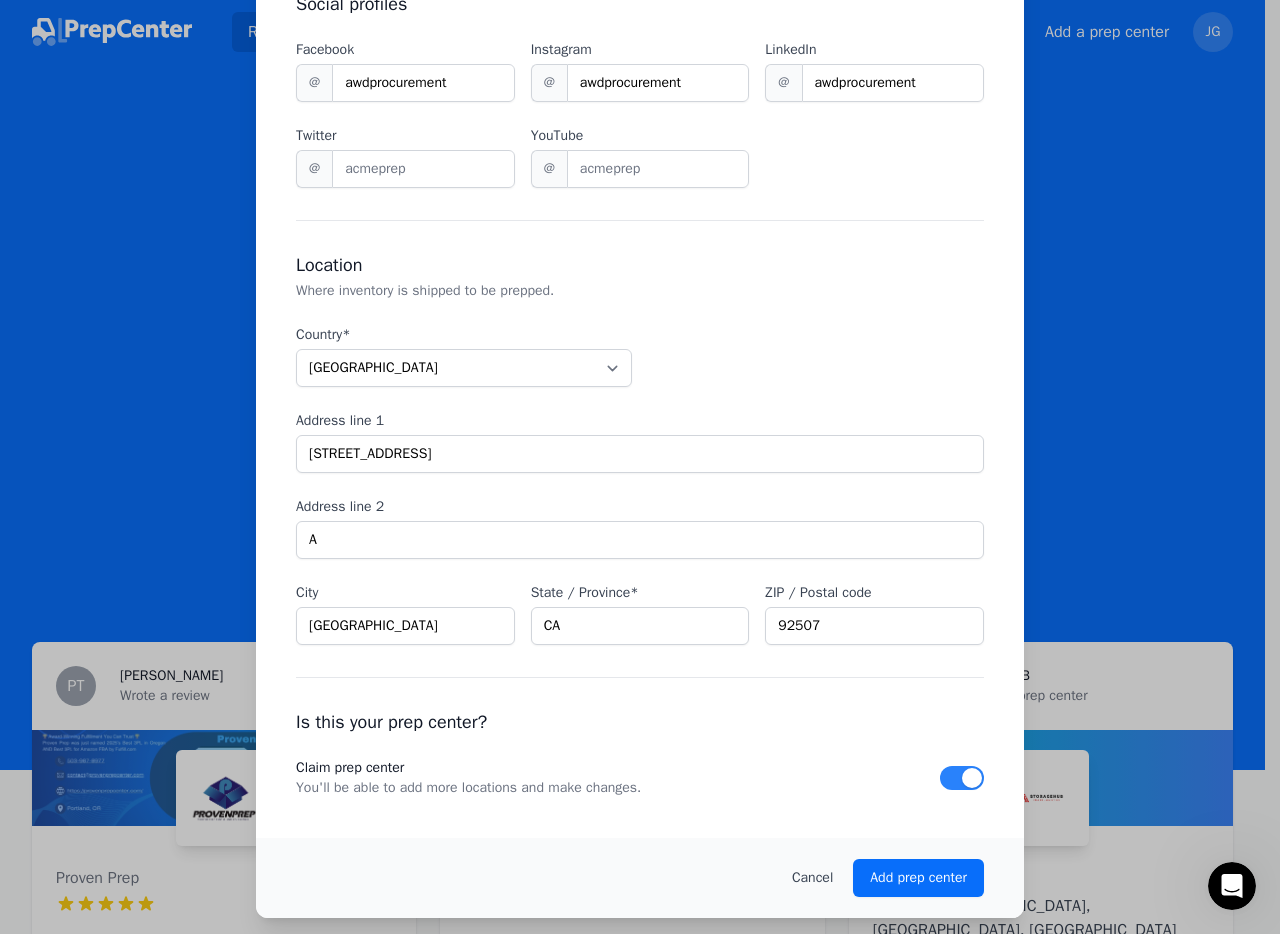 type on "9099195191" 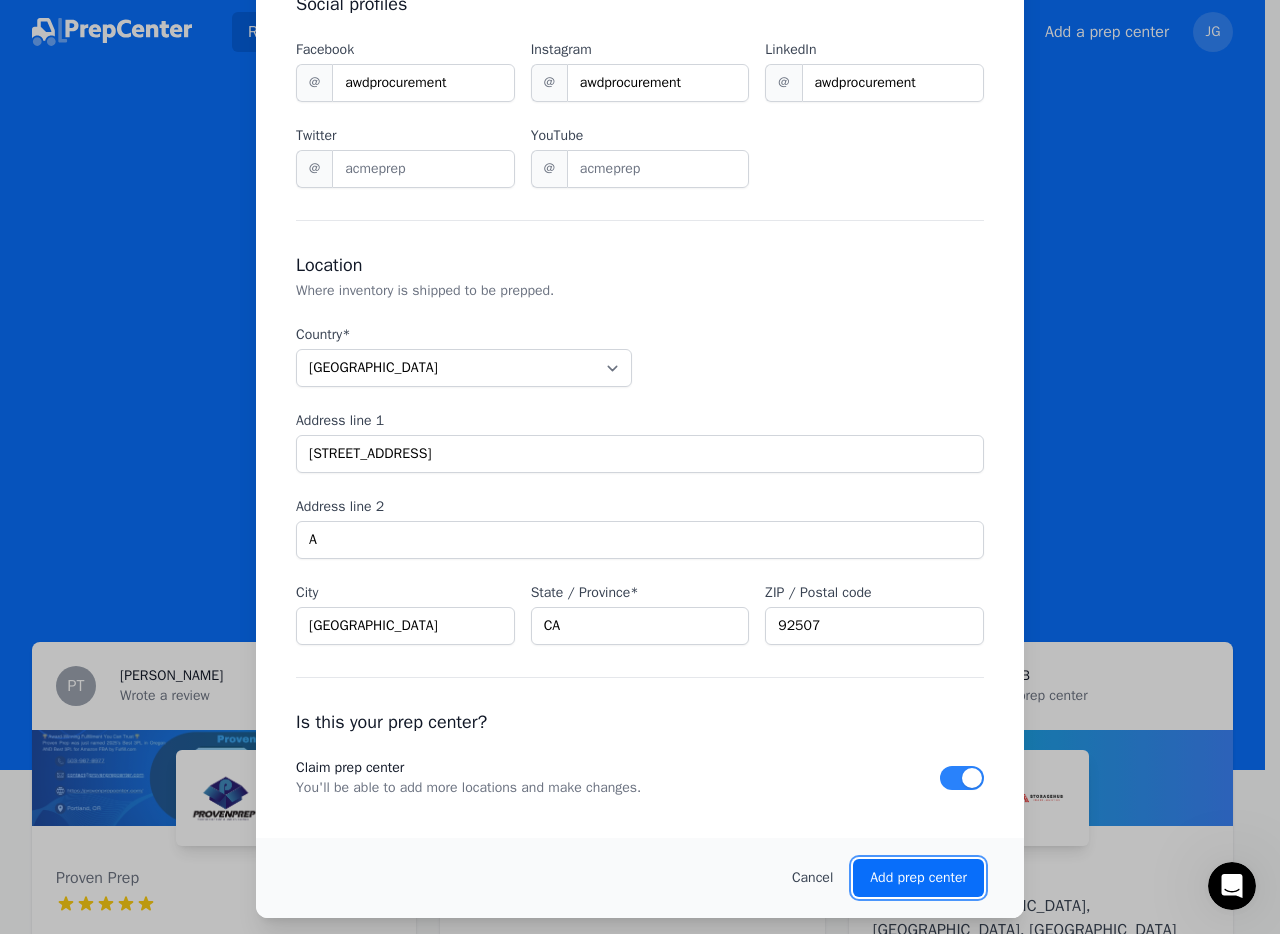 click on "Add prep center" at bounding box center [918, 878] 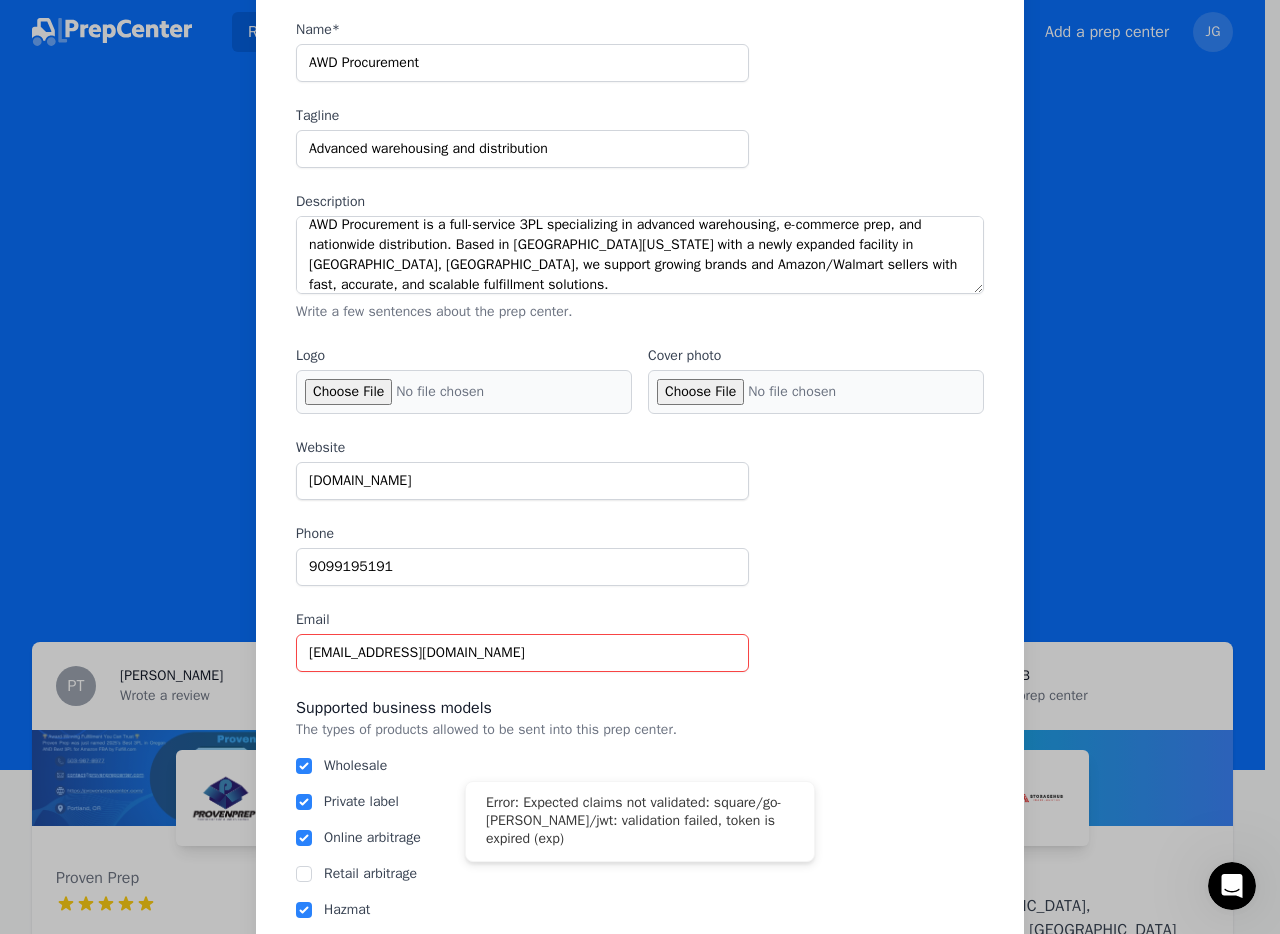 scroll, scrollTop: 0, scrollLeft: 0, axis: both 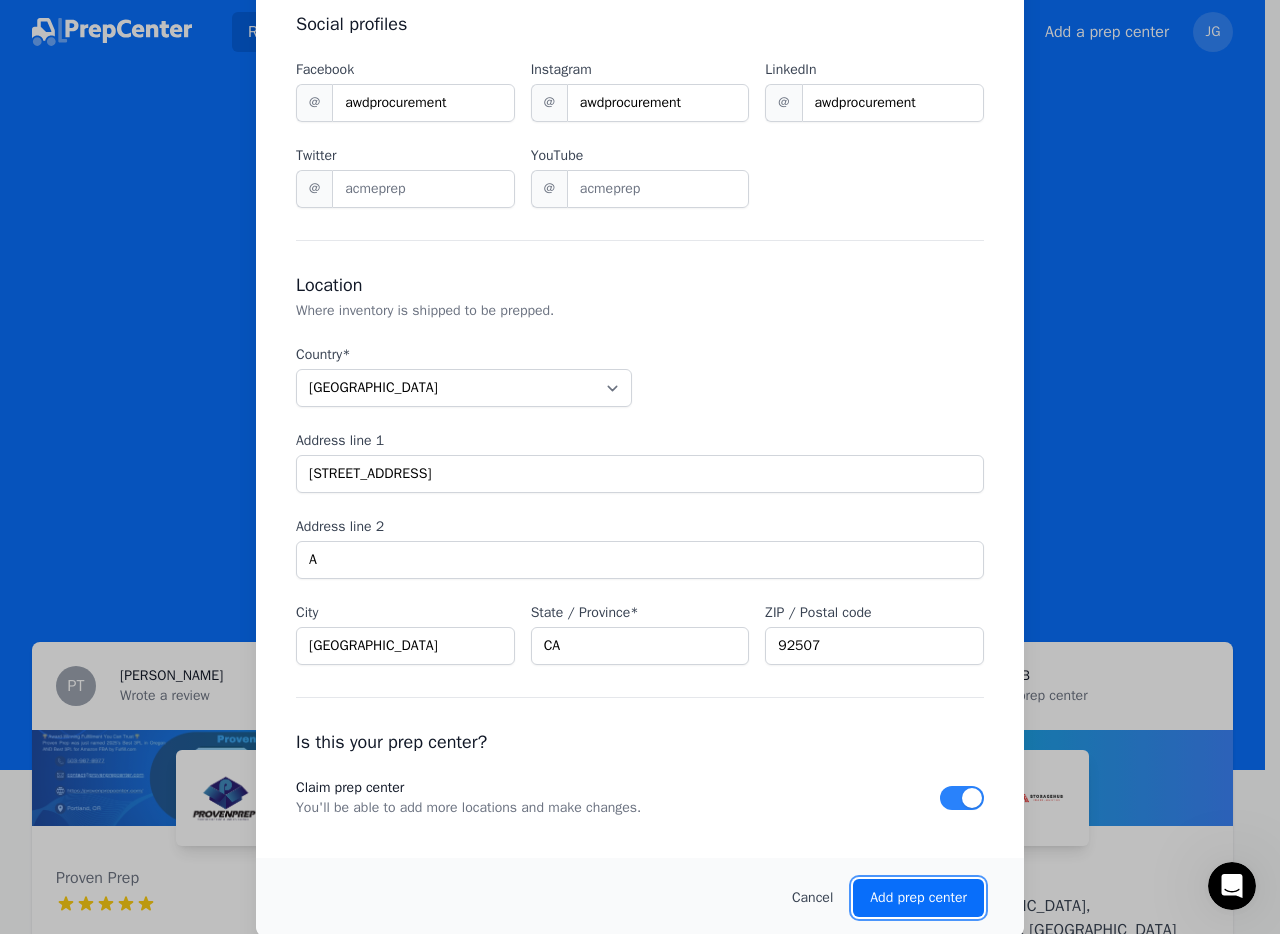 click on "Add prep center" at bounding box center (918, 898) 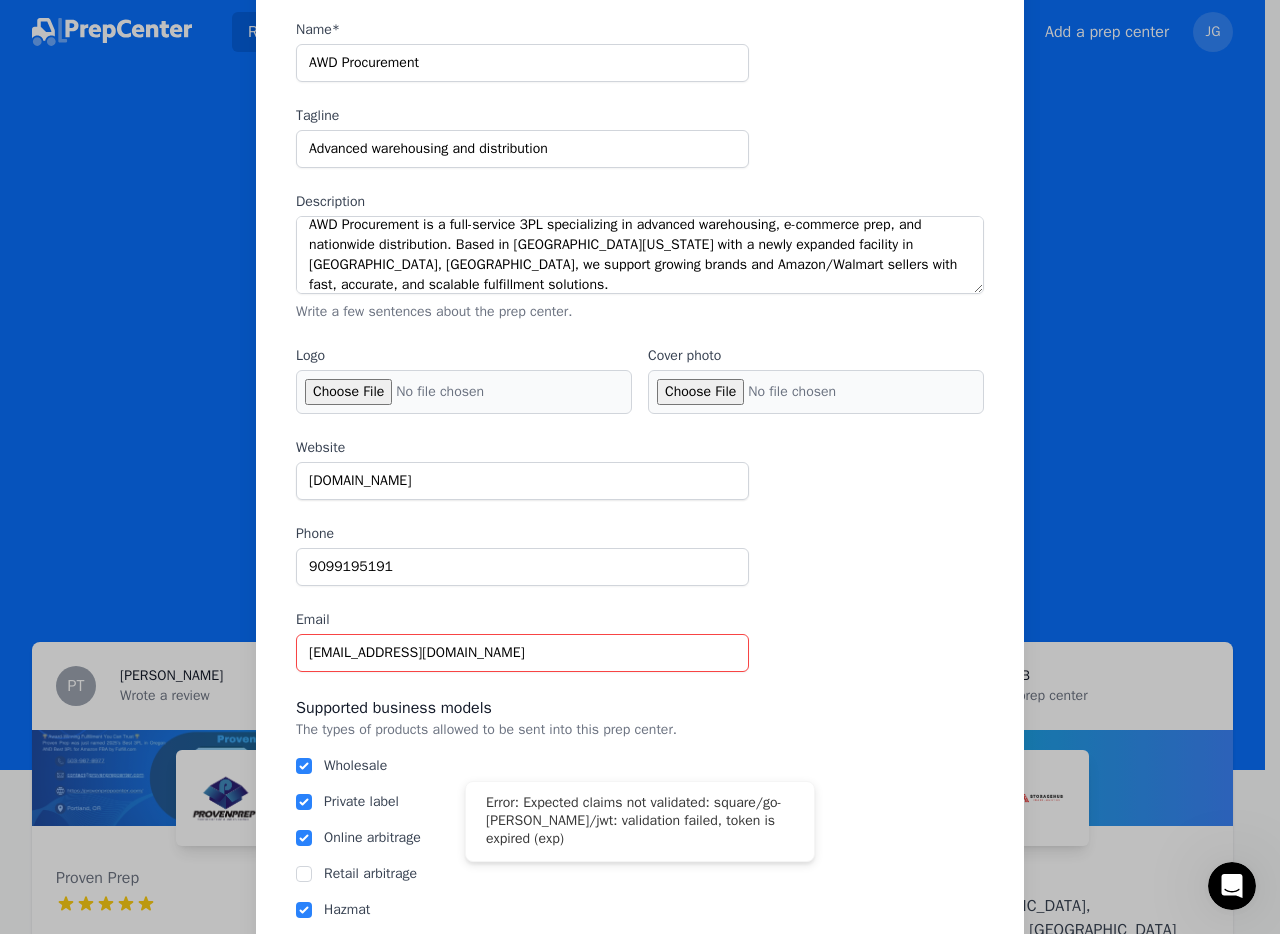 scroll, scrollTop: 0, scrollLeft: 0, axis: both 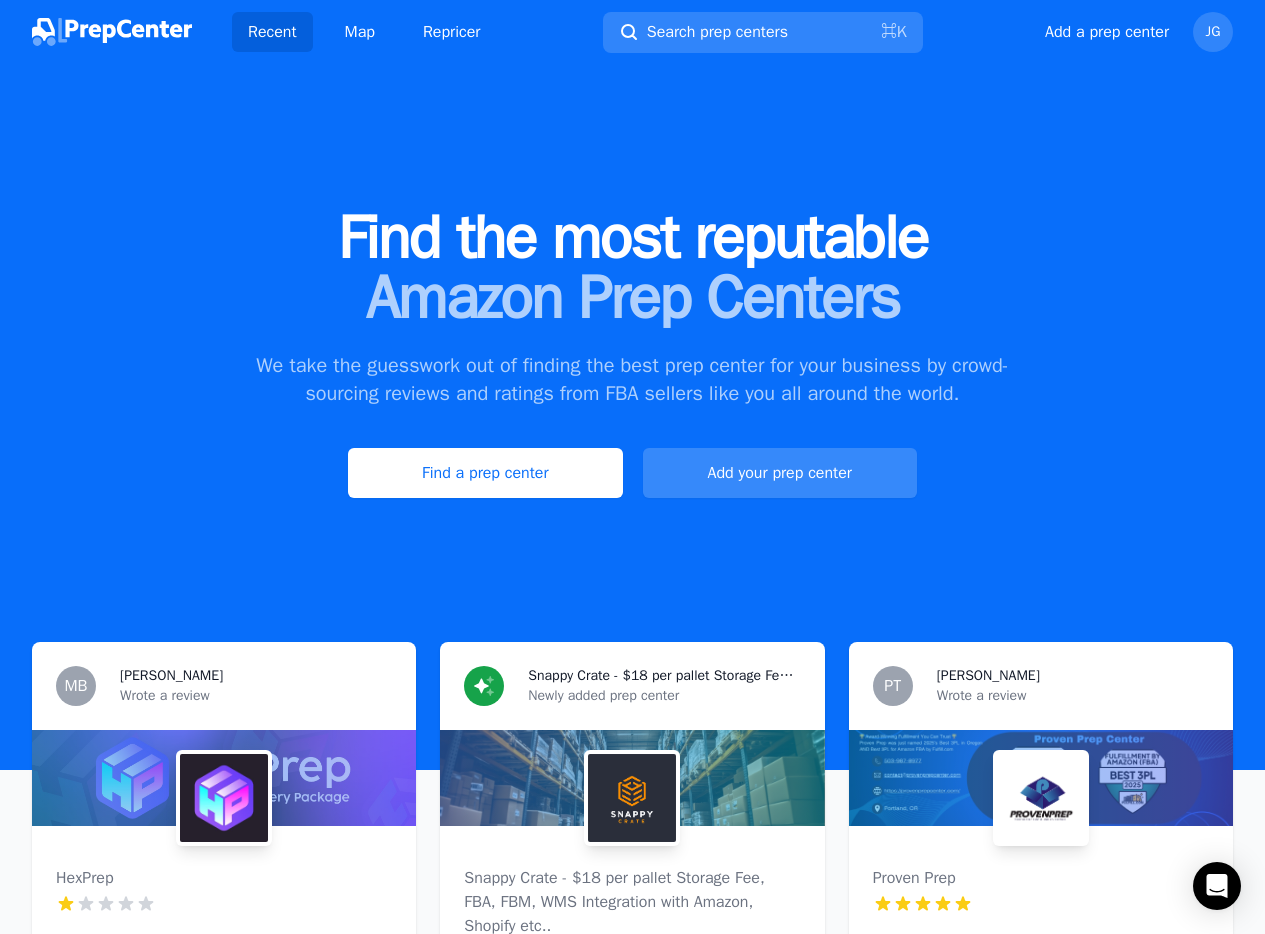 click on "Add your prep center" at bounding box center [780, 473] 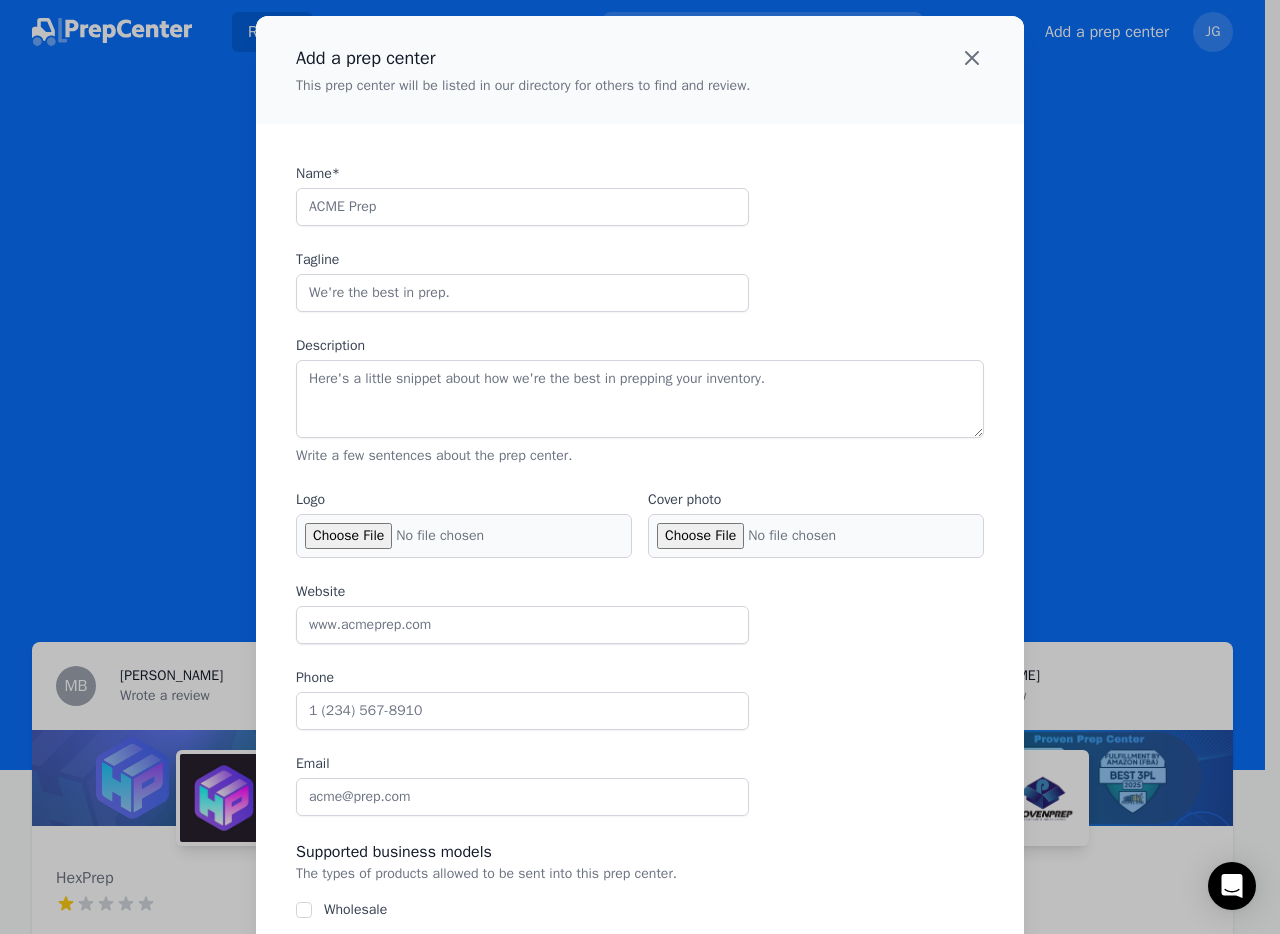 click 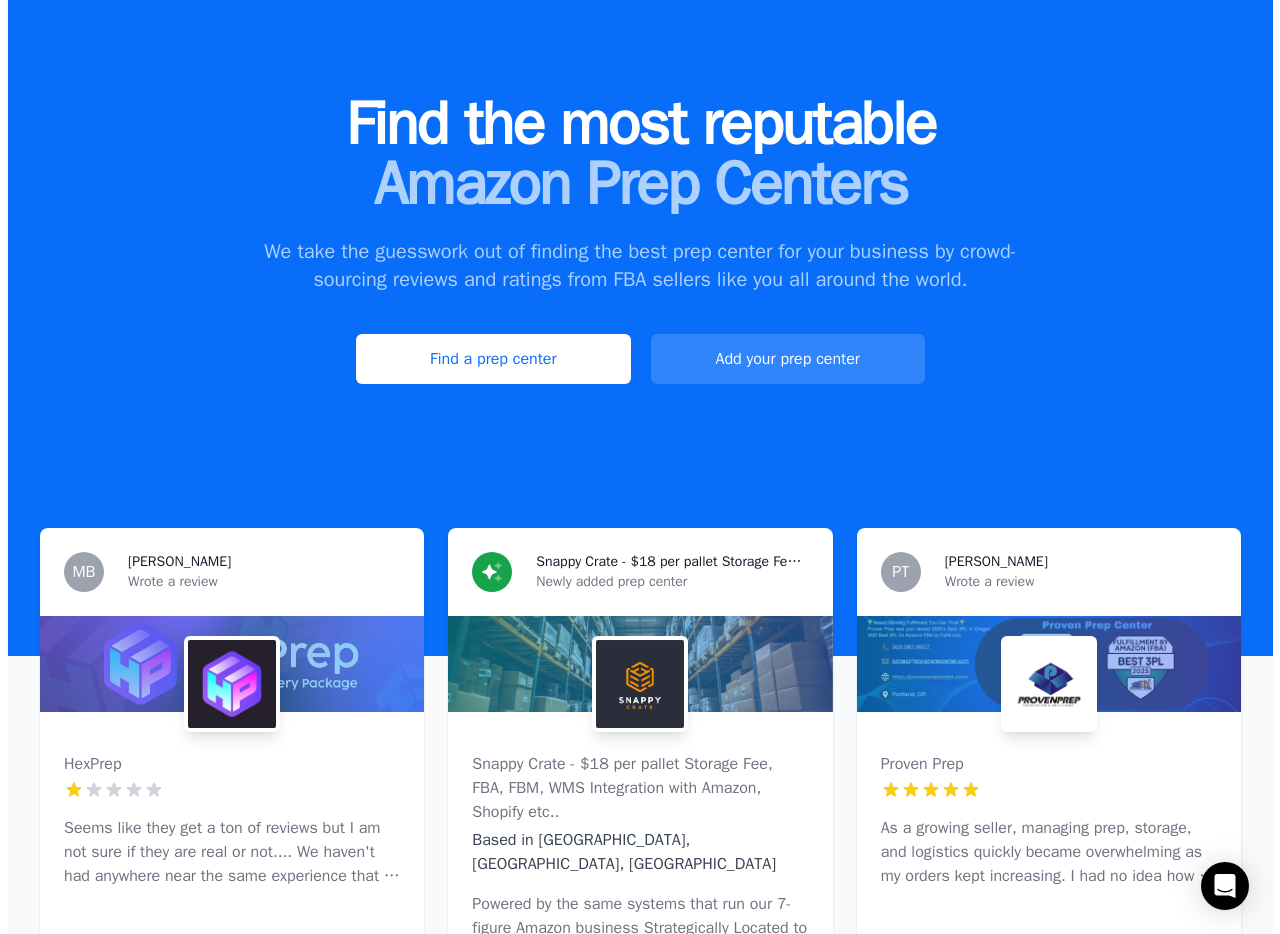 scroll, scrollTop: 140, scrollLeft: 0, axis: vertical 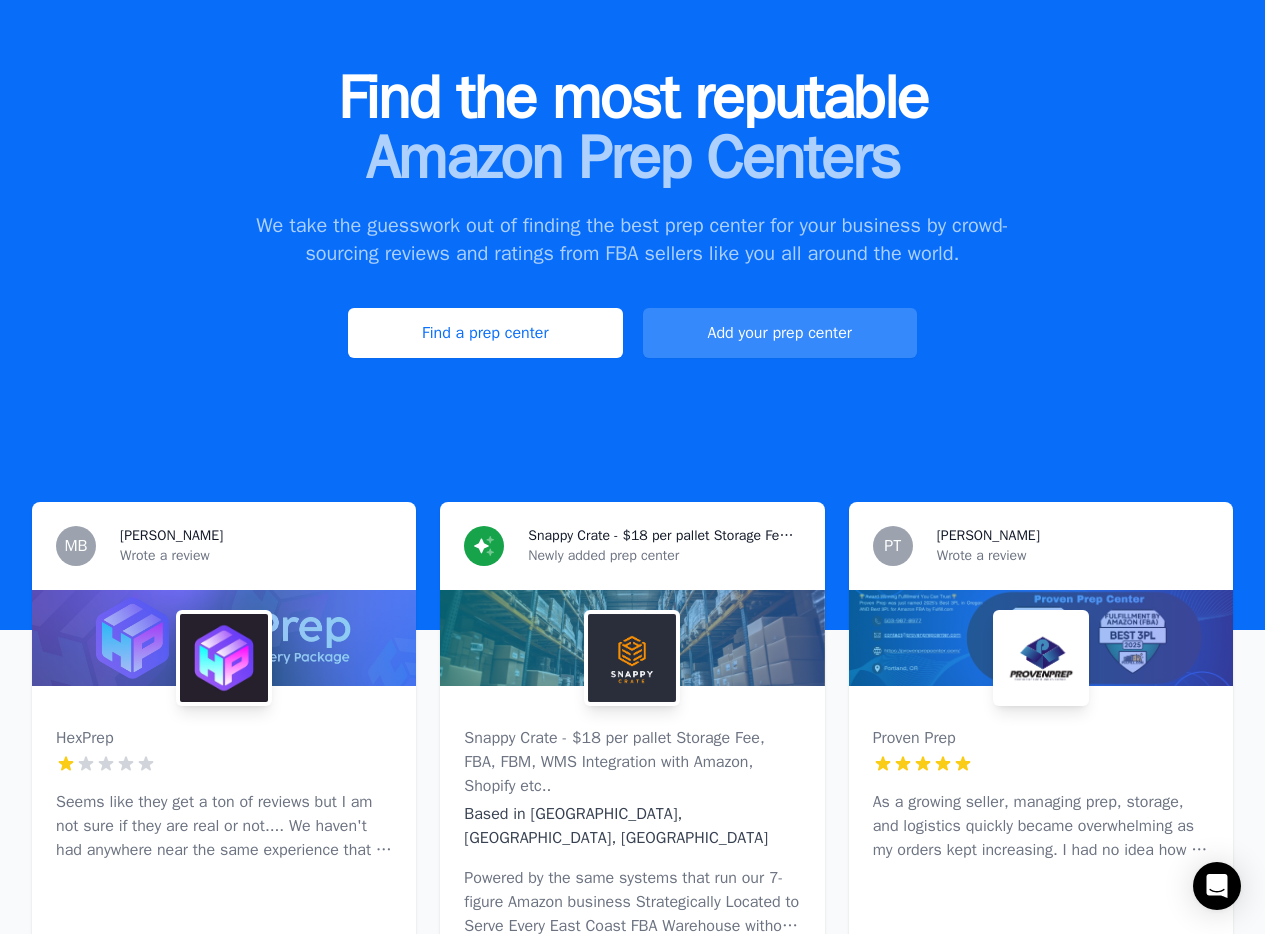 click on "Add your prep center" at bounding box center (780, 333) 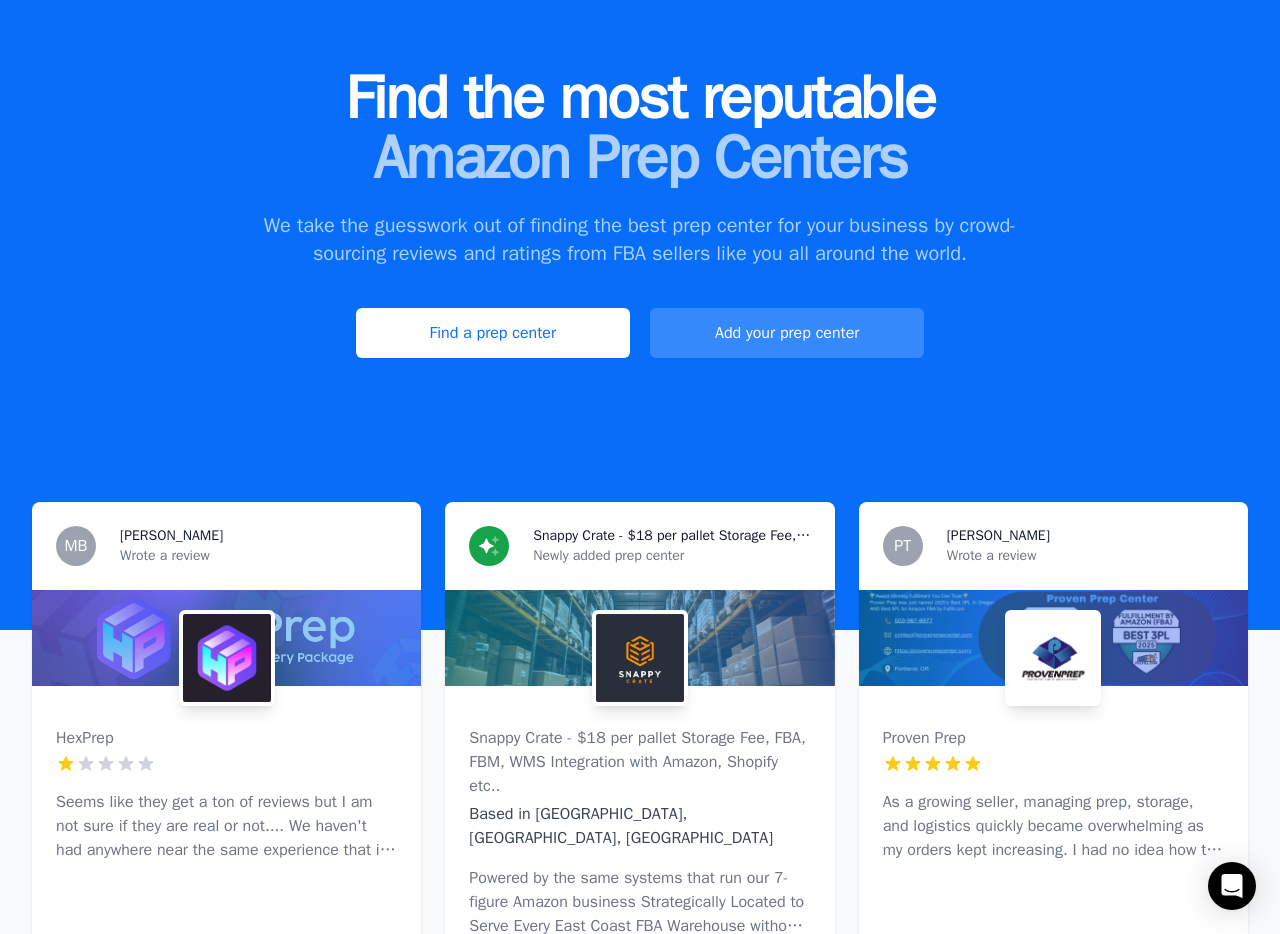 select on "US" 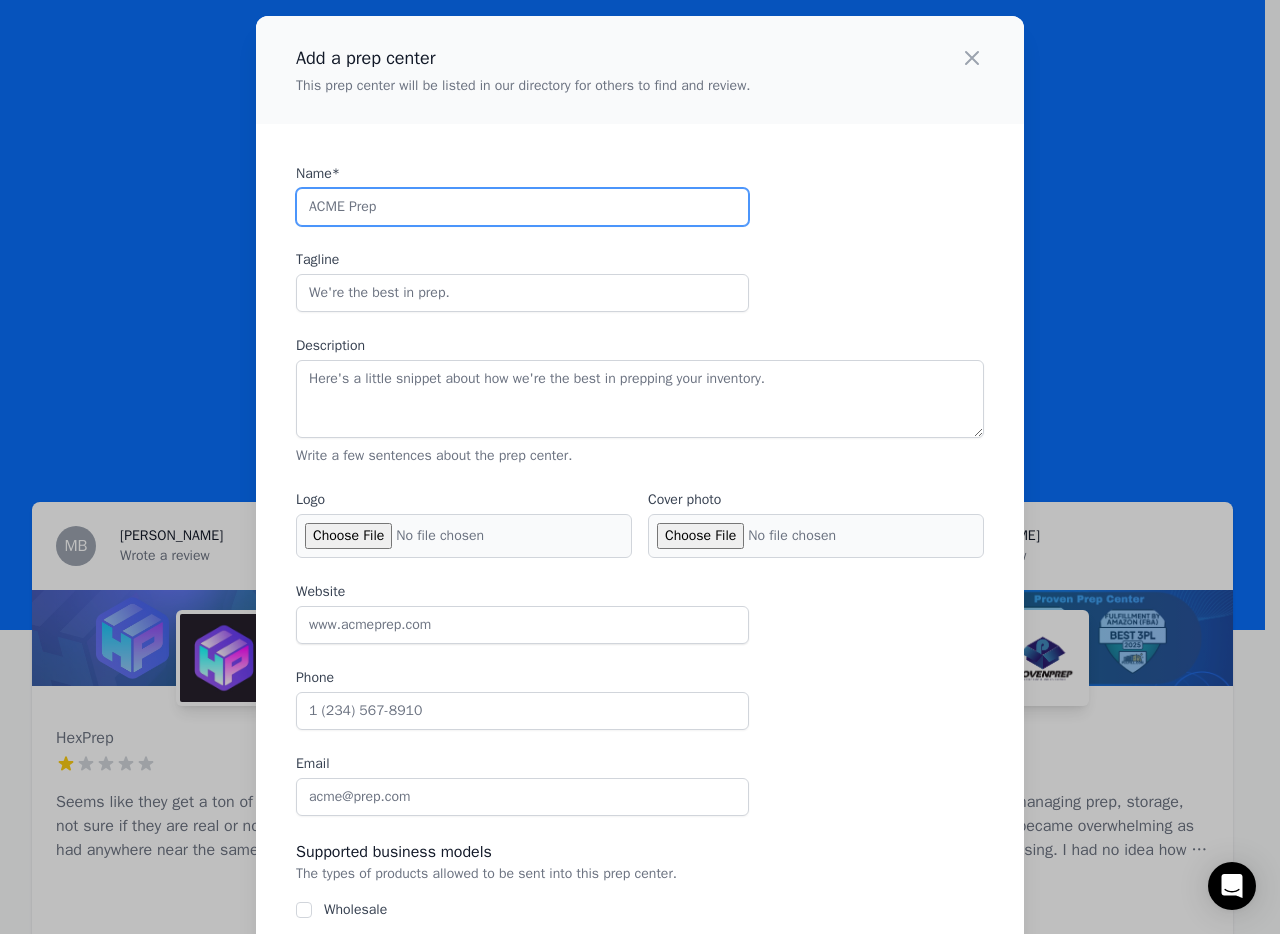 click on "Name*" at bounding box center (522, 207) 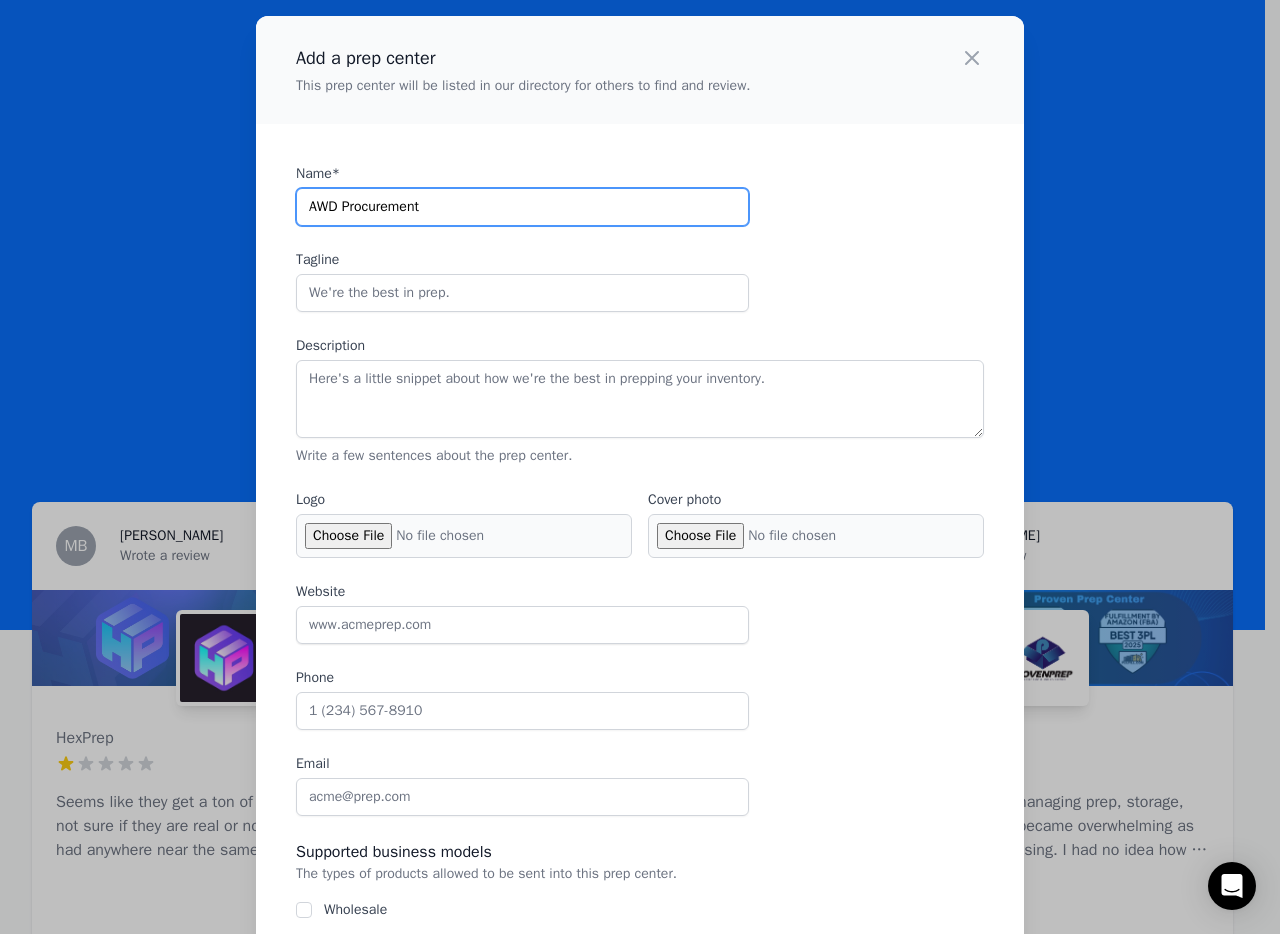 type on "AWD Procurement" 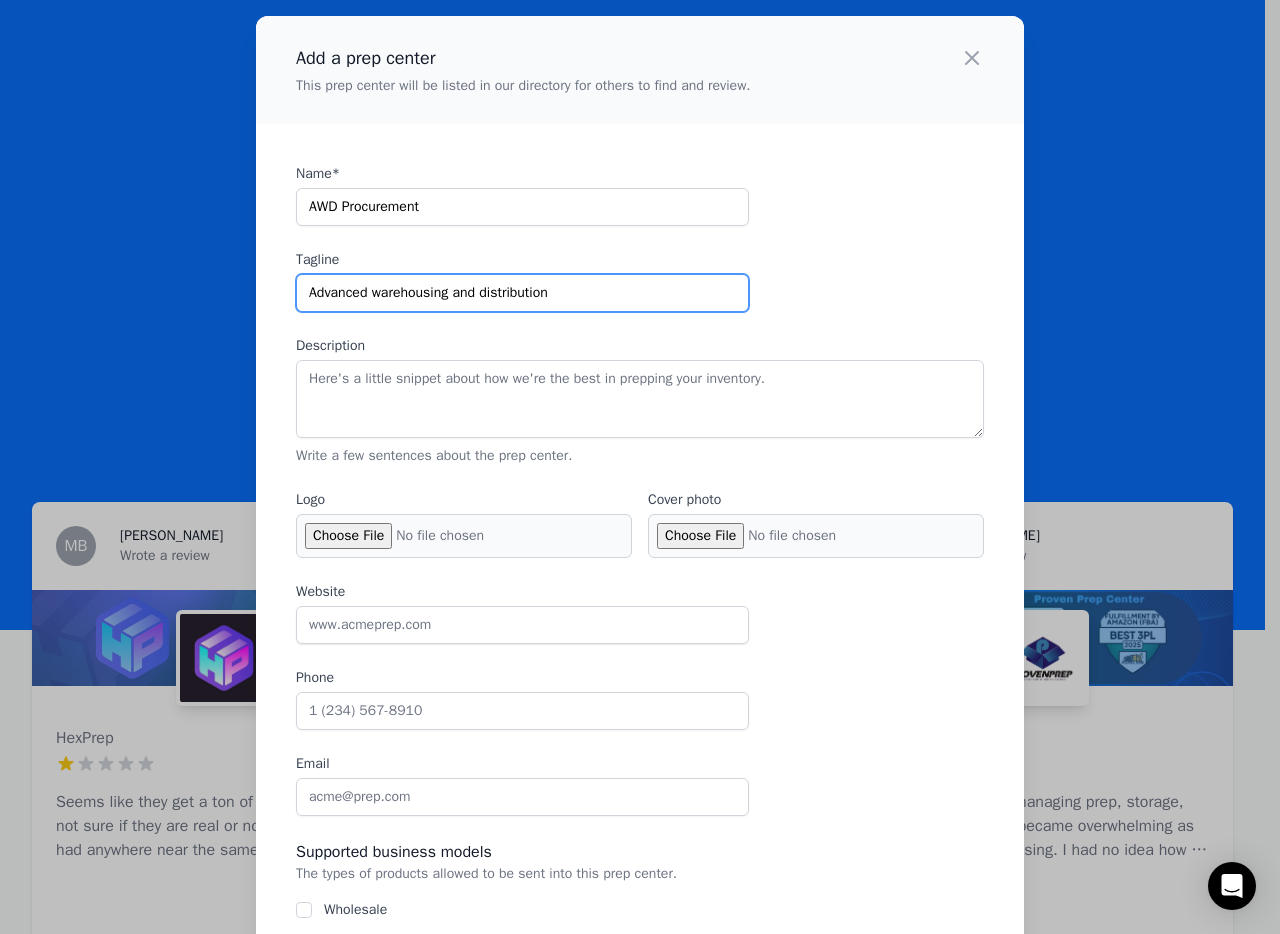 type on "Advanced warehousing and distribution" 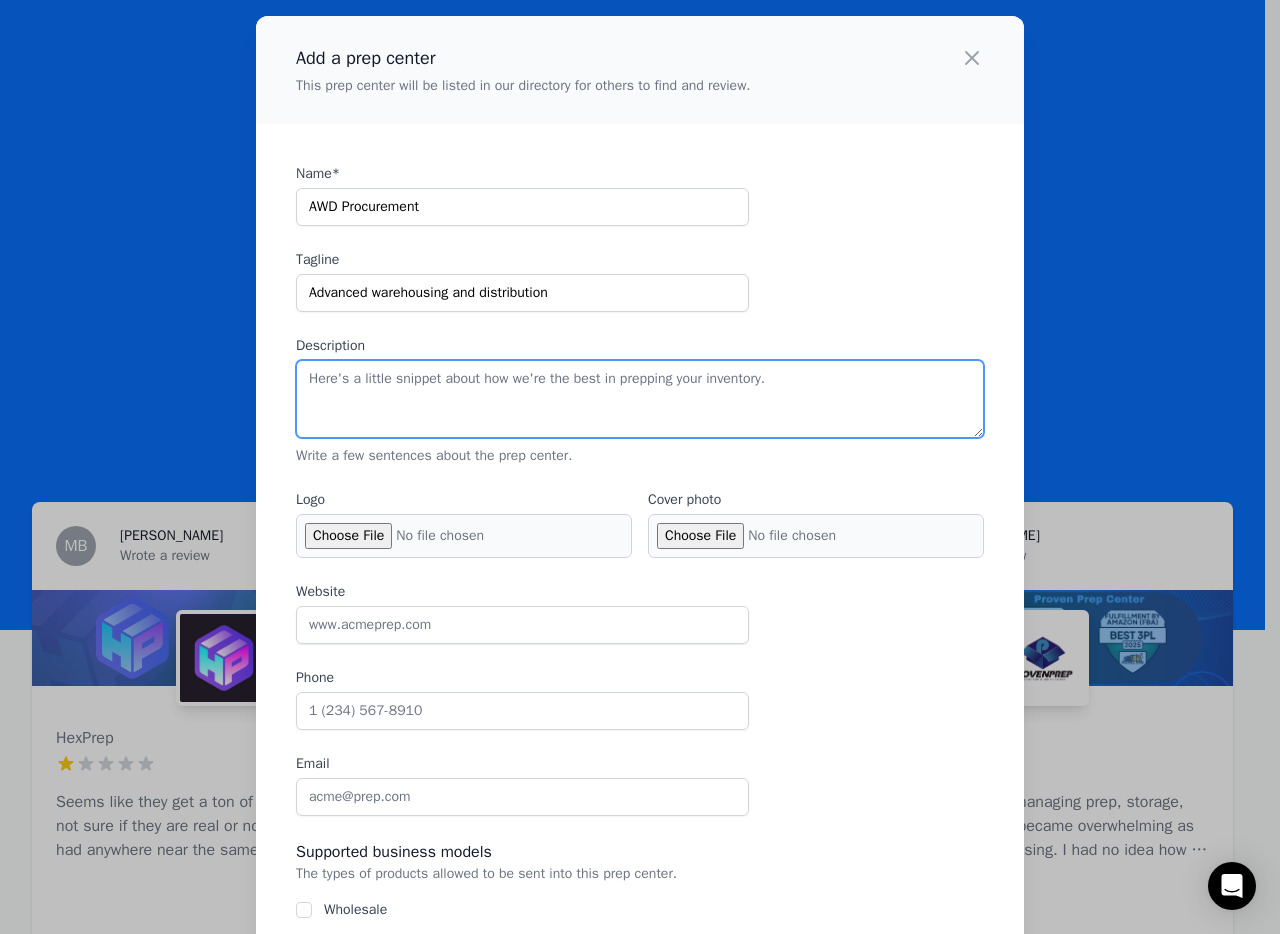 paste on "awdprocurement" 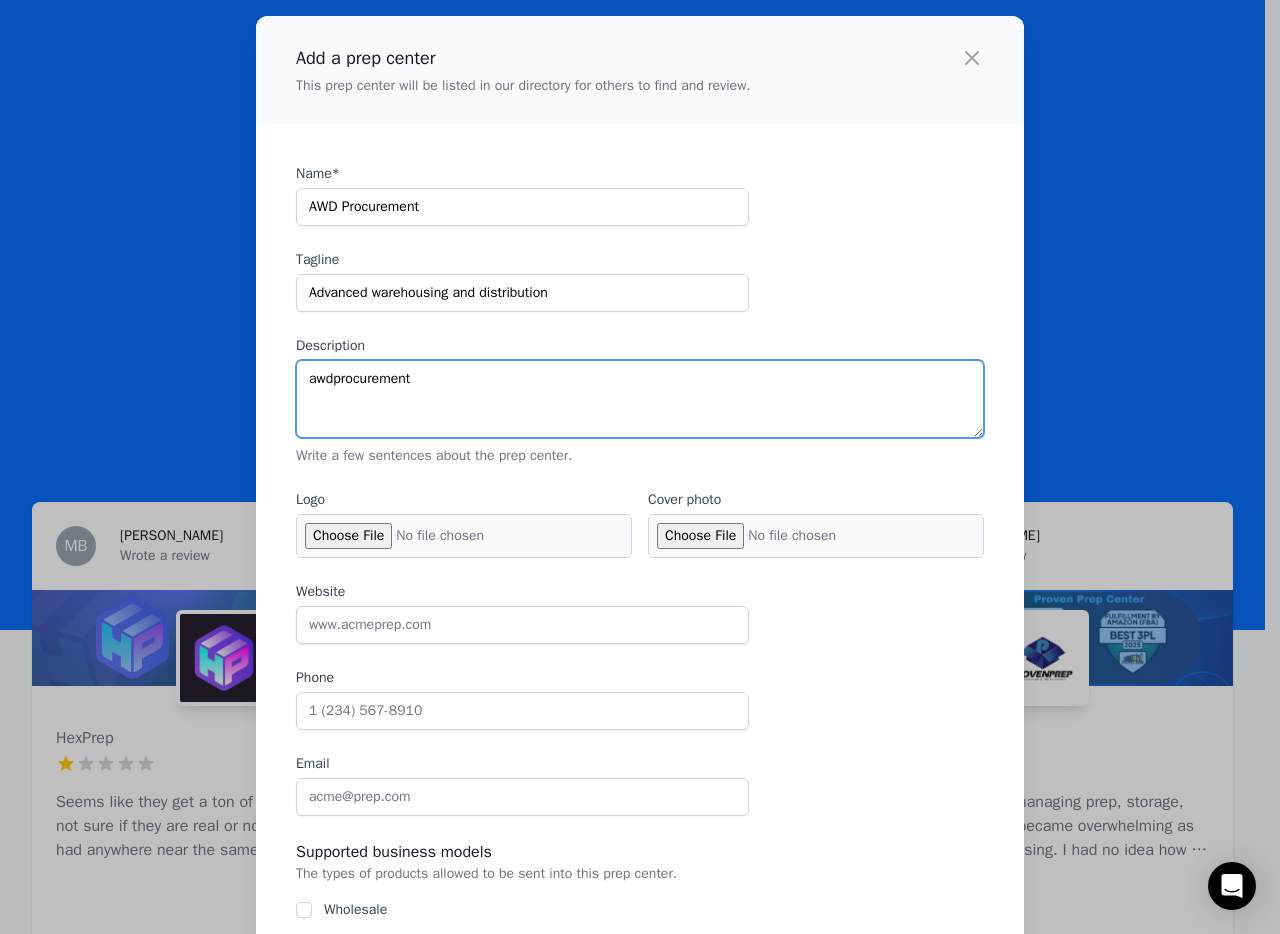 click on "awdprocurement" at bounding box center (640, 399) 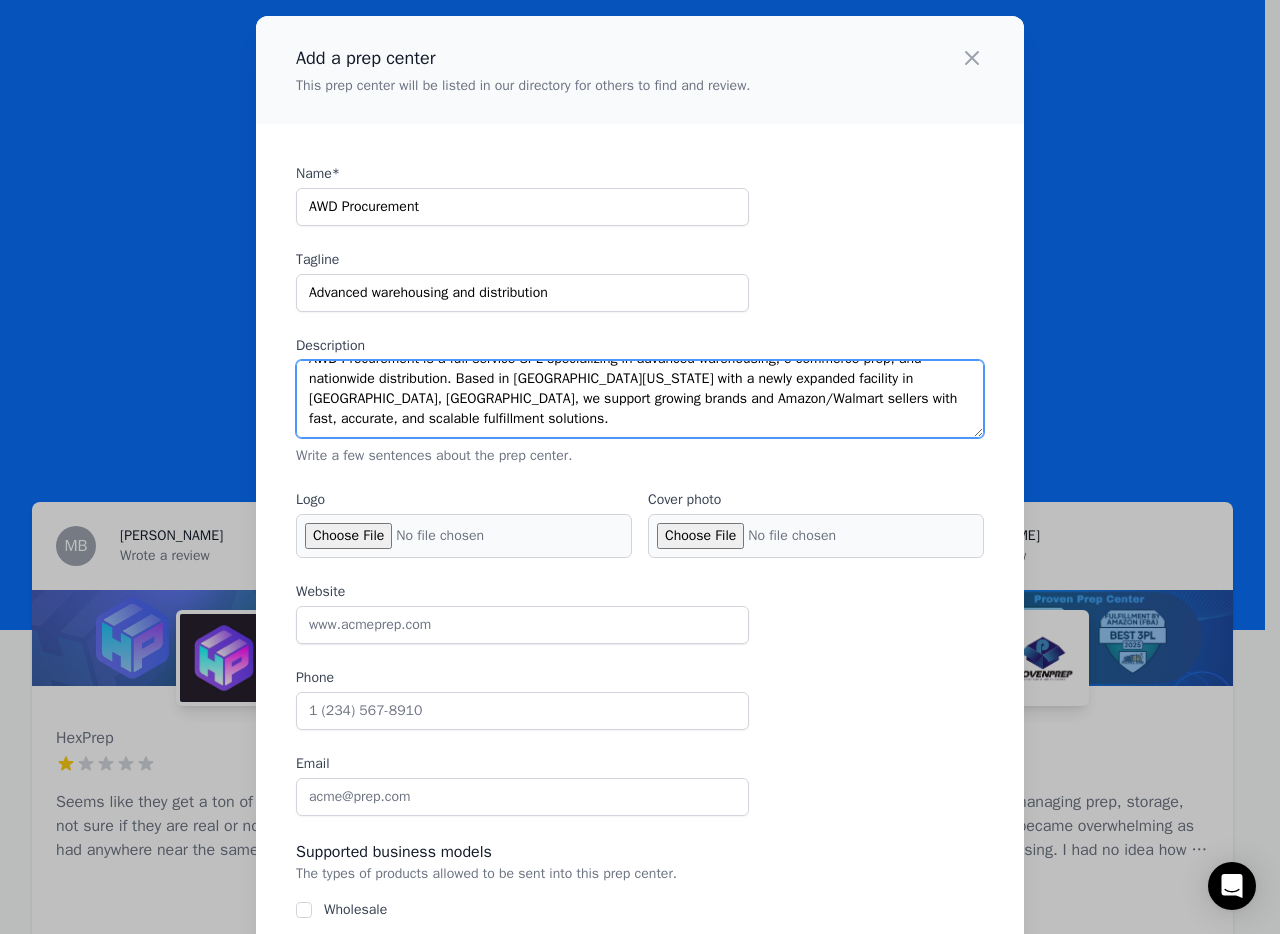 scroll, scrollTop: 40, scrollLeft: 0, axis: vertical 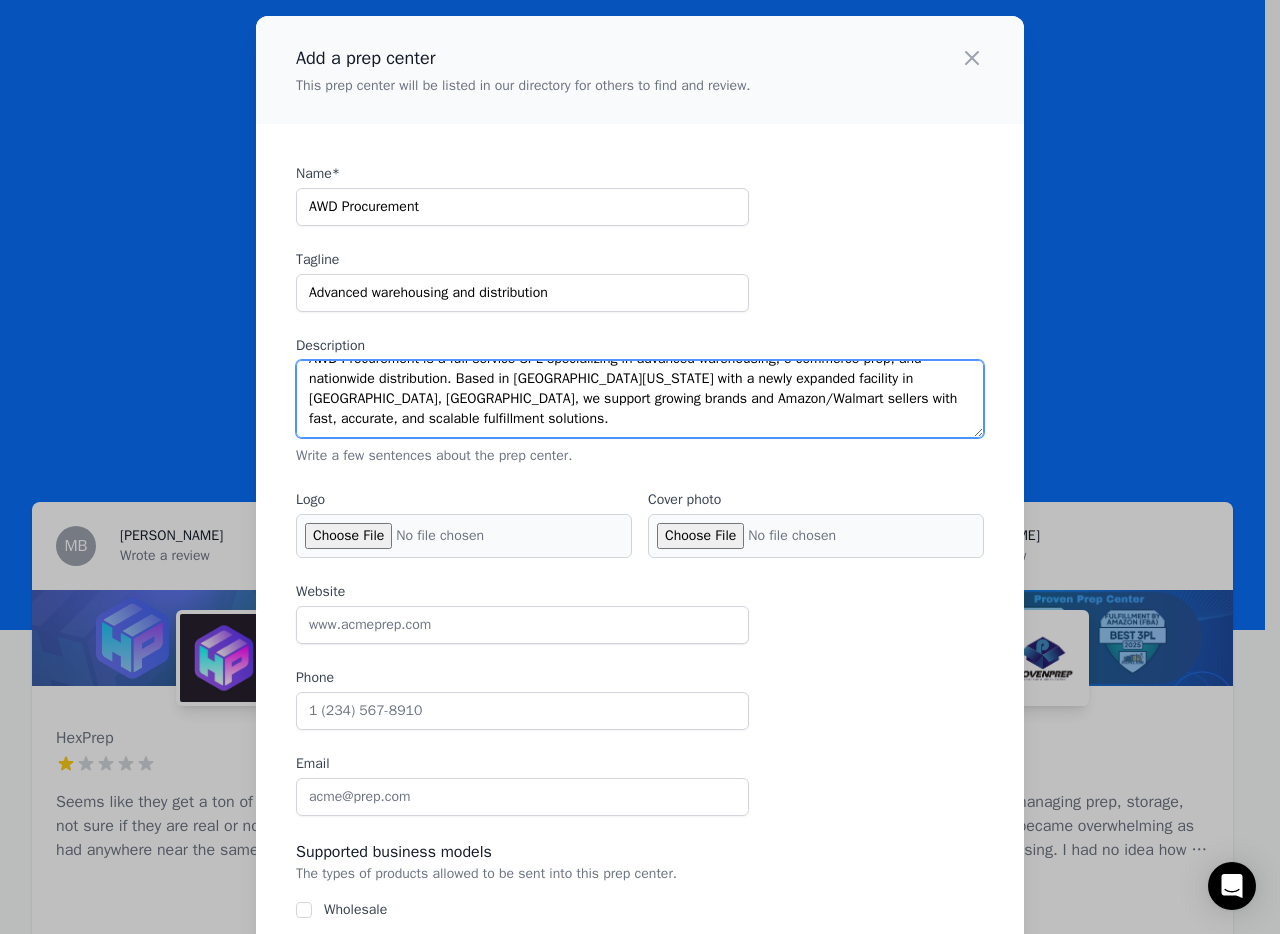 type on "AWD Procurement is a full-service 3PL specializing in advanced warehousing, e-commerce prep, and nationwide distribution. Based in [GEOGRAPHIC_DATA][US_STATE] with a newly expanded facility in [GEOGRAPHIC_DATA], [GEOGRAPHIC_DATA], we support growing brands and Amazon/Walmart sellers with fast, accurate, and scalable fulfillment solutions." 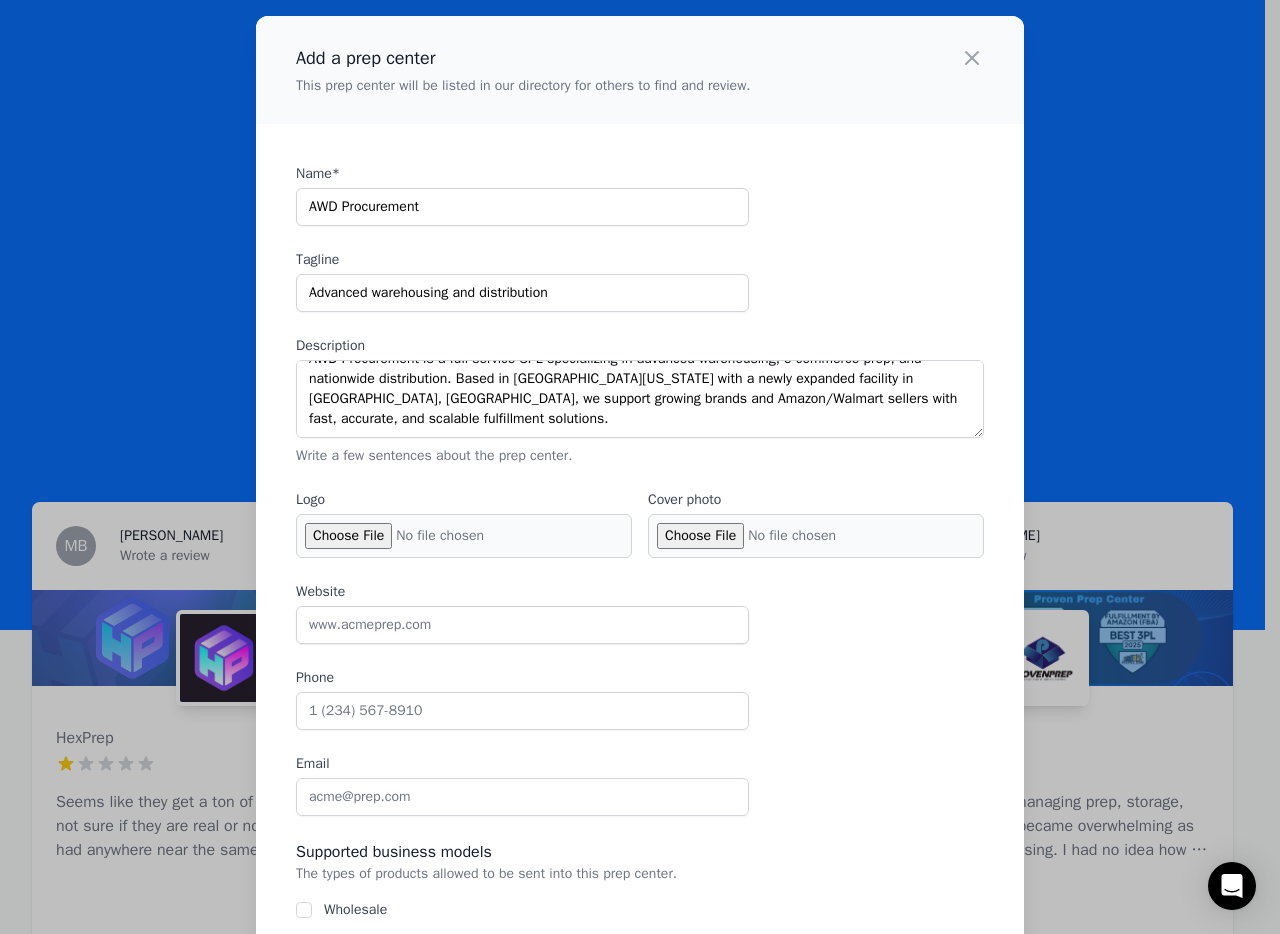 click on "Logo" at bounding box center (464, 536) 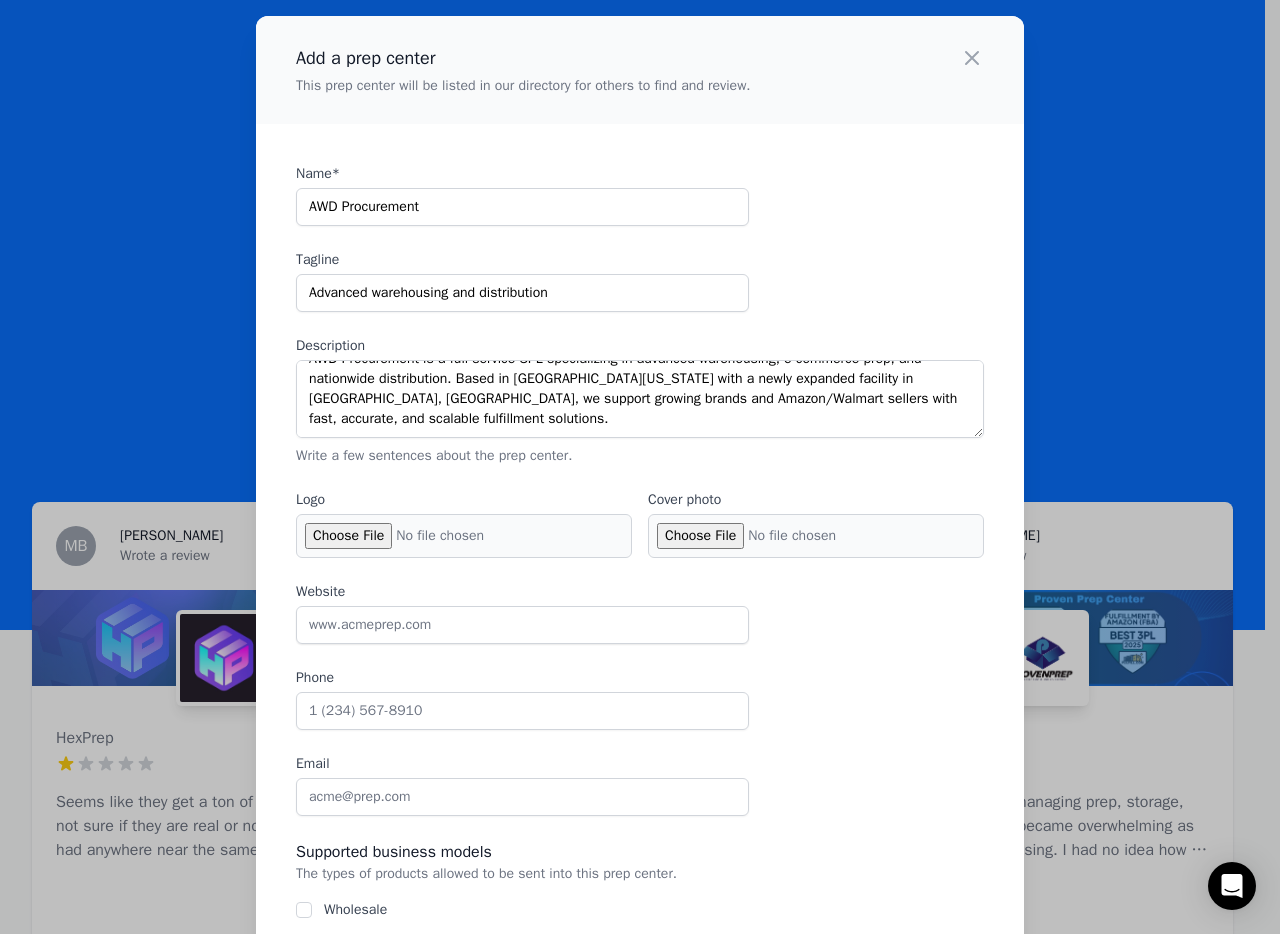 type on "C:\fakepath\AWDLOGOLARGE.png" 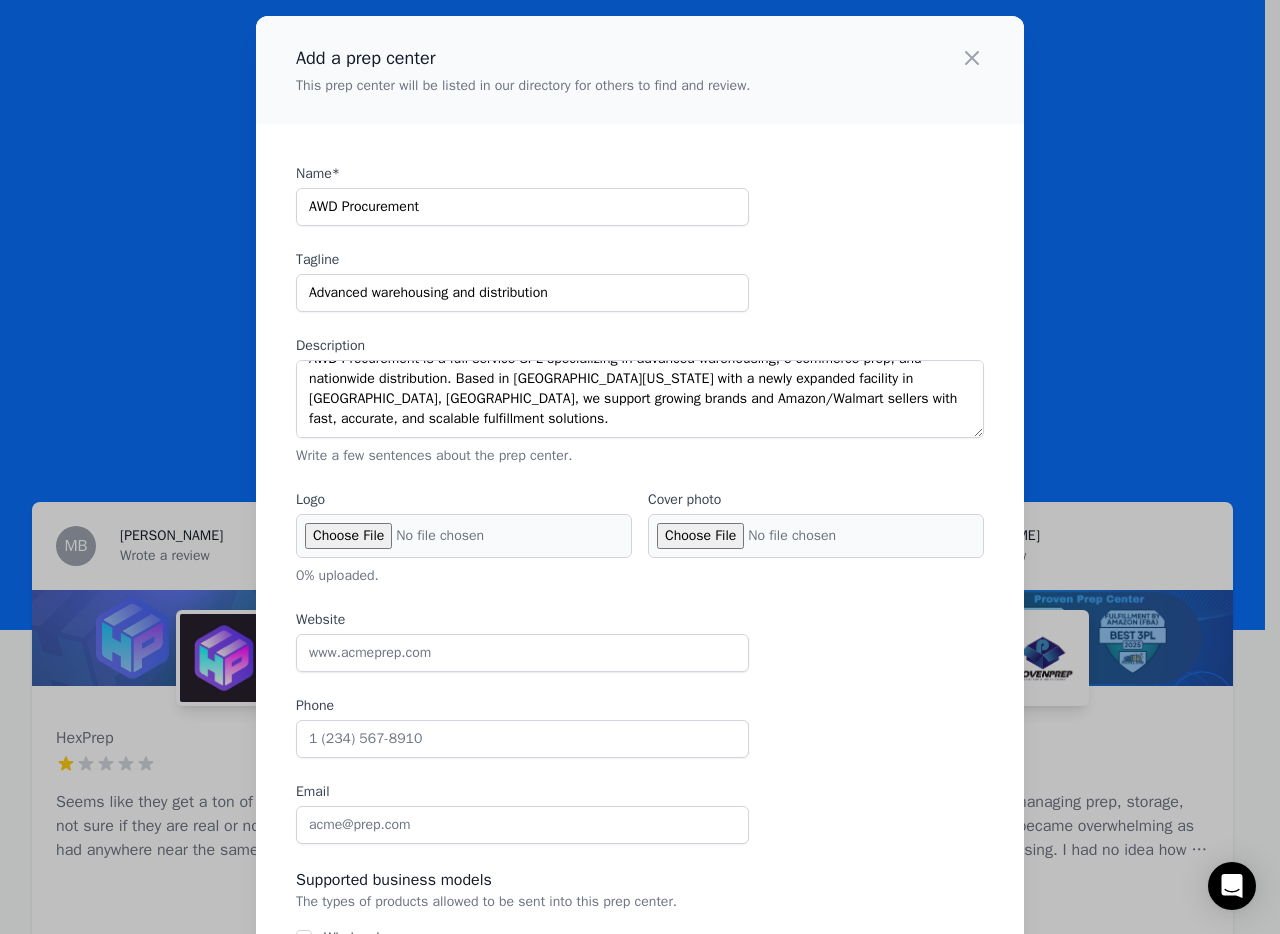 scroll, scrollTop: 140, scrollLeft: 0, axis: vertical 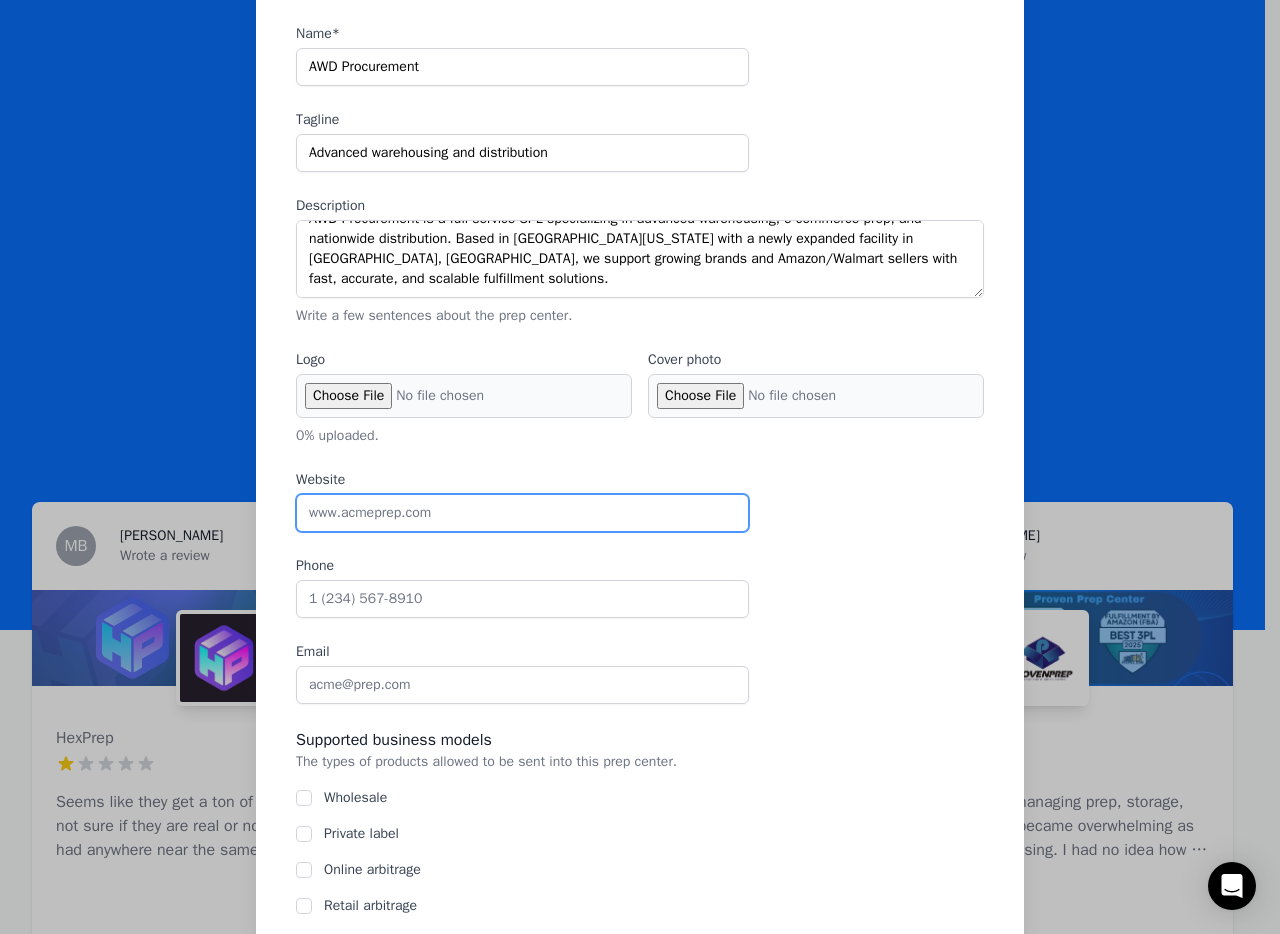 click on "Website" at bounding box center (522, 513) 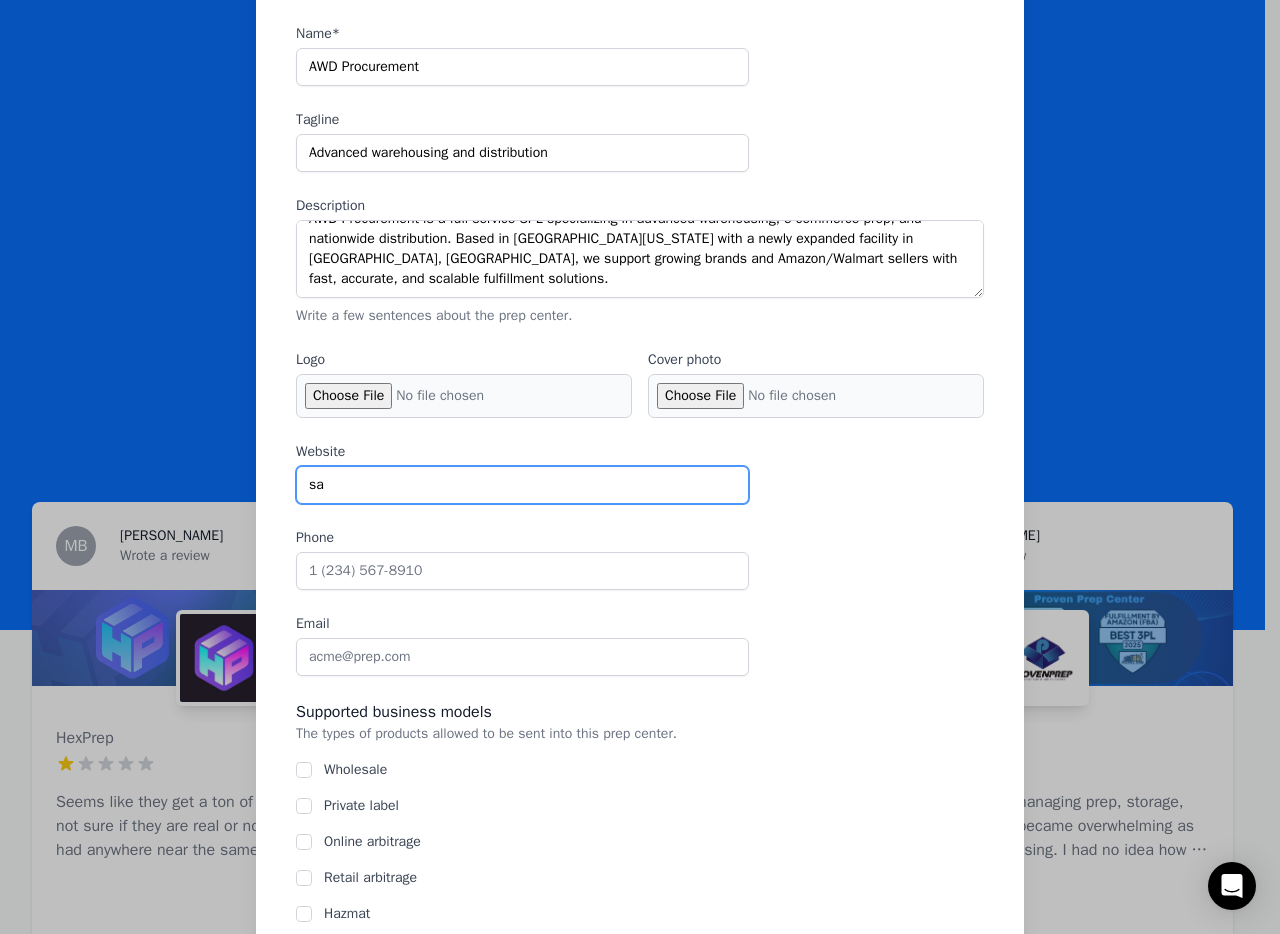type on "s" 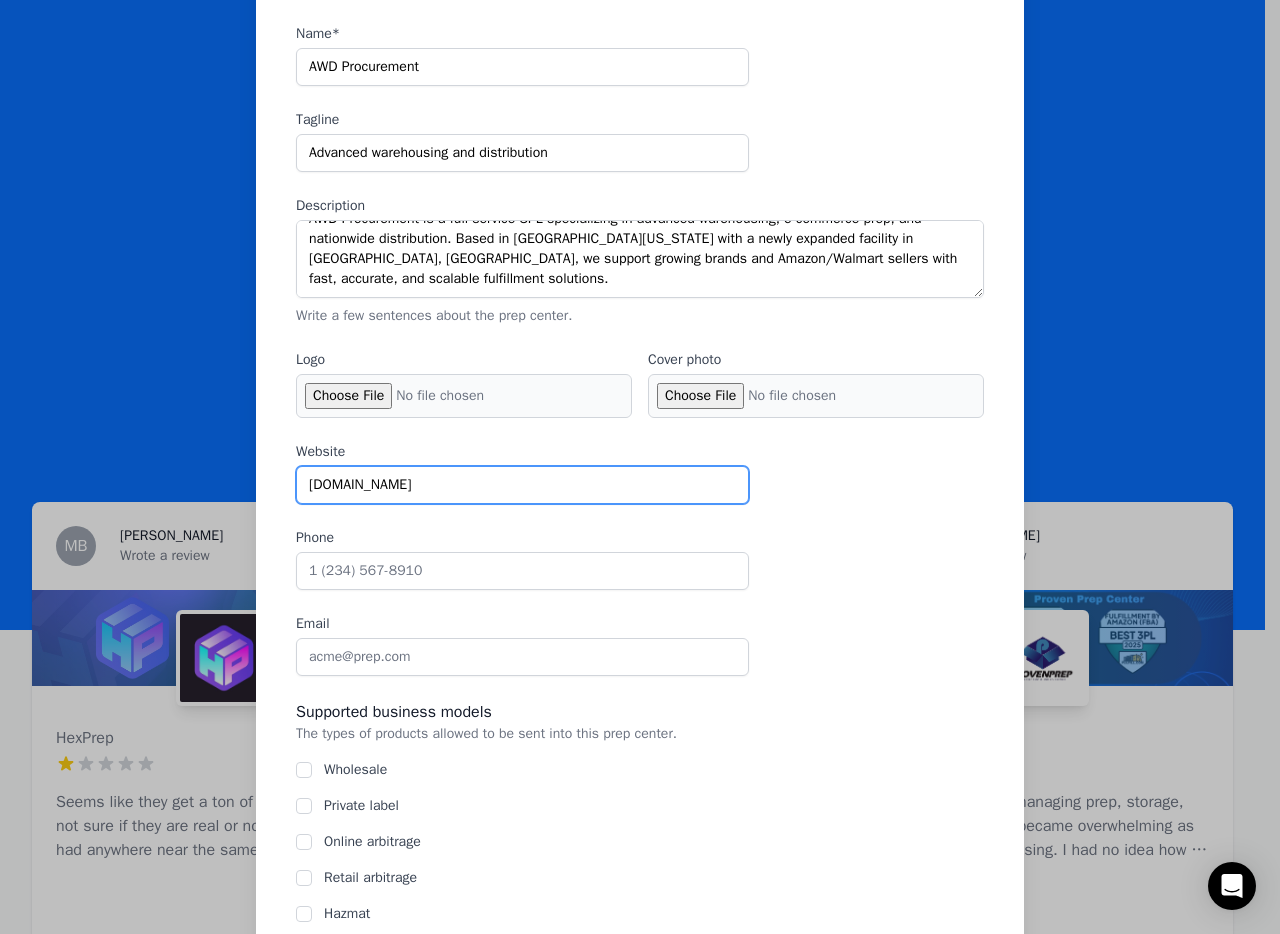 type on "[DOMAIN_NAME]" 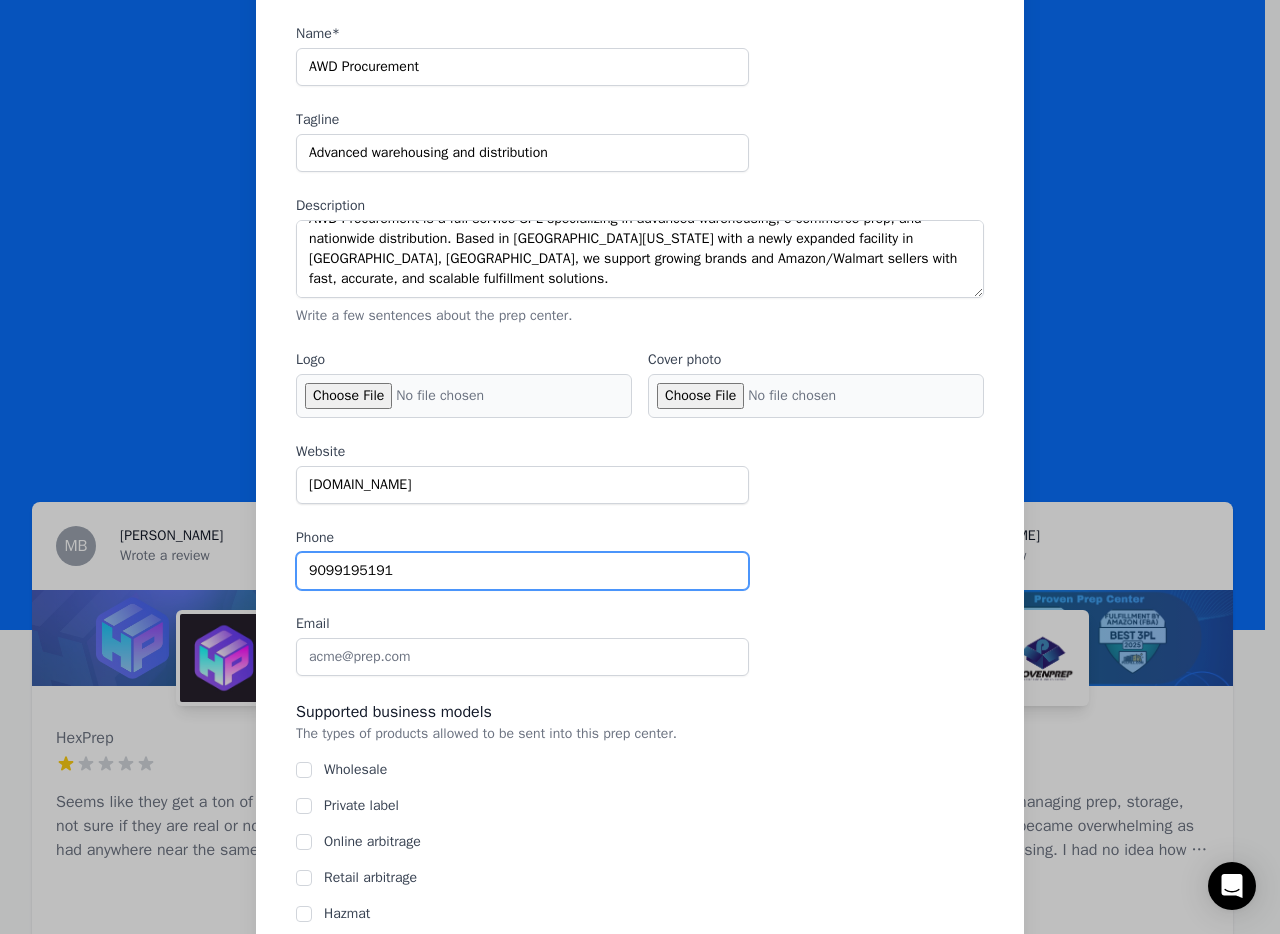 type on "9099195191" 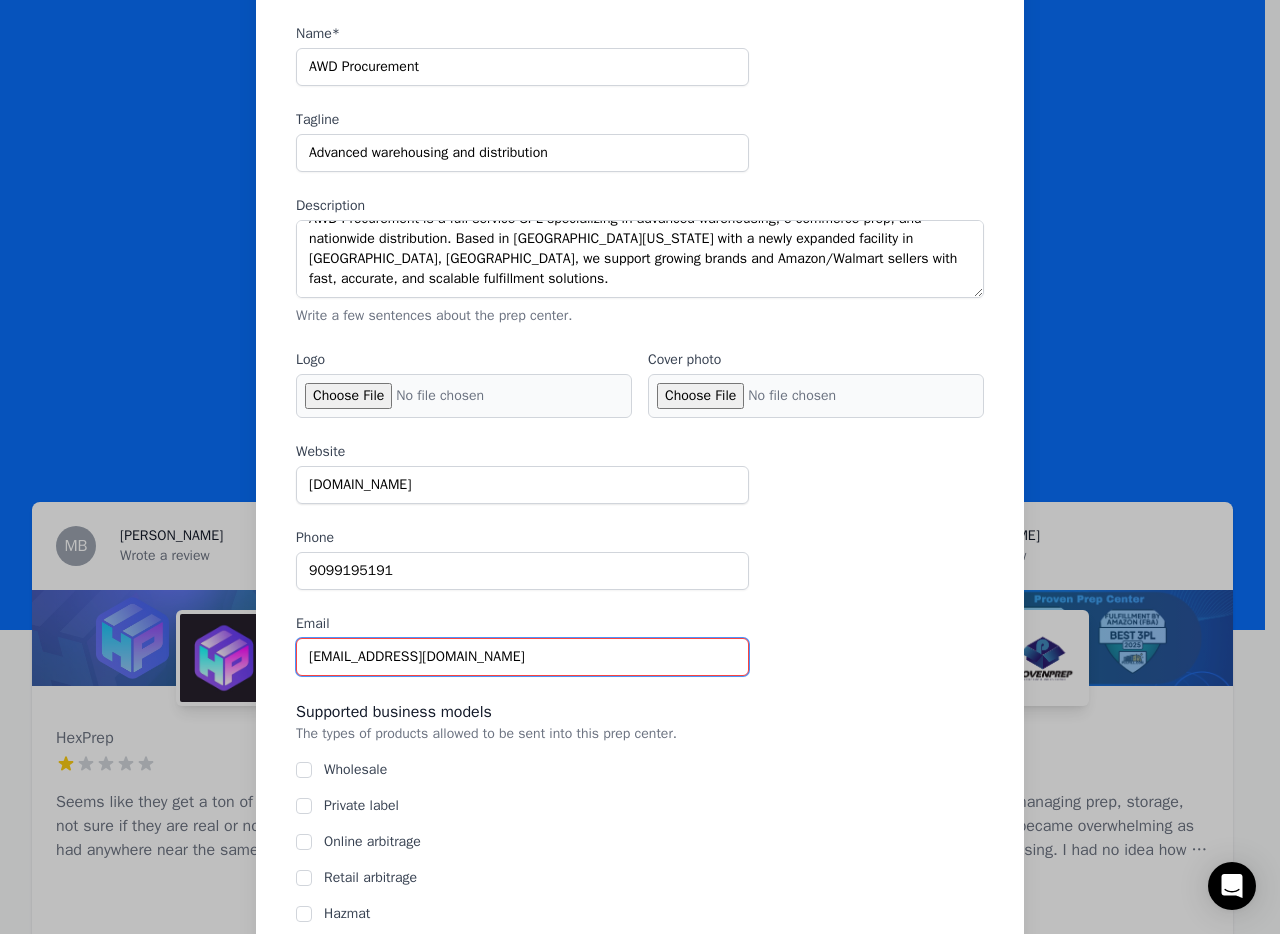 type on "[EMAIL_ADDRESS][DOMAIN_NAME]" 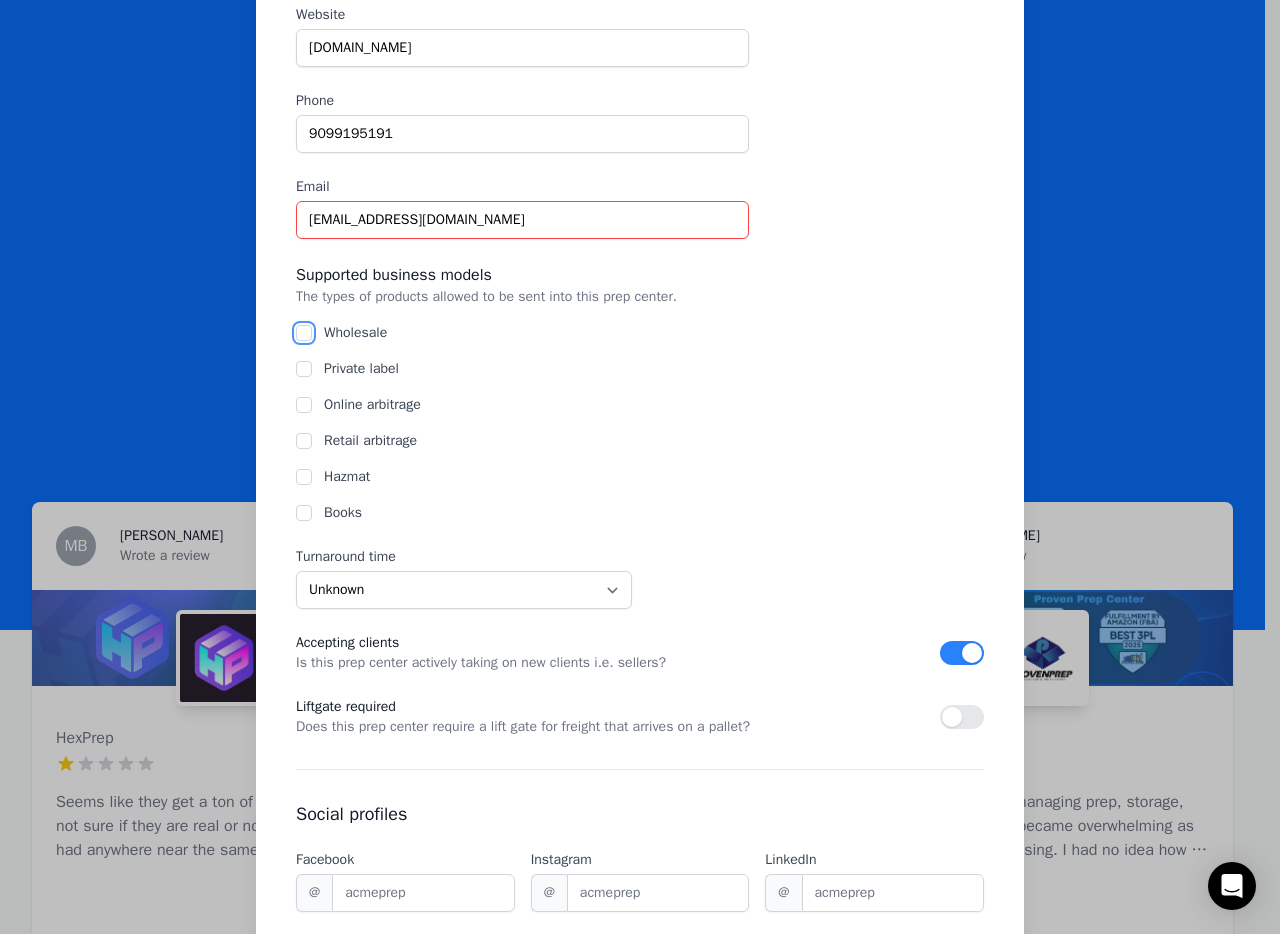 scroll, scrollTop: 783, scrollLeft: 0, axis: vertical 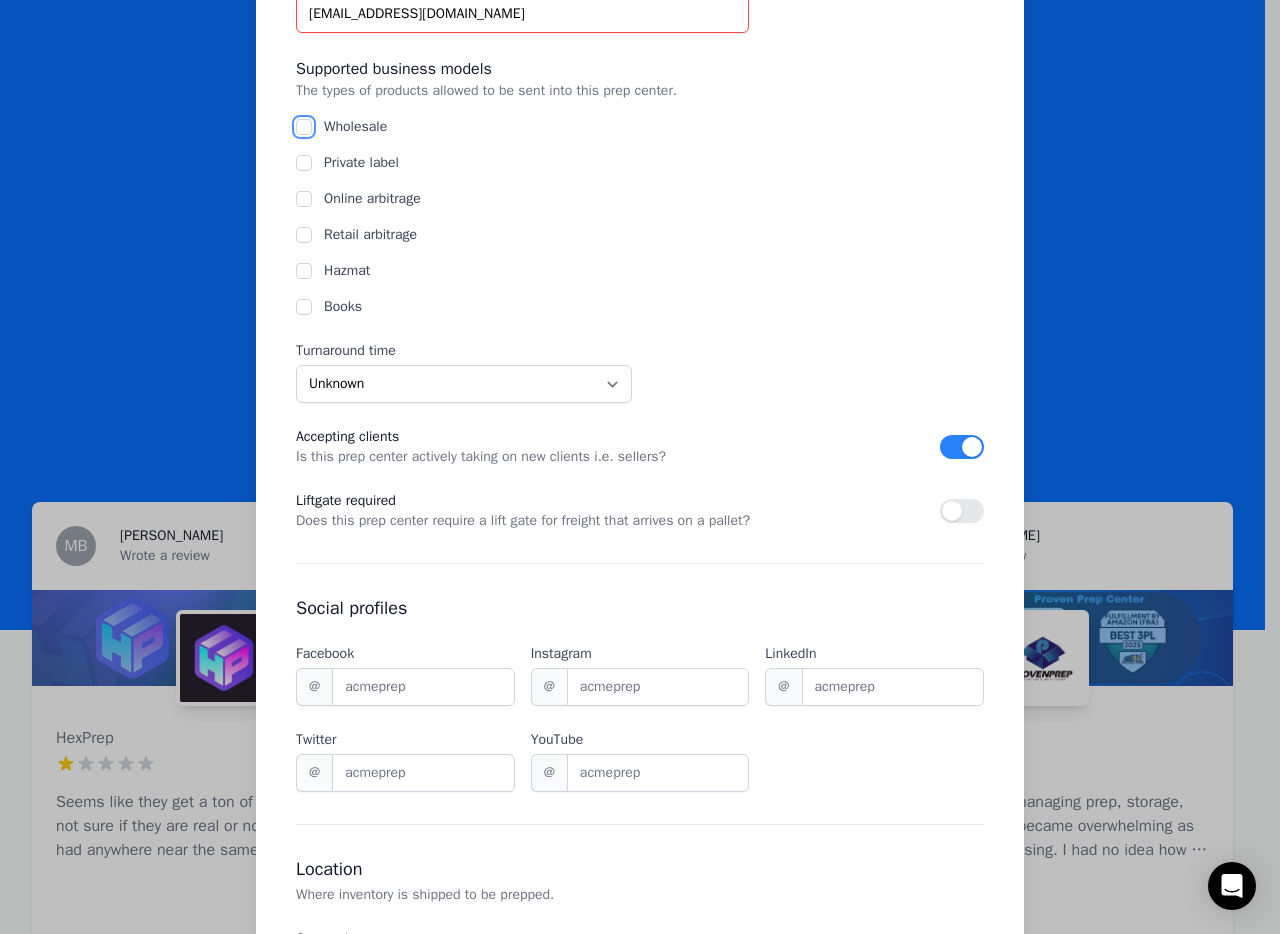 click on "Wholesale" at bounding box center [304, 127] 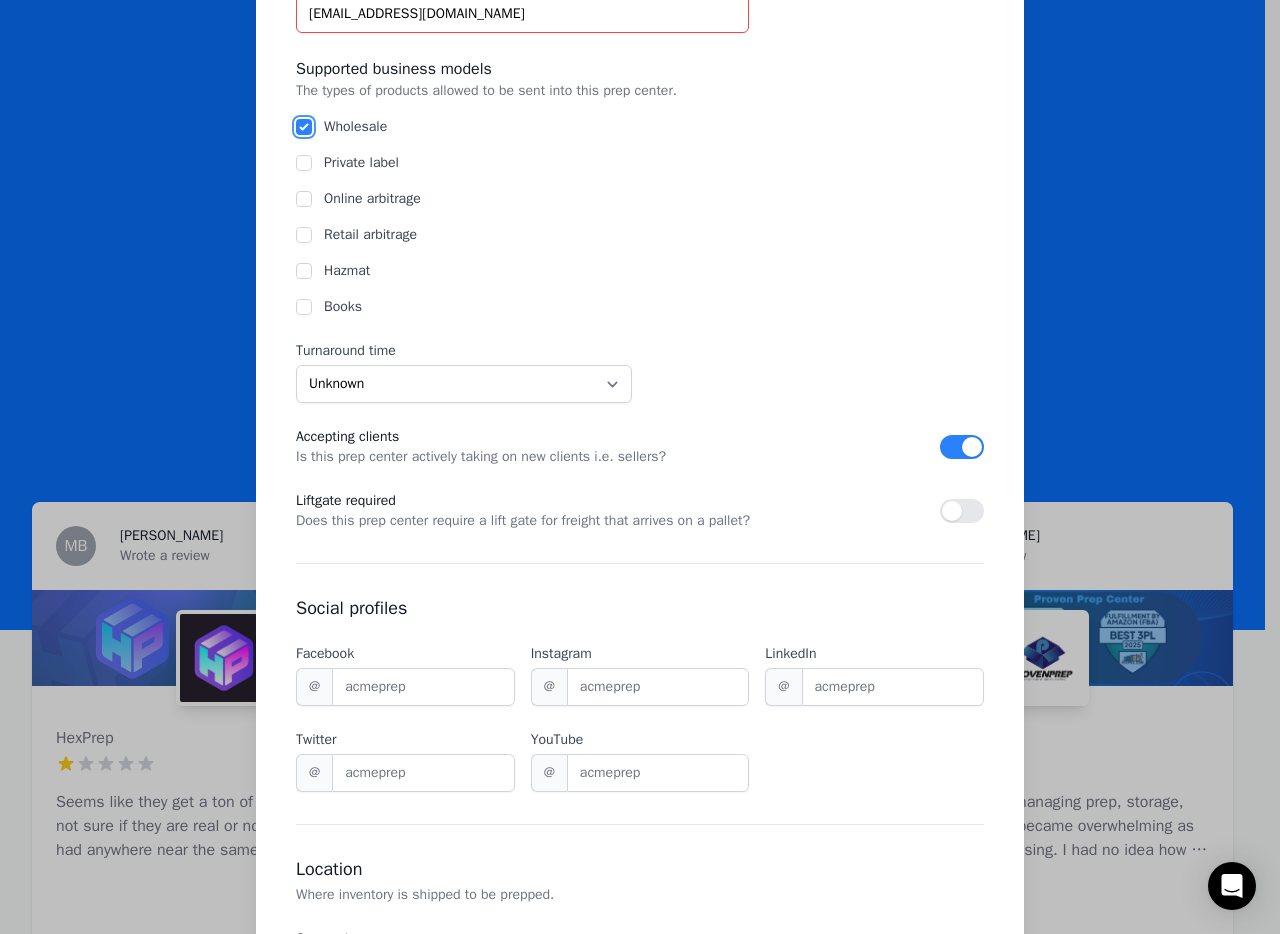 checkbox on "true" 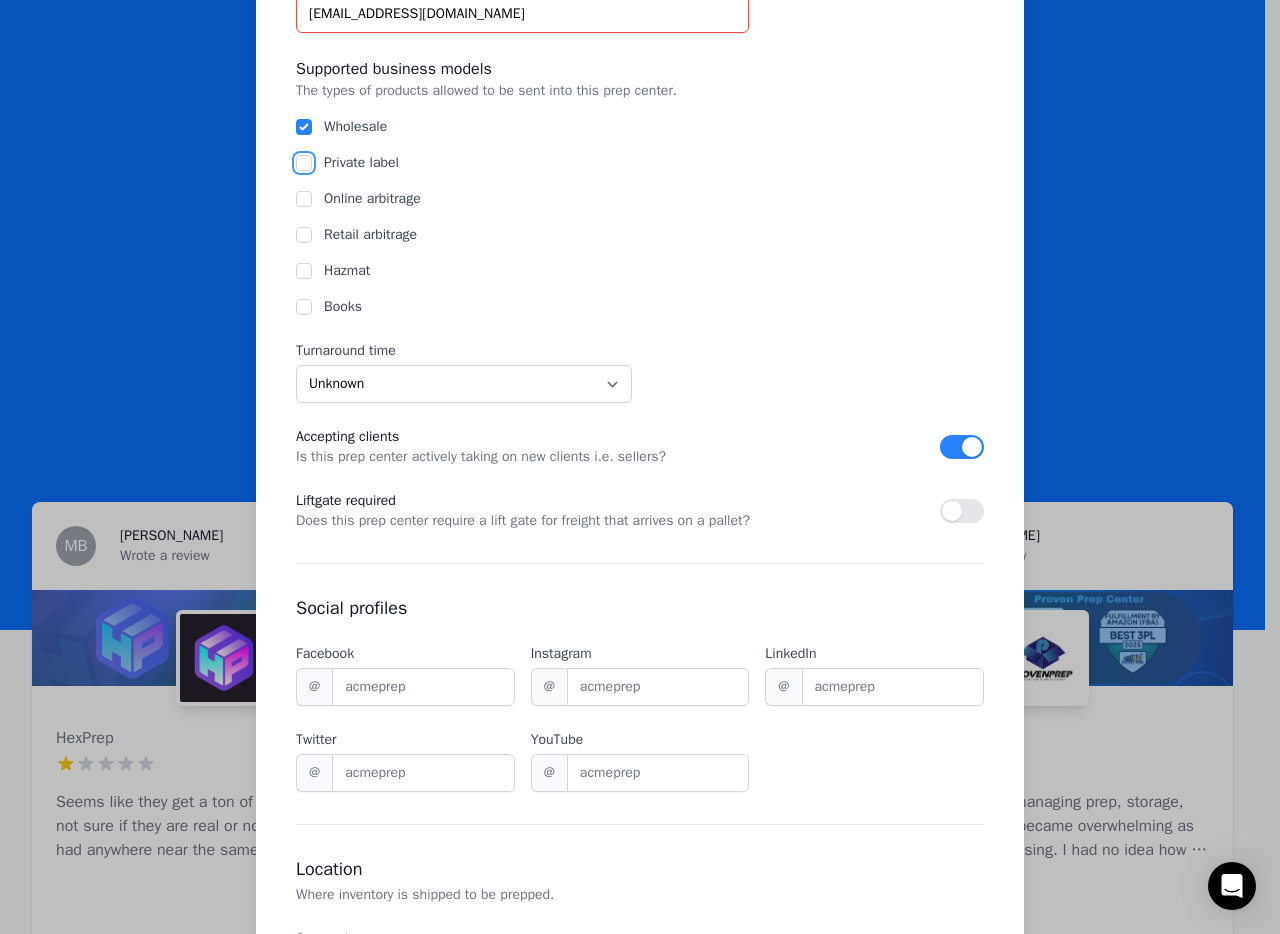 click on "Private label" at bounding box center (304, 163) 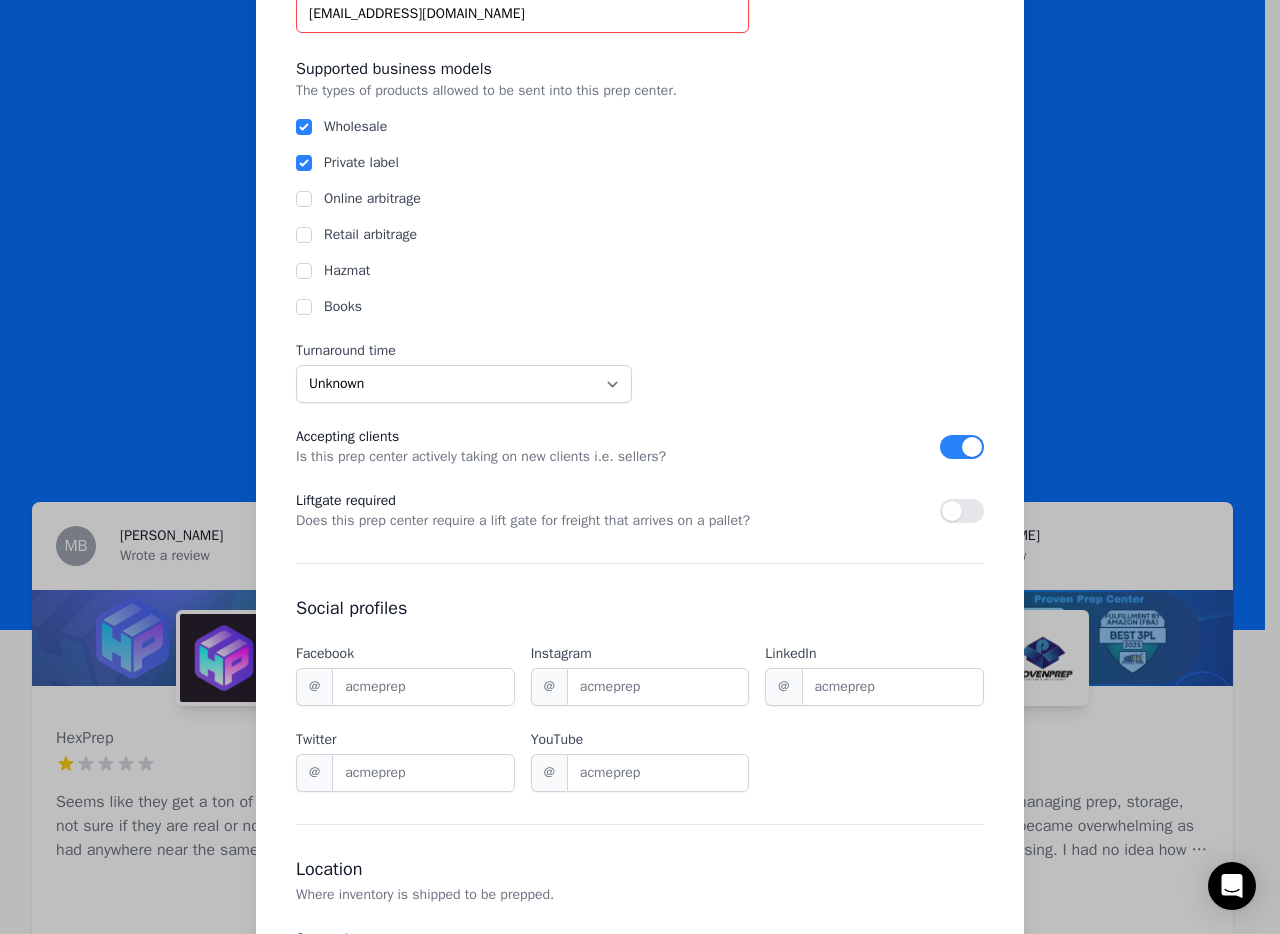 click on "Wholesale Private label Online arbitrage Retail arbitrage Hazmat Books" at bounding box center (640, 217) 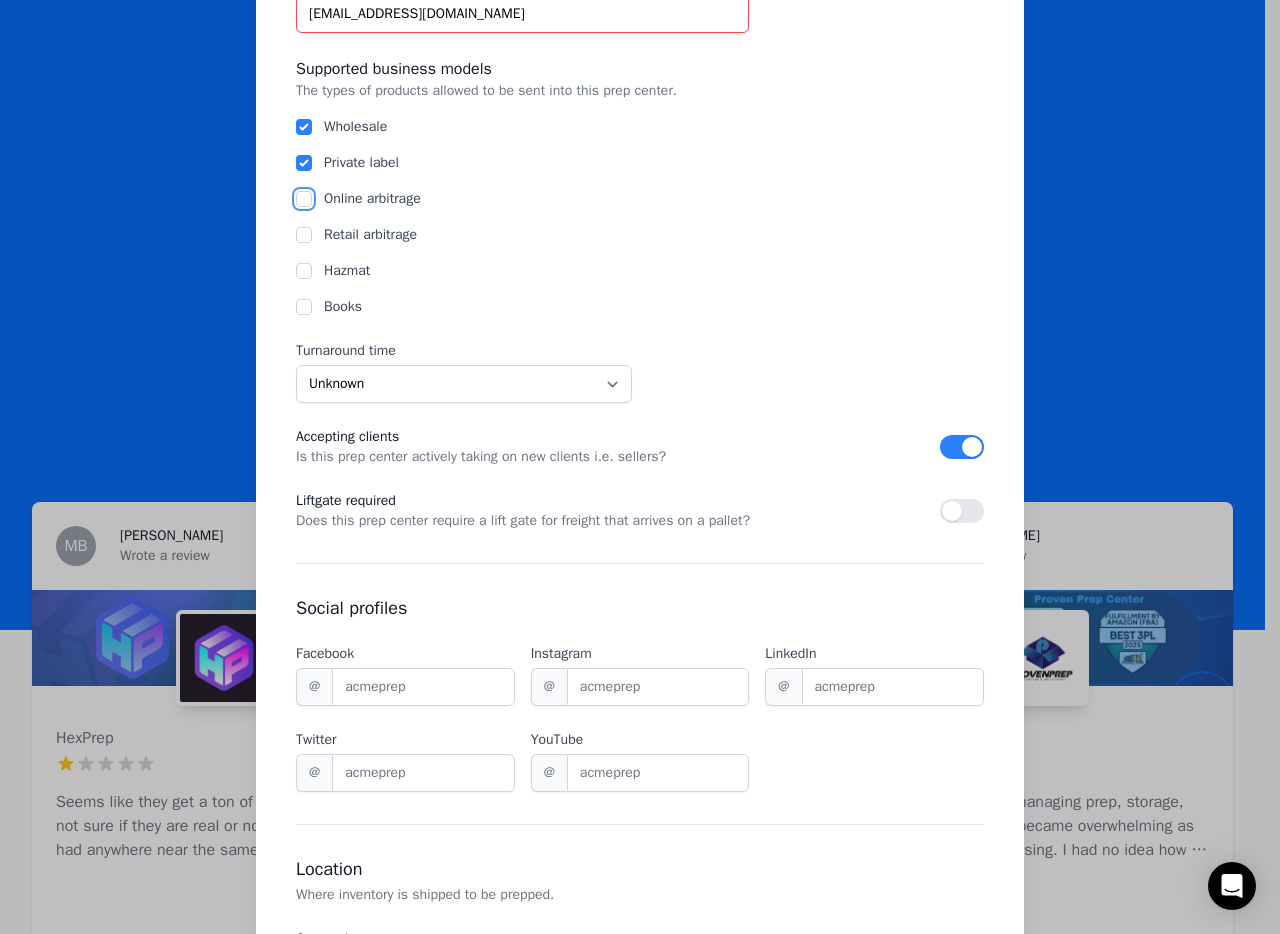 click on "Online arbitrage" at bounding box center [304, 199] 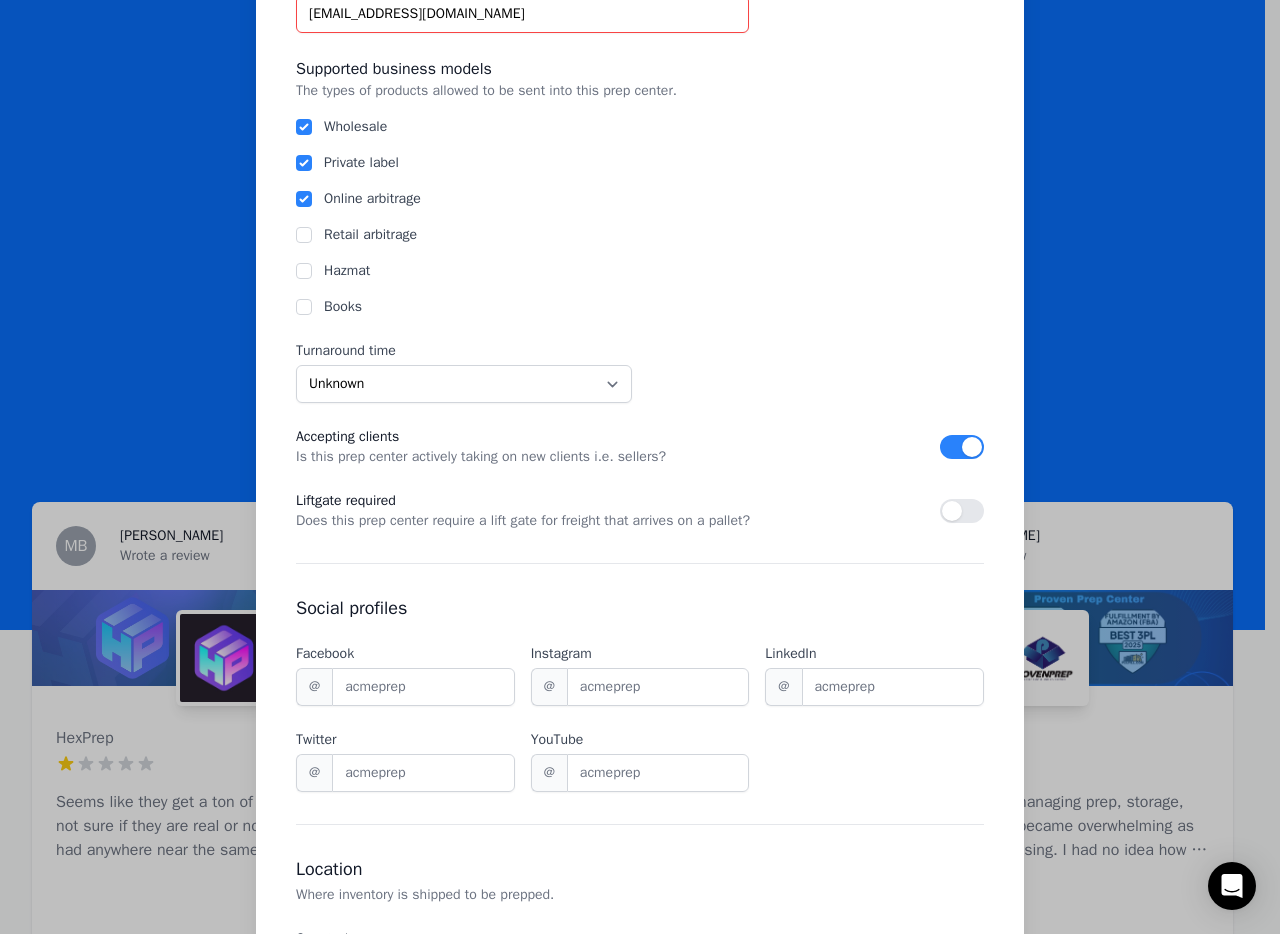 click on "Hazmat" at bounding box center [640, 271] 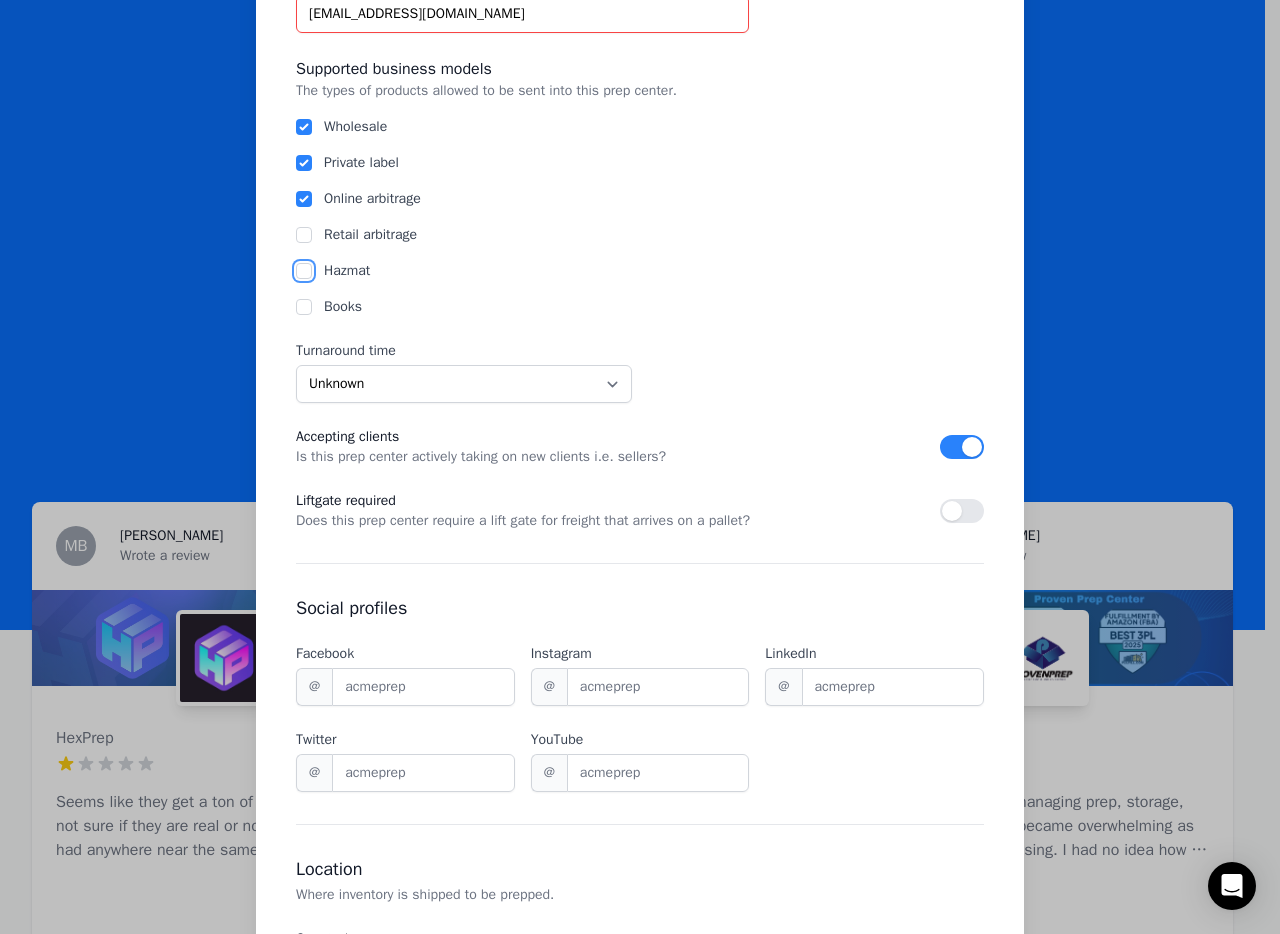 click on "Hazmat" at bounding box center (304, 271) 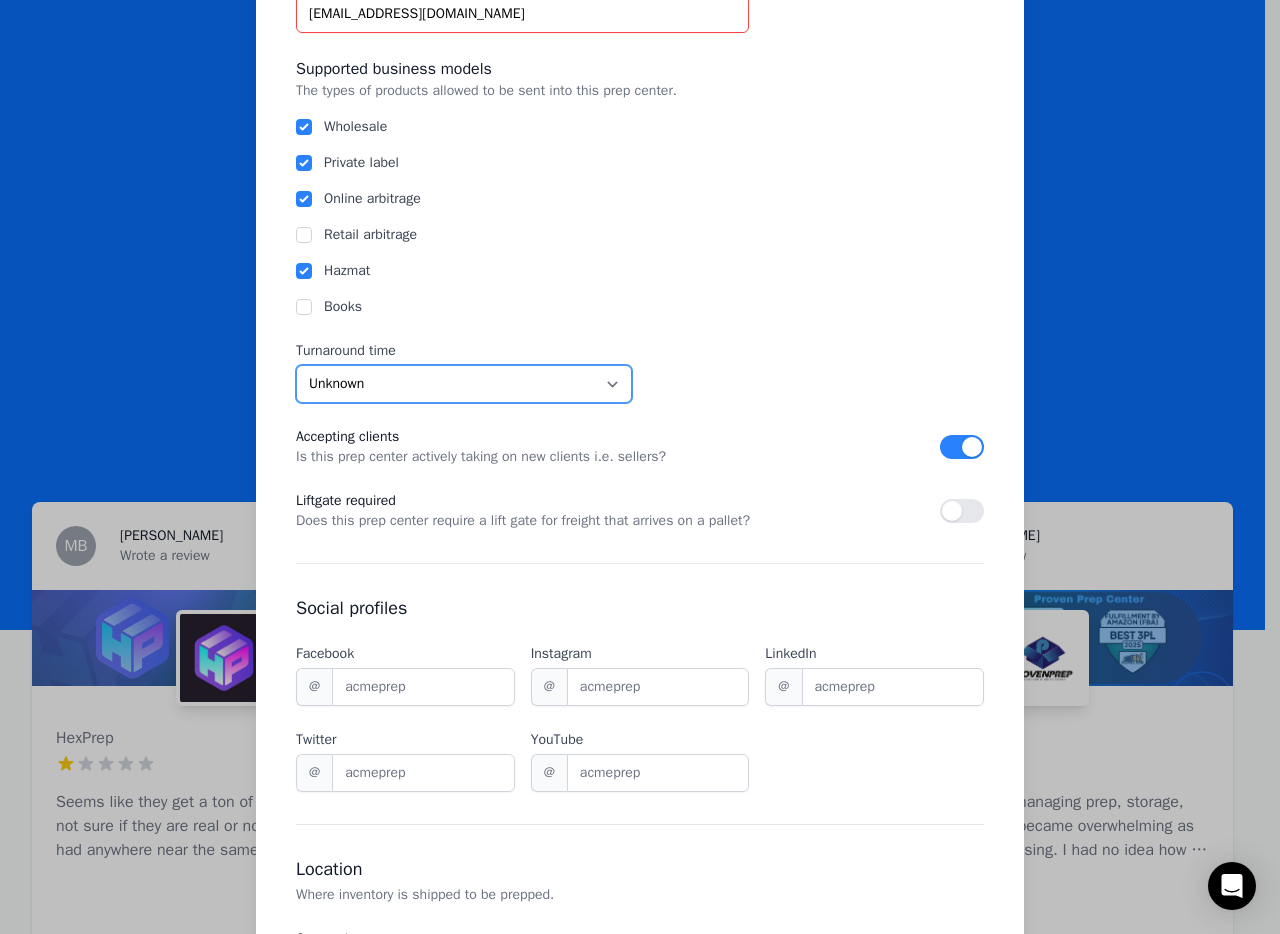click on "Unknown Within 24 hours 24 to 48 hours 48 to 72 hours Over 72 hours" at bounding box center [464, 384] 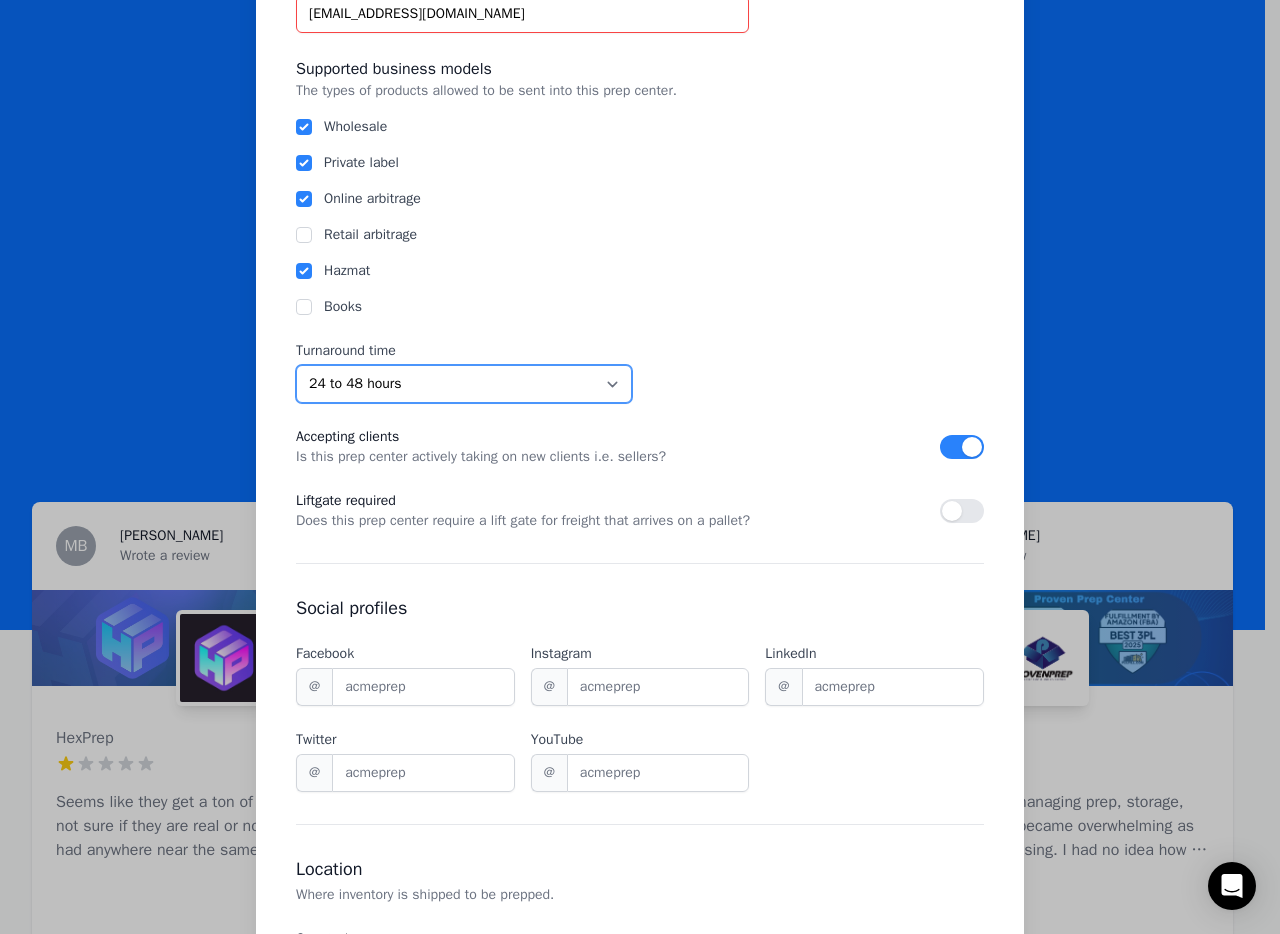 scroll, scrollTop: 999, scrollLeft: 0, axis: vertical 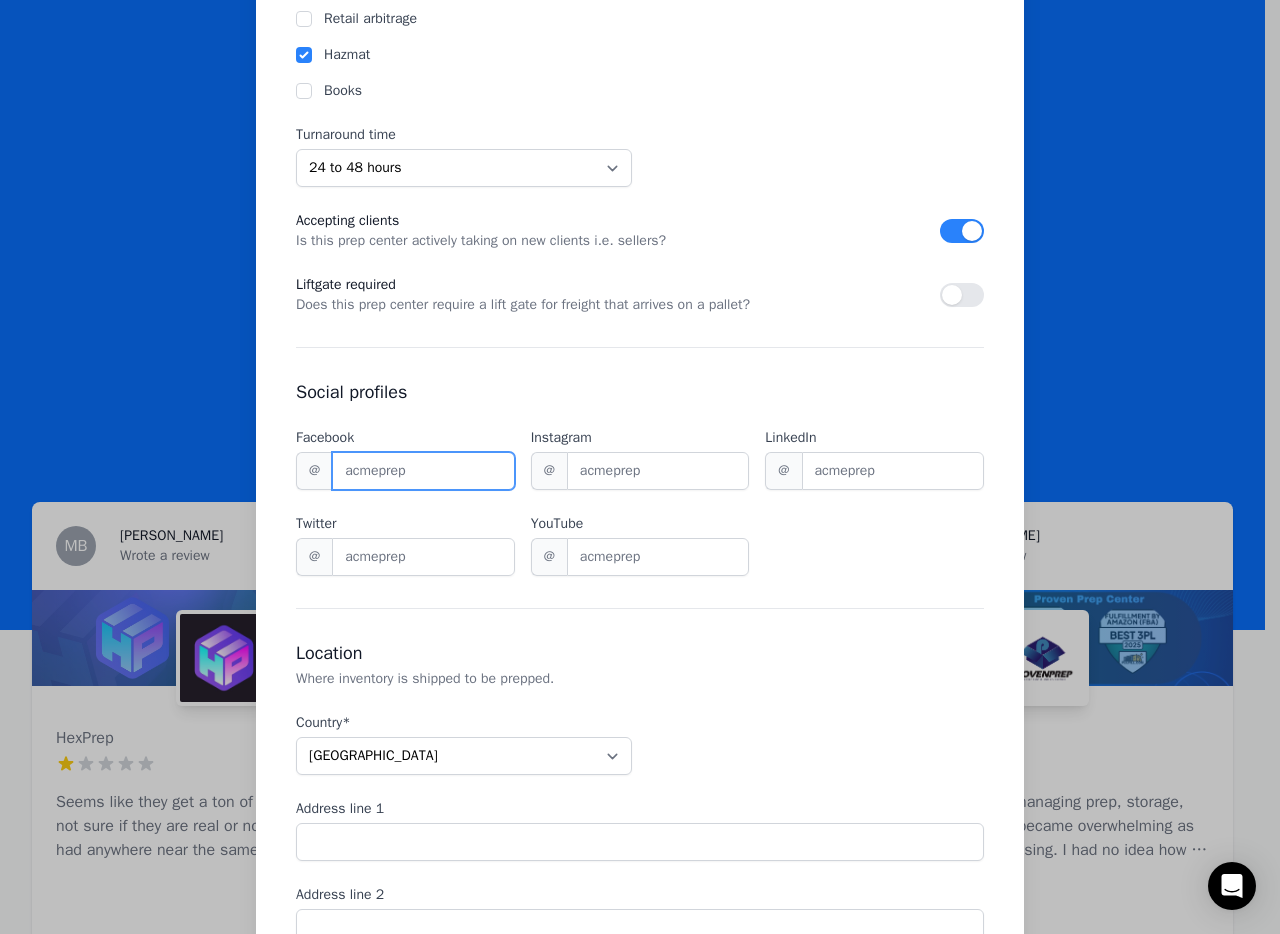 click on "Facebook" at bounding box center [423, 471] 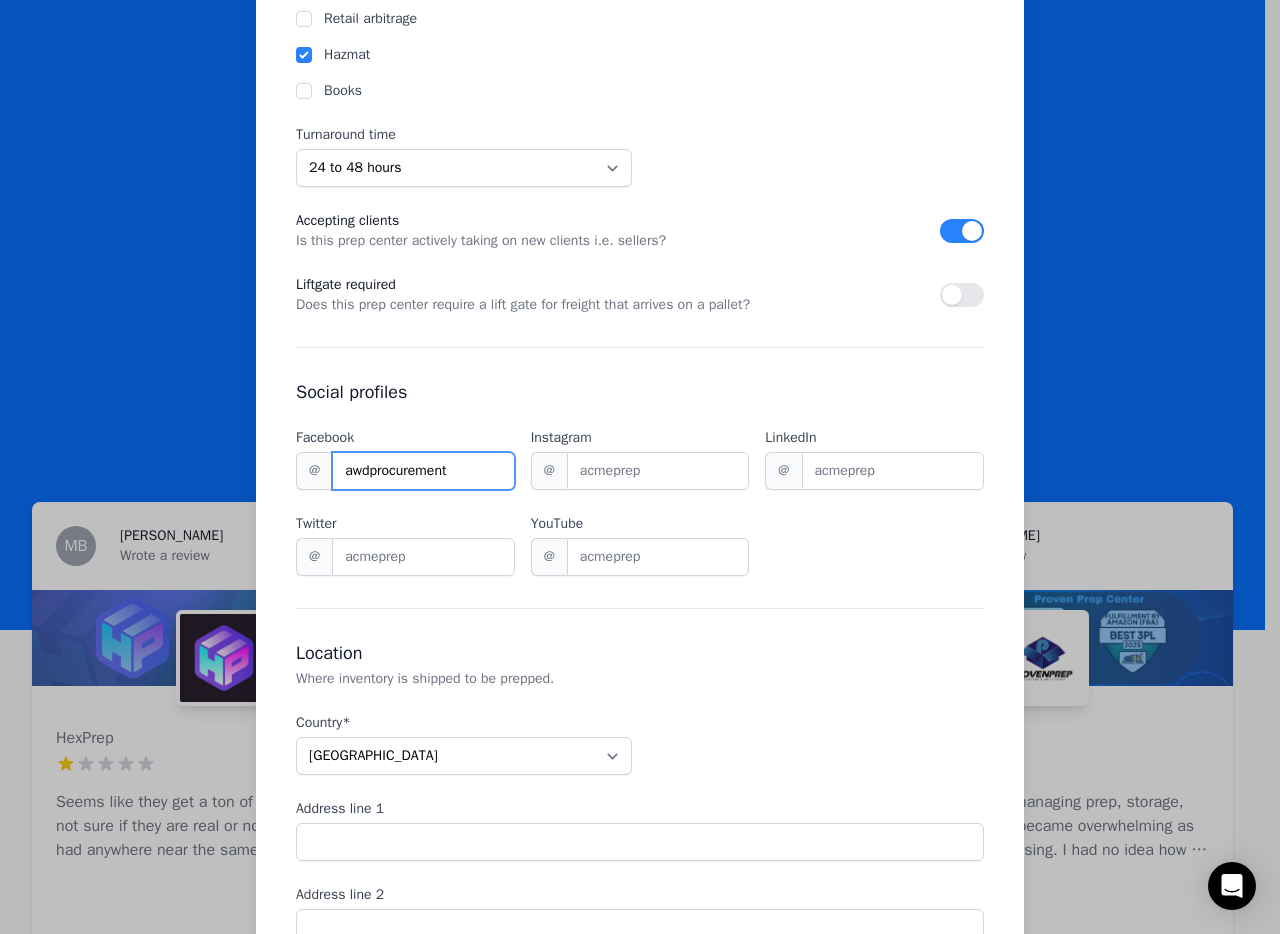 type on "awdprocurement" 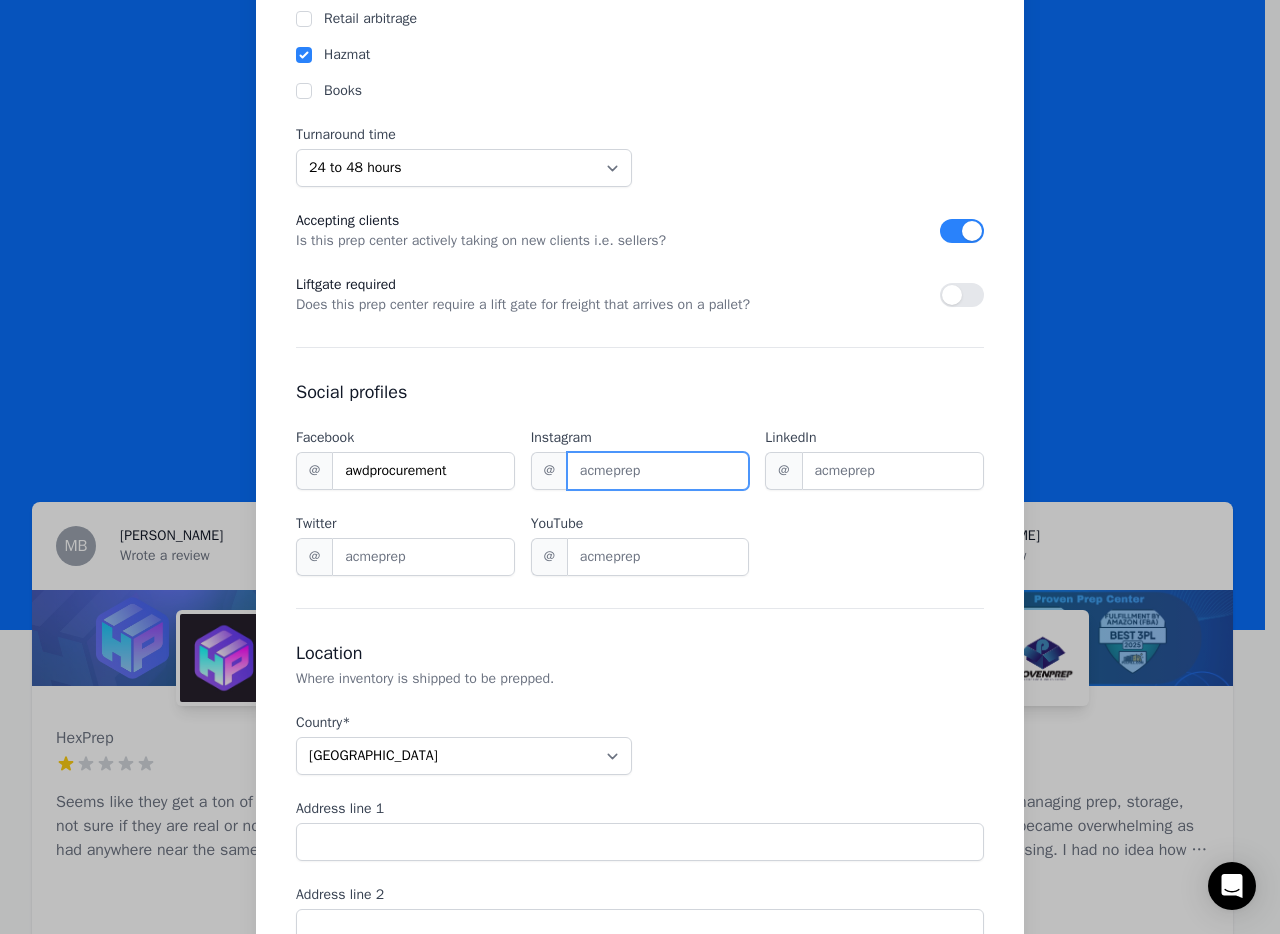 click on "Instagram" at bounding box center (658, 471) 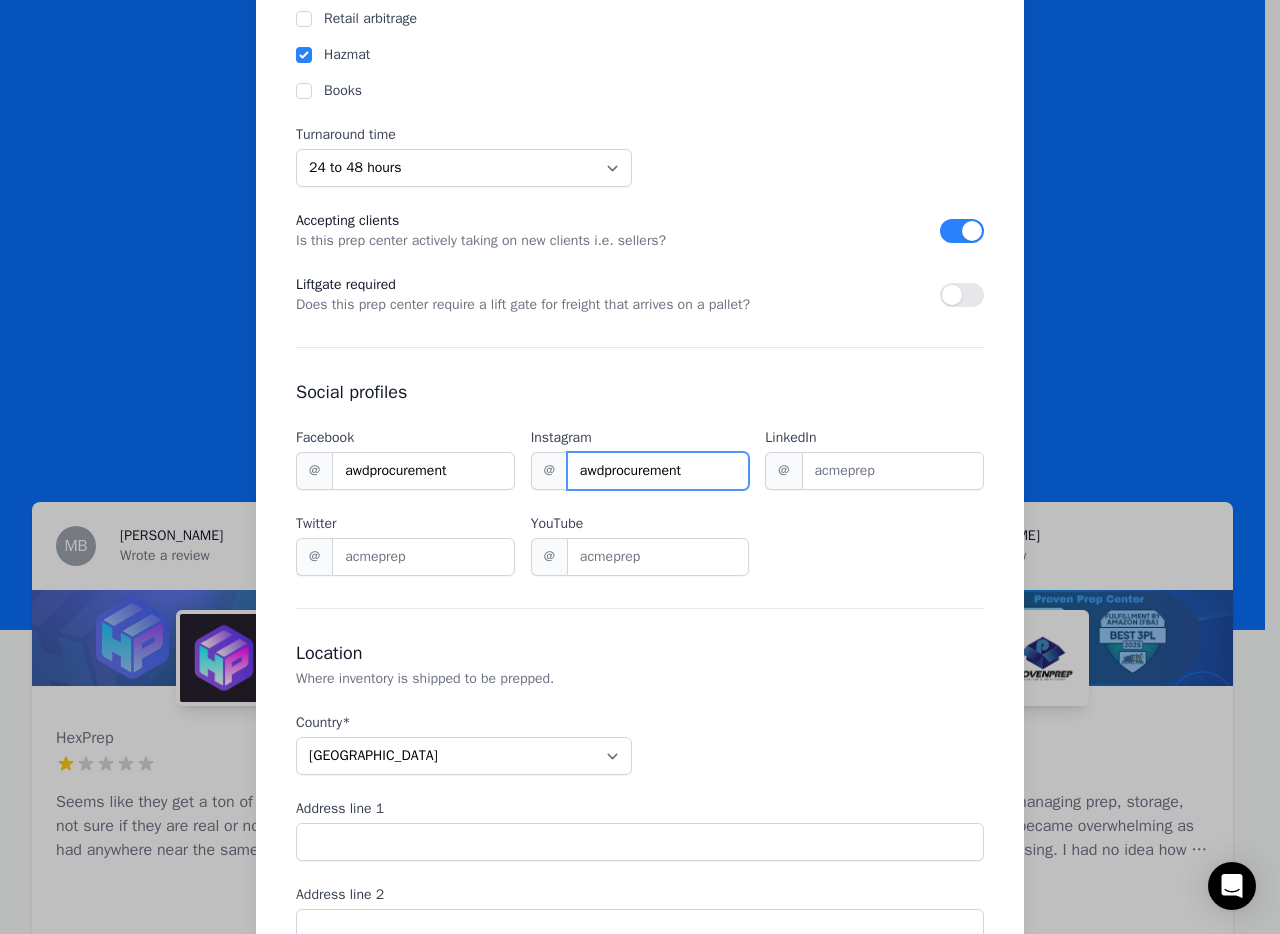 type on "awdprocurement" 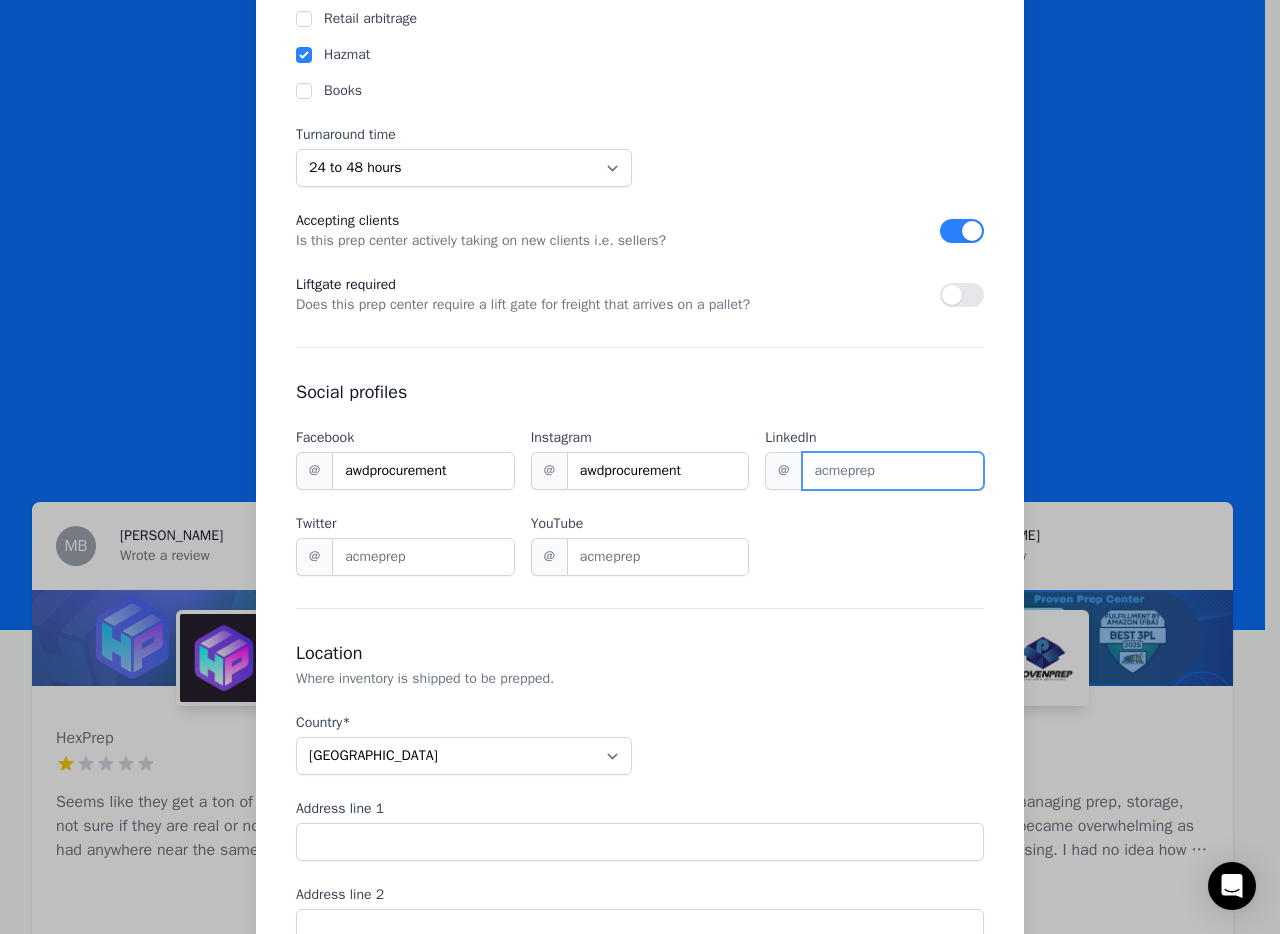 click on "LinkedIn" at bounding box center (893, 471) 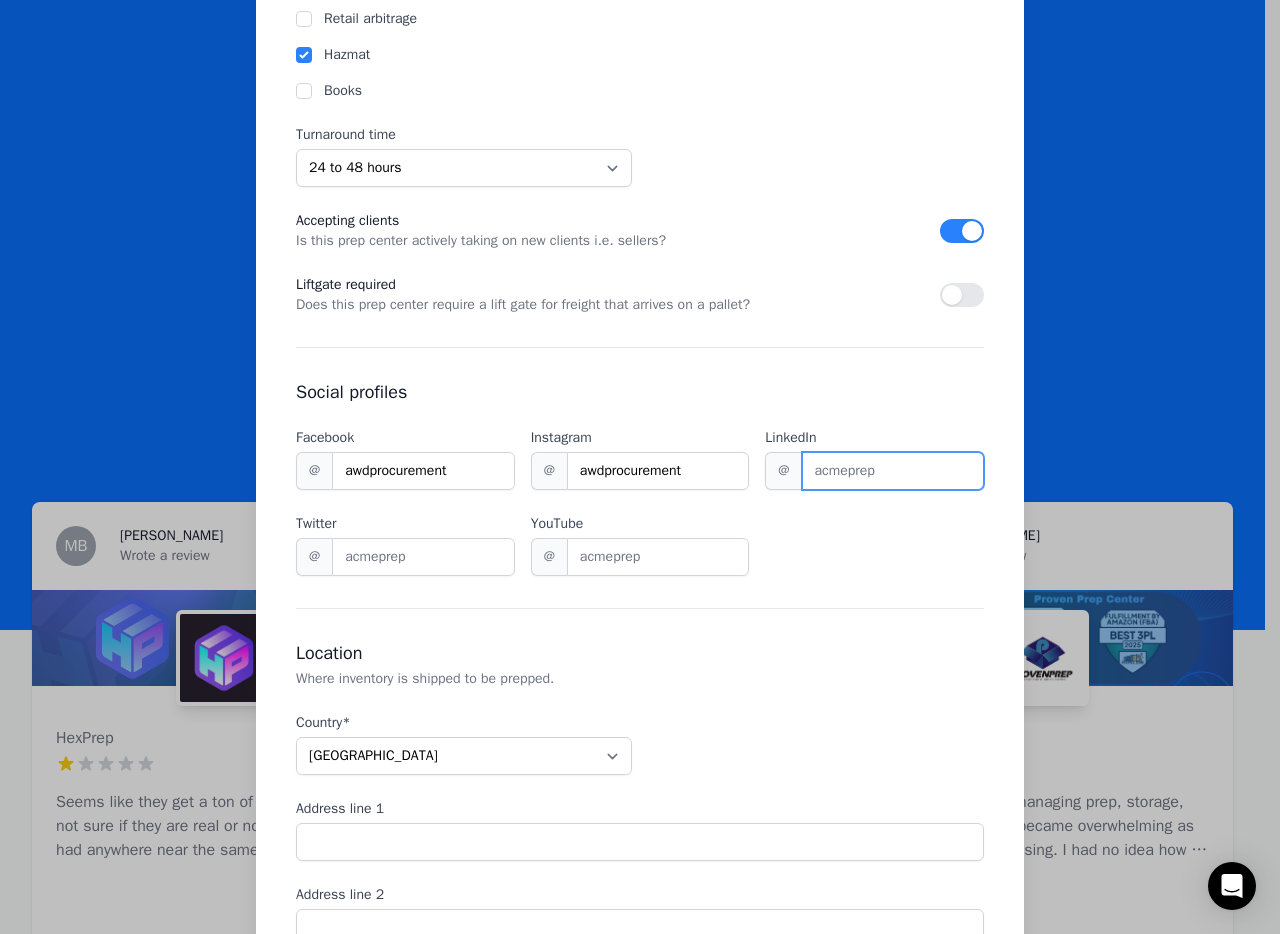 paste on "awdprocurement" 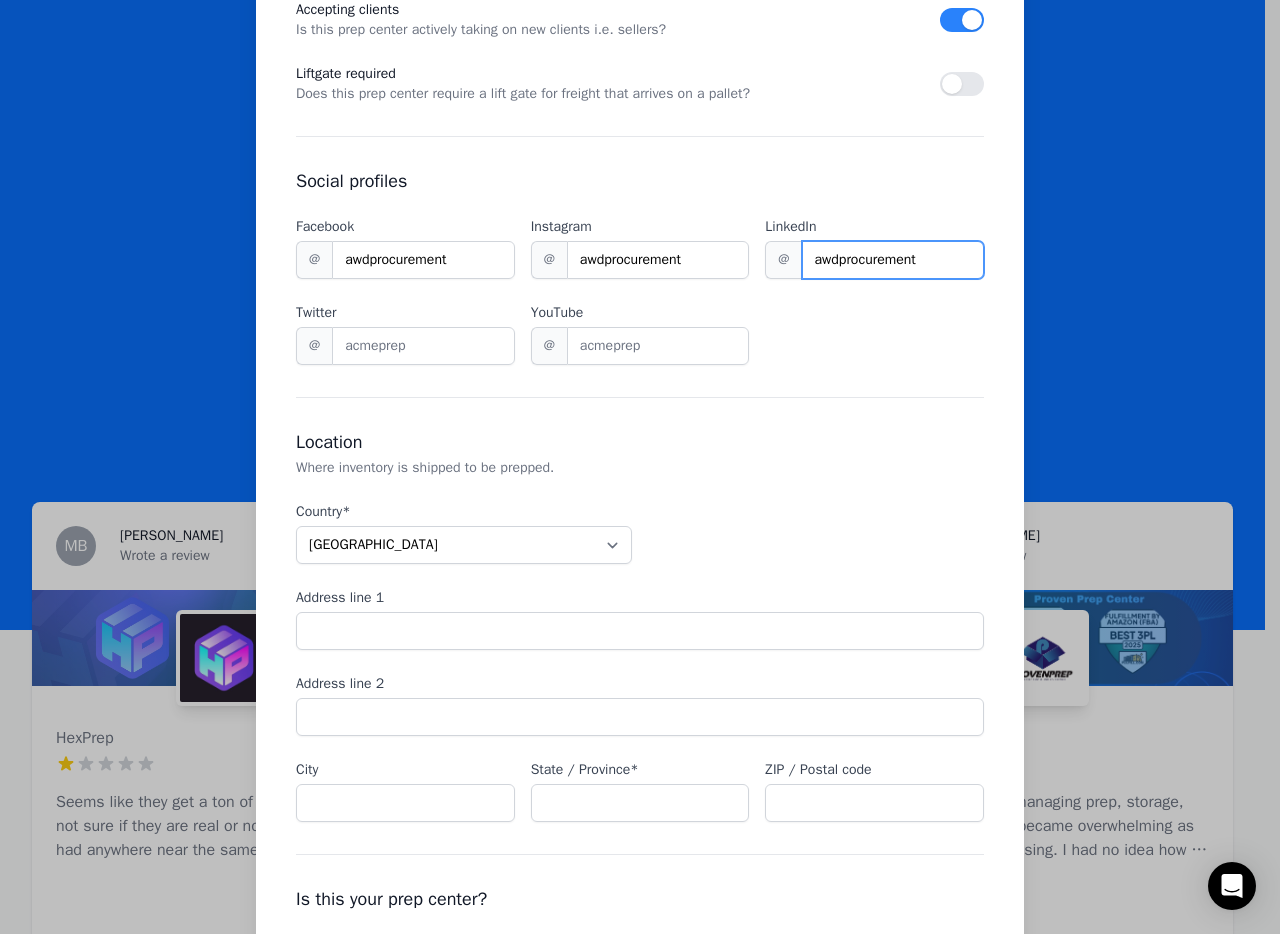 scroll, scrollTop: 1236, scrollLeft: 0, axis: vertical 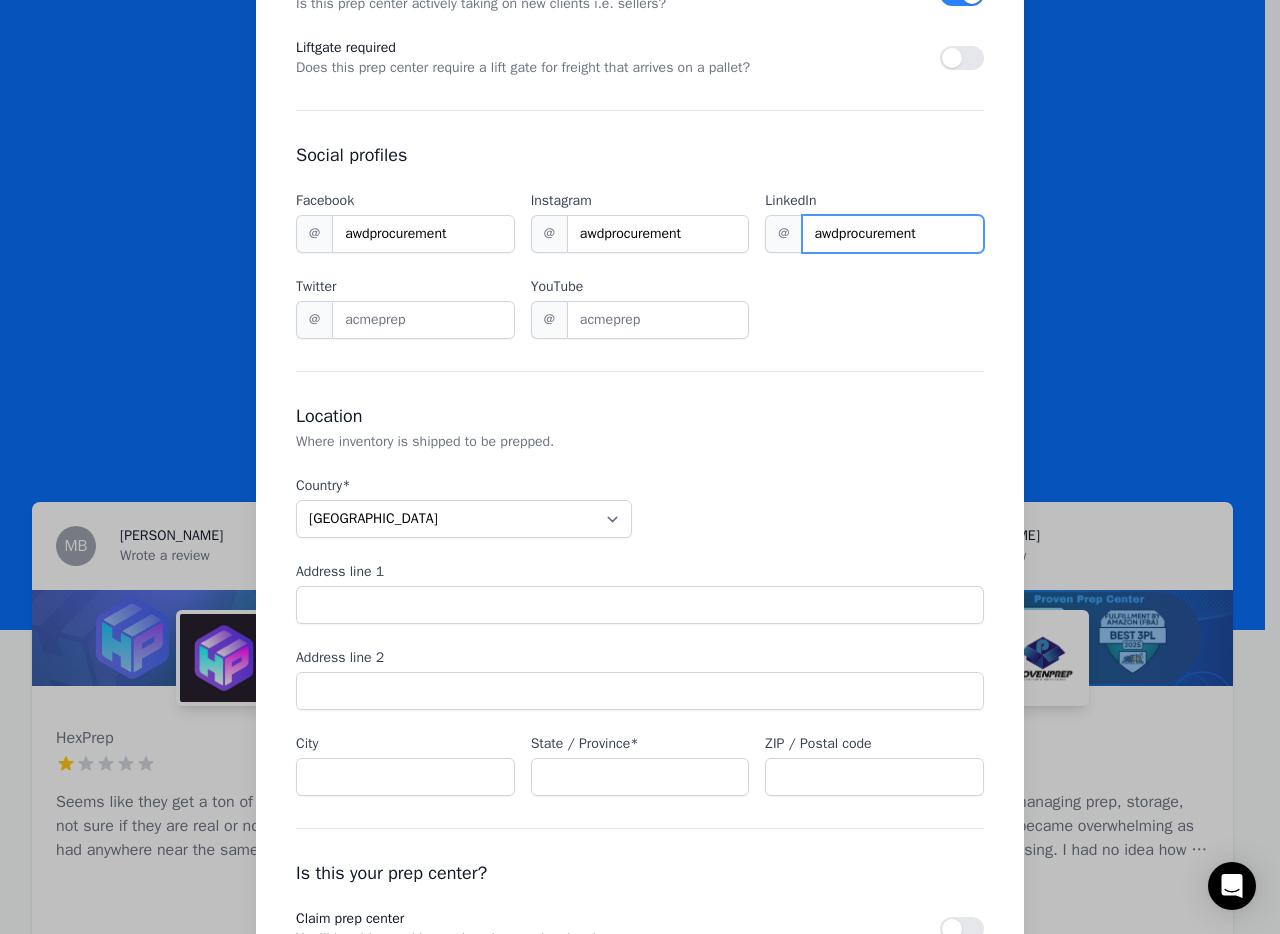 type on "awdprocurement" 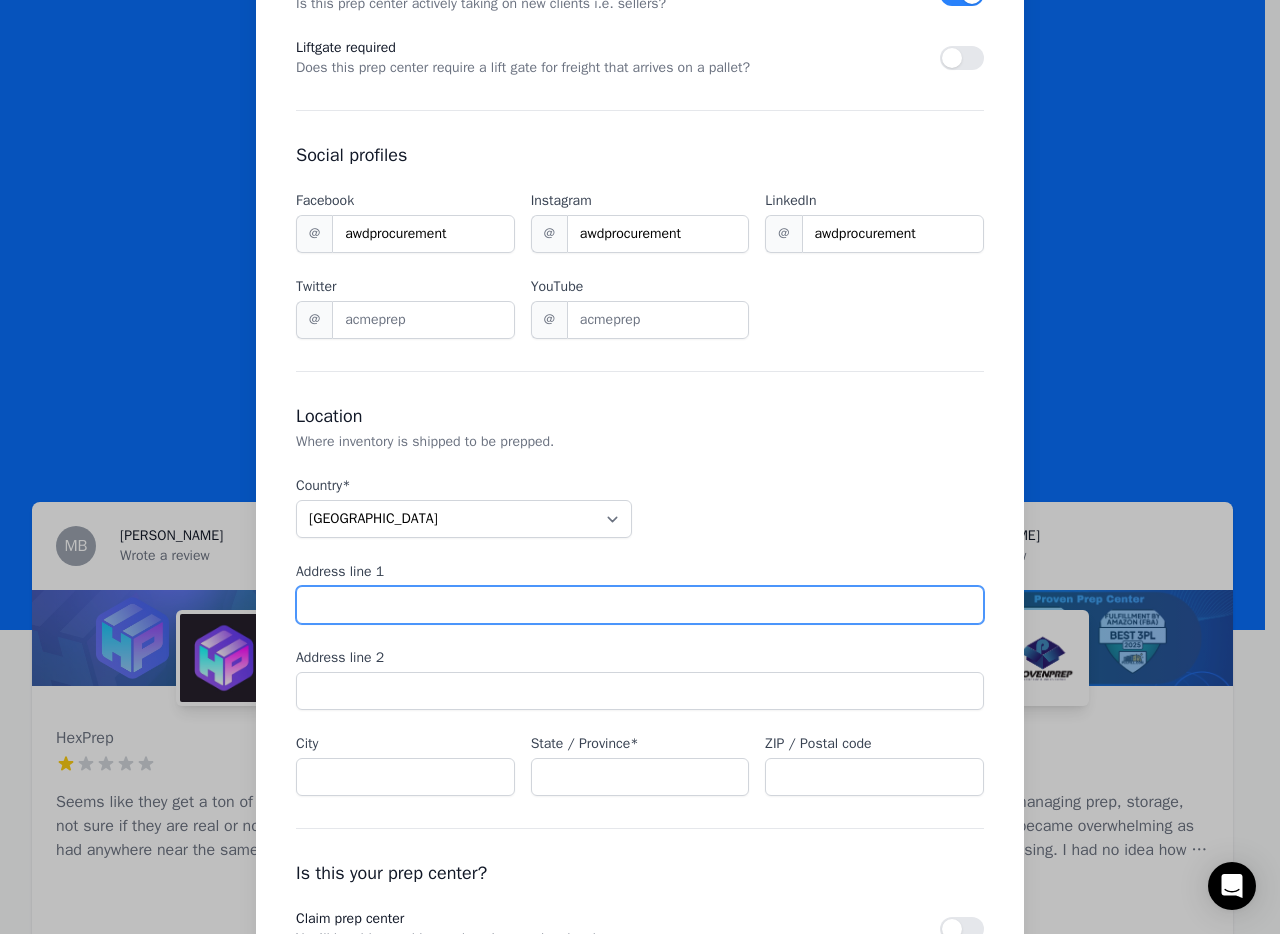 drag, startPoint x: 511, startPoint y: 588, endPoint x: 522, endPoint y: 587, distance: 11.045361 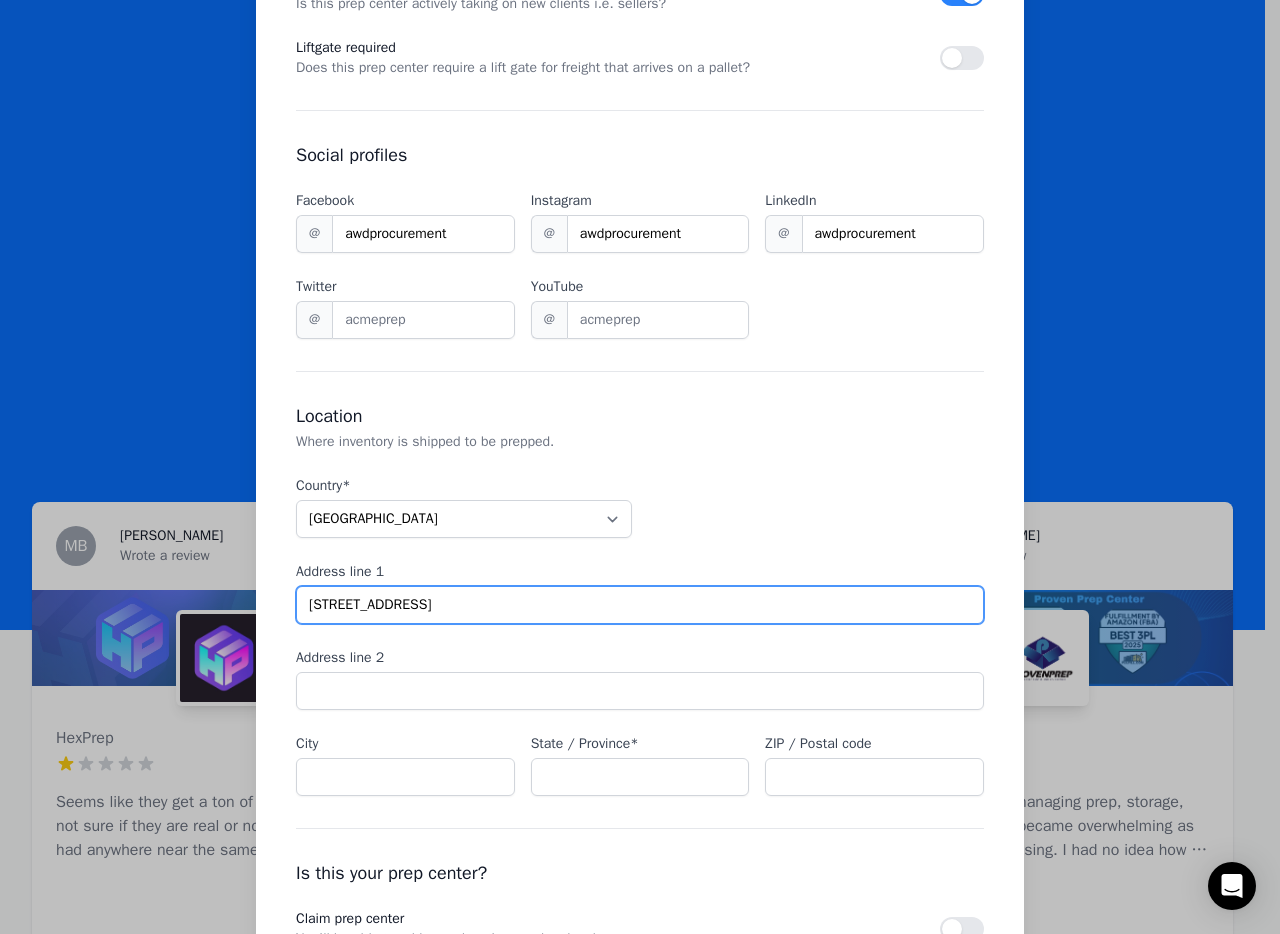 type on "940 Columbia Ave" 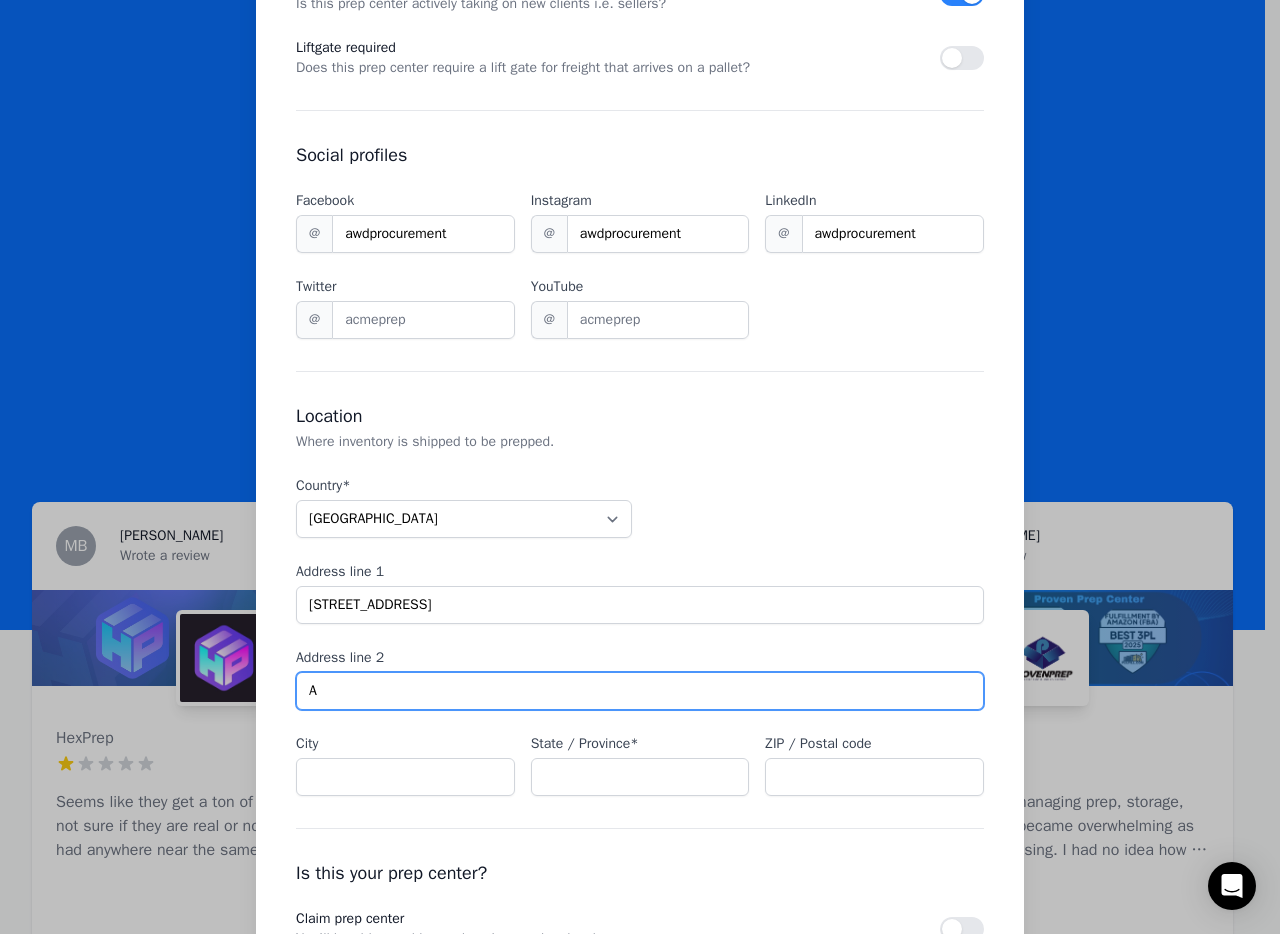 type on "A" 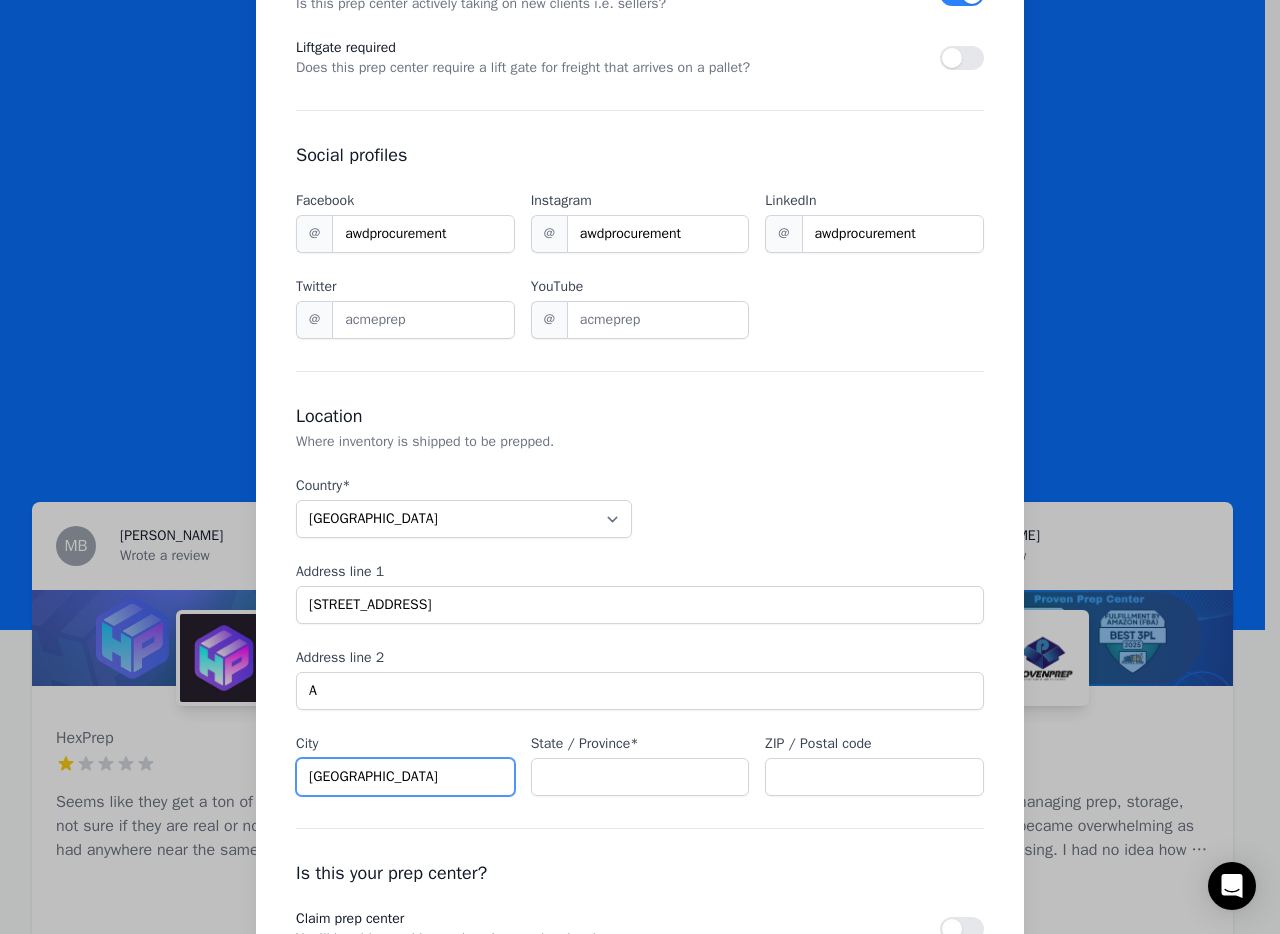 type on "Riverside" 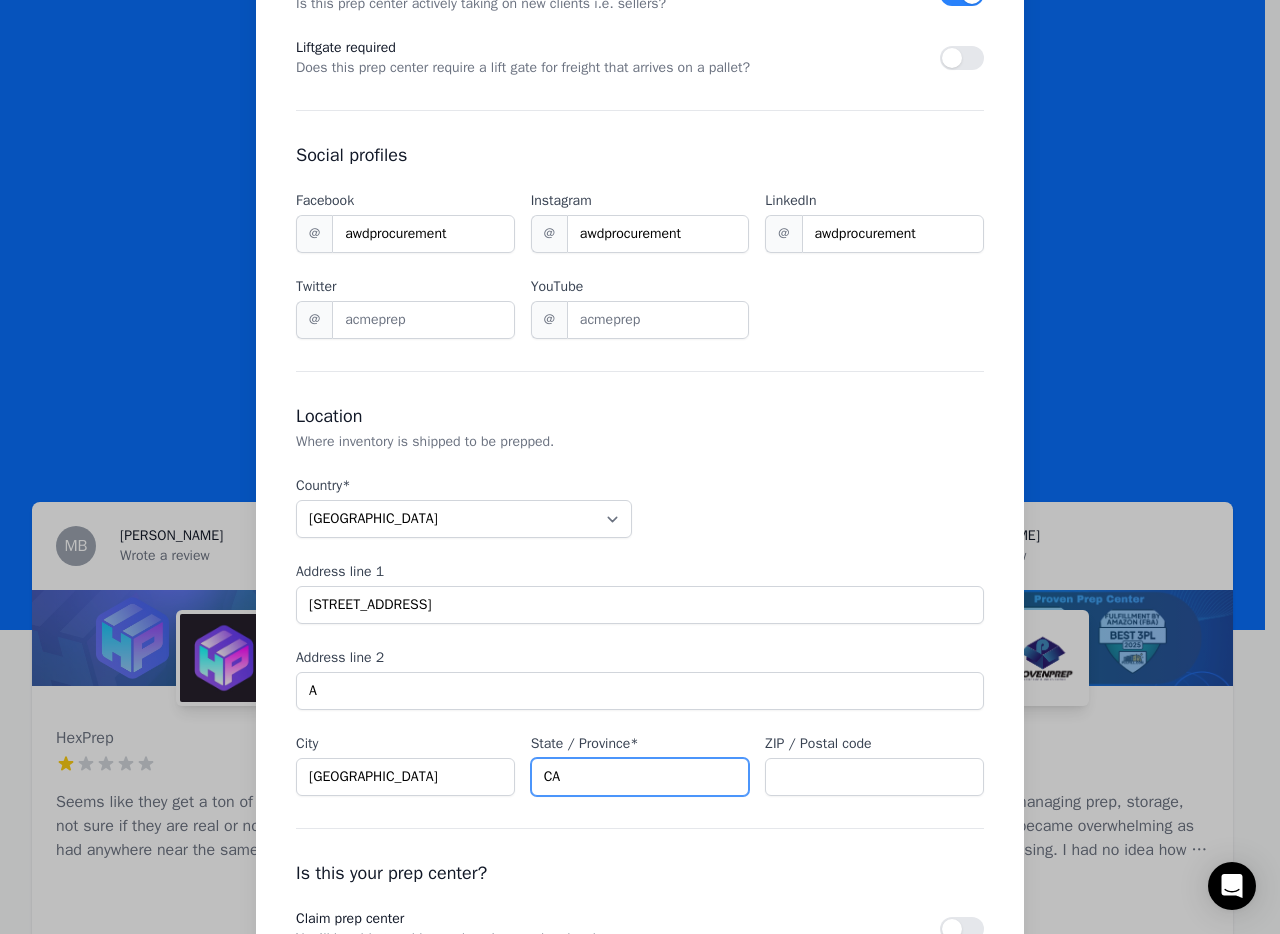 type on "CA" 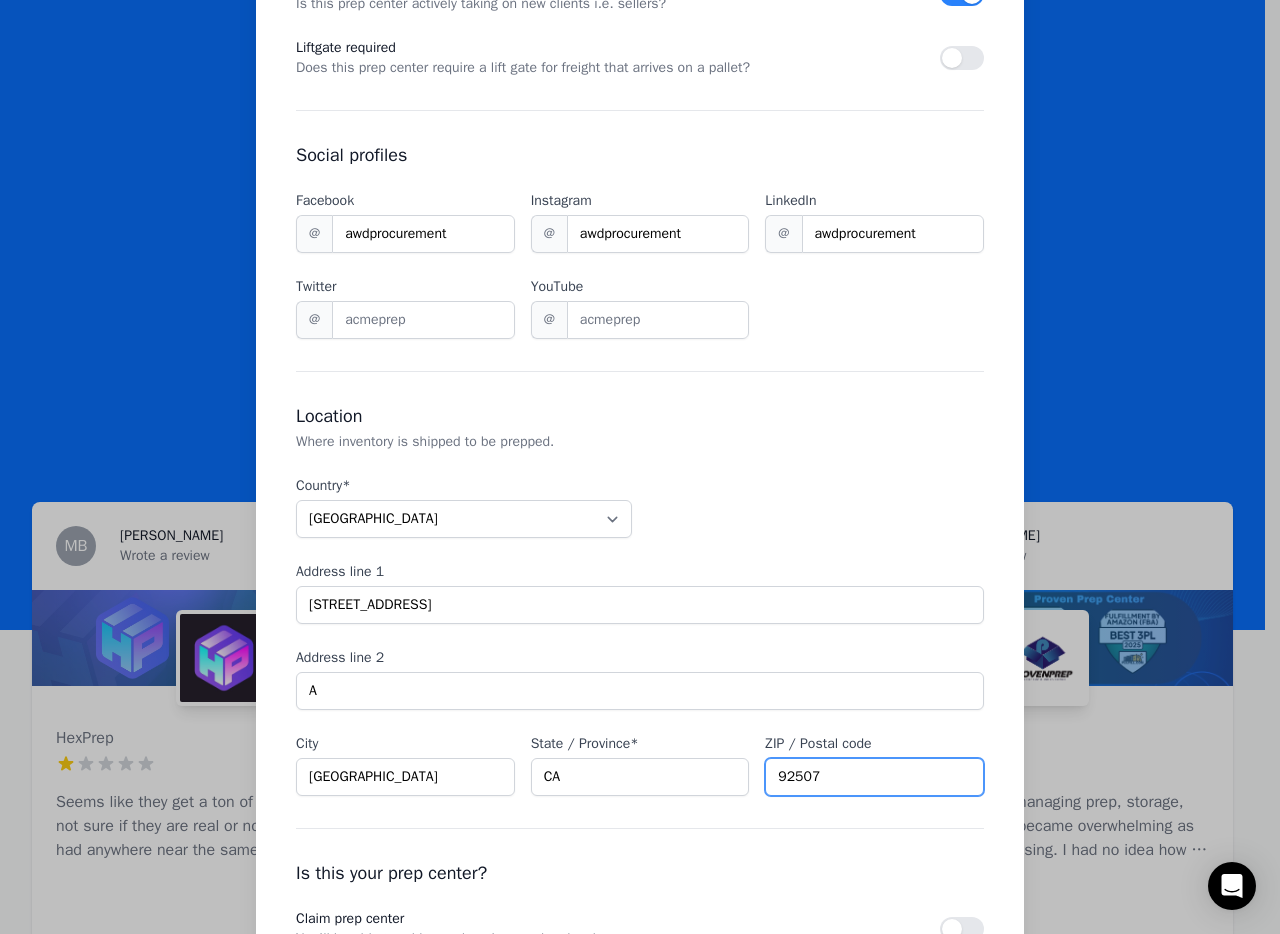 scroll, scrollTop: 1387, scrollLeft: 0, axis: vertical 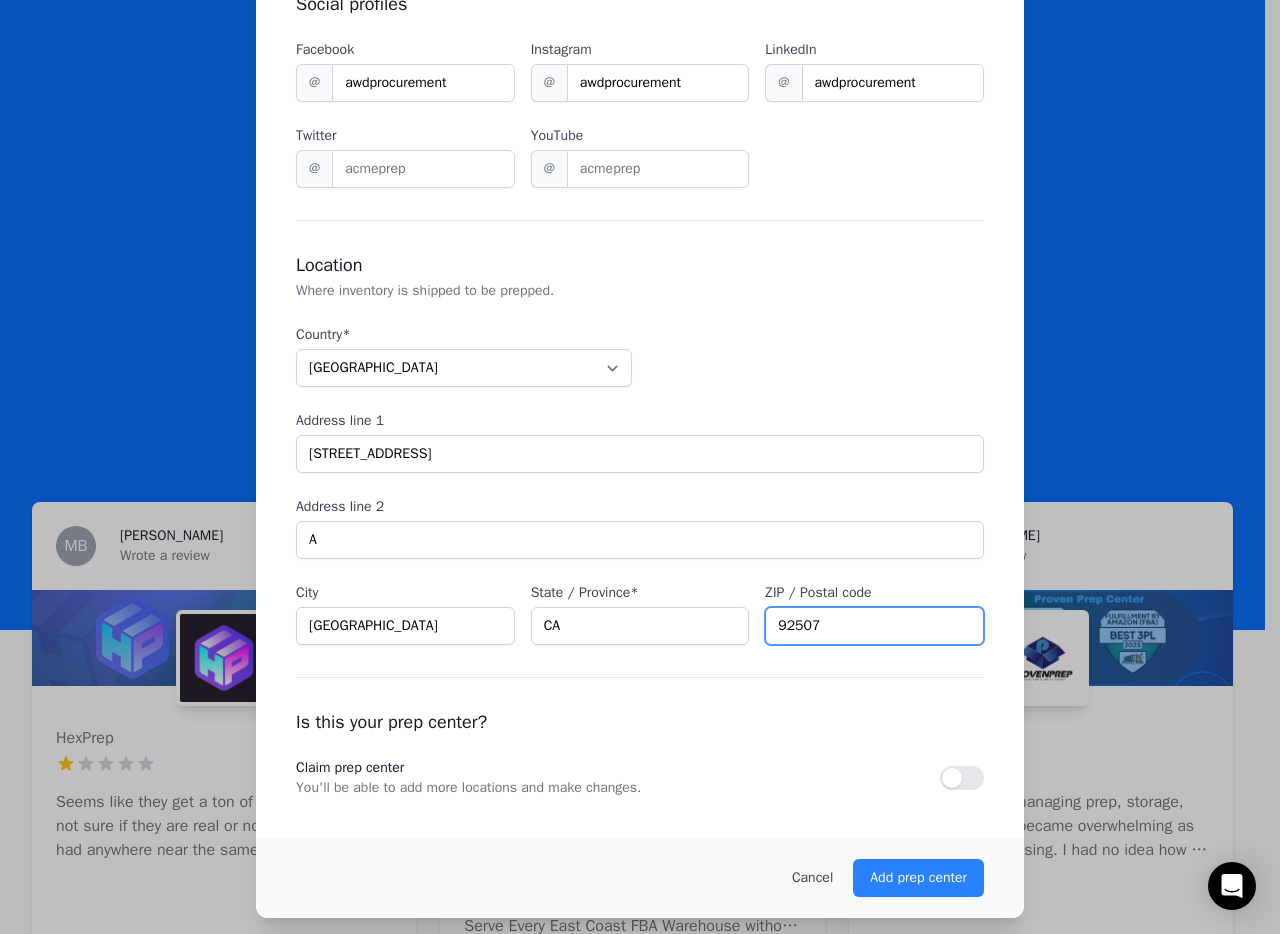 type on "92507" 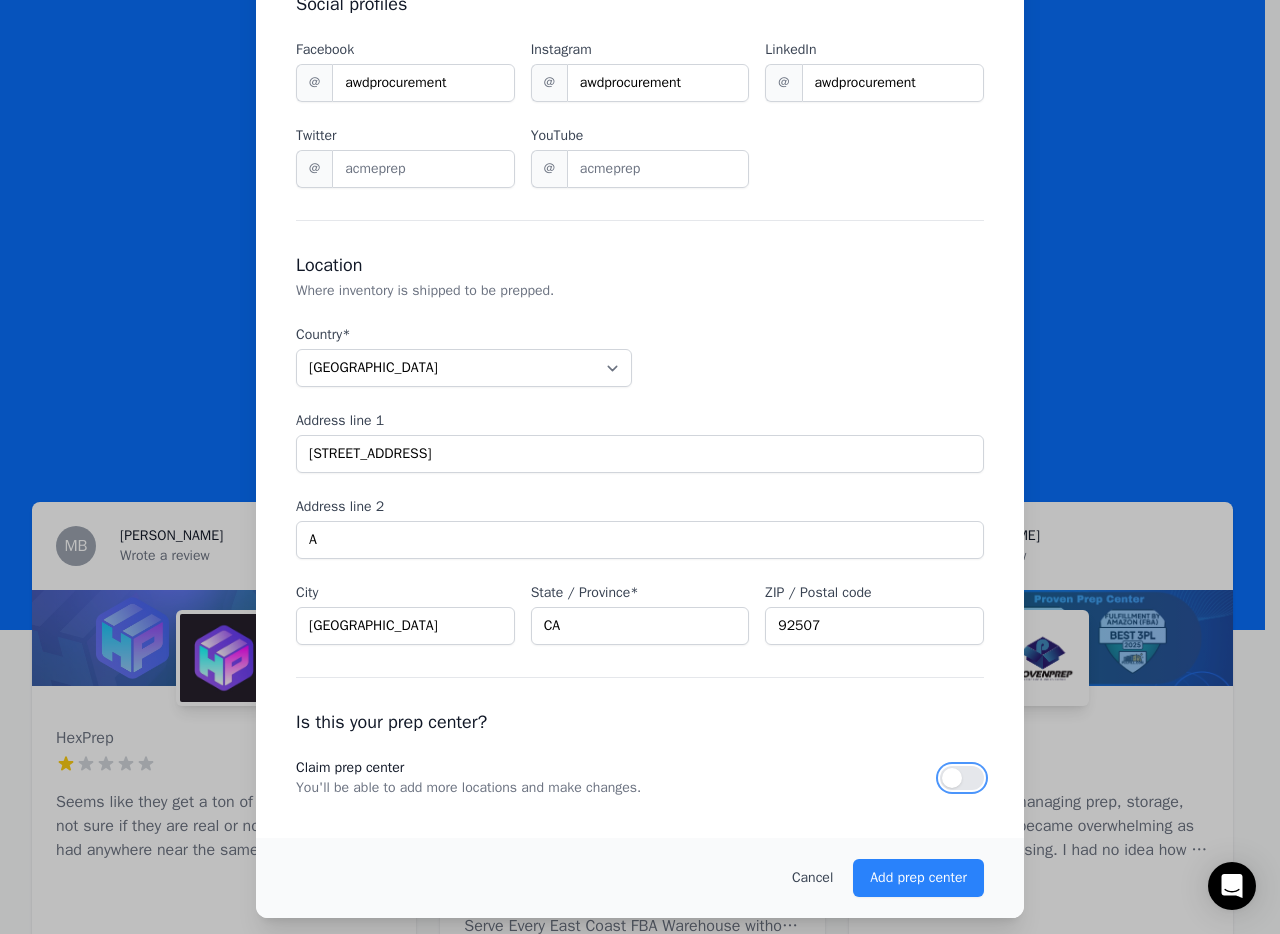 click at bounding box center [962, 778] 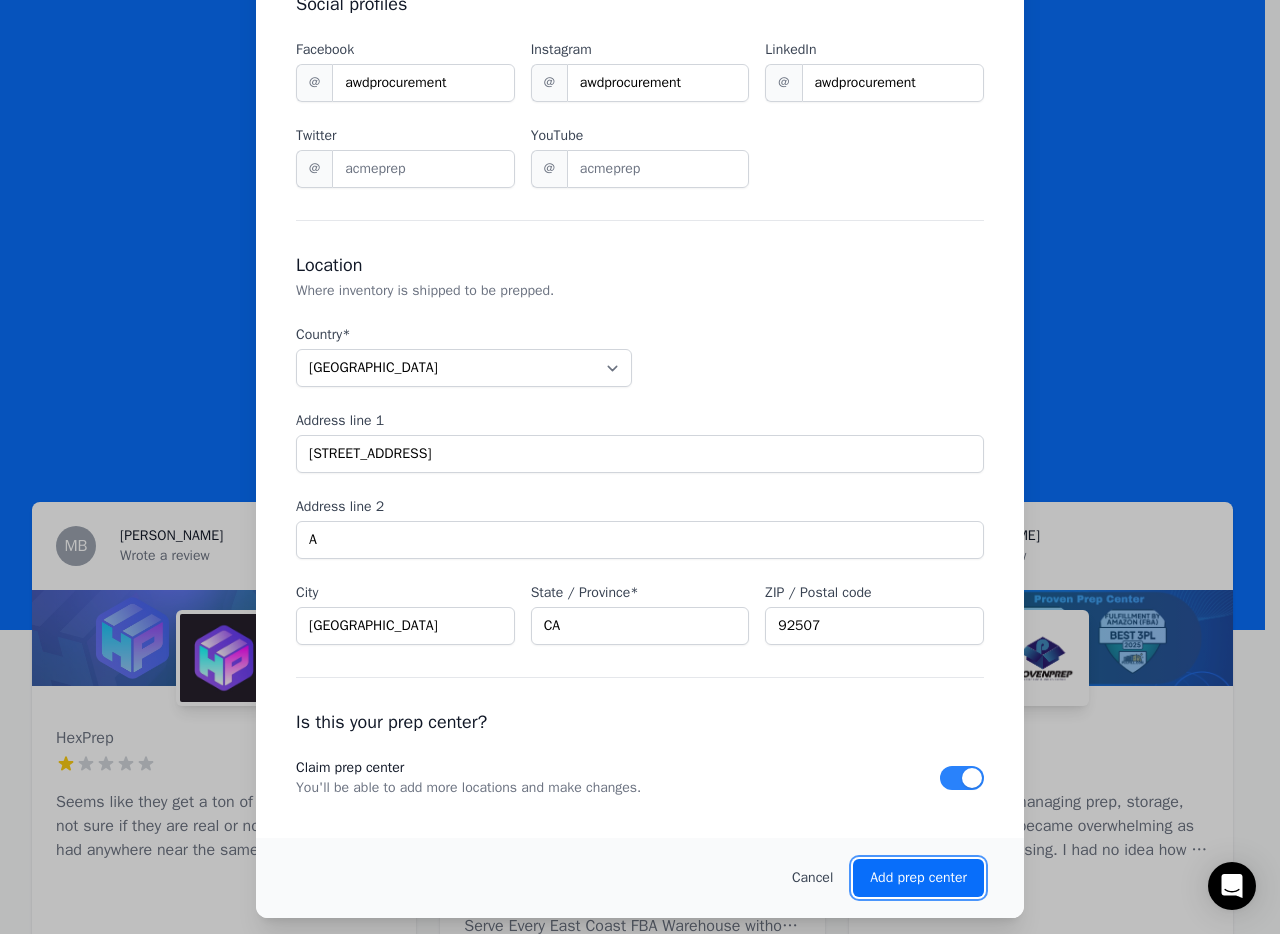click on "Add prep center" at bounding box center (918, 878) 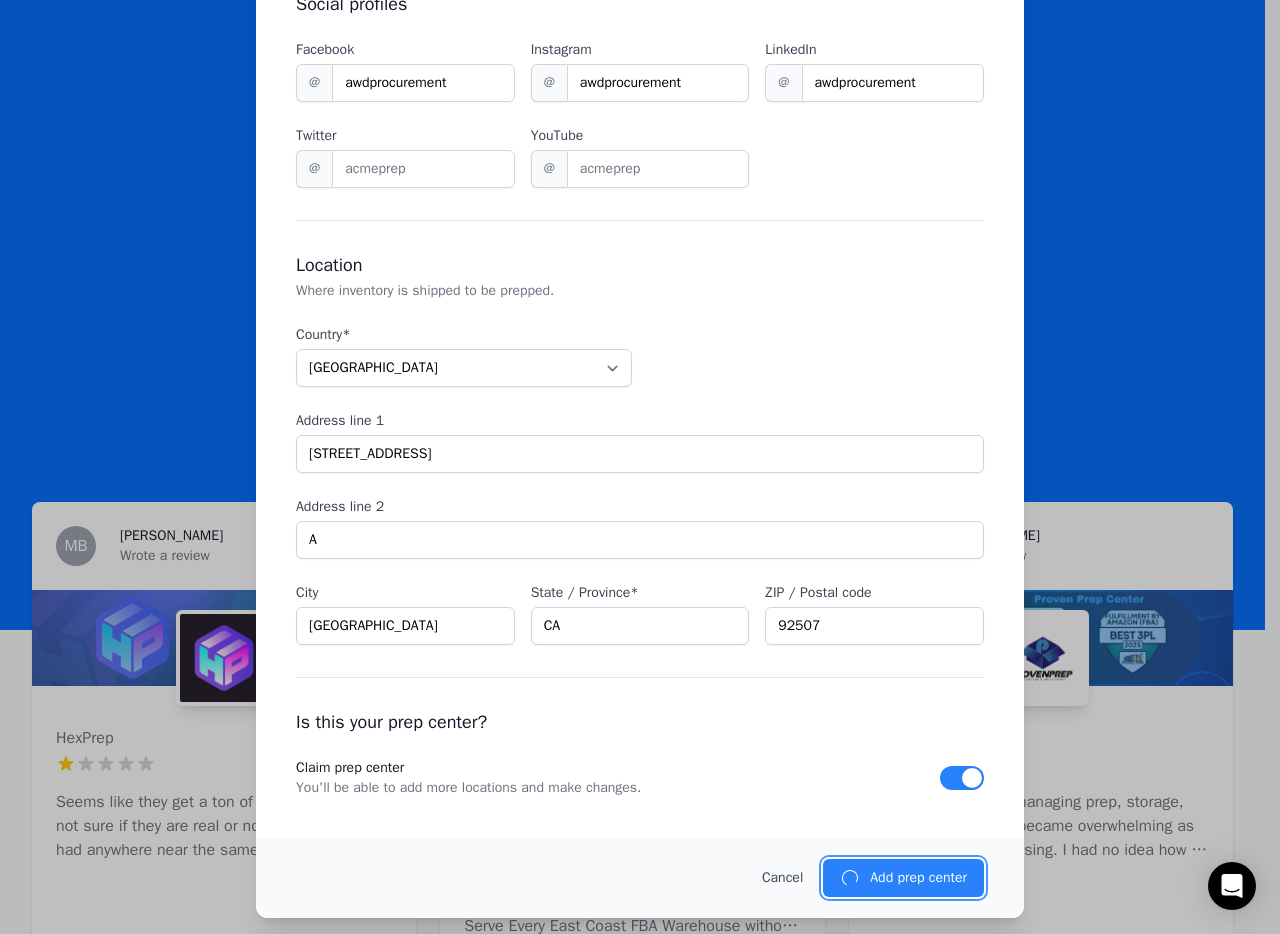 type 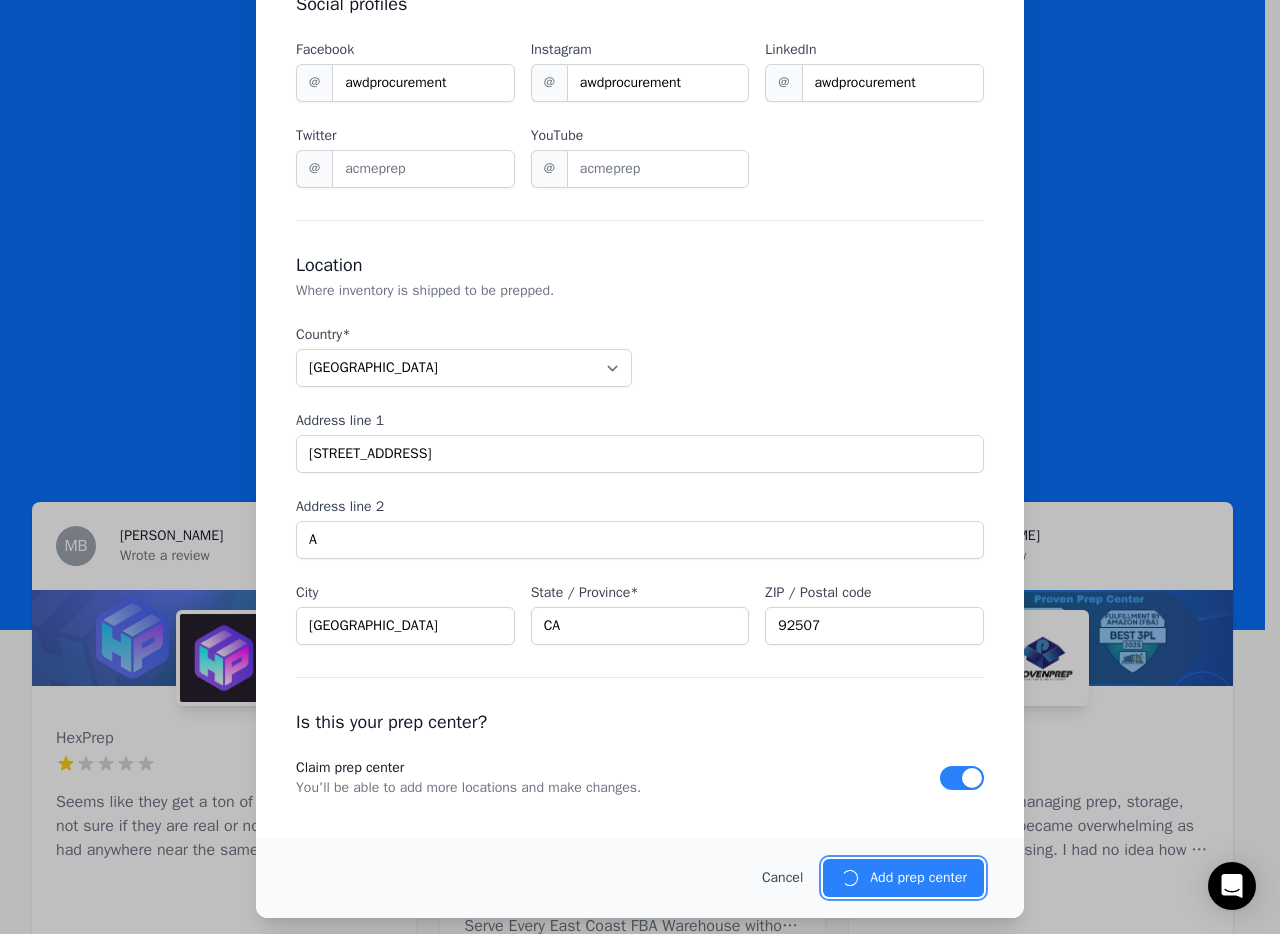 type 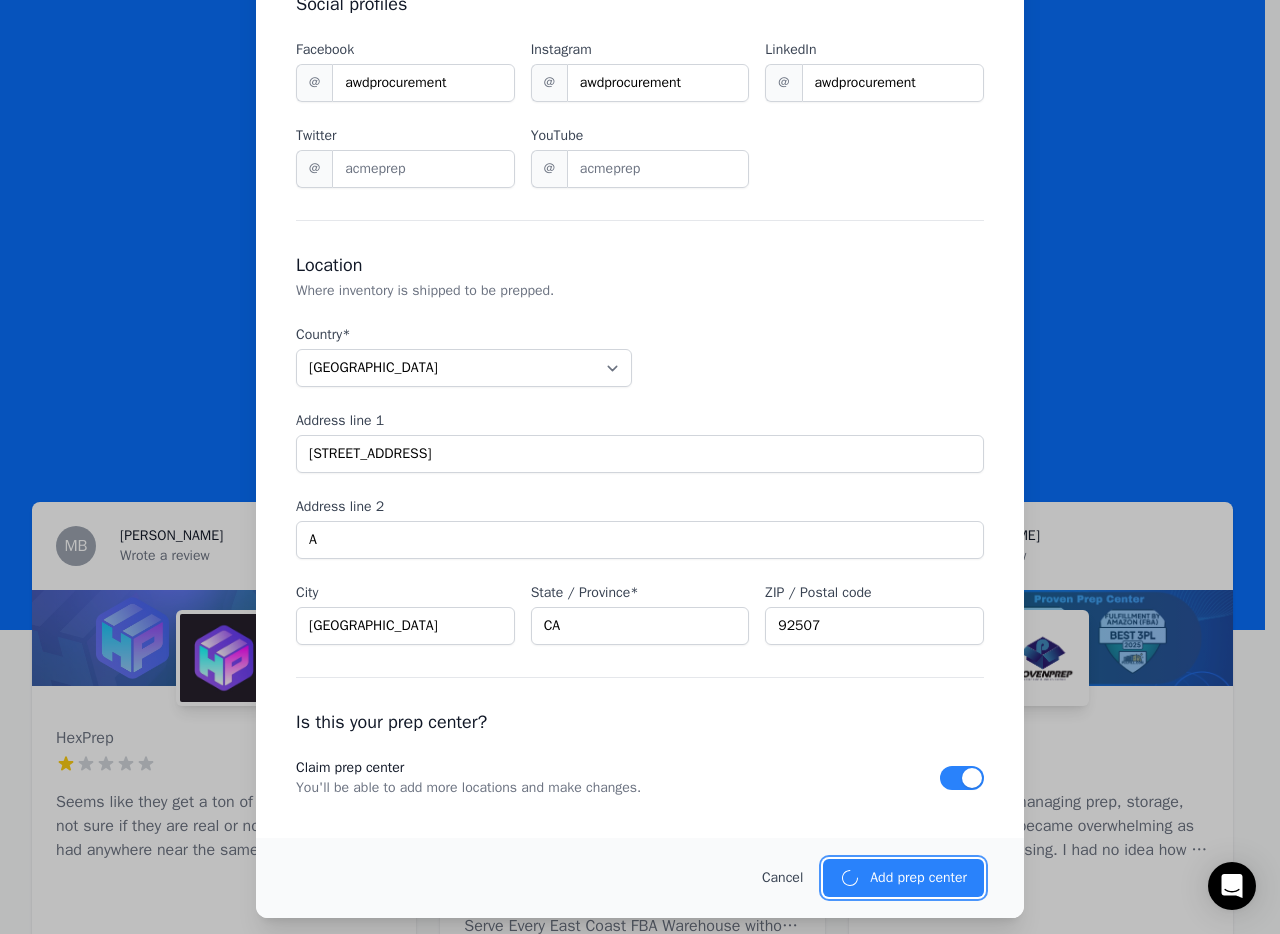 type 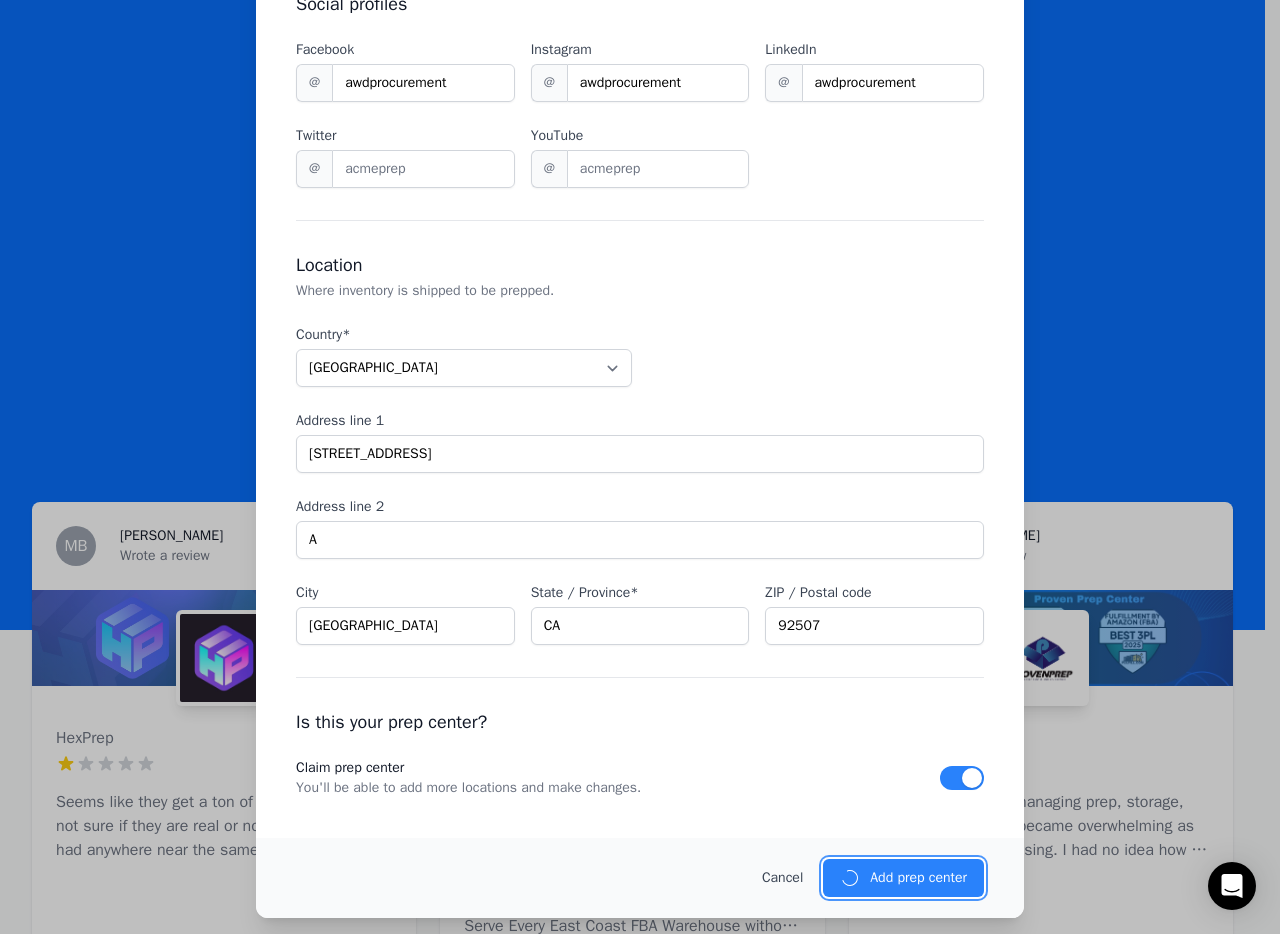 type 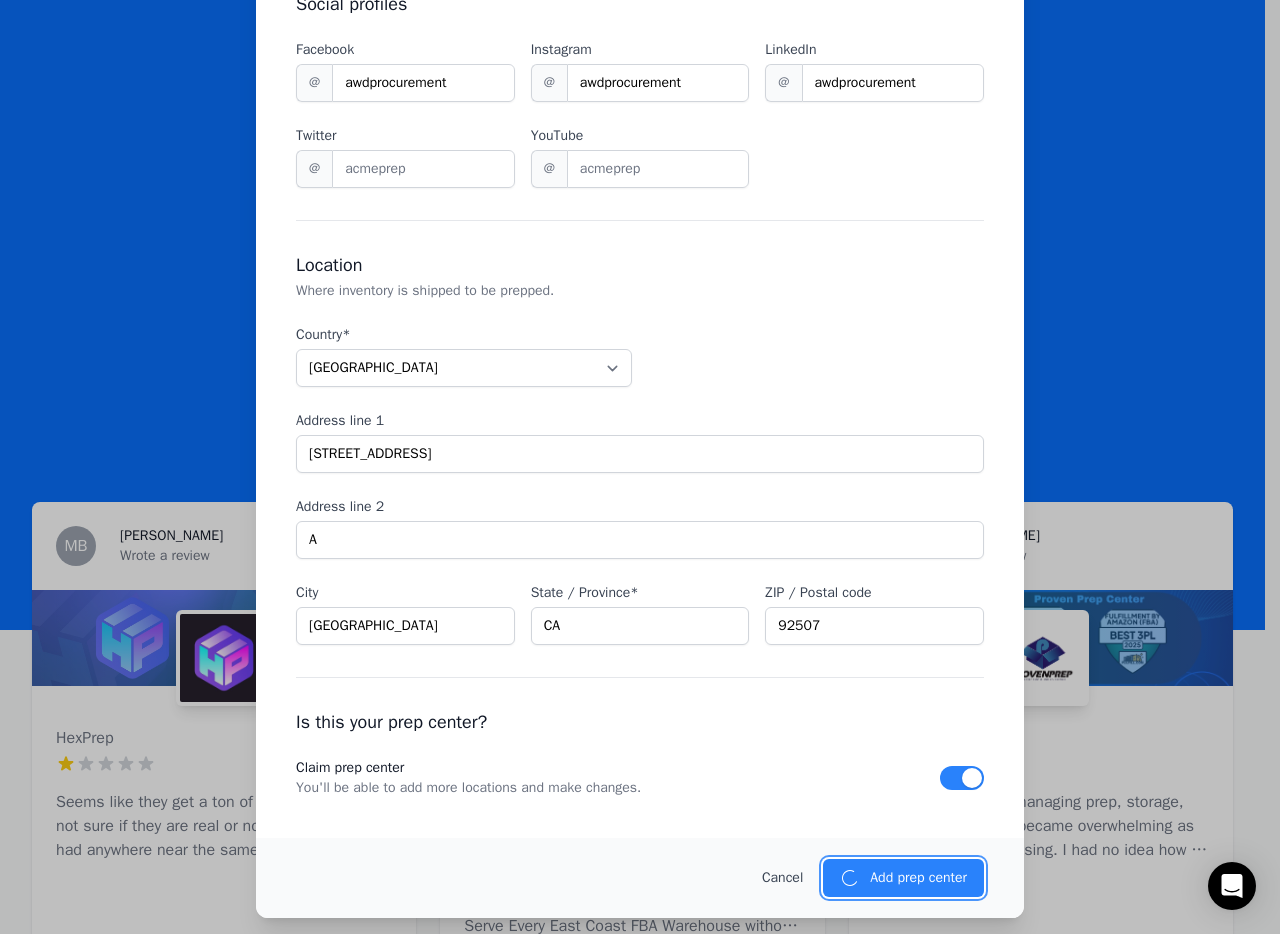 type 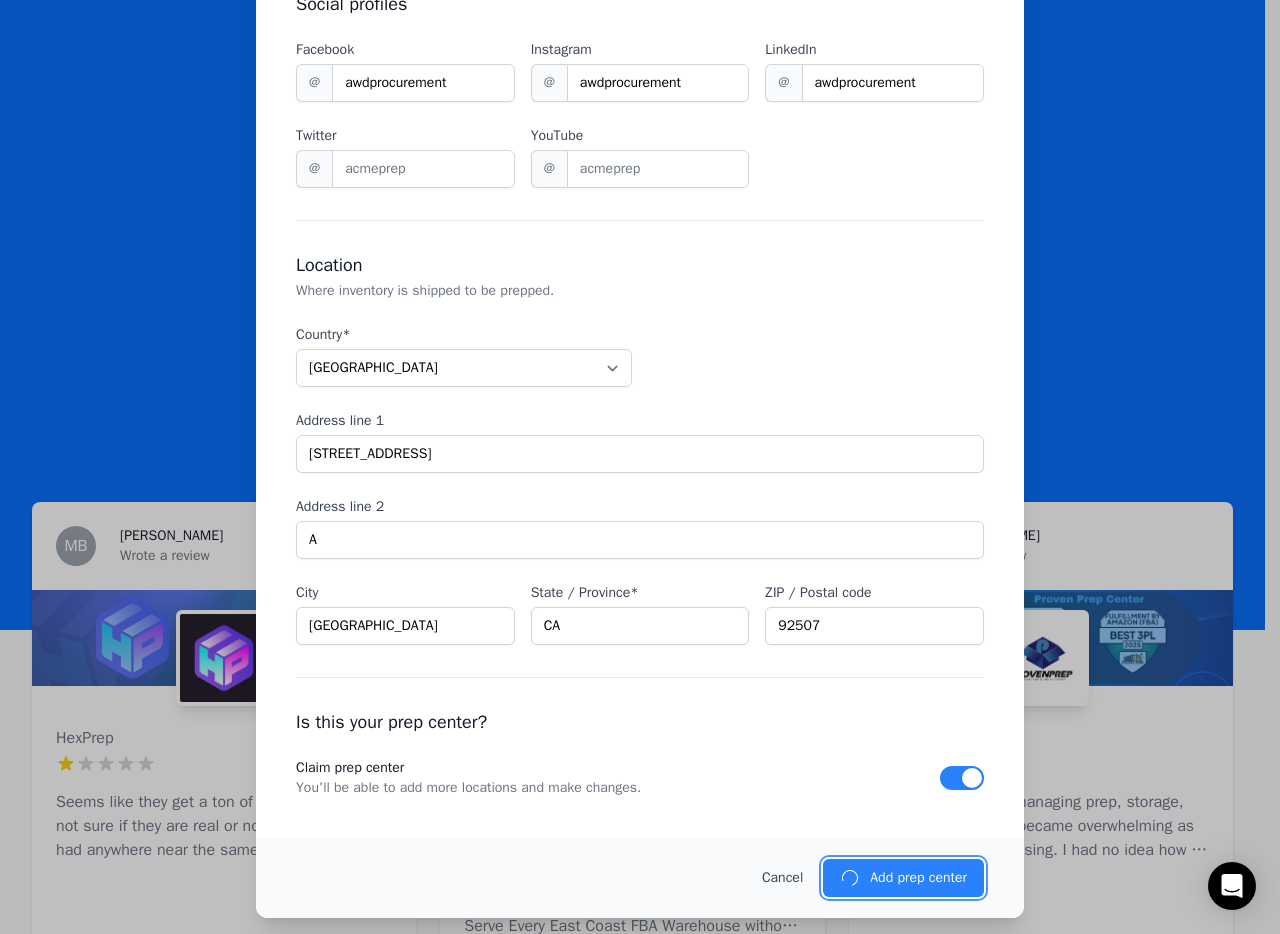 type 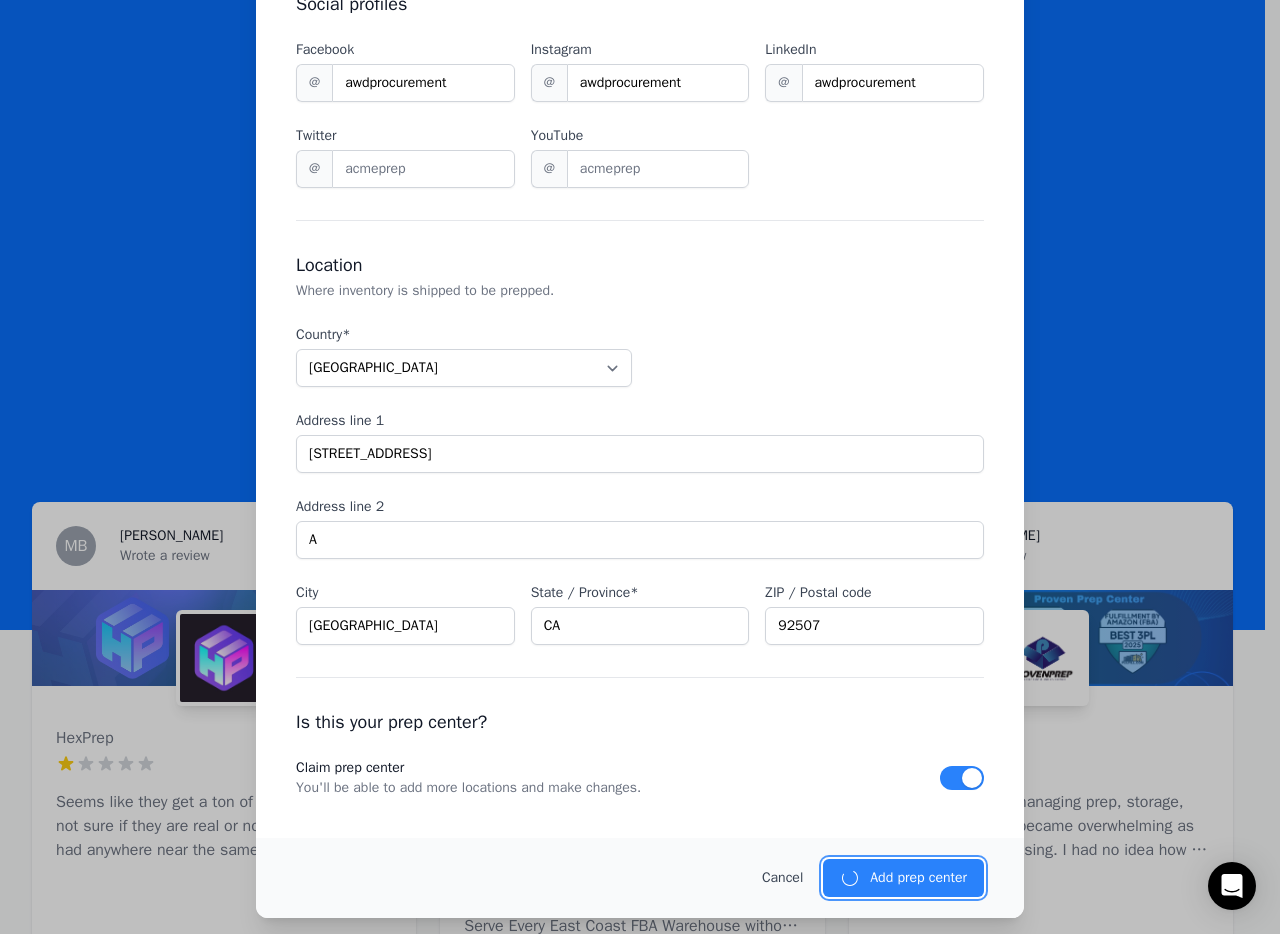 checkbox on "false" 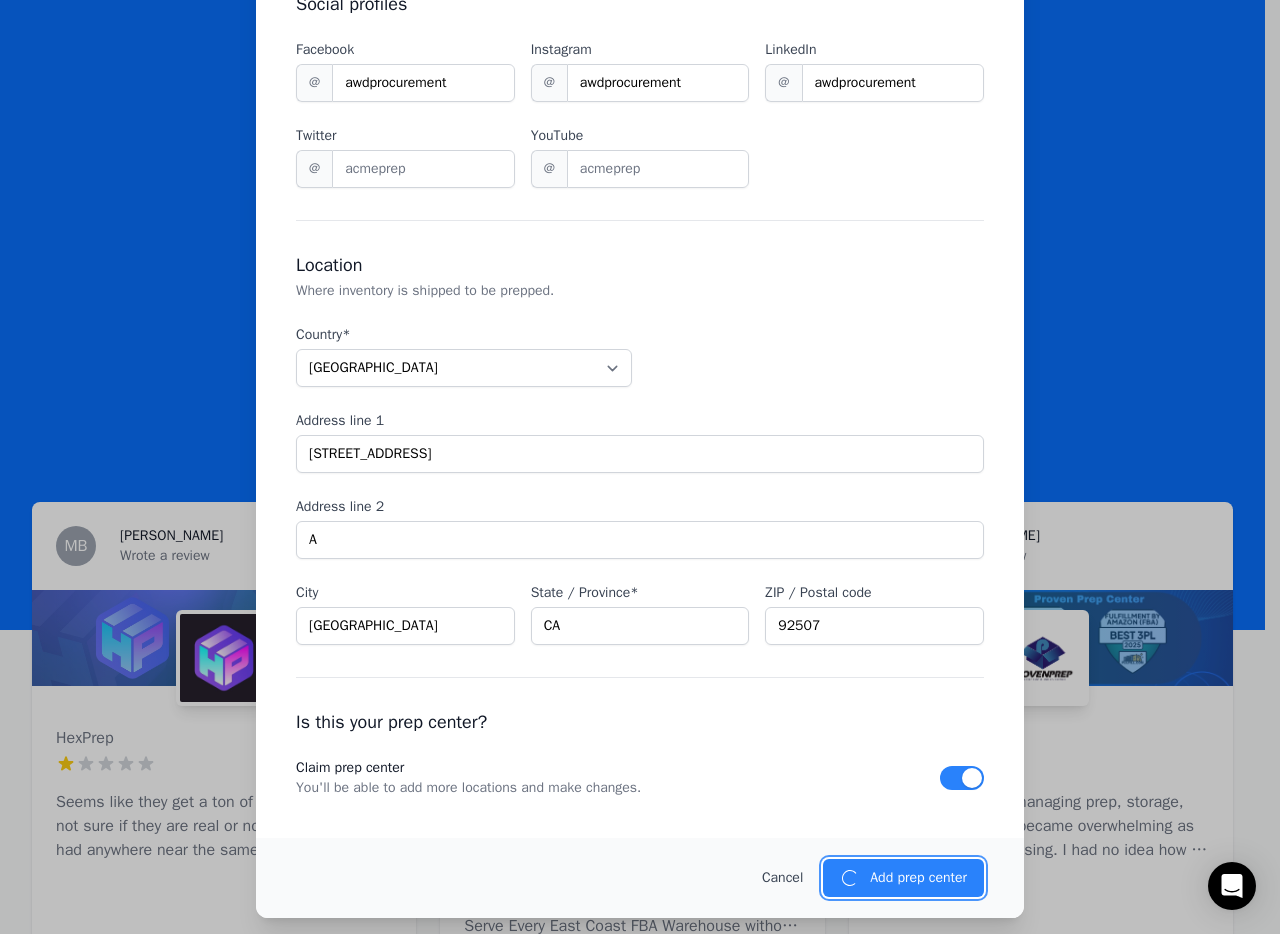 checkbox on "false" 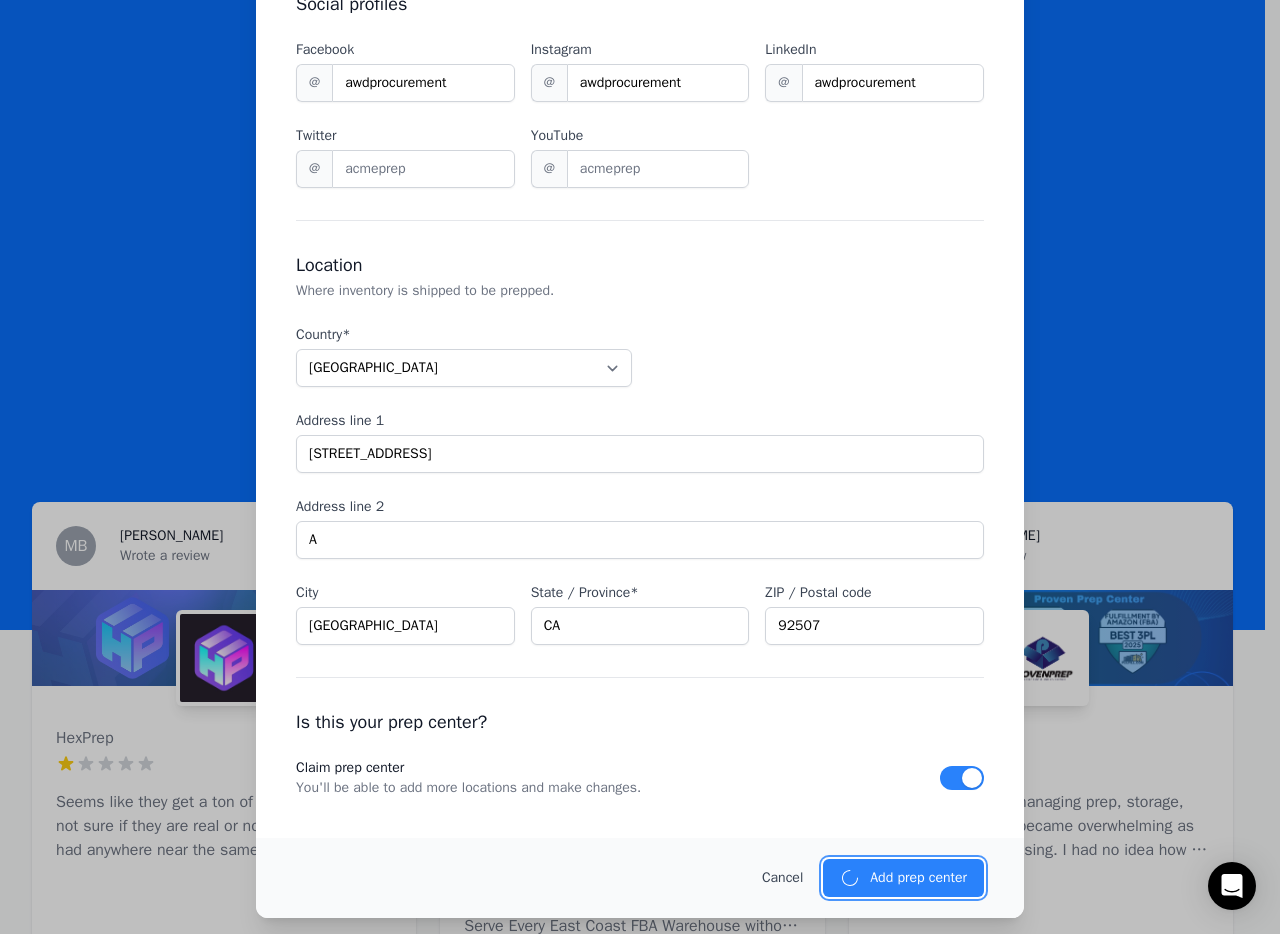 checkbox on "false" 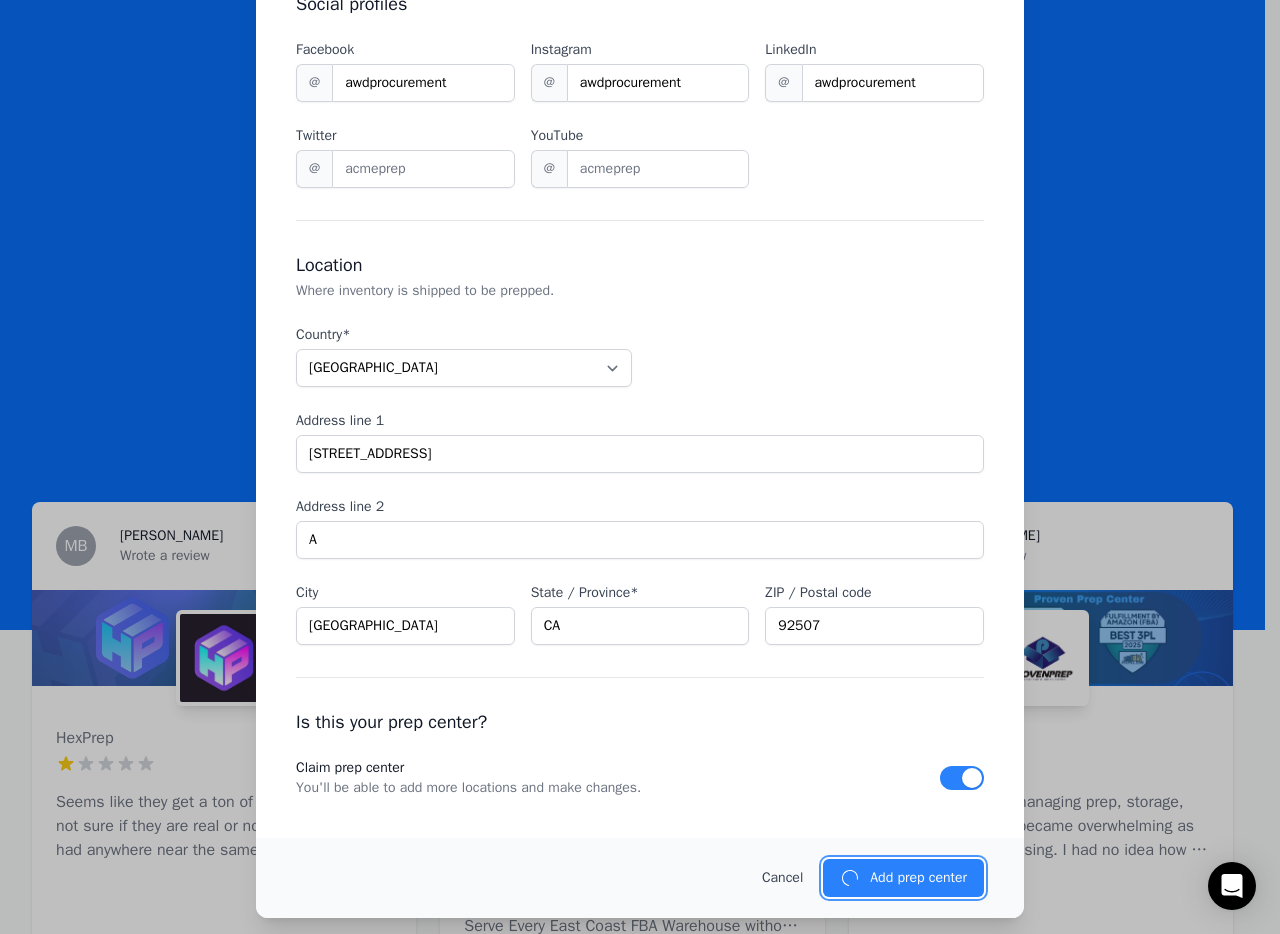 checkbox on "false" 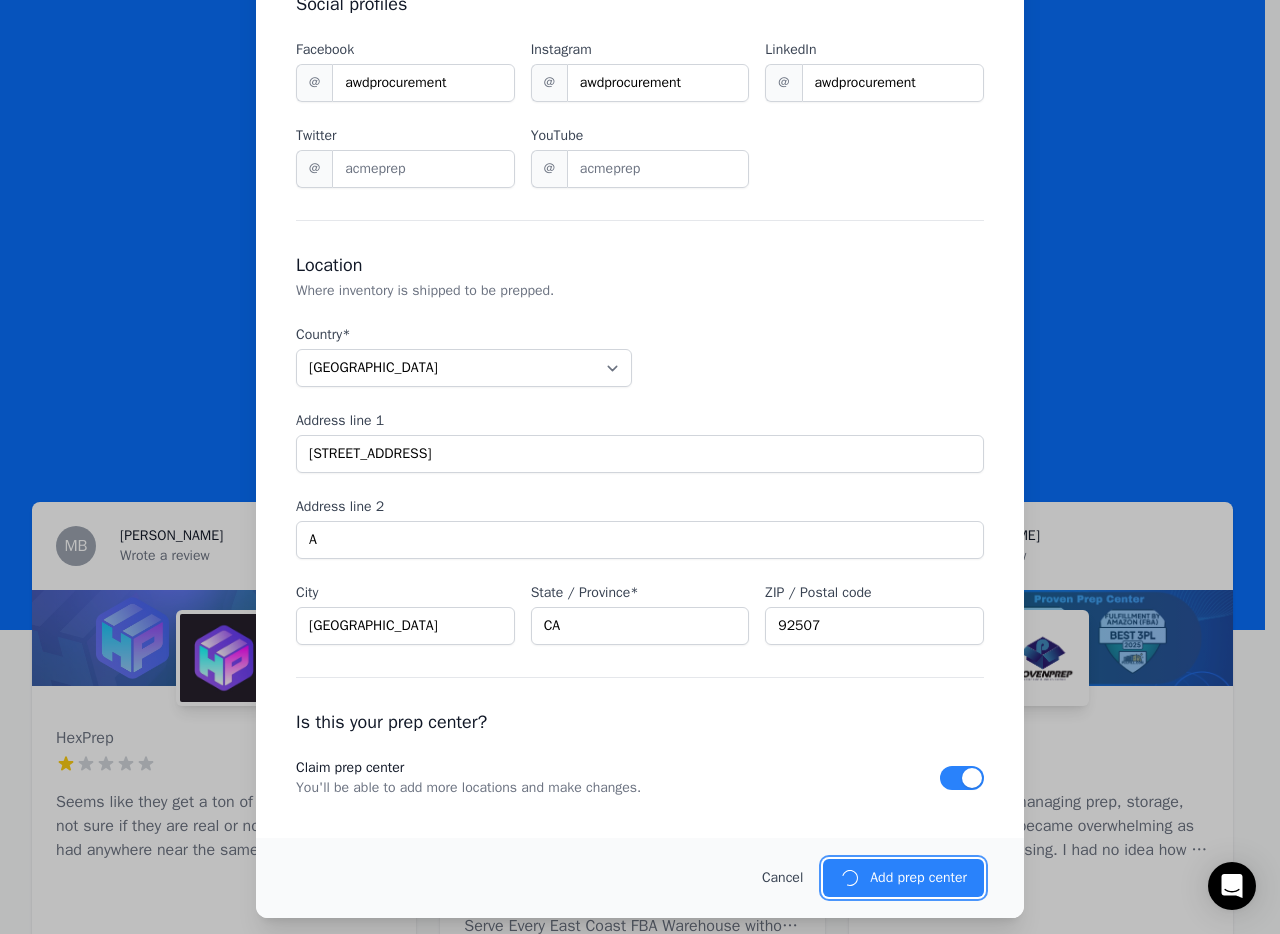 select on "unknown" 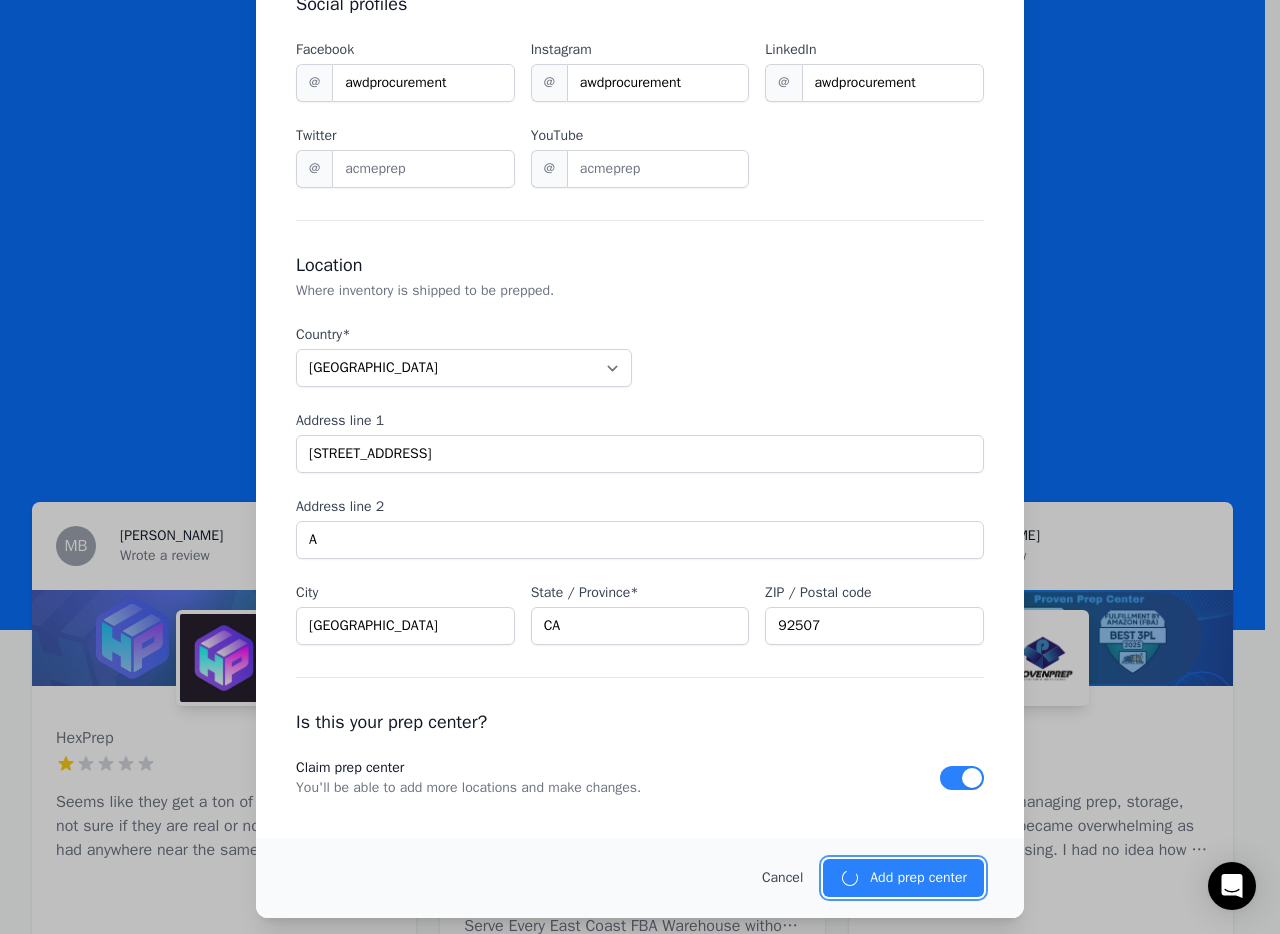 type 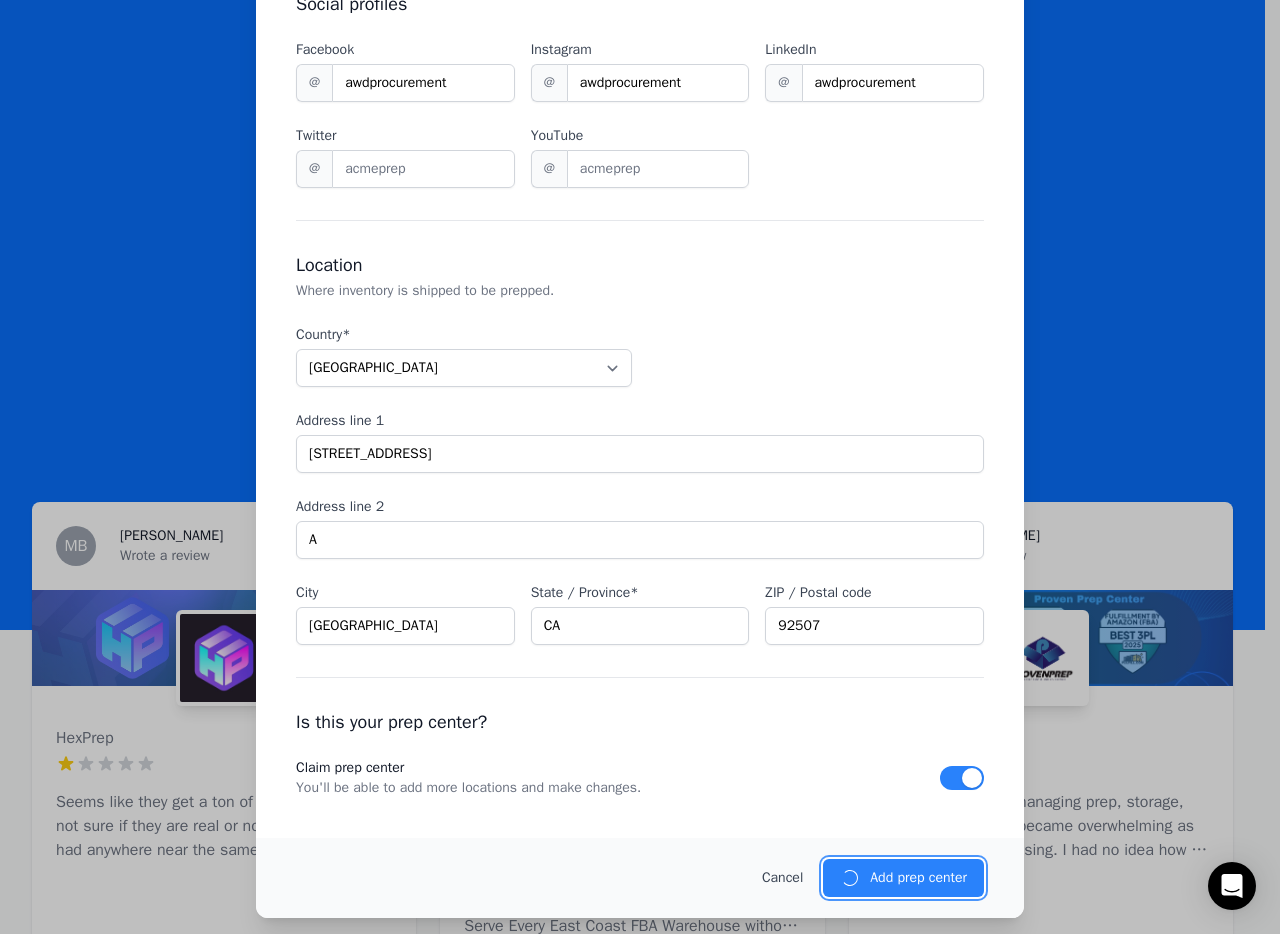 type 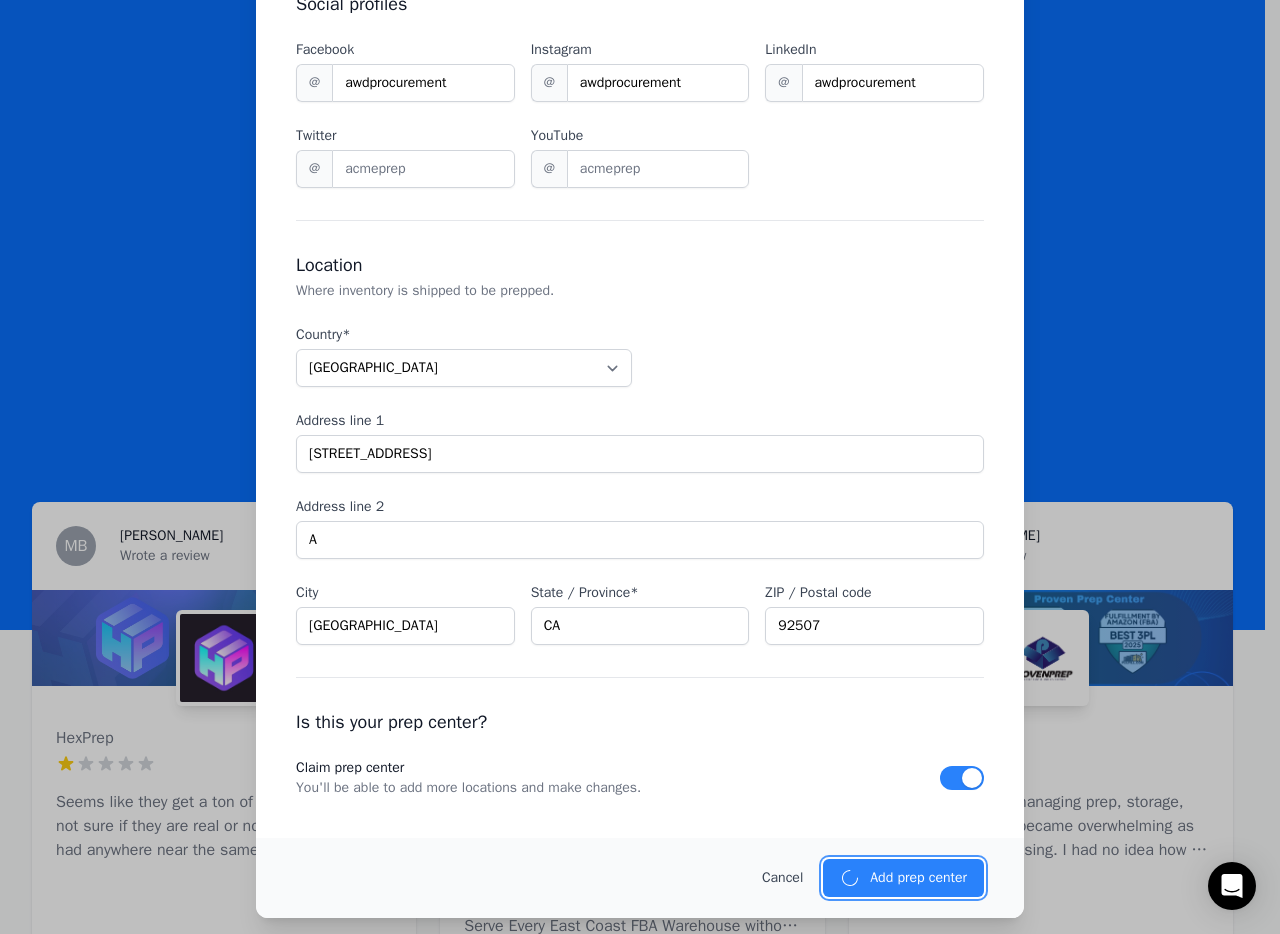 type 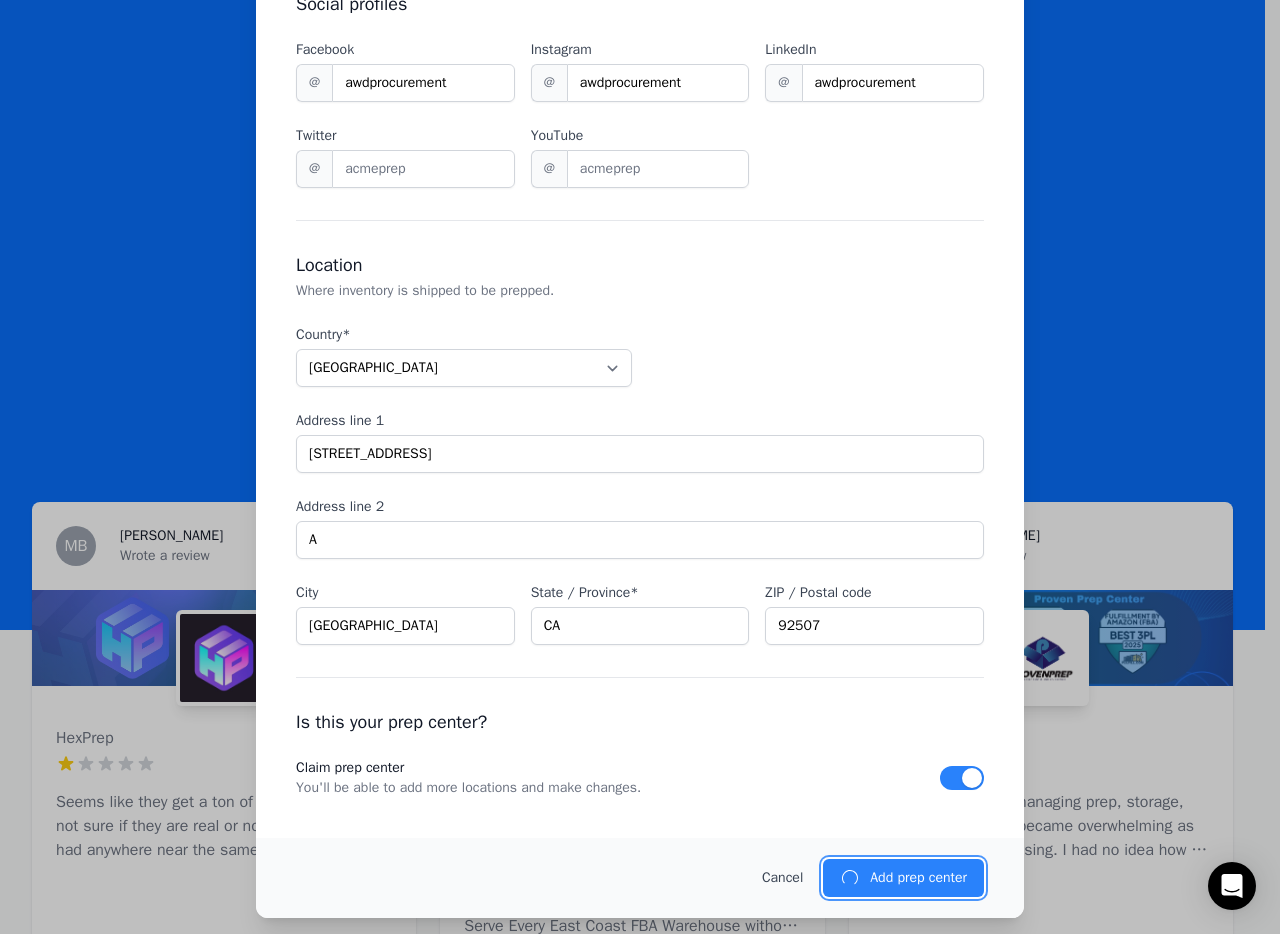 type 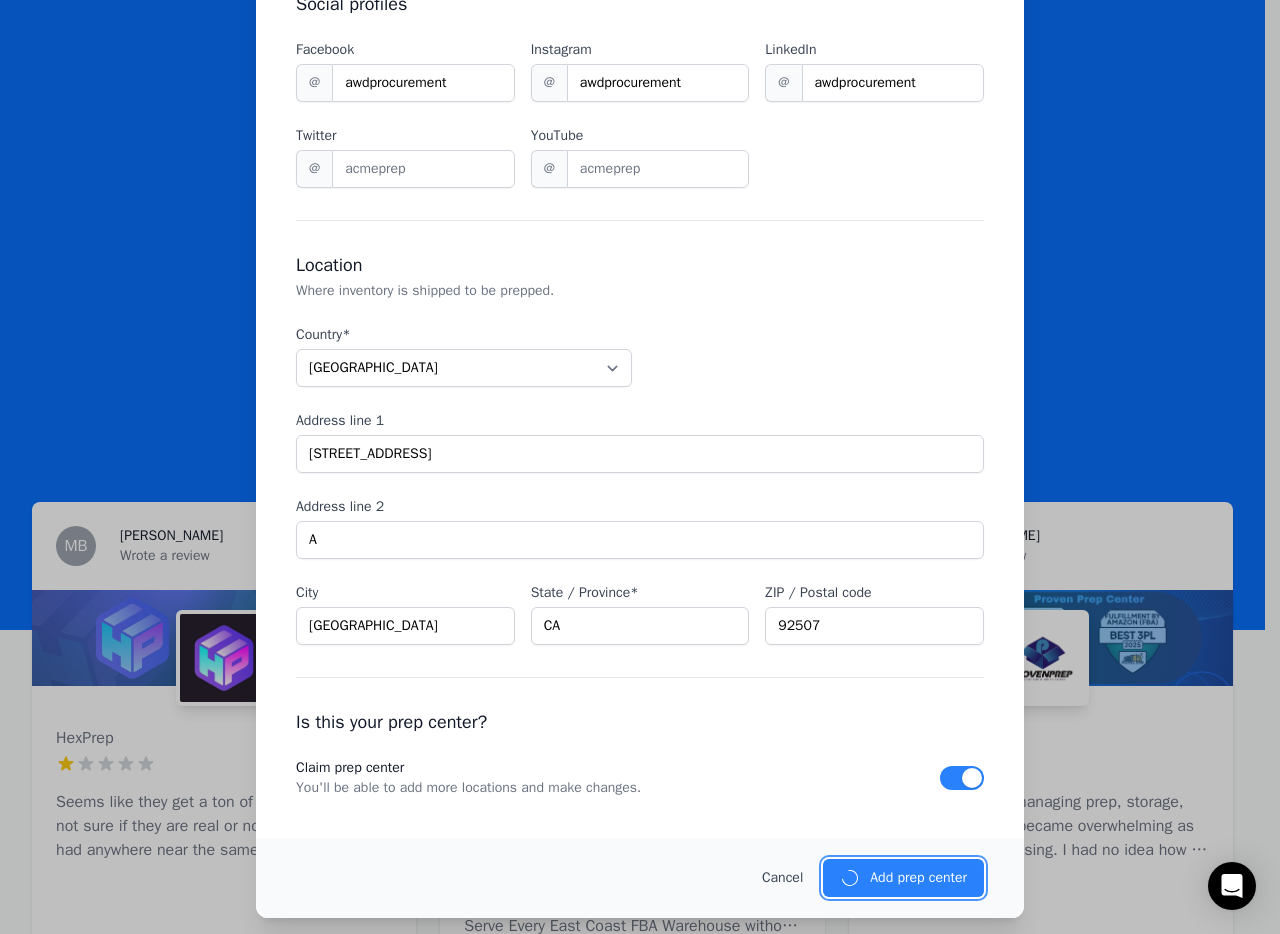 type 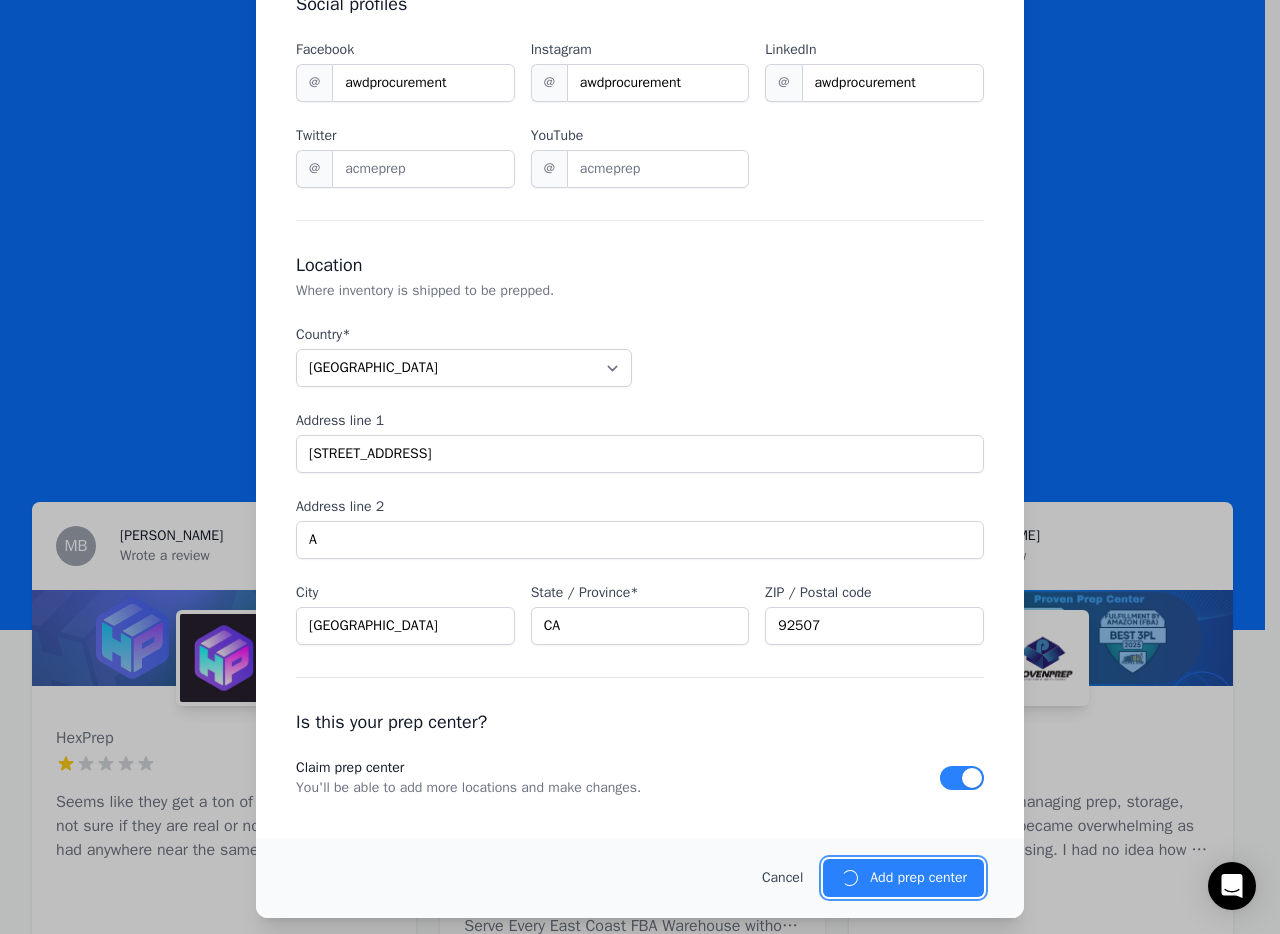type 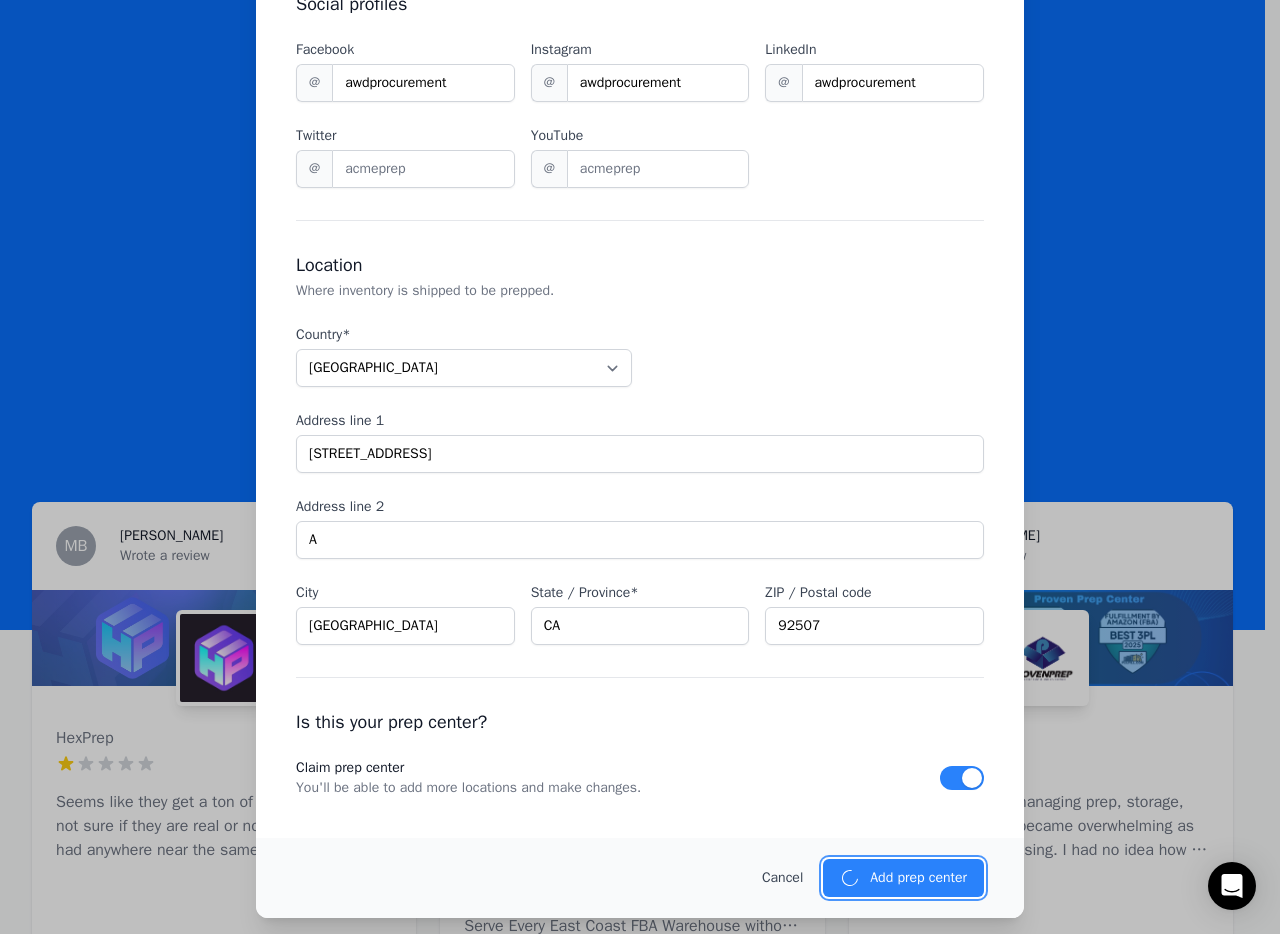 type 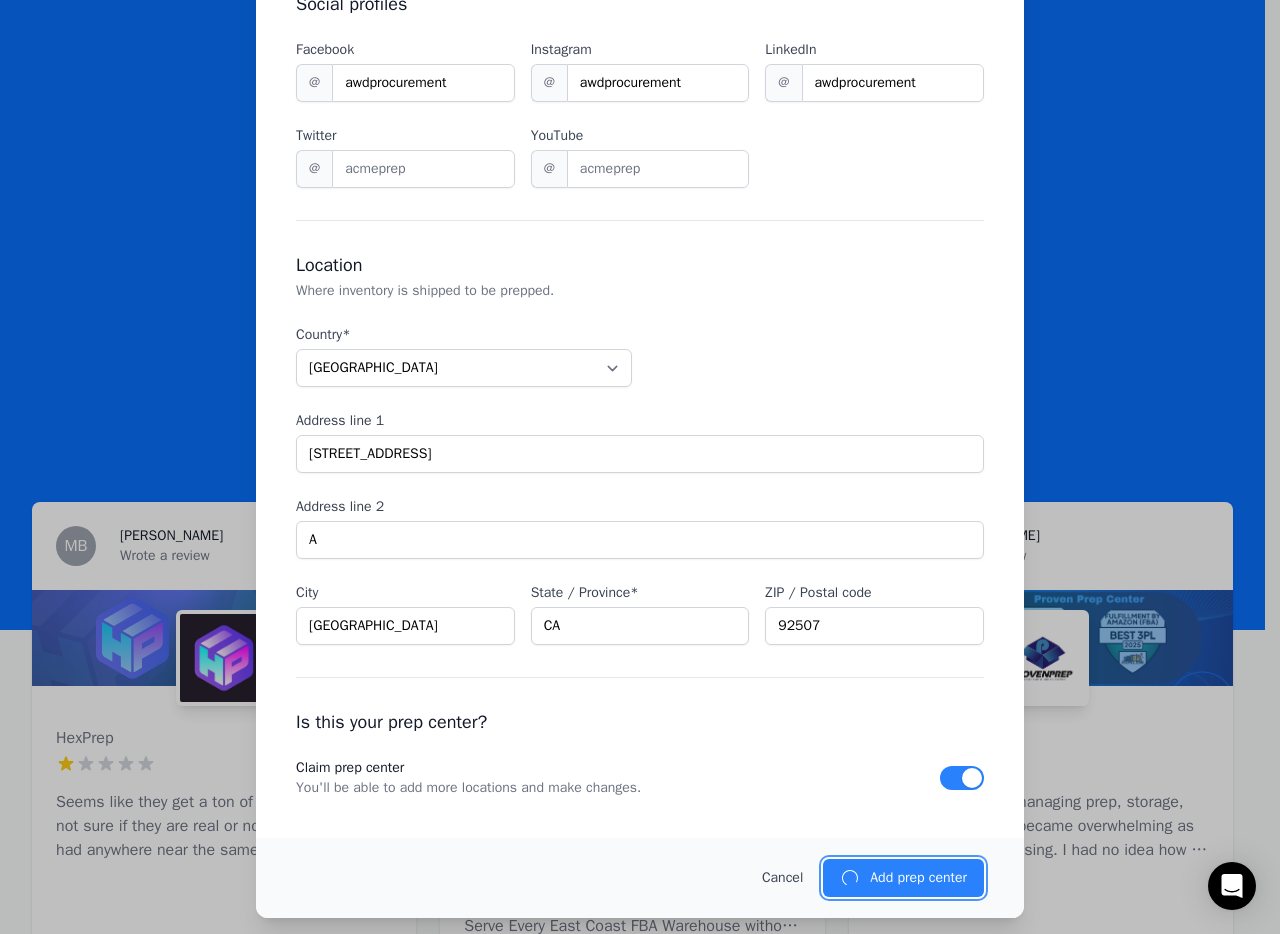 type 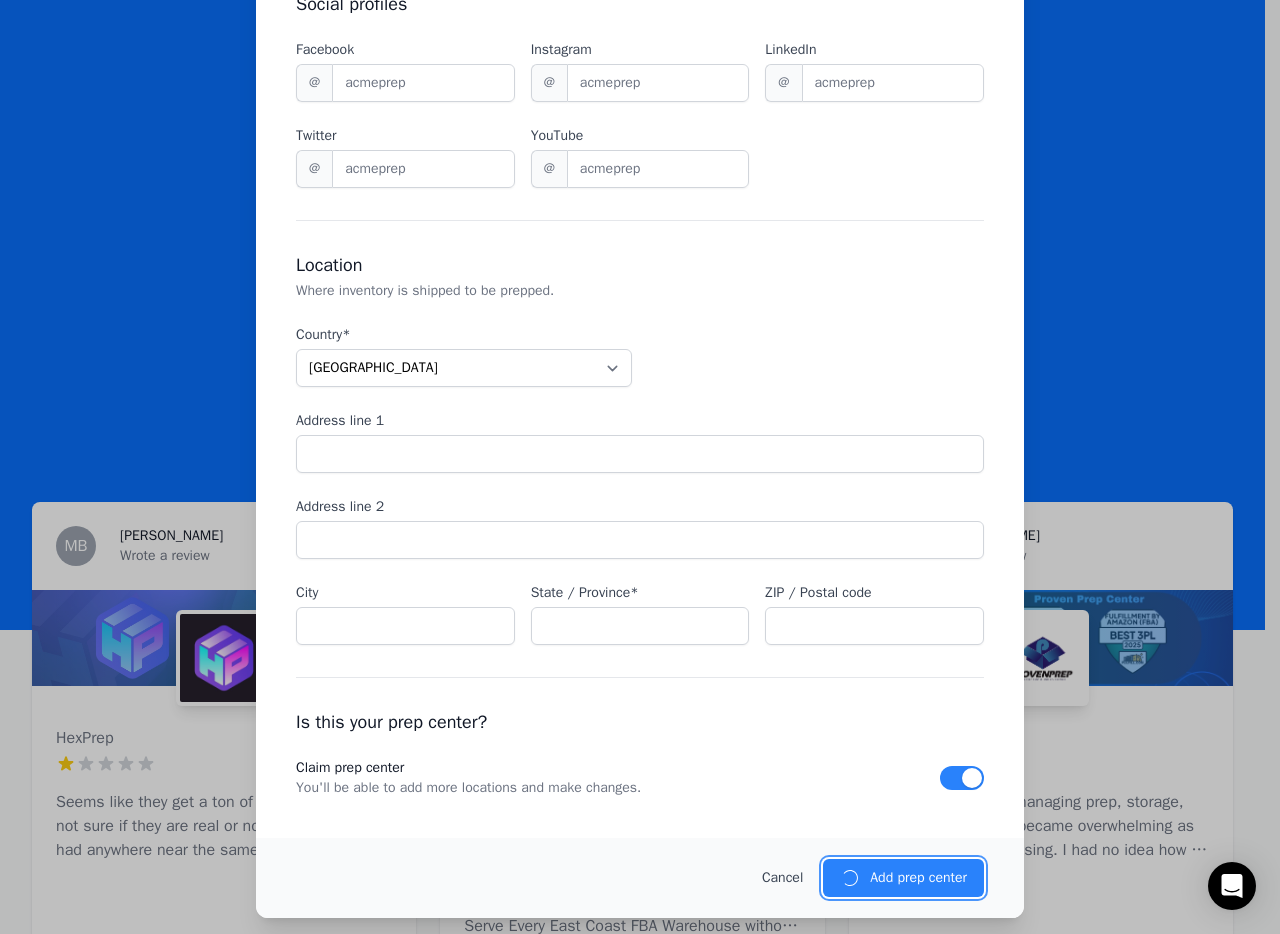 scroll, scrollTop: 1003, scrollLeft: 0, axis: vertical 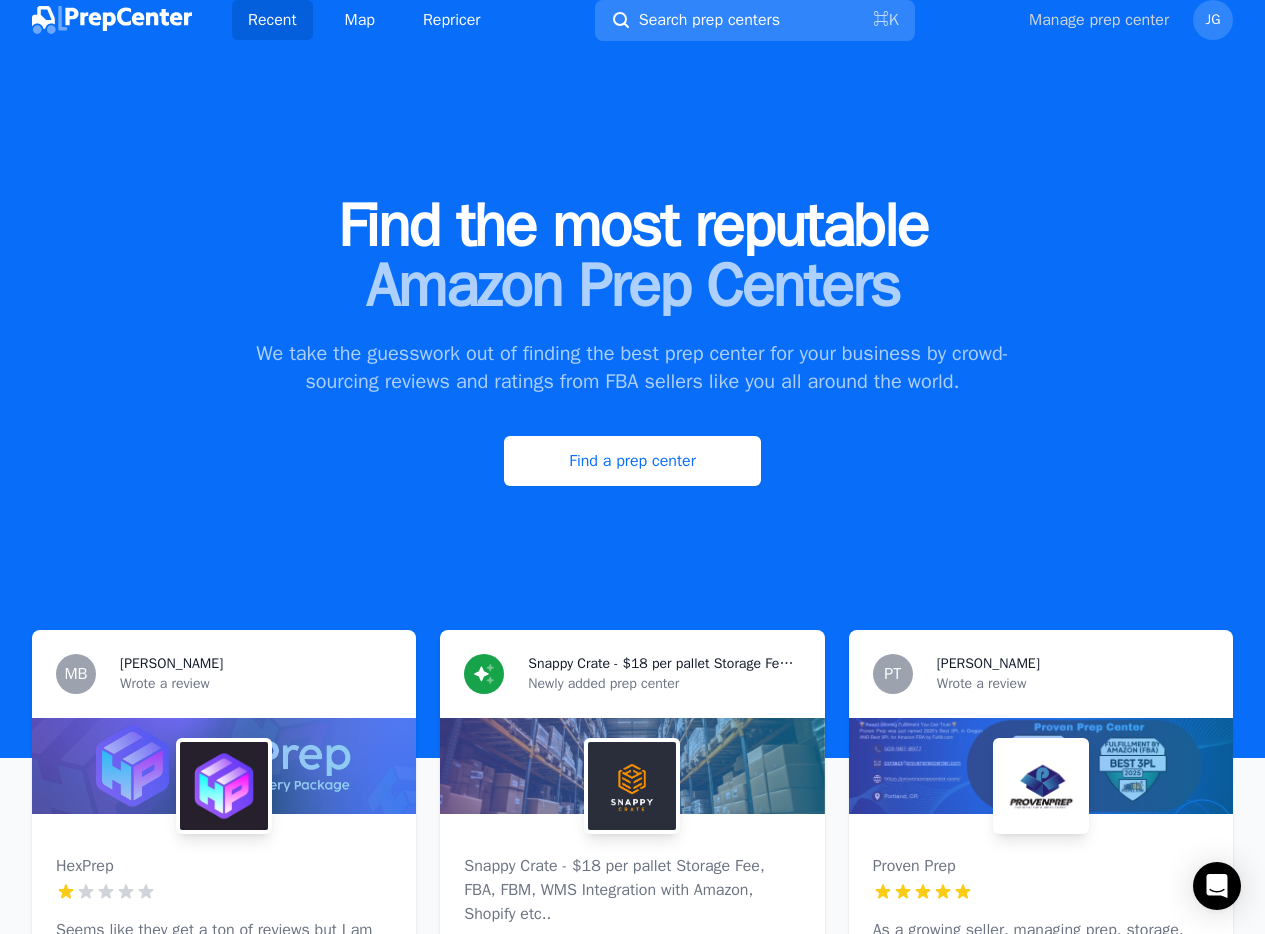 click on "Manage prep center" at bounding box center (1099, 20) 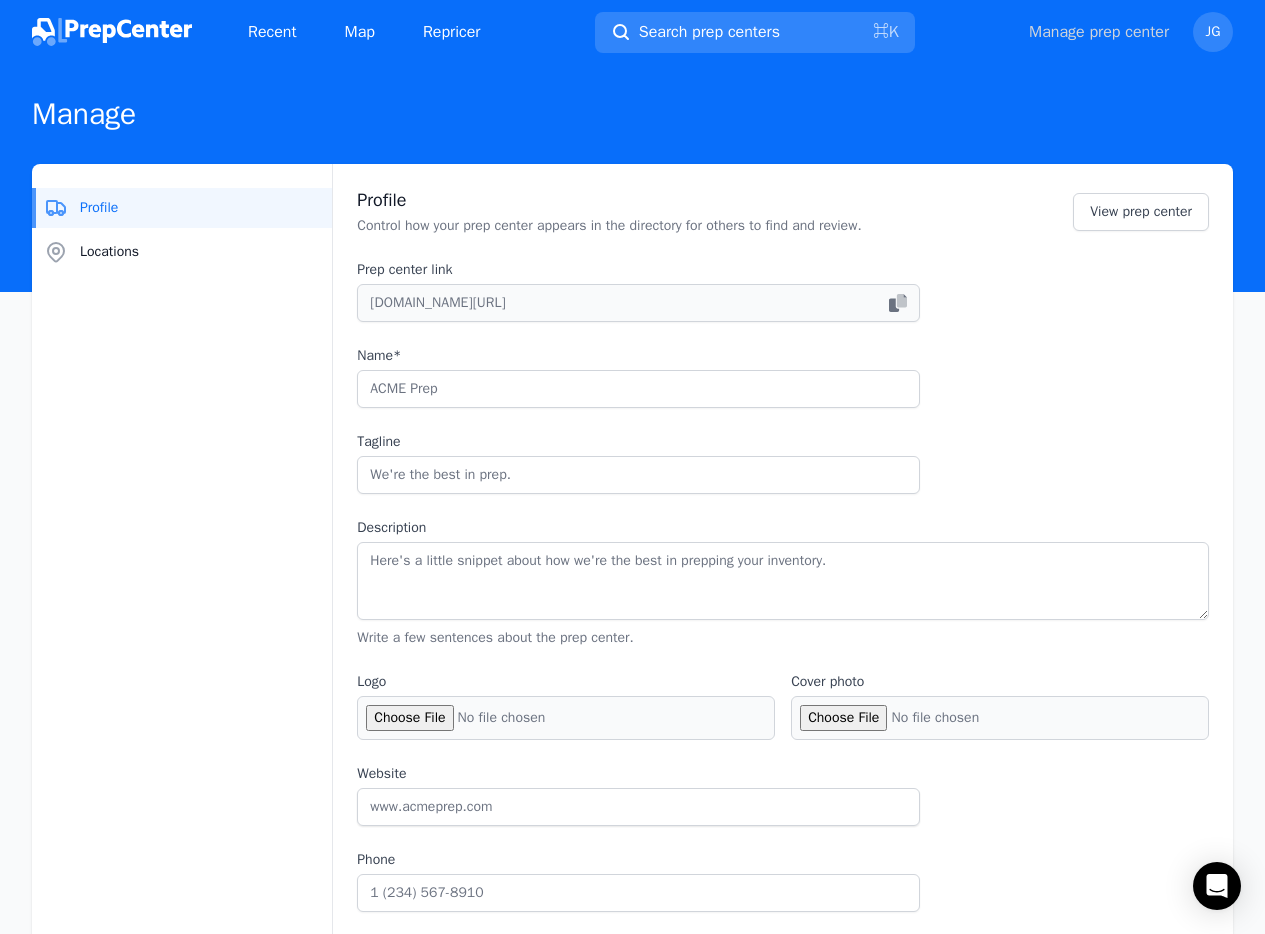 click on "Manage prep center" at bounding box center (1099, 32) 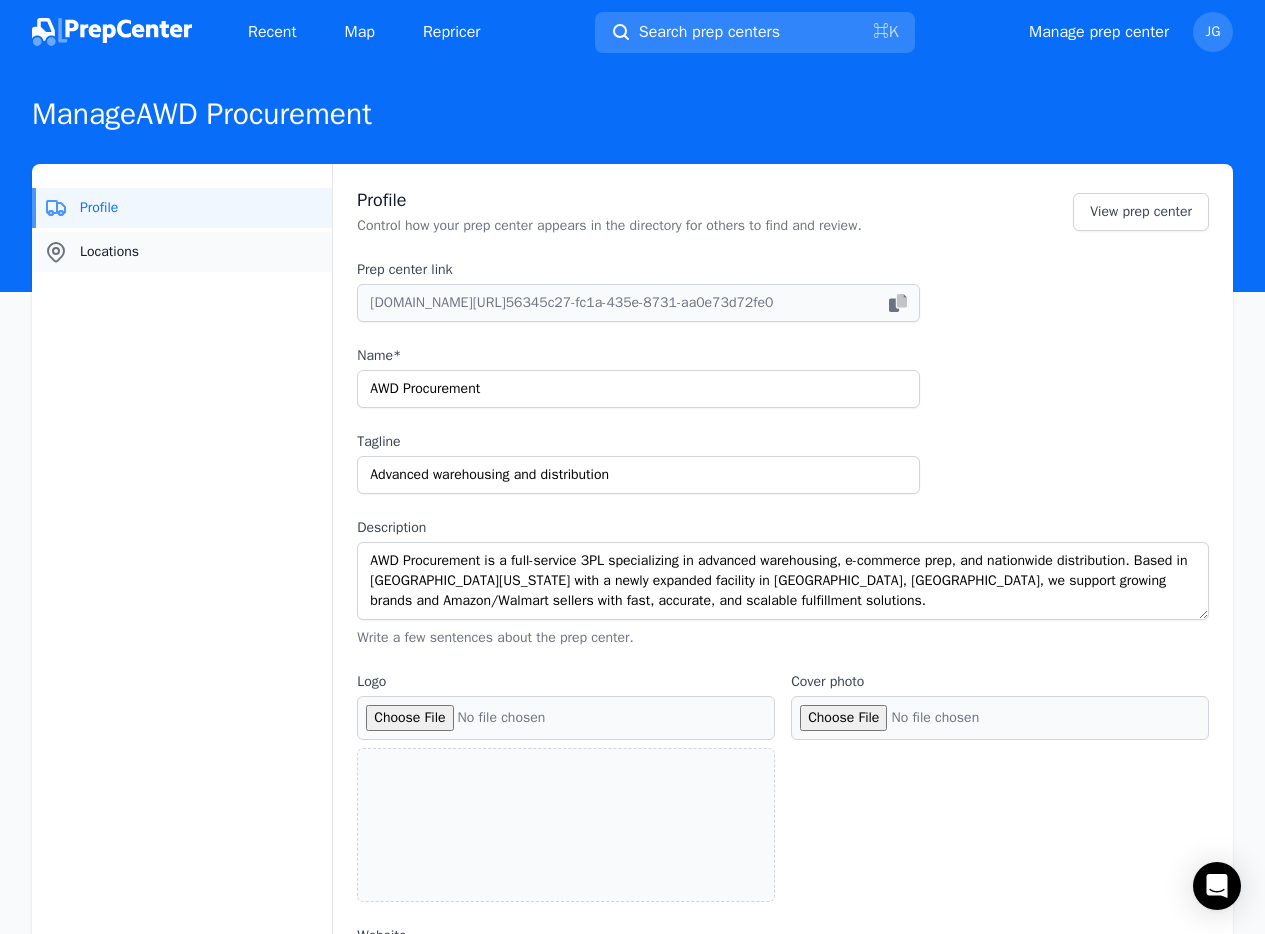 click on "Locations" at bounding box center [109, 252] 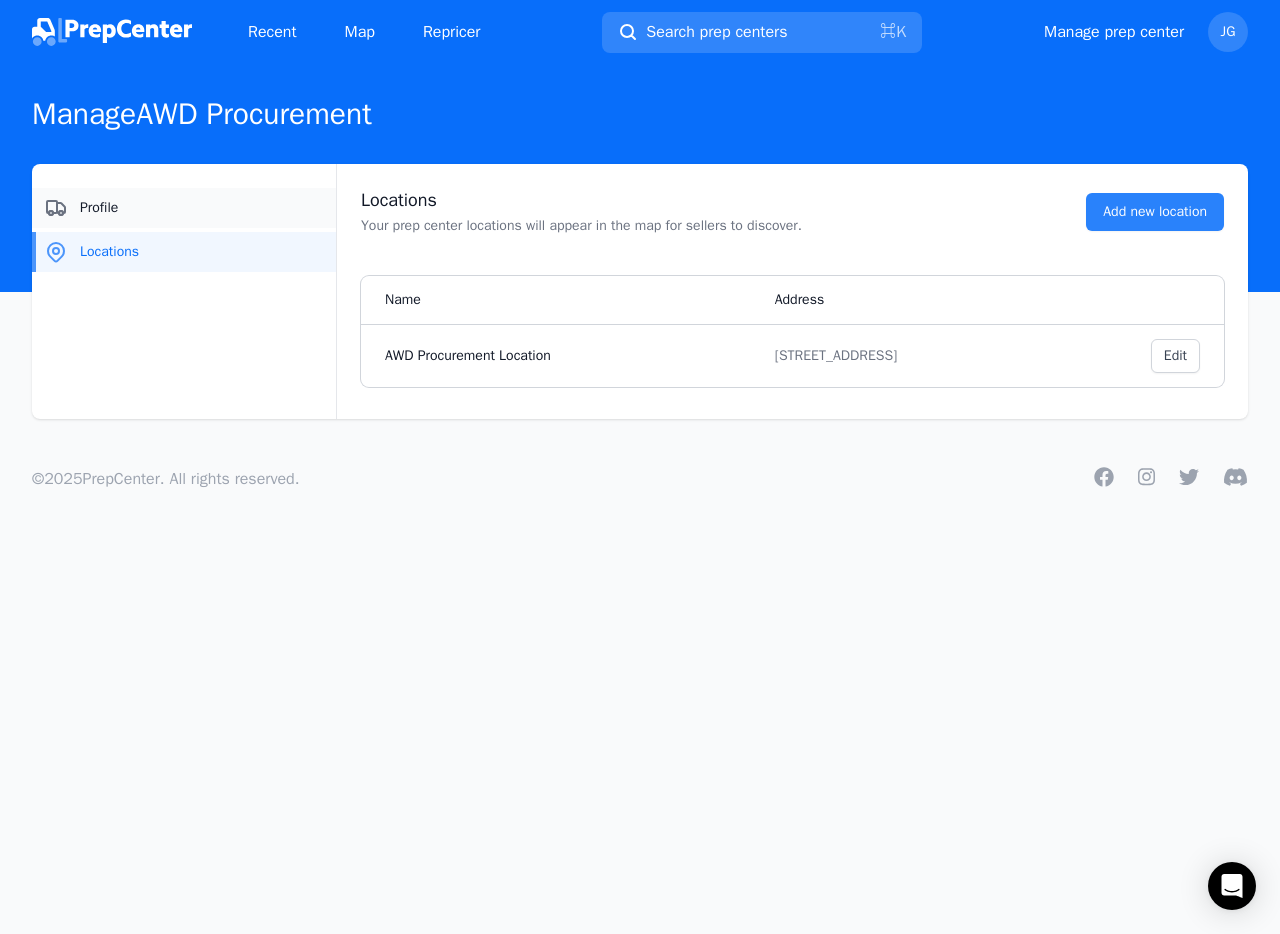 click on "Profile" at bounding box center [184, 208] 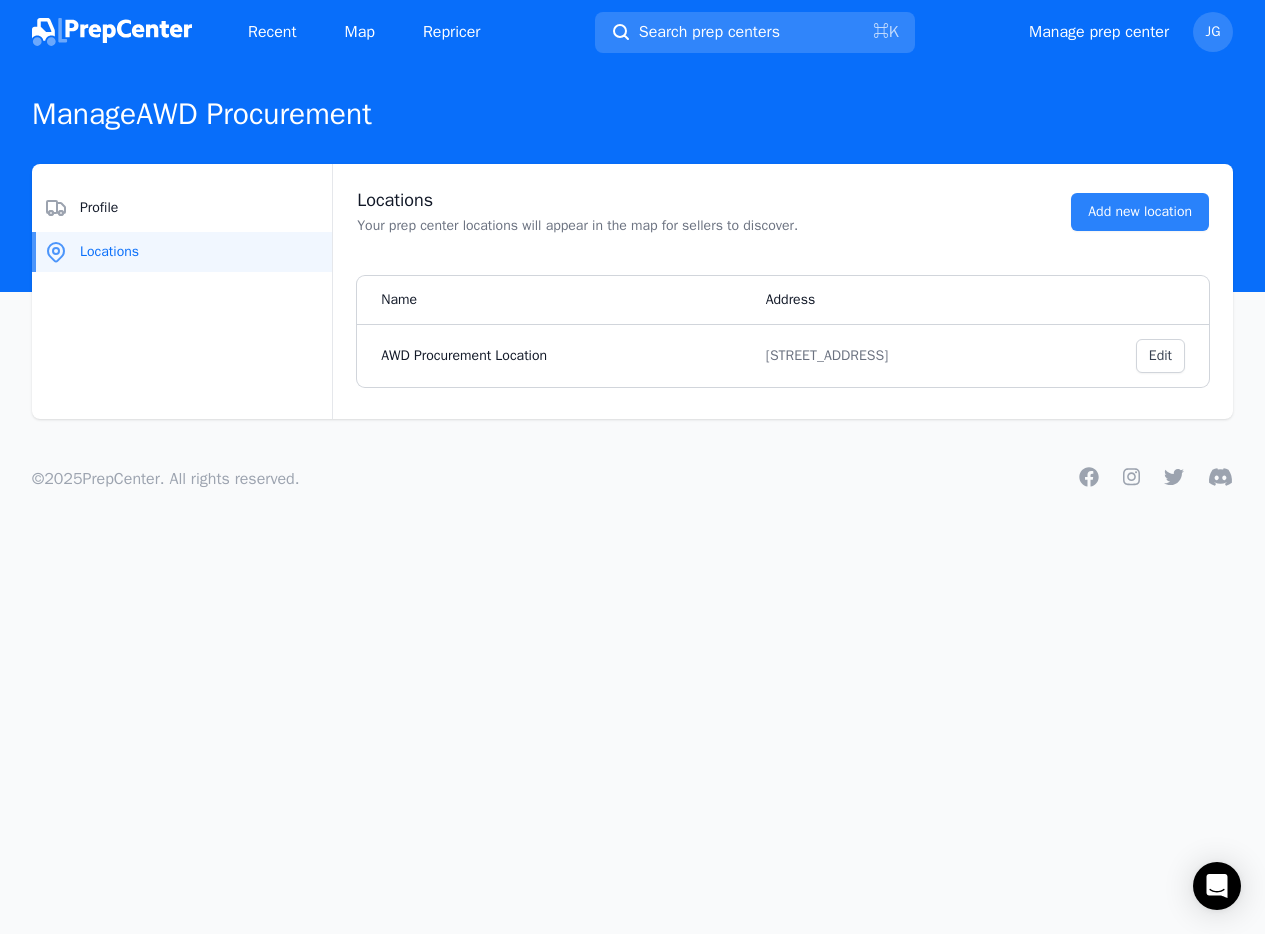 select on "24to48" 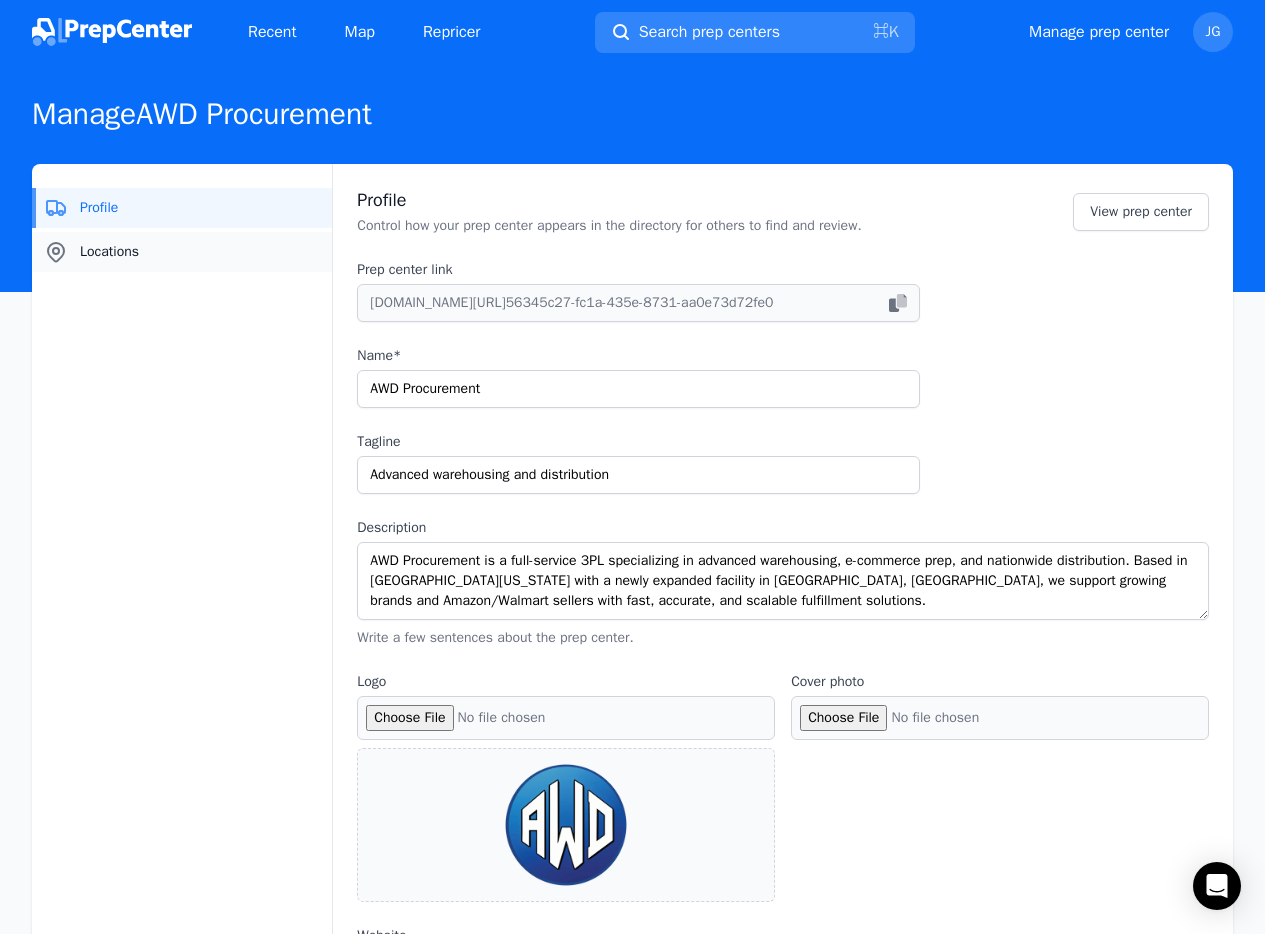 click on "Locations" at bounding box center (182, 252) 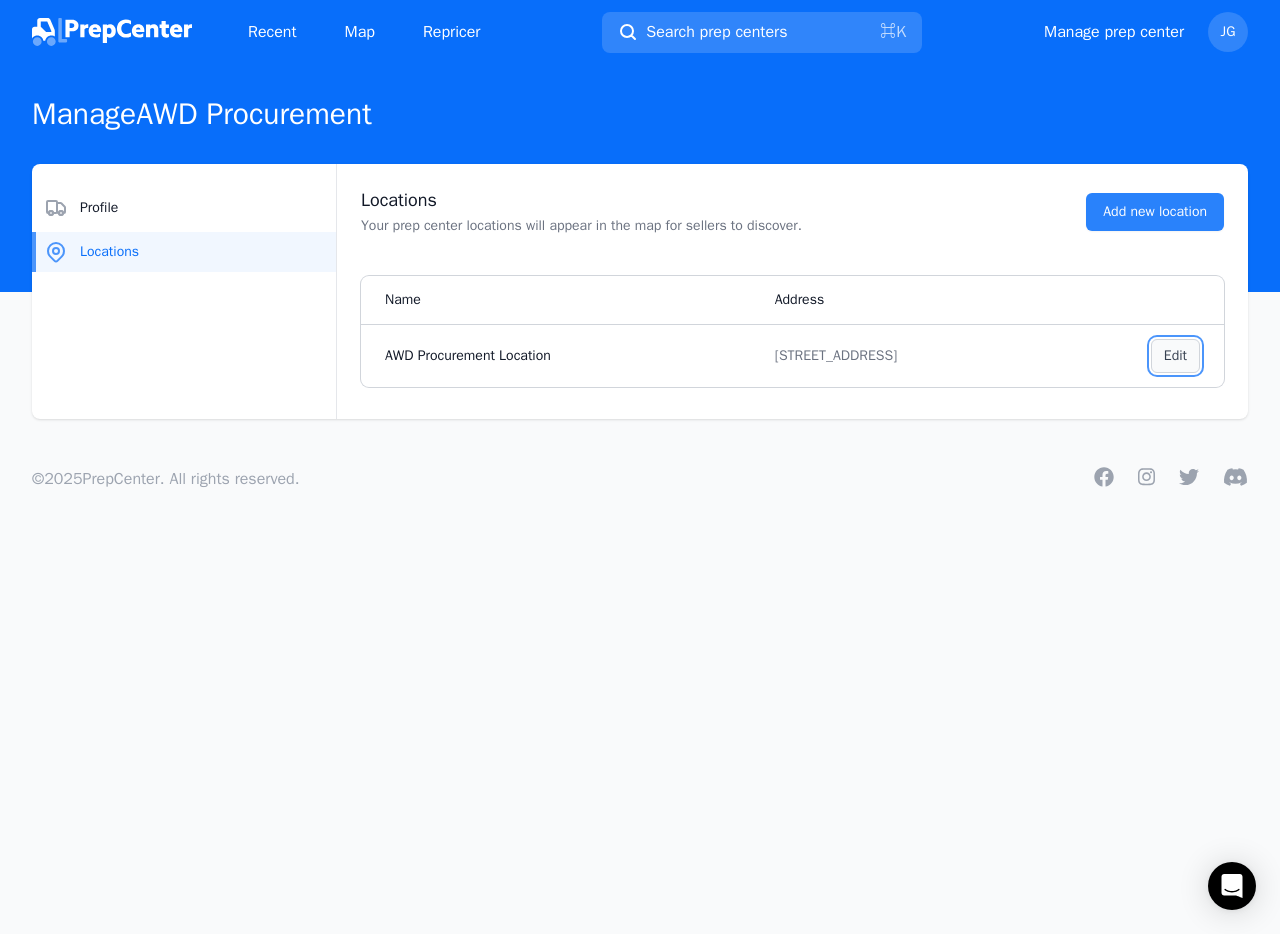 click on "Edit ," at bounding box center (1175, 356) 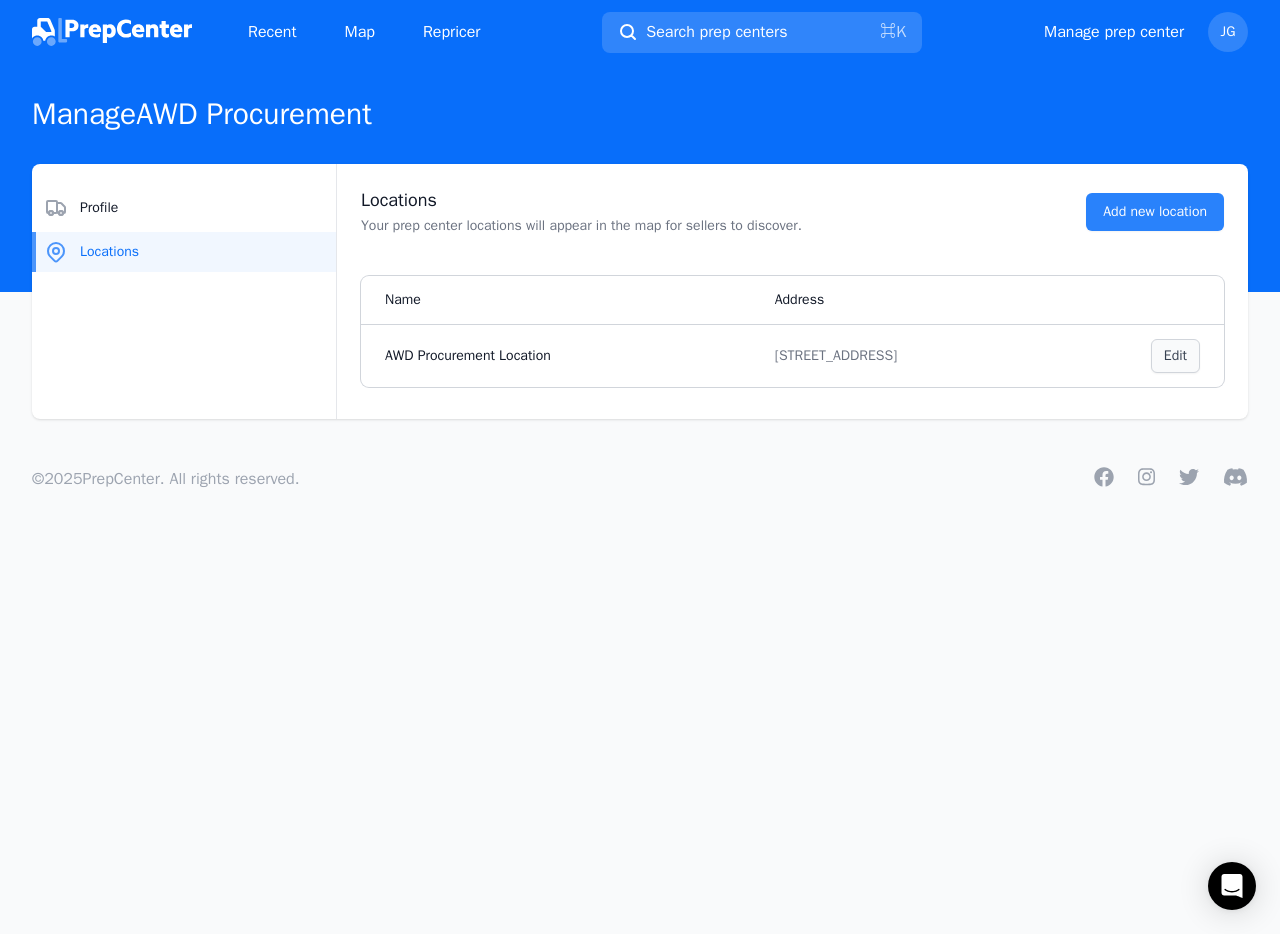 select on "US" 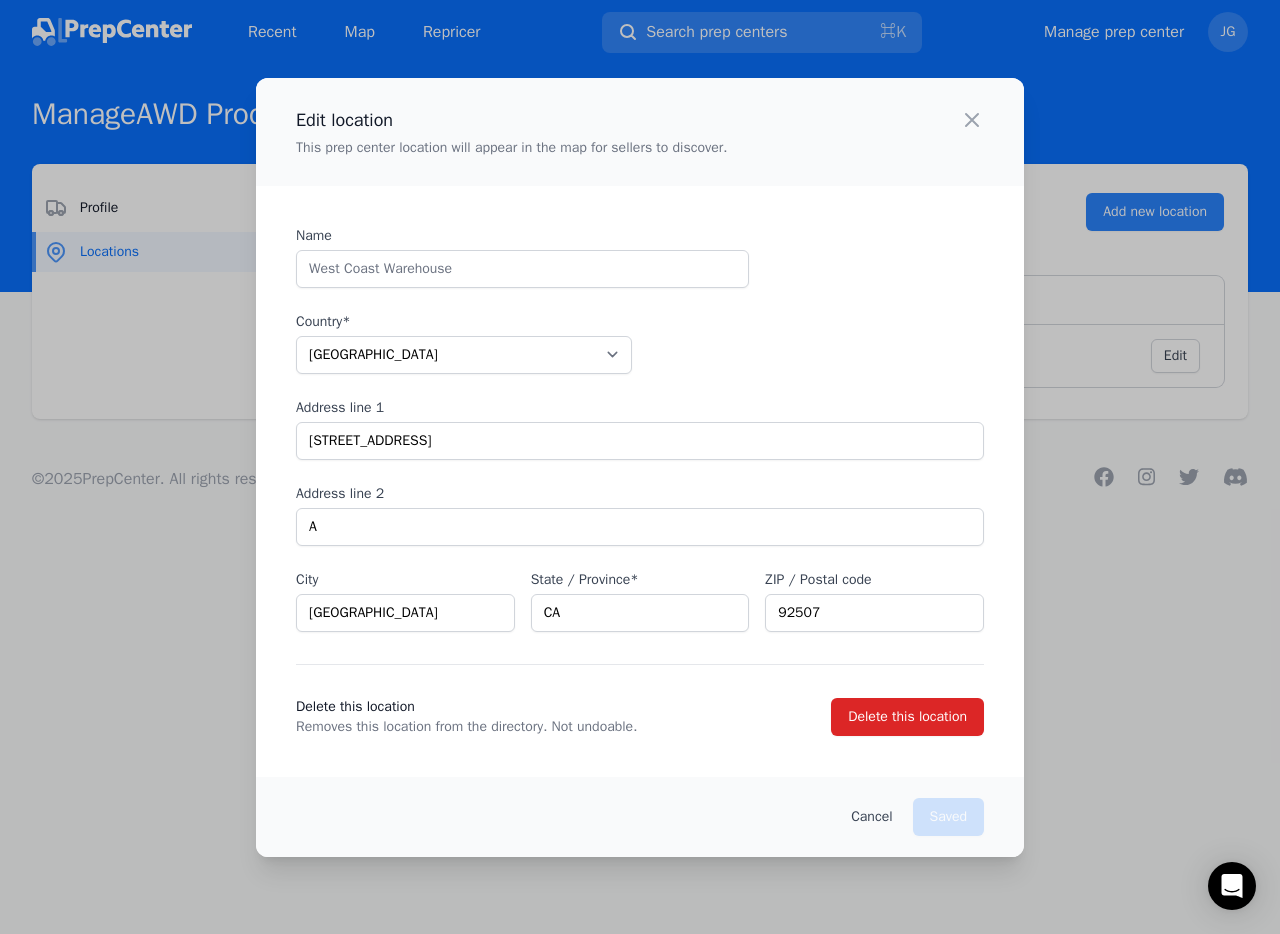 click on "Edit location This prep center location will appear in the map for sellers to discover. Close panel Name Country* Afghanistan Albania Algeria American Samoa Andorra Angola Anguilla Antarctica Antigua and Barbuda Argentina Armenia Aruba Australia Austria Azerbaijan Bahamas Bahrain Bangladesh Barbados Belarus Belgium Belize Benin Bermuda Bhutan Bolivia Bosnia and Herzegovina Botswana Bouvet Island Brazil British Indian Ocean Territory Brunei Darussalam Bulgaria Burkina Faso Burundi Cambodia Cameroon Canada Cape Verde Cayman Islands Central African Republic Chad Chile People's Republic of China Christmas Island Cocos (Keeling) Islands Colombia Comoros Republic of the Congo Democratic Republic of the Congo Cook Islands Costa Rica Cote D'Ivoire Croatia Cuba Cyprus Czech Republic Denmark Djibouti Dominica Dominican Republic Ecuador Egypt El Salvador Equatorial Guinea Eritrea Estonia Ethiopia Falkland Islands (Malvinas) Faroe Islands Fiji Finland France French Guiana French Polynesia French Southern Territories Guam" at bounding box center [640, 467] 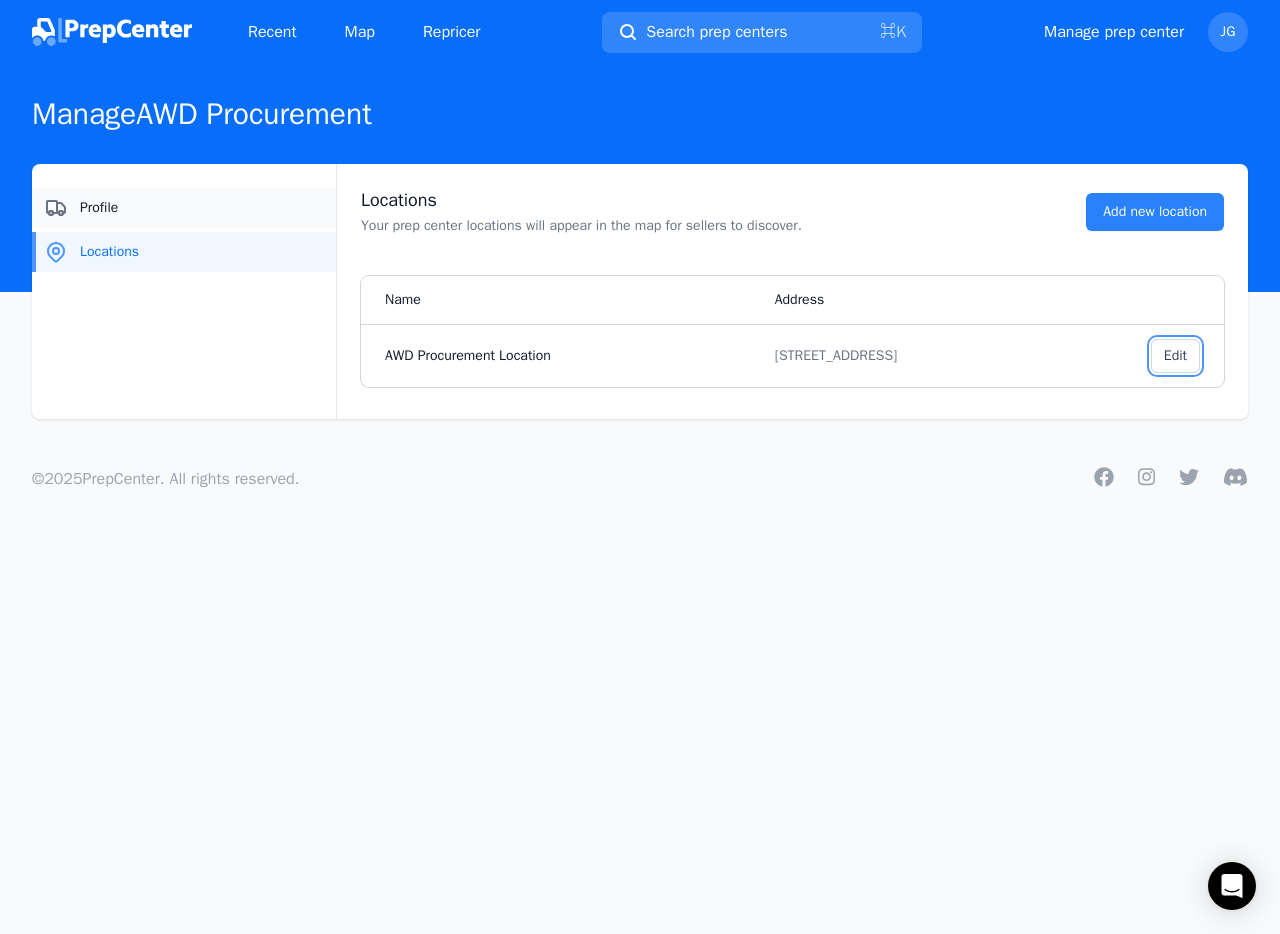 click on "Profile" at bounding box center [184, 208] 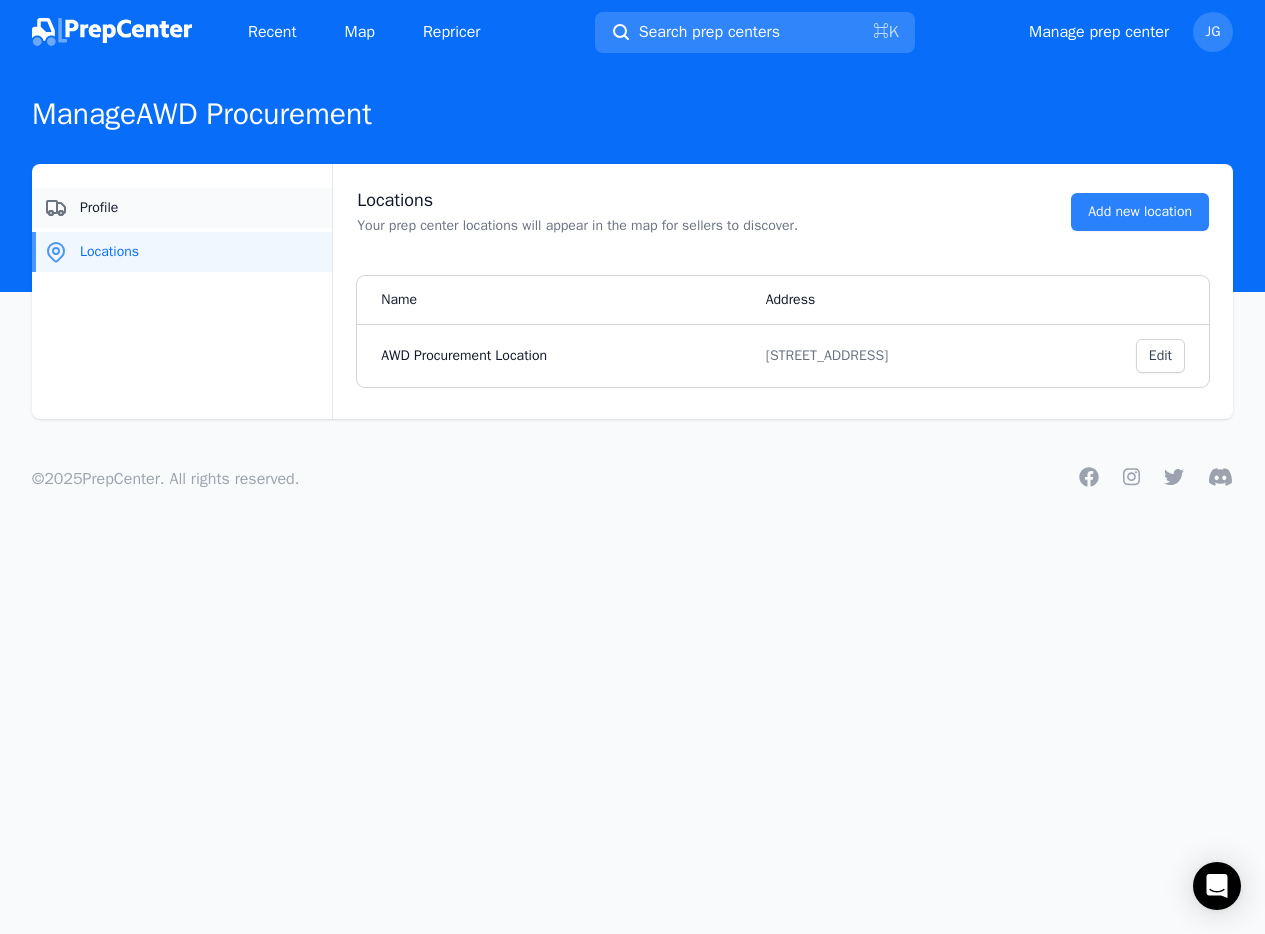 select on "24to48" 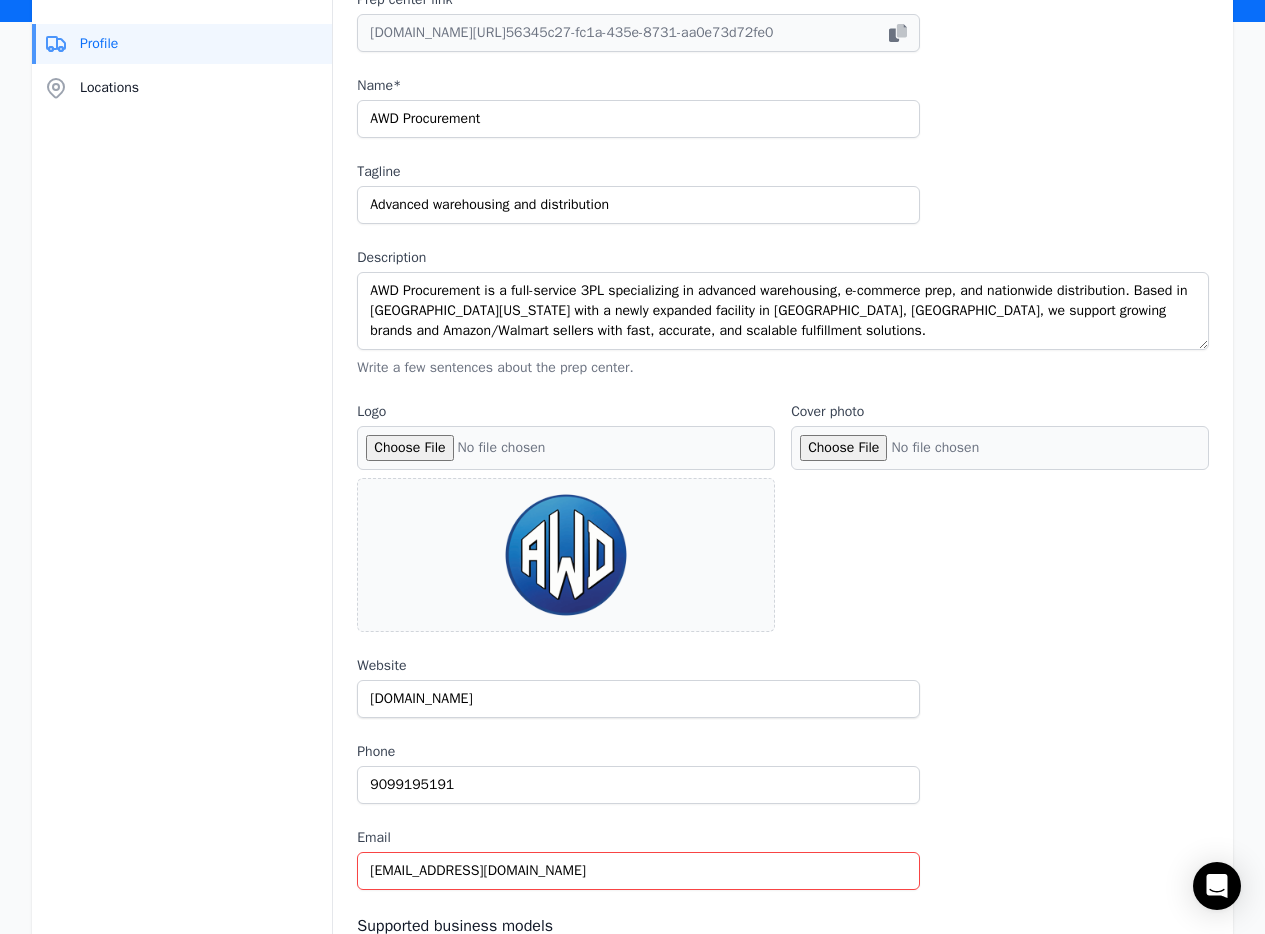 scroll, scrollTop: 318, scrollLeft: 0, axis: vertical 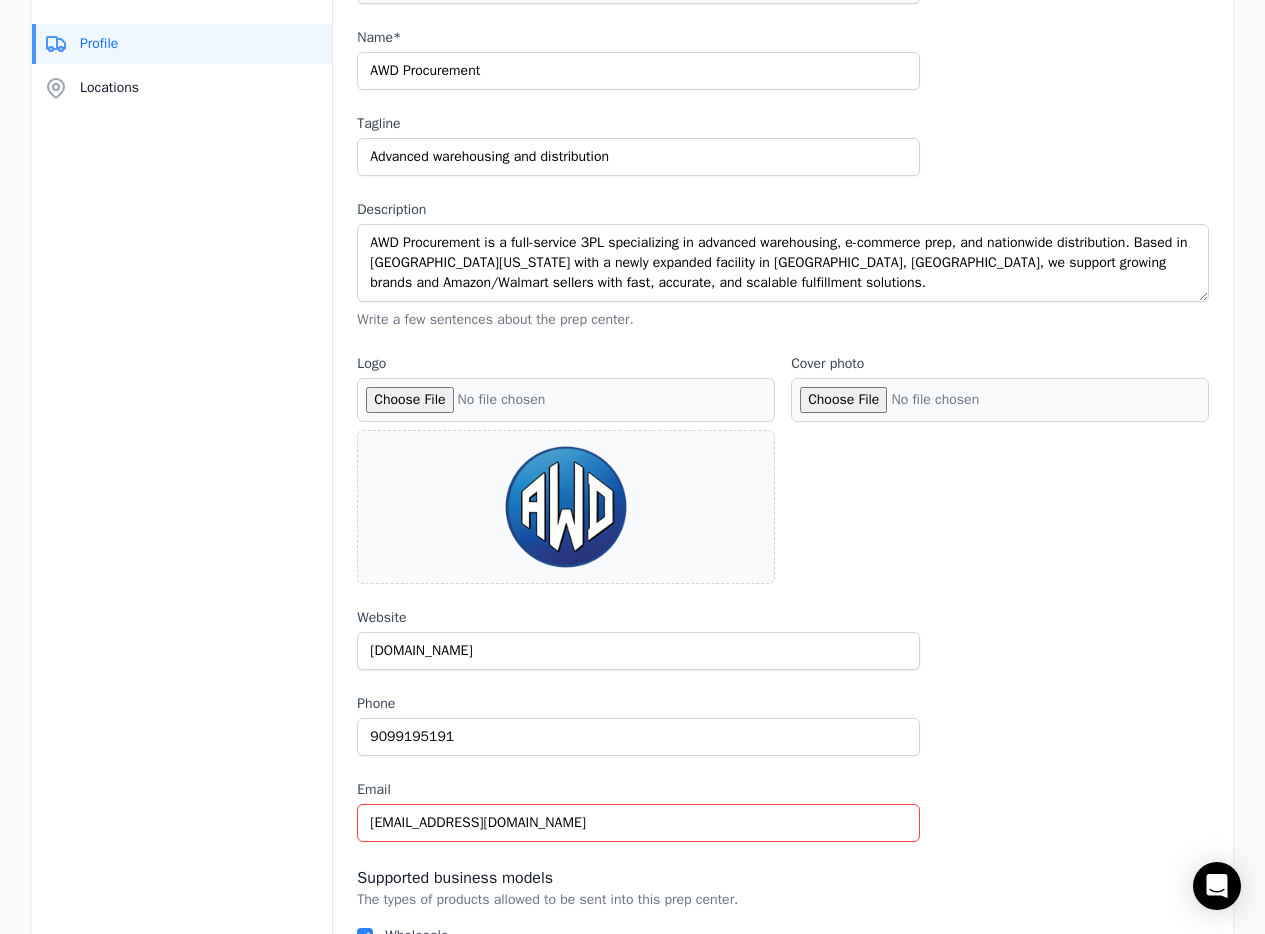 click on "Cover photo" at bounding box center (1000, 400) 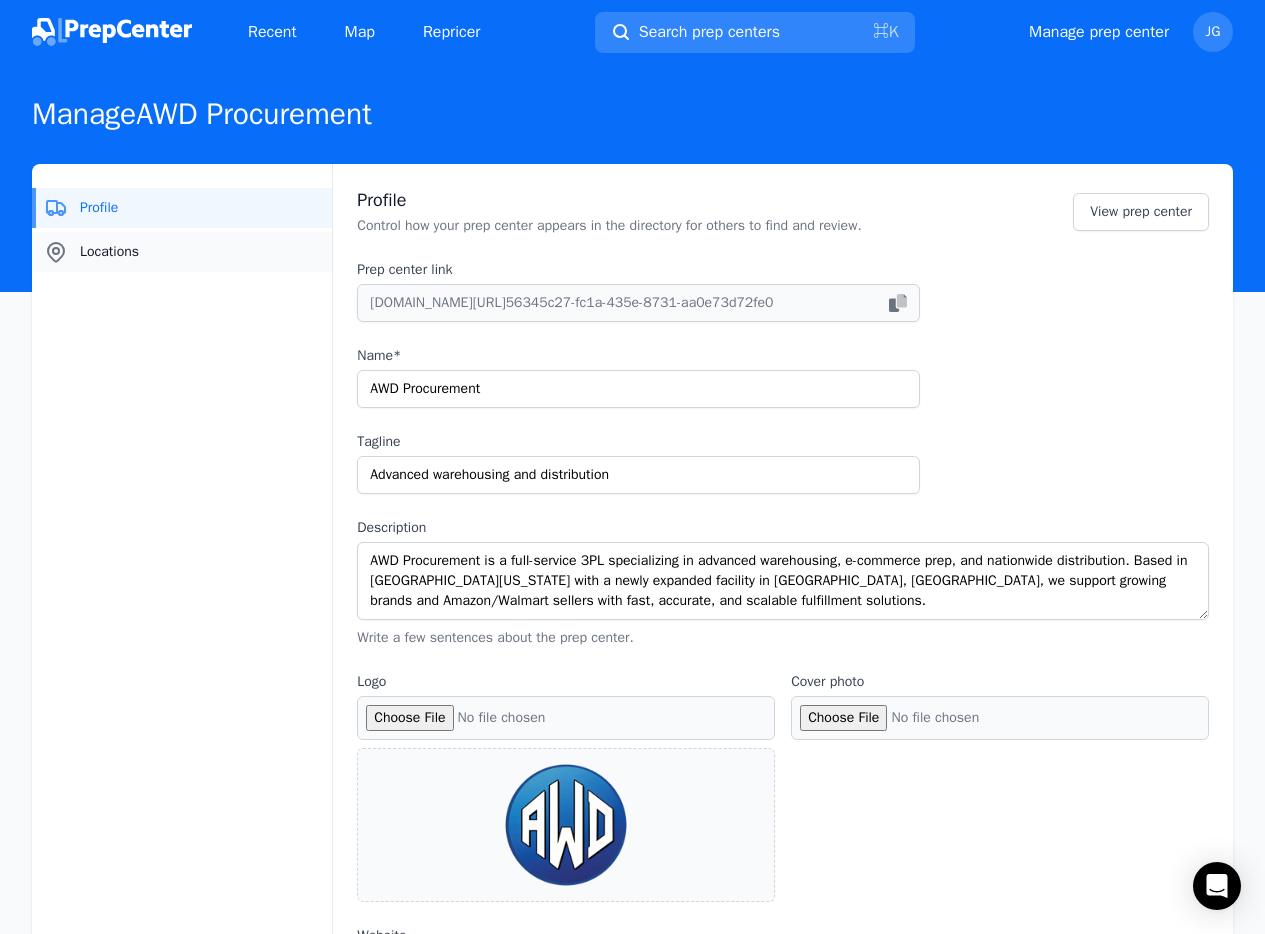click on "Locations" at bounding box center [182, 252] 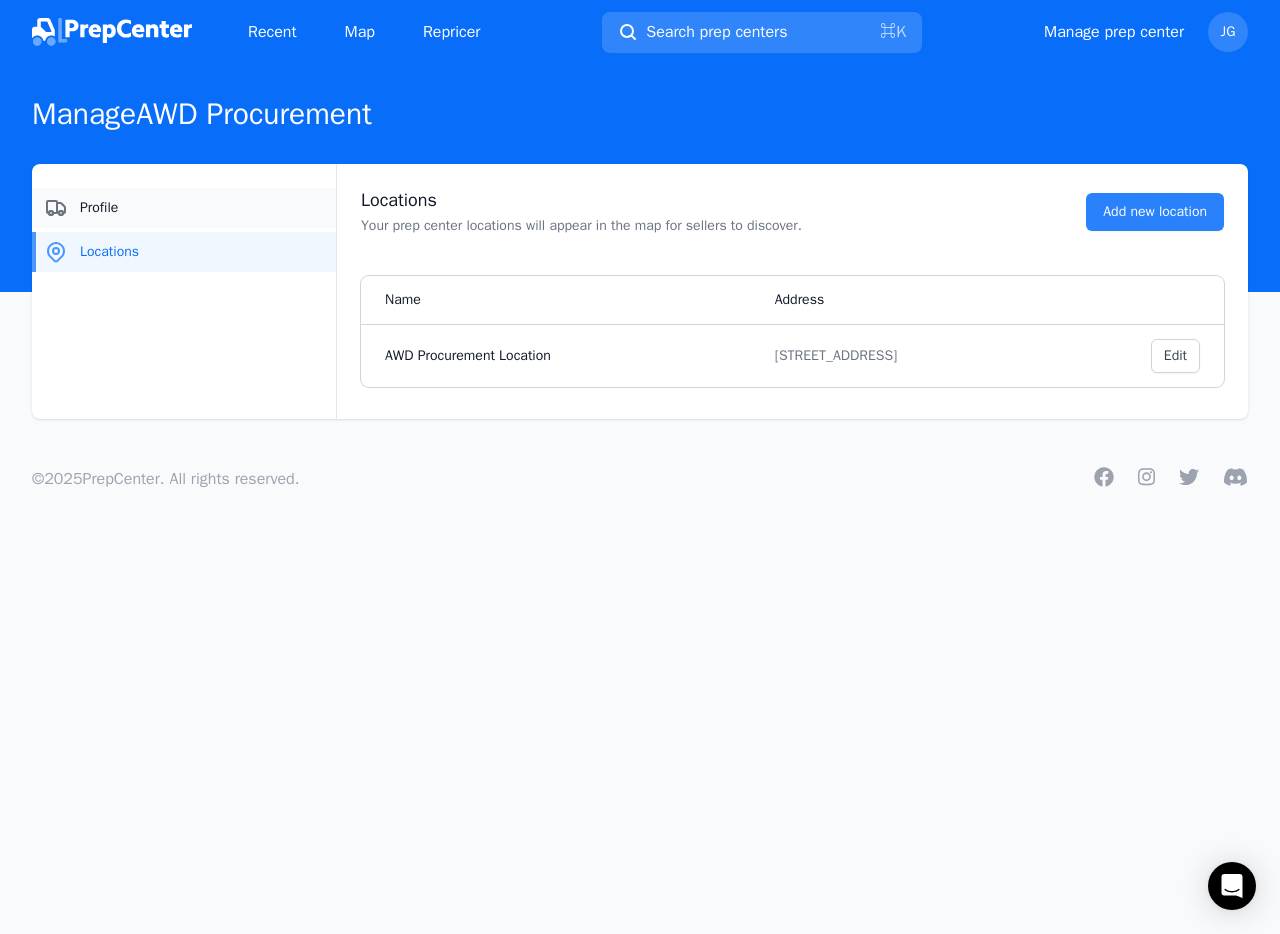 click on "Profile" at bounding box center [184, 208] 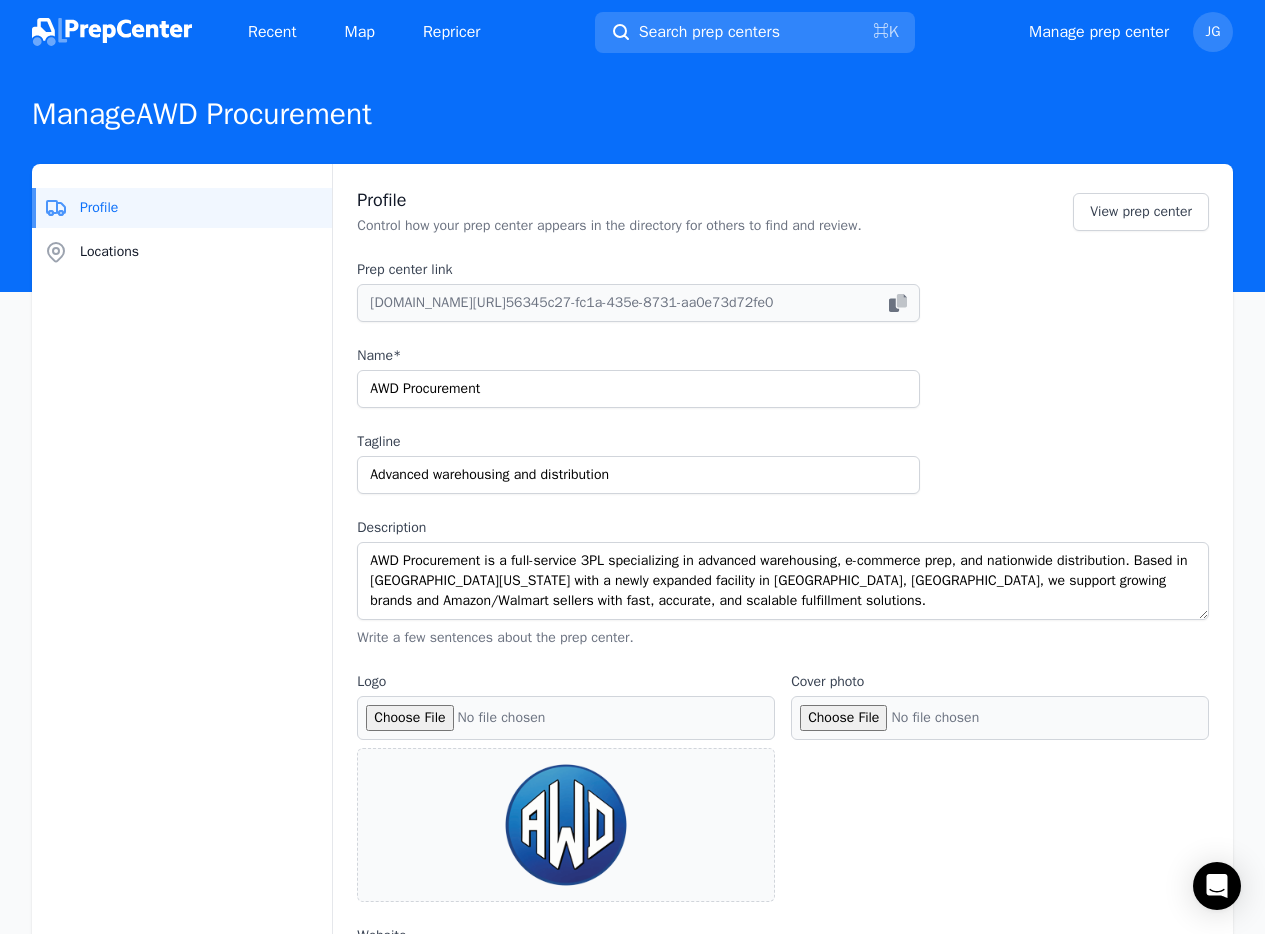 scroll, scrollTop: 347, scrollLeft: 0, axis: vertical 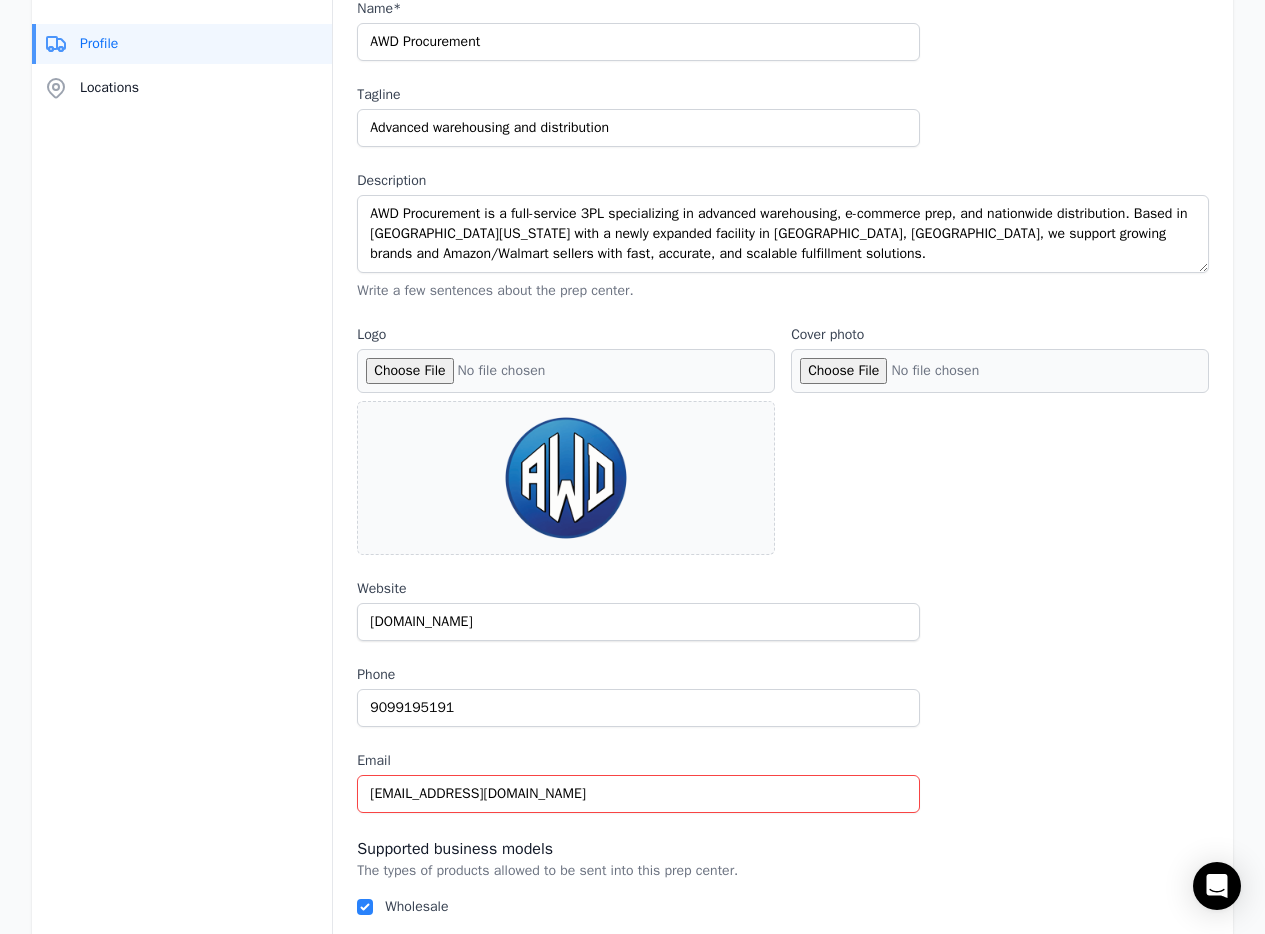 click on "Cover photo" at bounding box center (1000, 371) 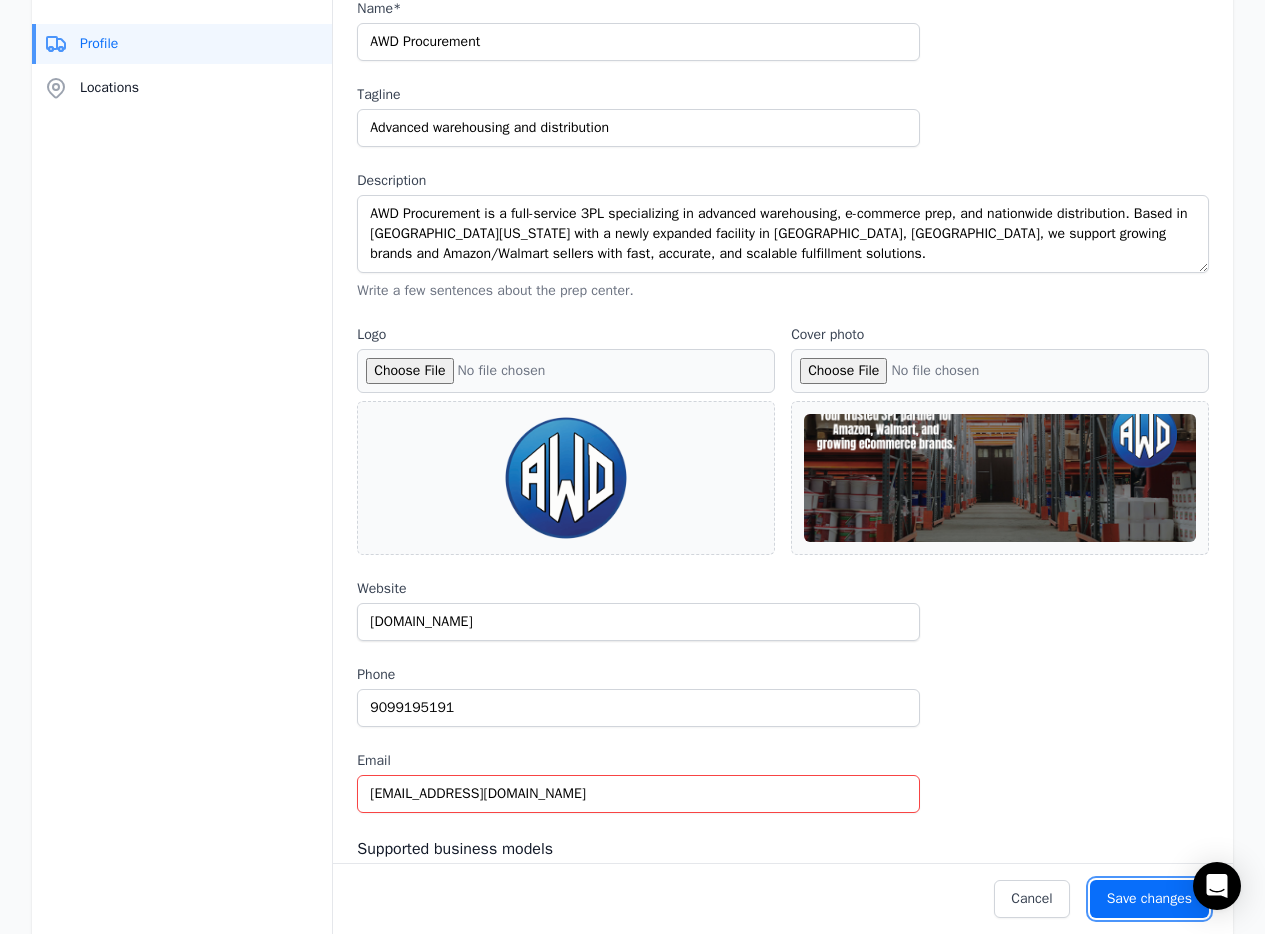 click on "Save changes" at bounding box center [1149, 899] 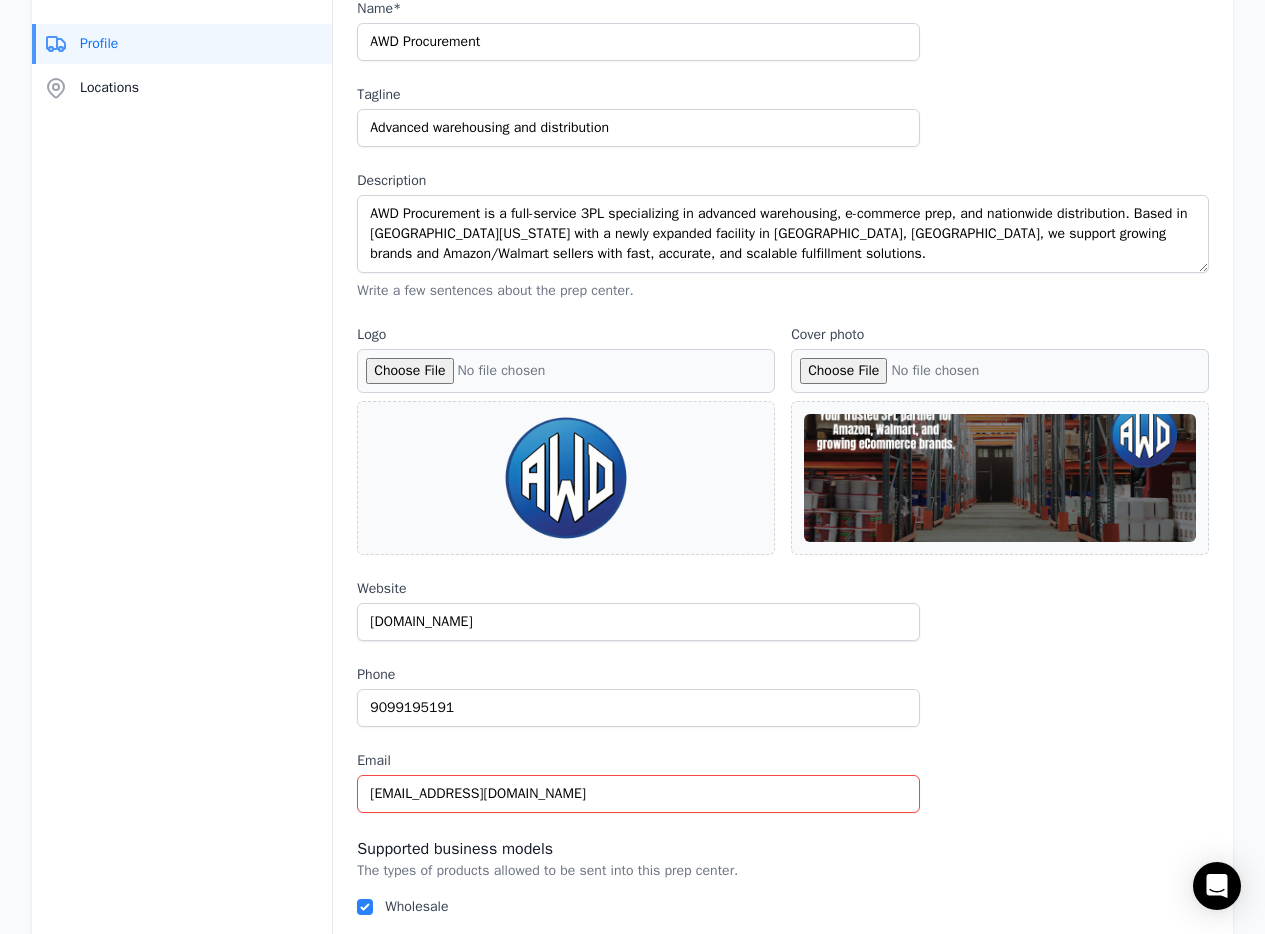 scroll, scrollTop: 0, scrollLeft: 0, axis: both 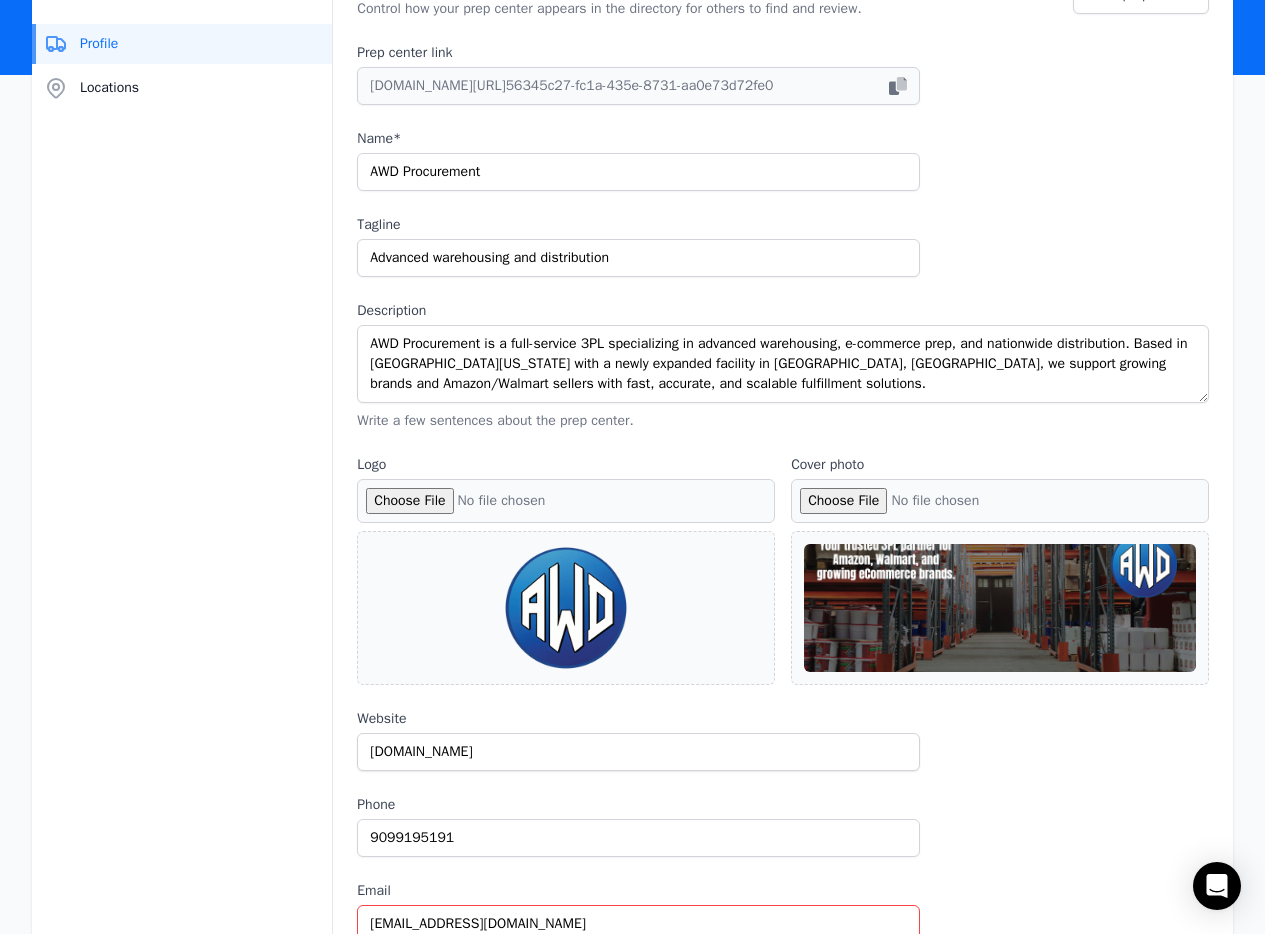 click on "Cover photo" at bounding box center [1000, 501] 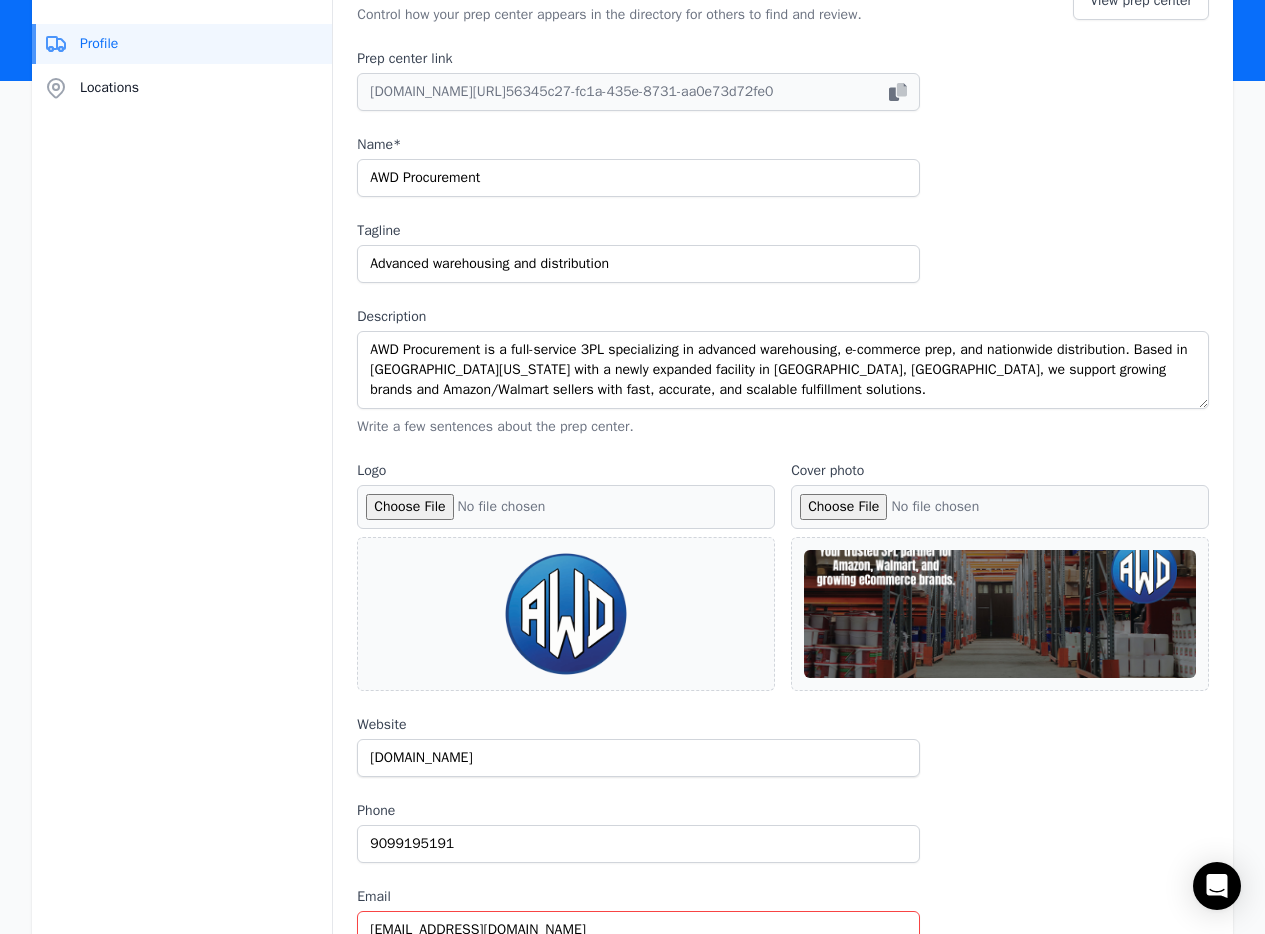 scroll, scrollTop: 356, scrollLeft: 0, axis: vertical 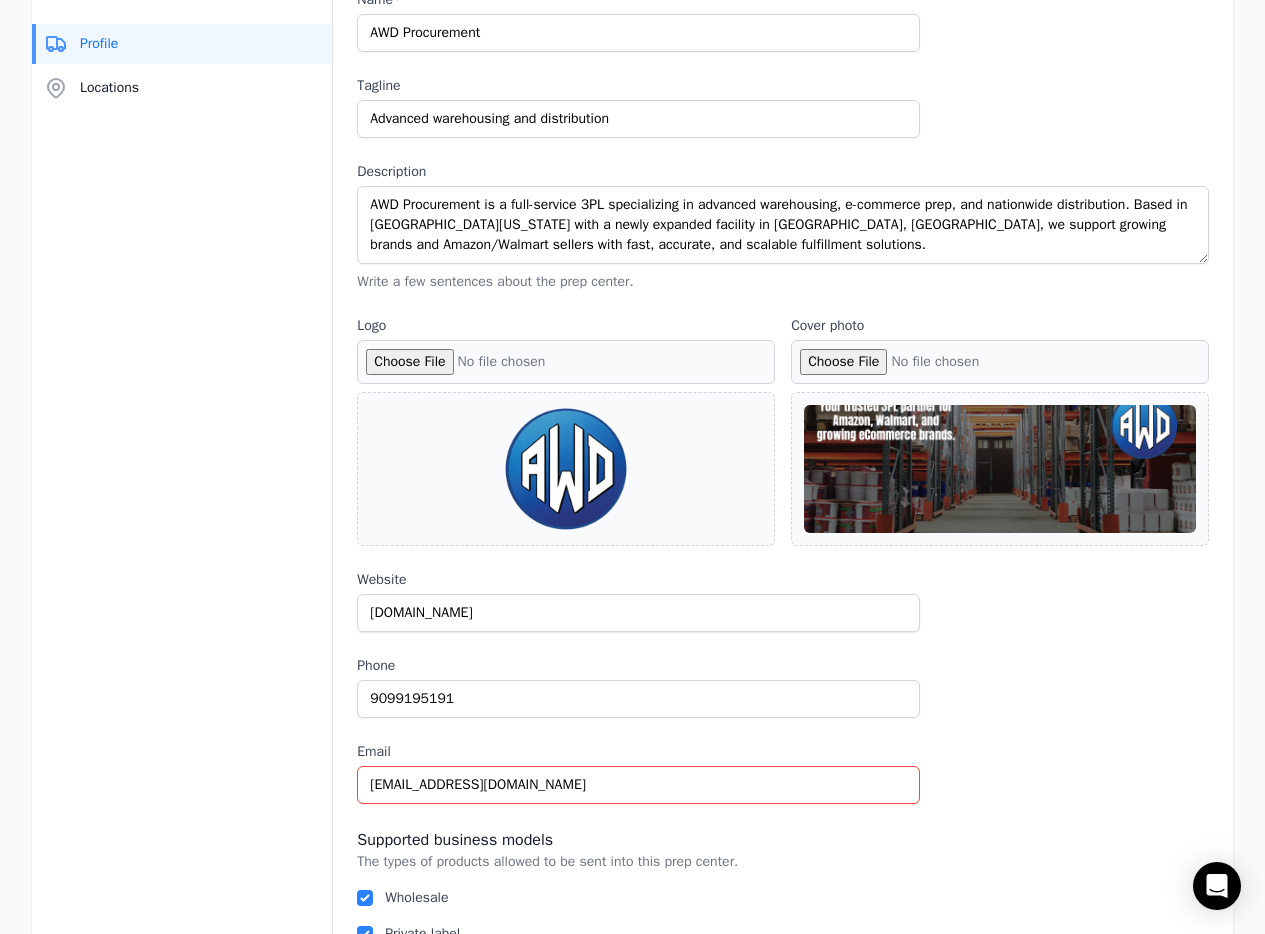 click at bounding box center (1000, 469) 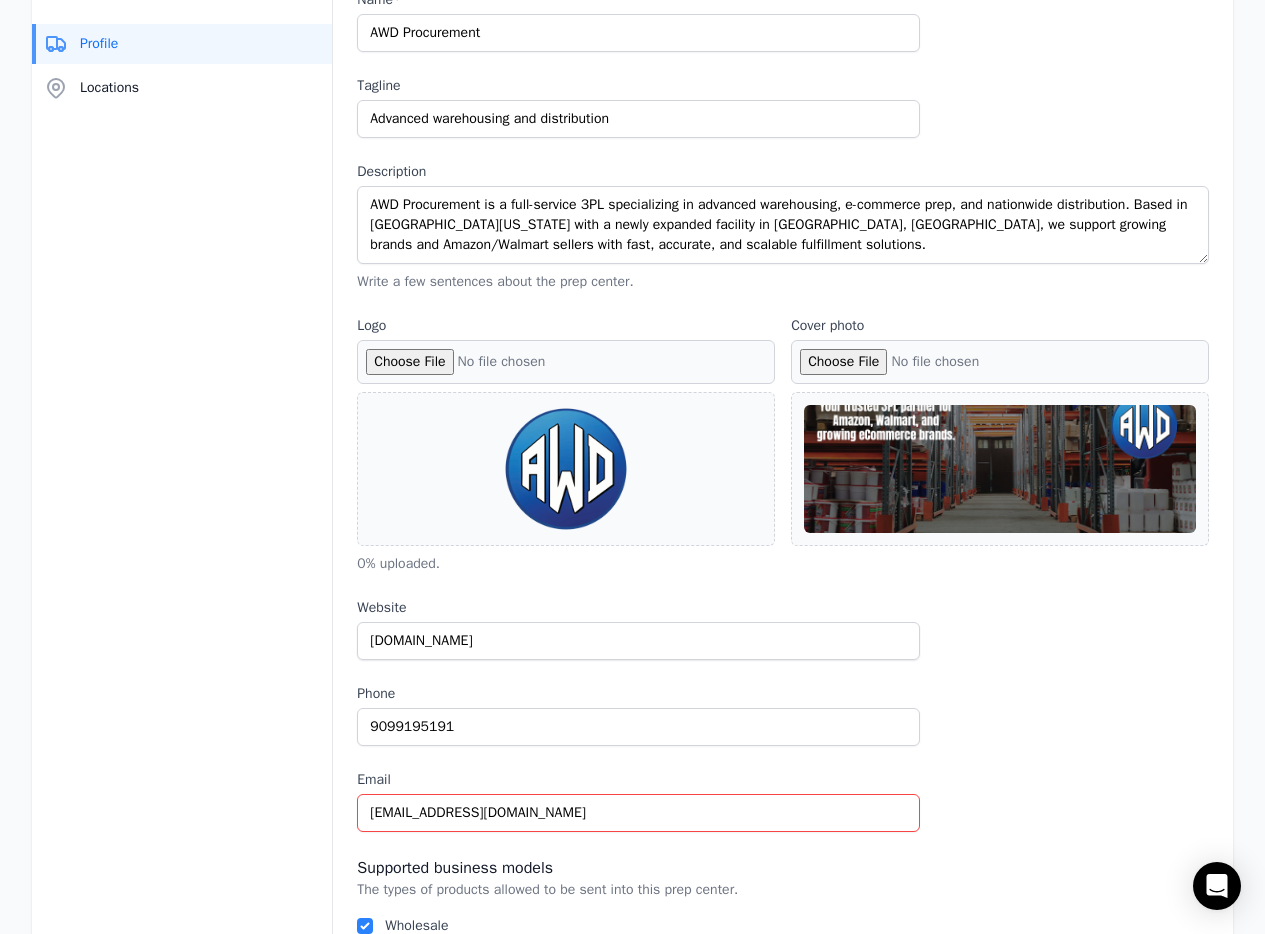 click on "Cover photo" at bounding box center [1000, 362] 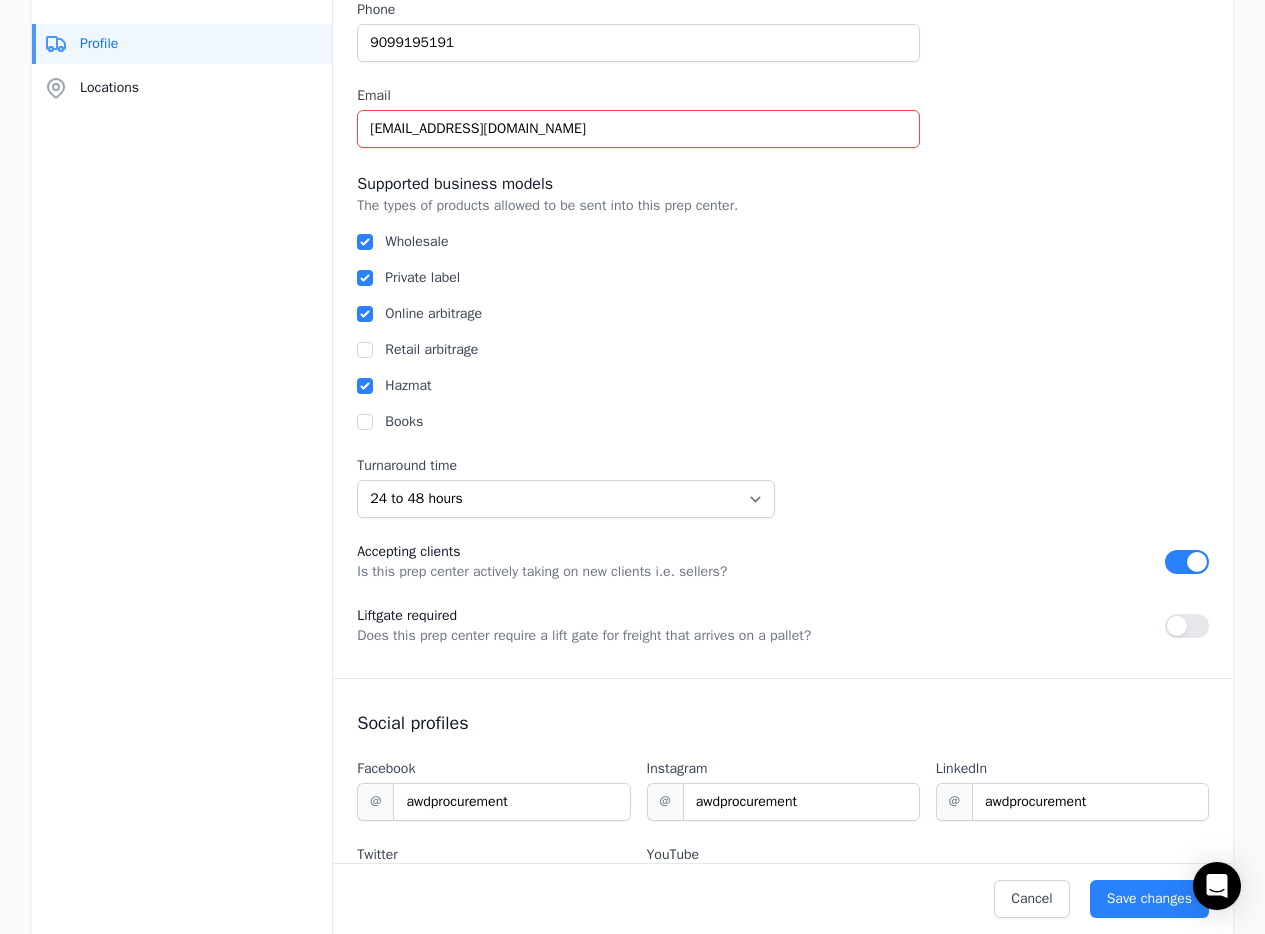 scroll, scrollTop: 1208, scrollLeft: 0, axis: vertical 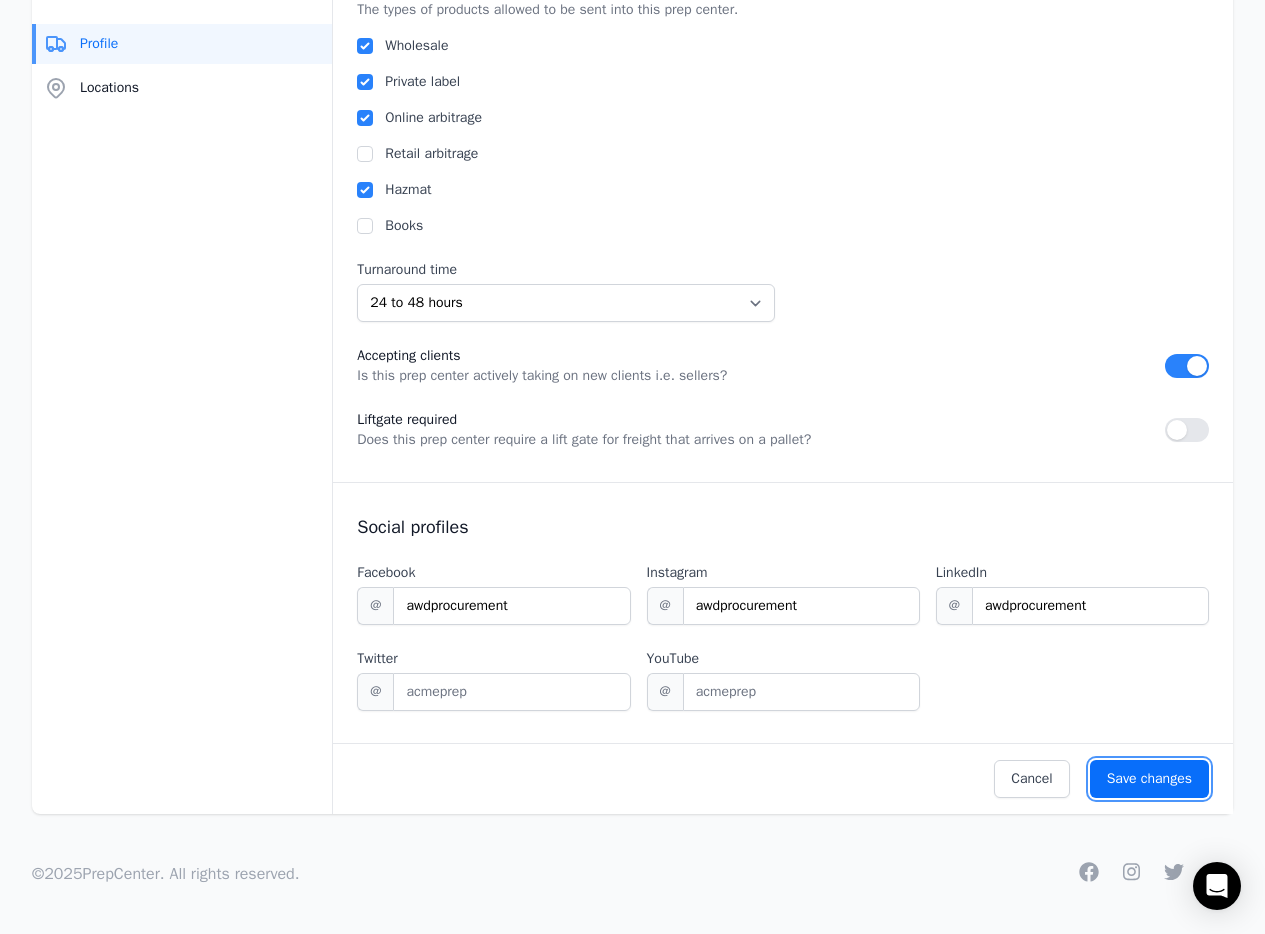 click on "Save changes" at bounding box center (1149, 779) 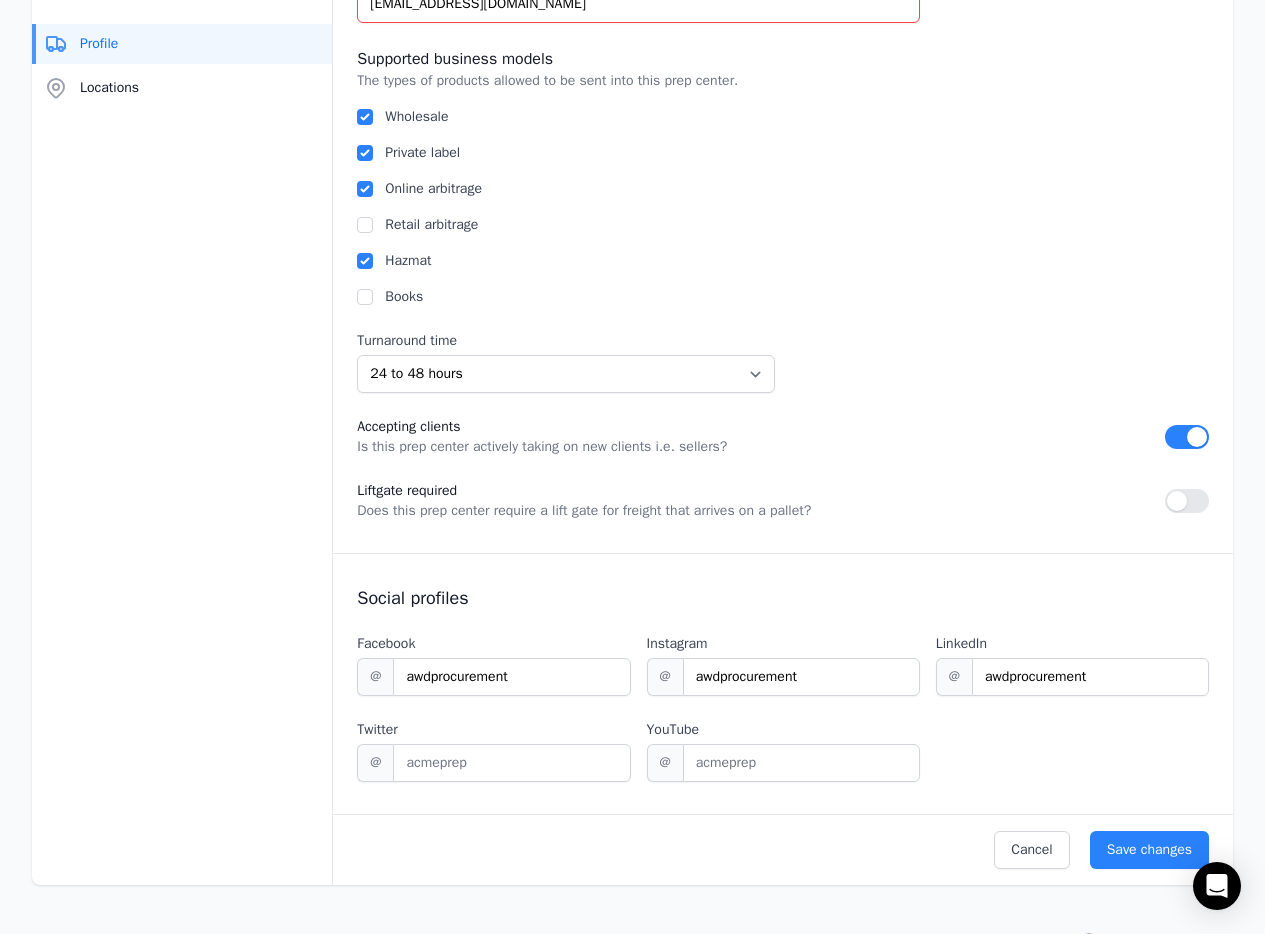 scroll, scrollTop: 1208, scrollLeft: 0, axis: vertical 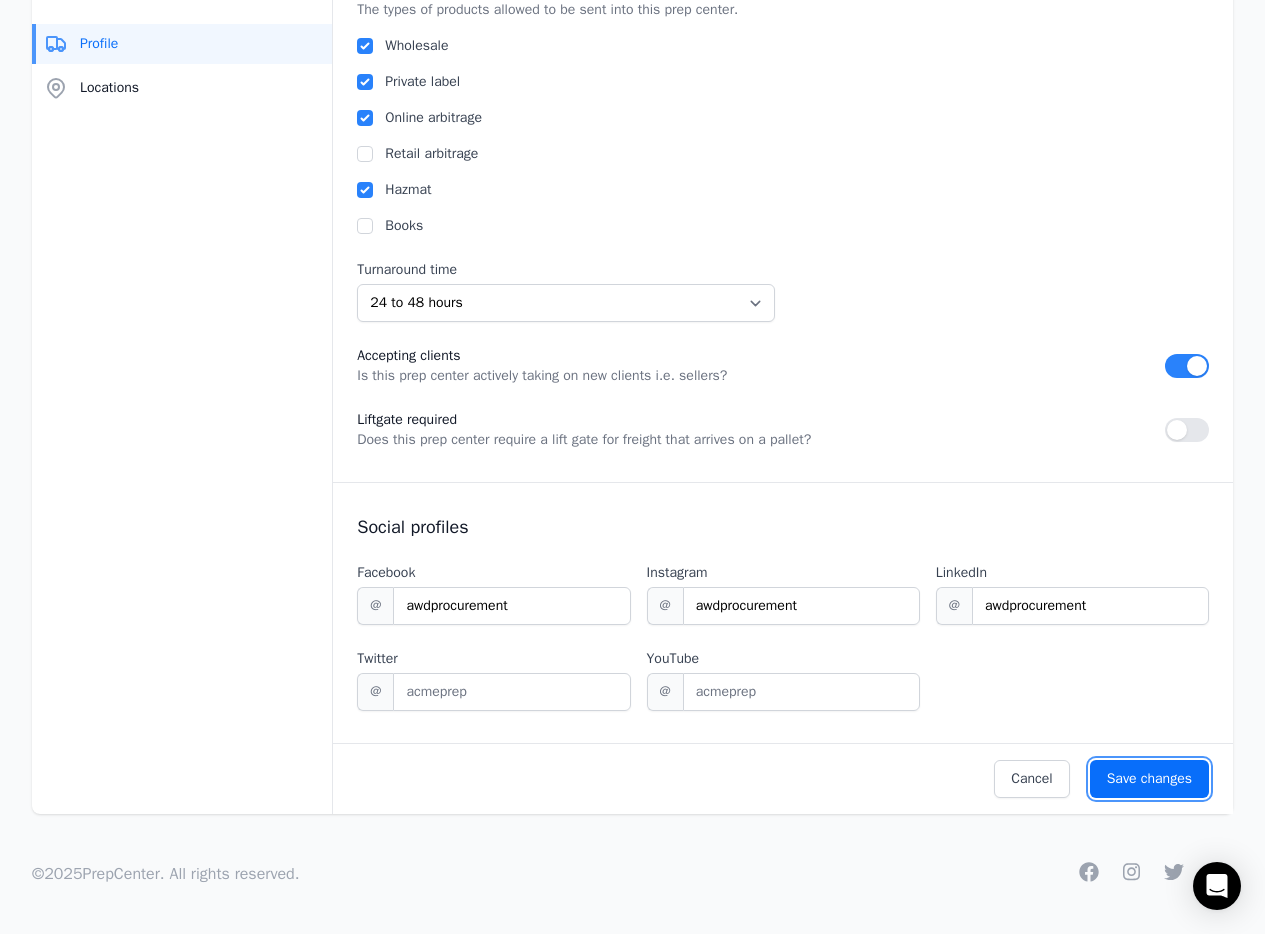 click on "Save changes" at bounding box center (1149, 779) 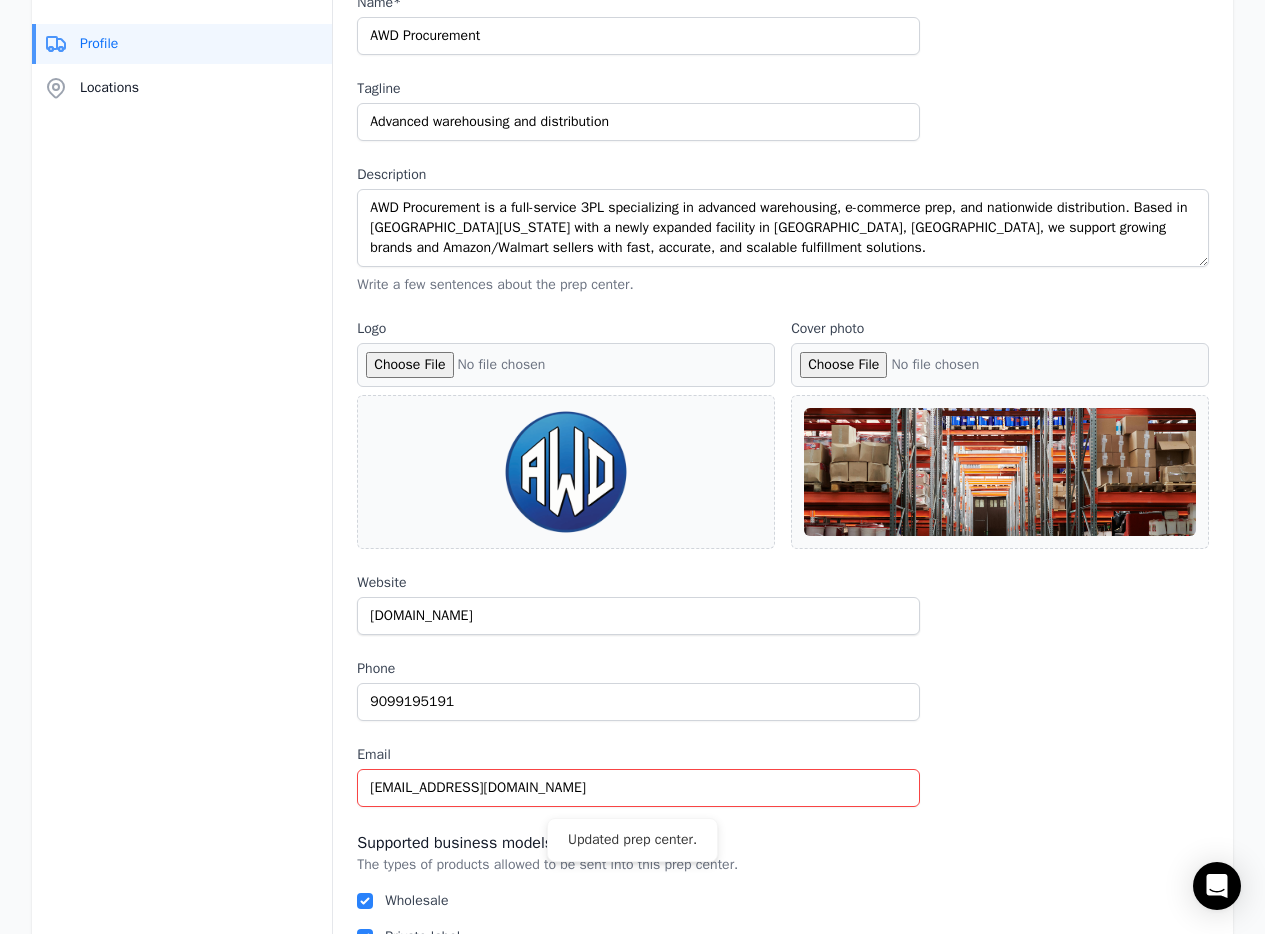 scroll, scrollTop: 0, scrollLeft: 0, axis: both 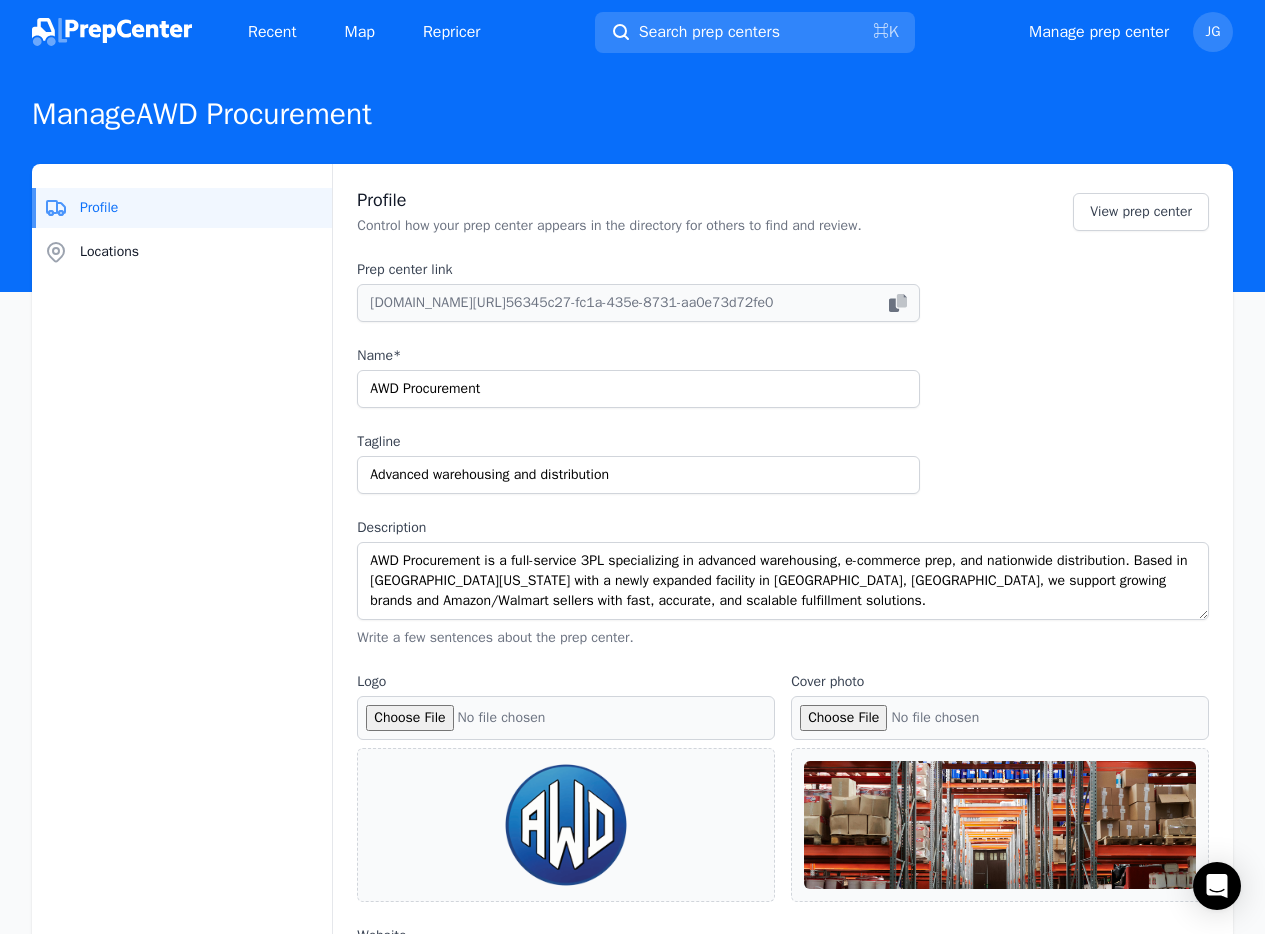 click at bounding box center [112, 32] 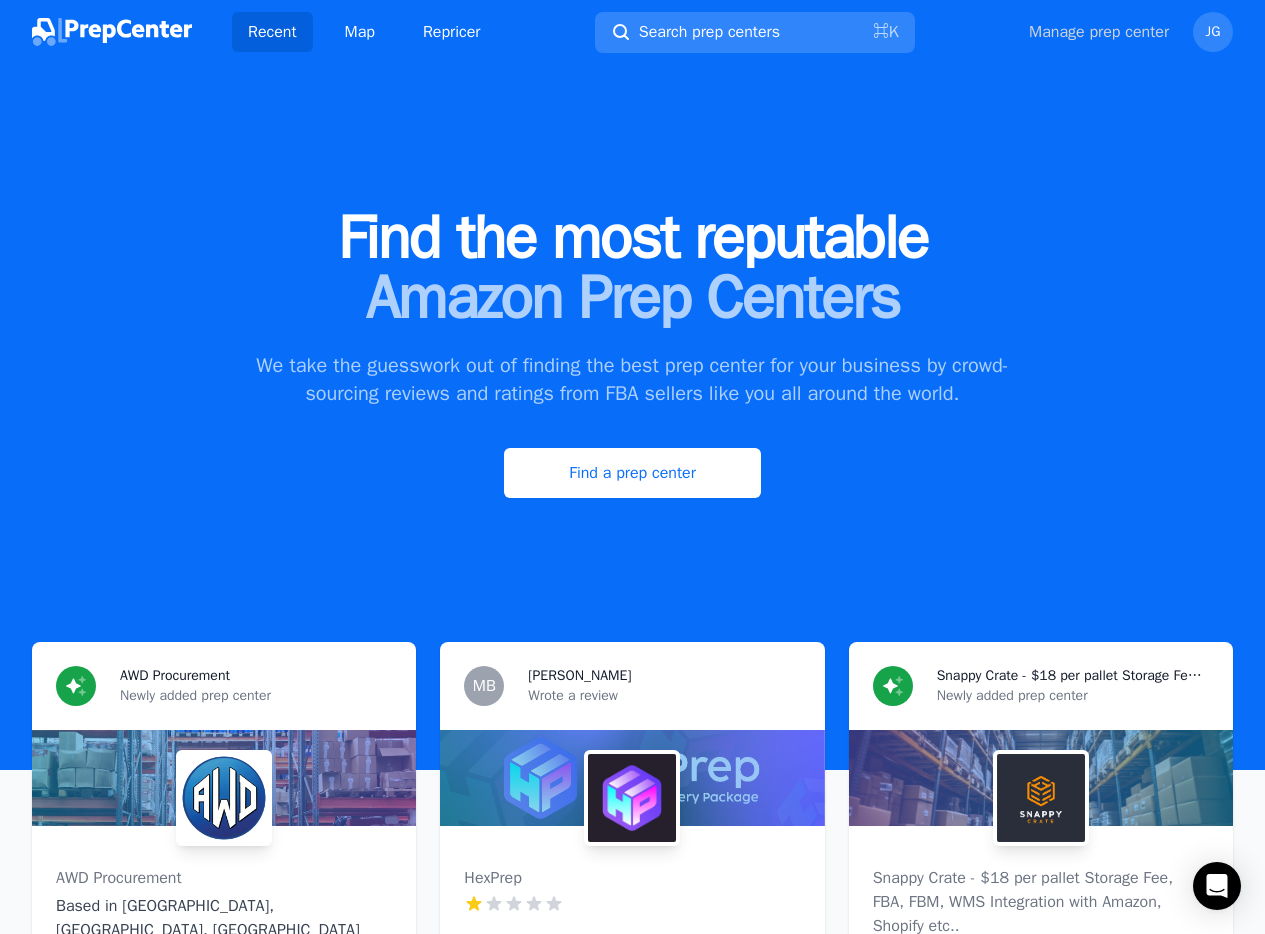 click on "Manage prep center" at bounding box center (1099, 32) 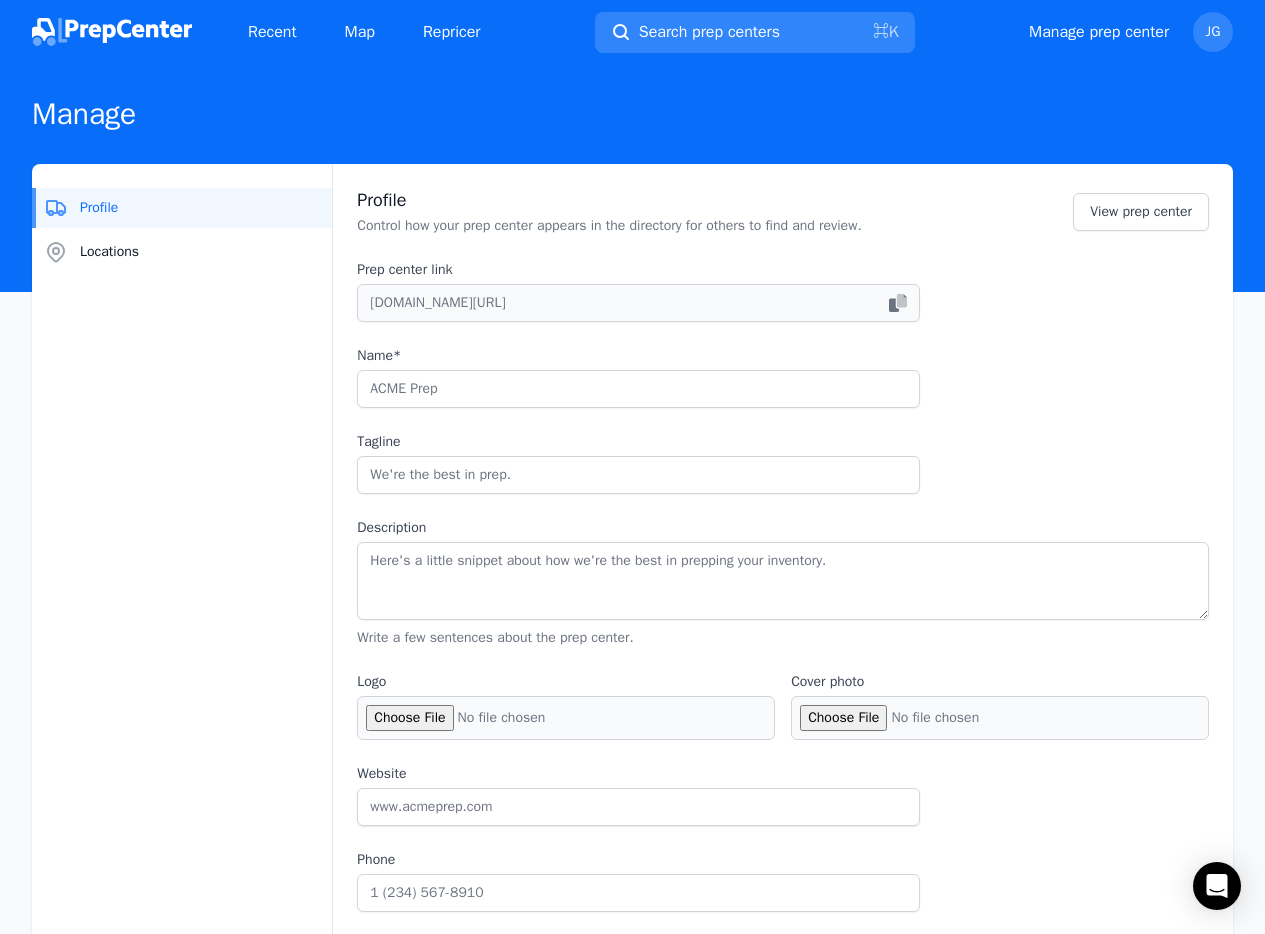 type on "AWD Procurement" 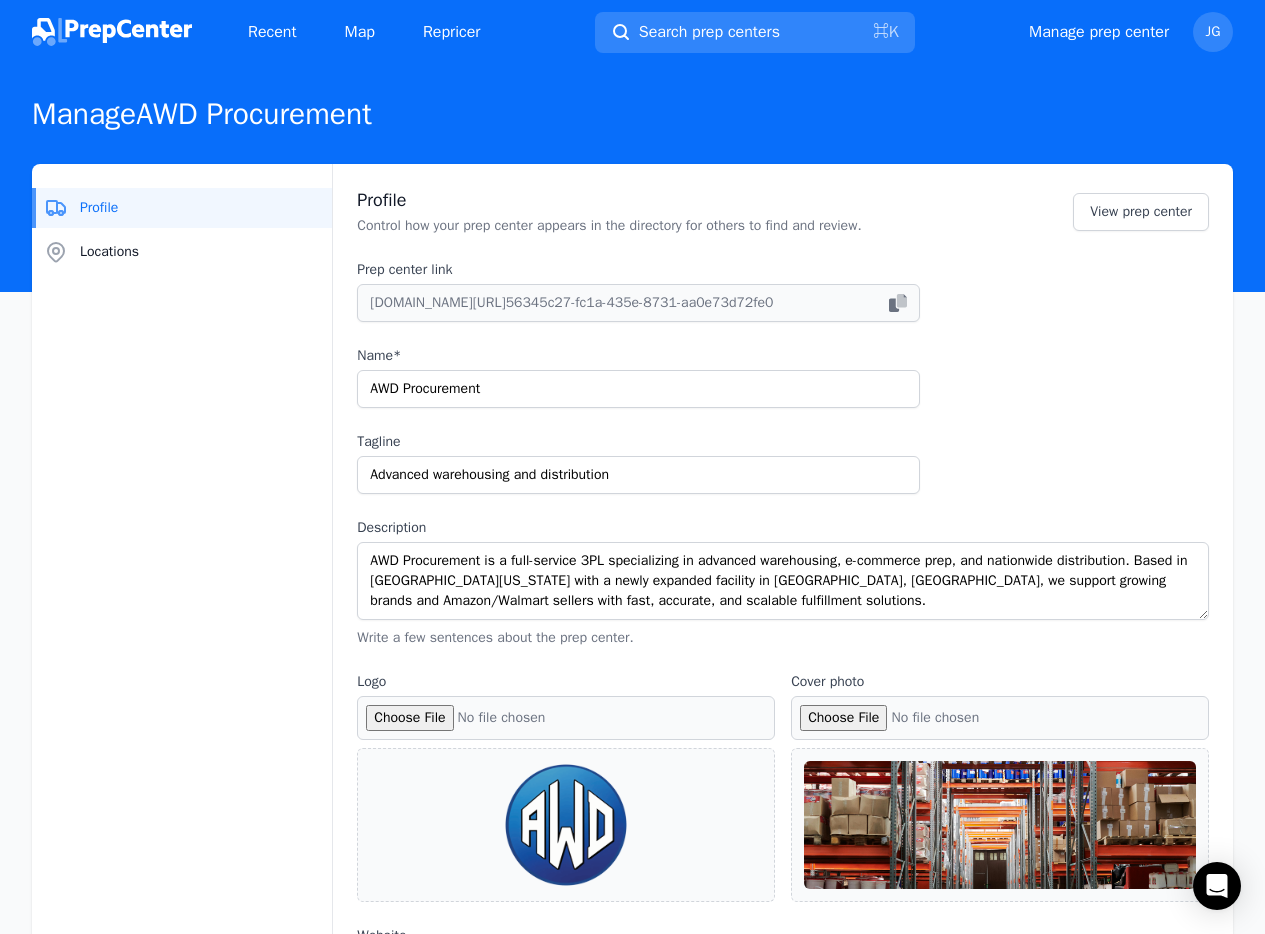scroll, scrollTop: 25, scrollLeft: 0, axis: vertical 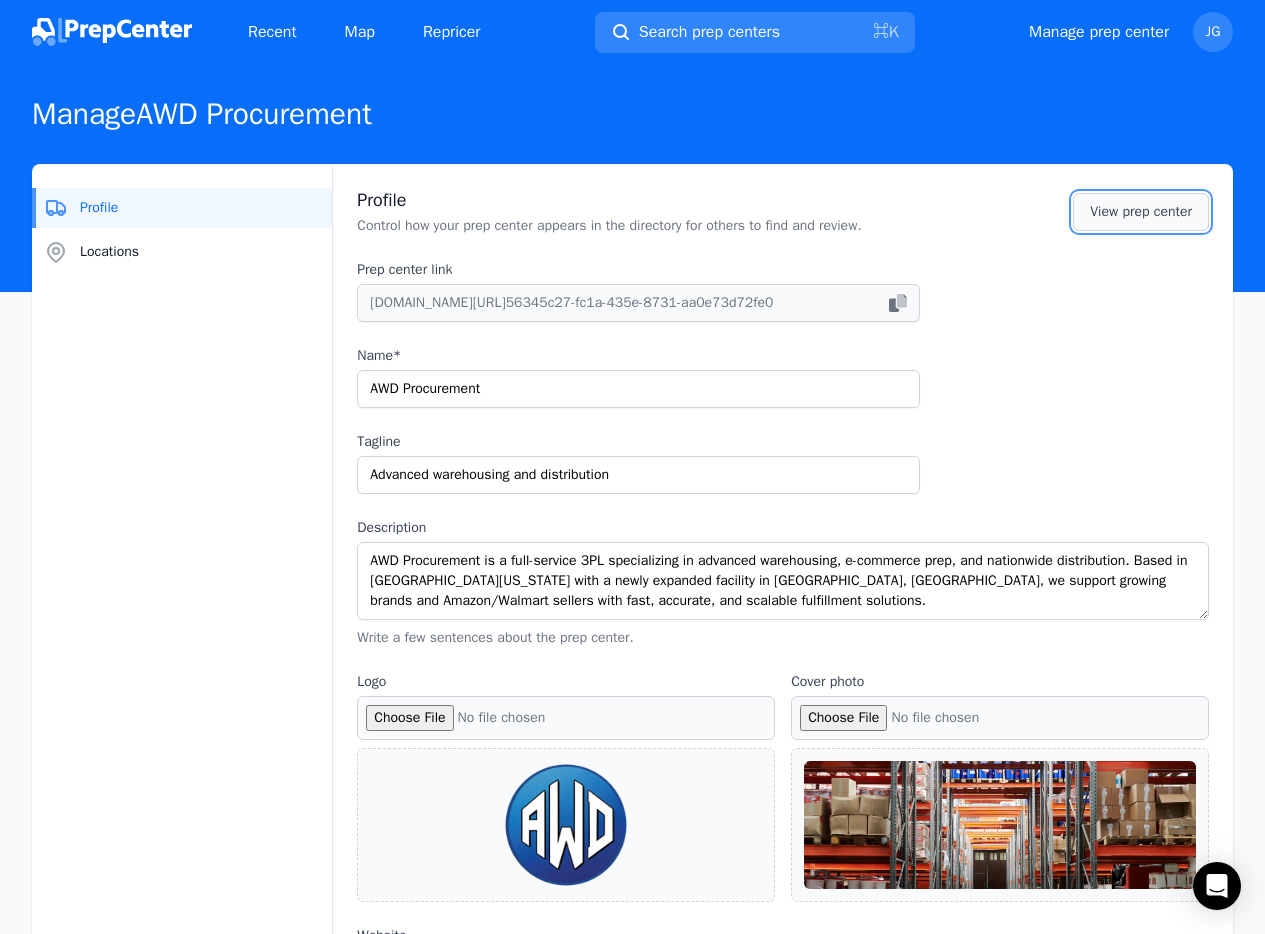 click on "View prep center" at bounding box center (1141, 212) 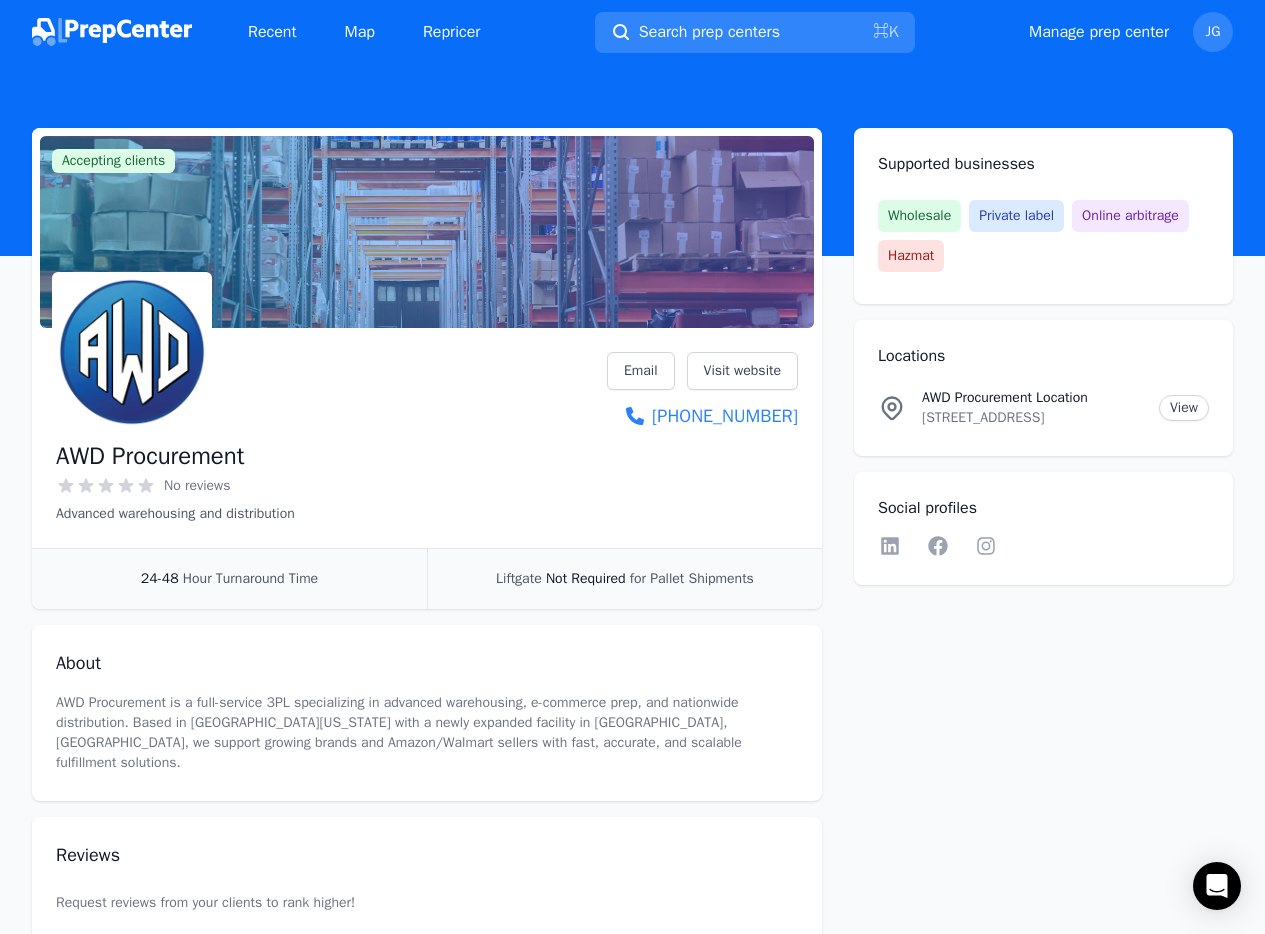 click at bounding box center [175, 352] 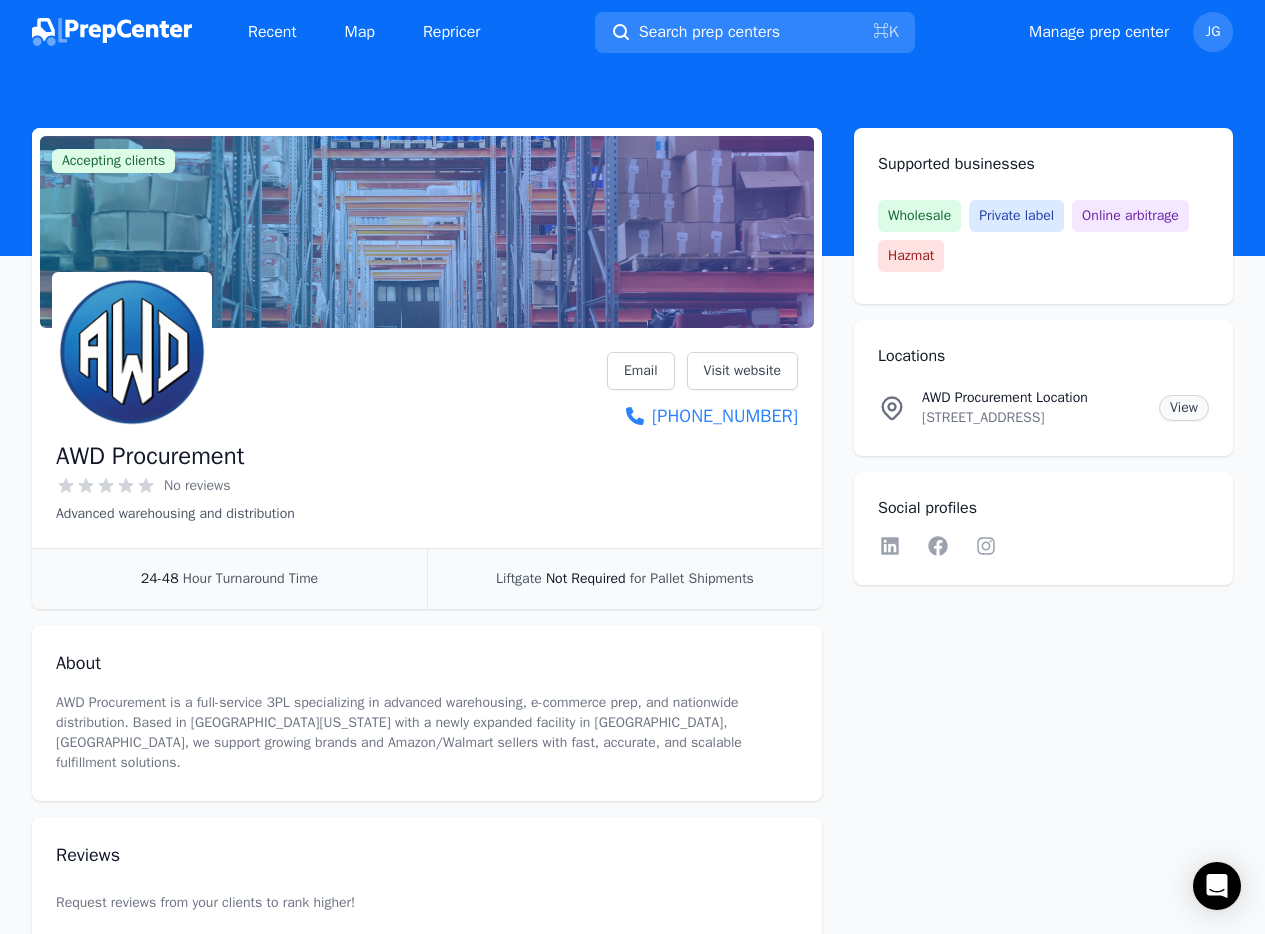 click on "View" at bounding box center [1184, 408] 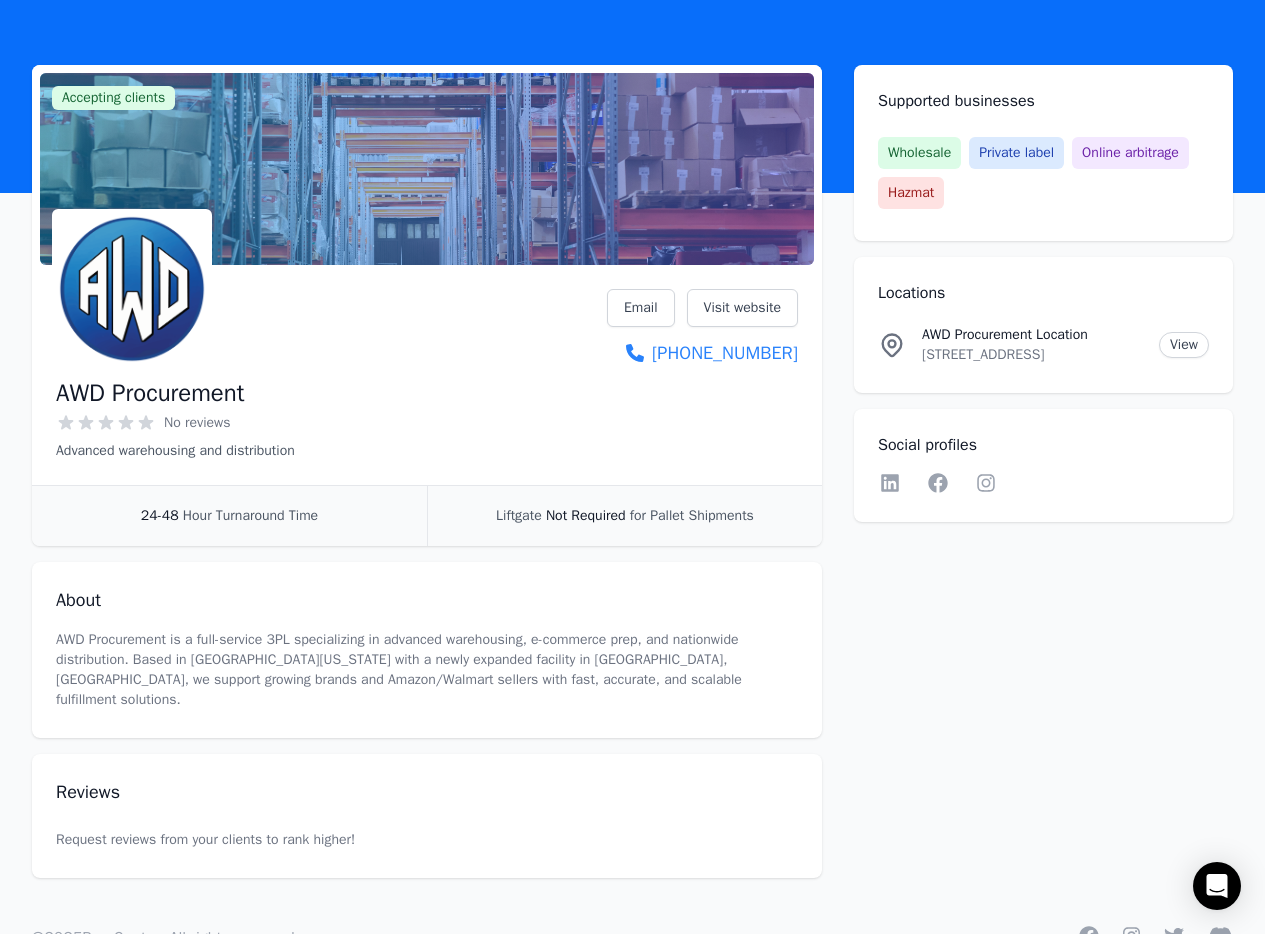 scroll, scrollTop: 0, scrollLeft: 0, axis: both 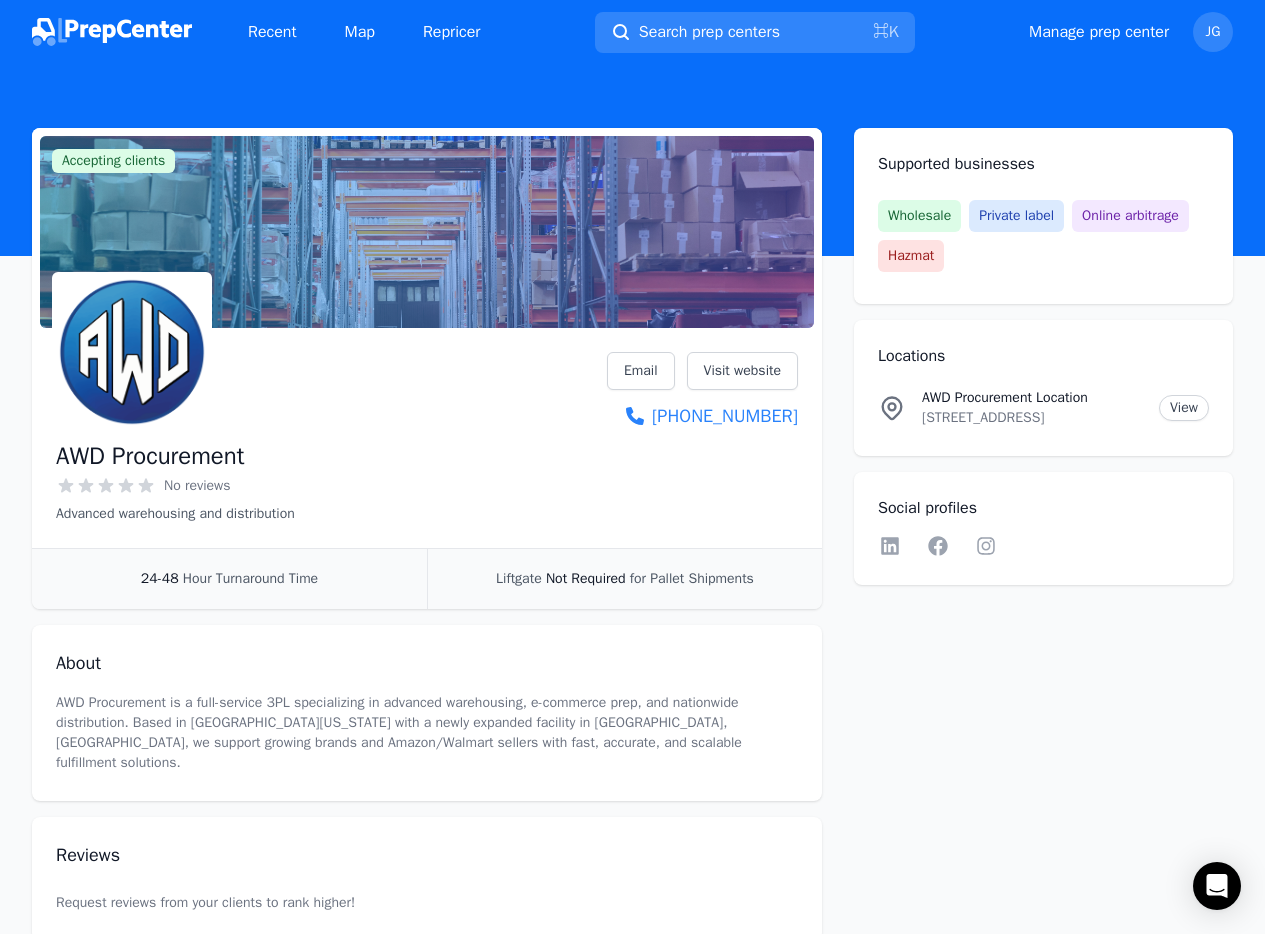 click at bounding box center (112, 32) 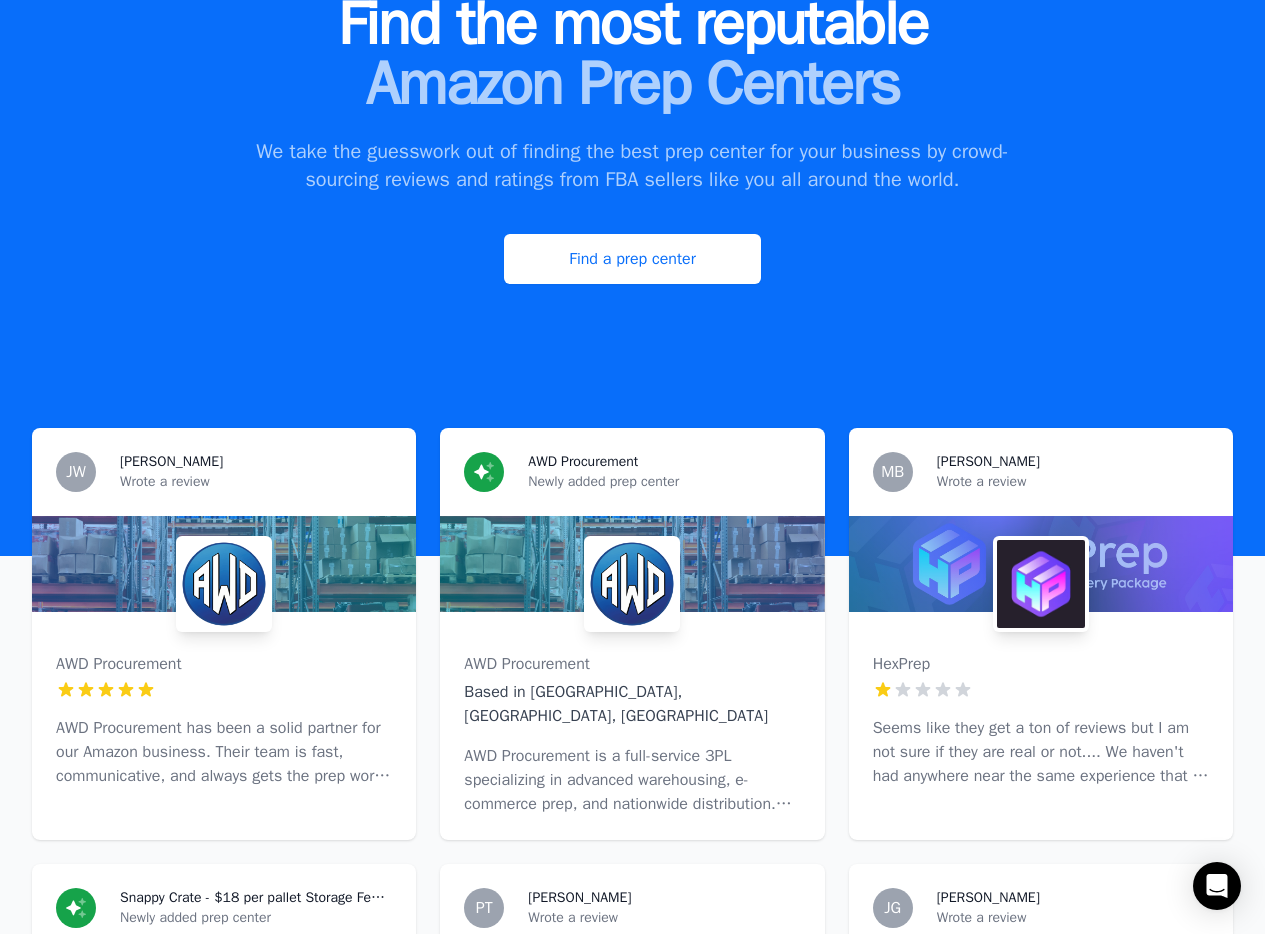 scroll, scrollTop: 317, scrollLeft: 0, axis: vertical 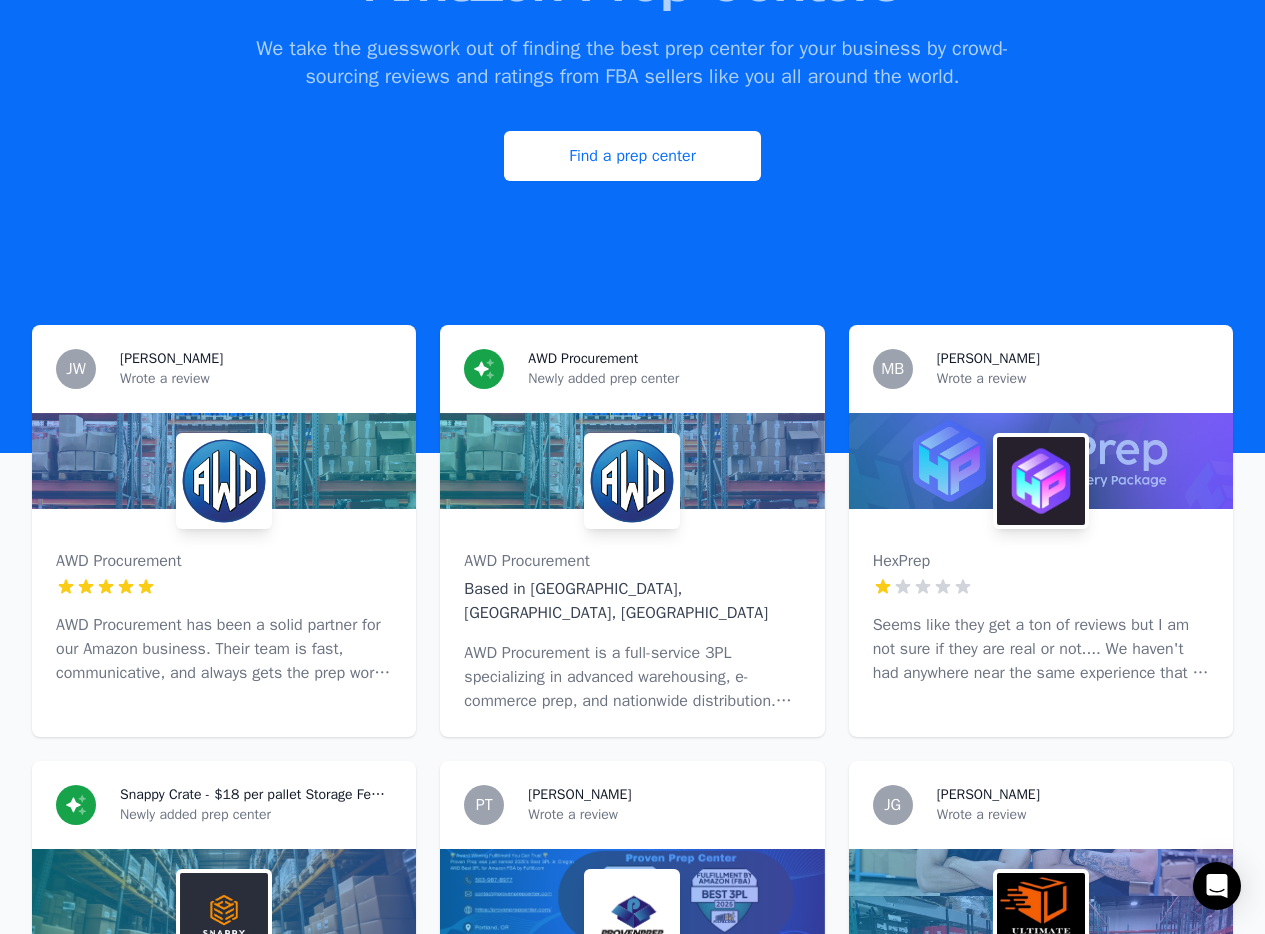 click on "JW" at bounding box center [76, 369] 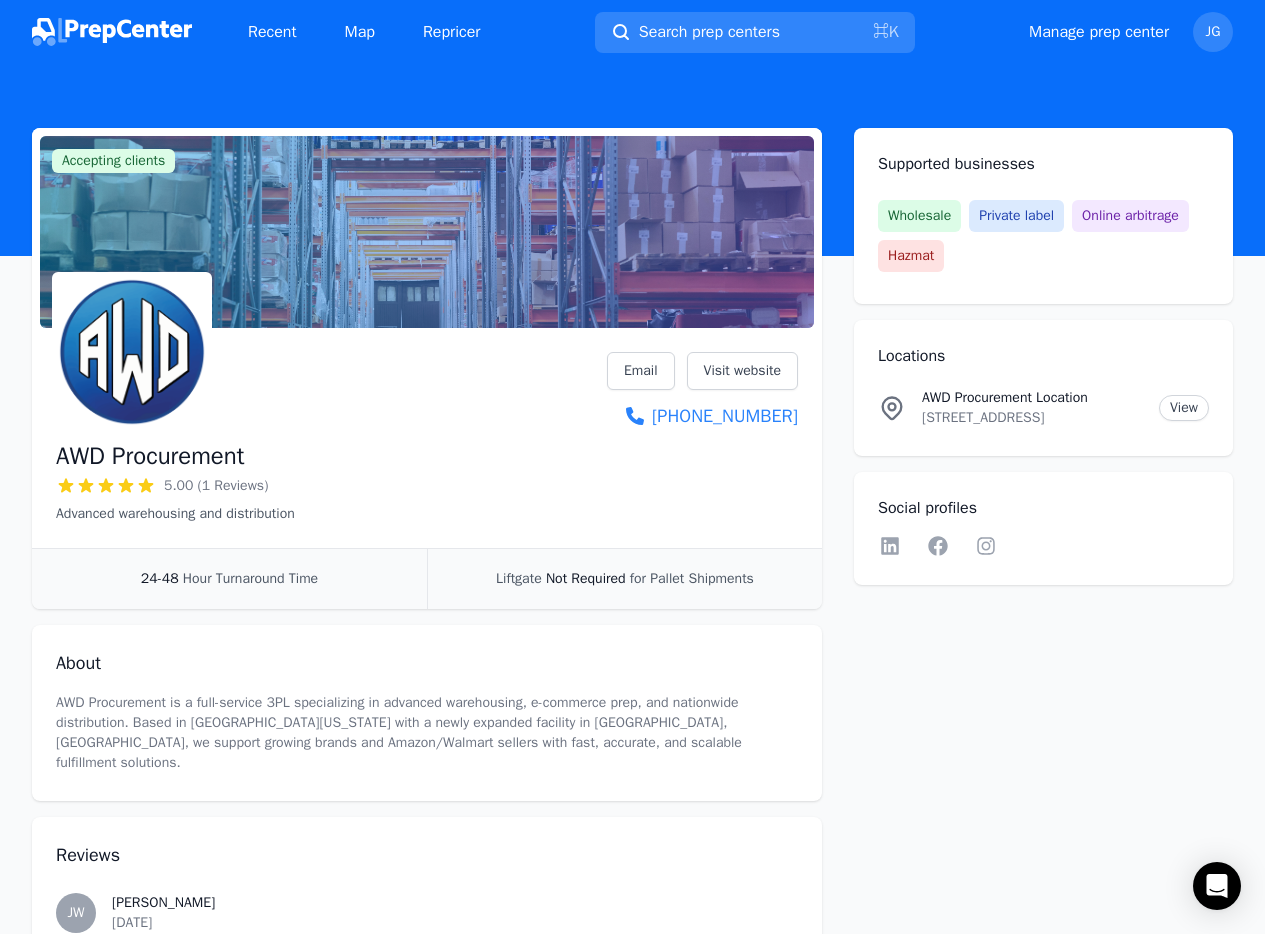 click on "JW" at bounding box center (76, 913) 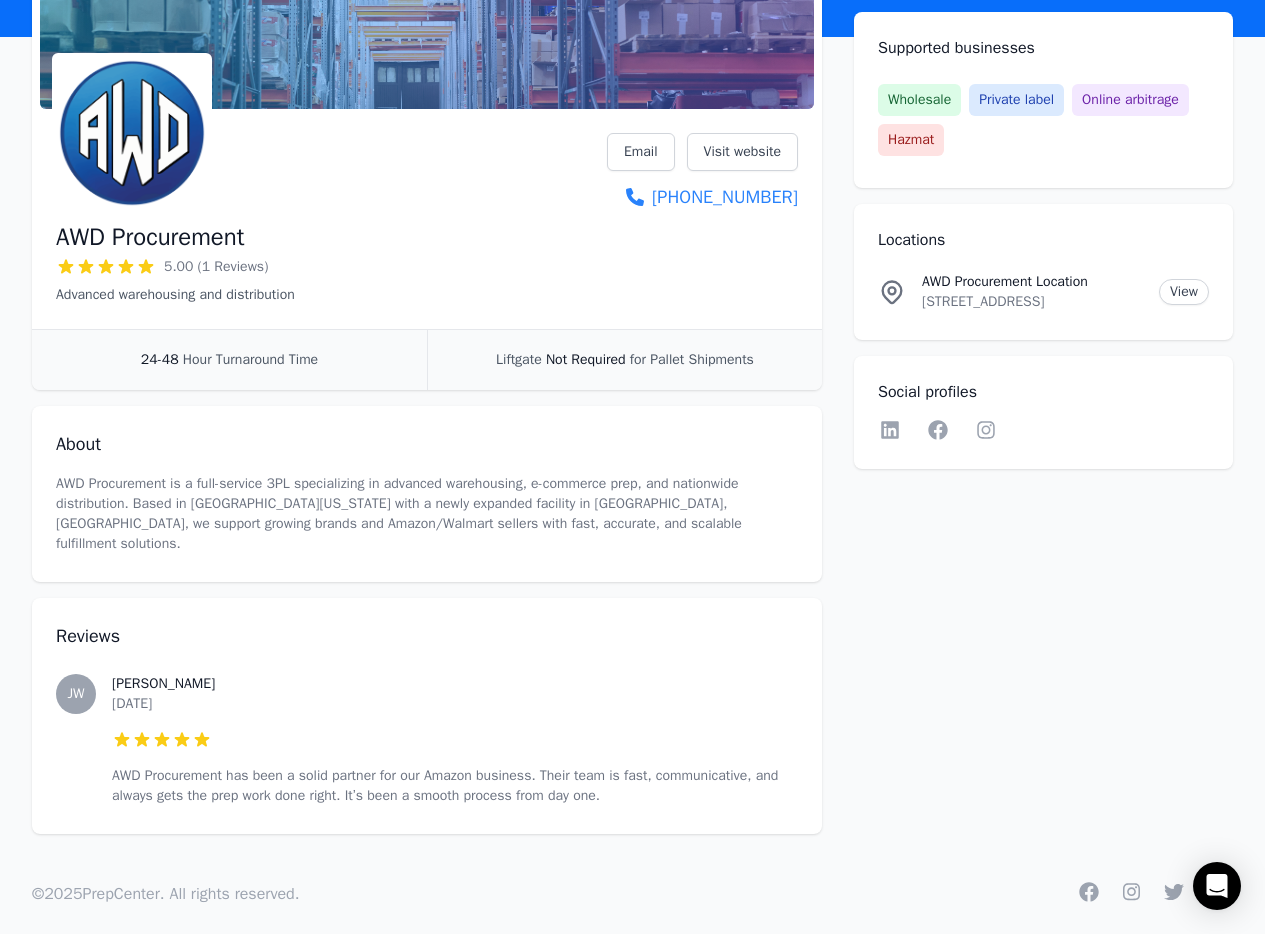 click on "JW" at bounding box center [75, 694] 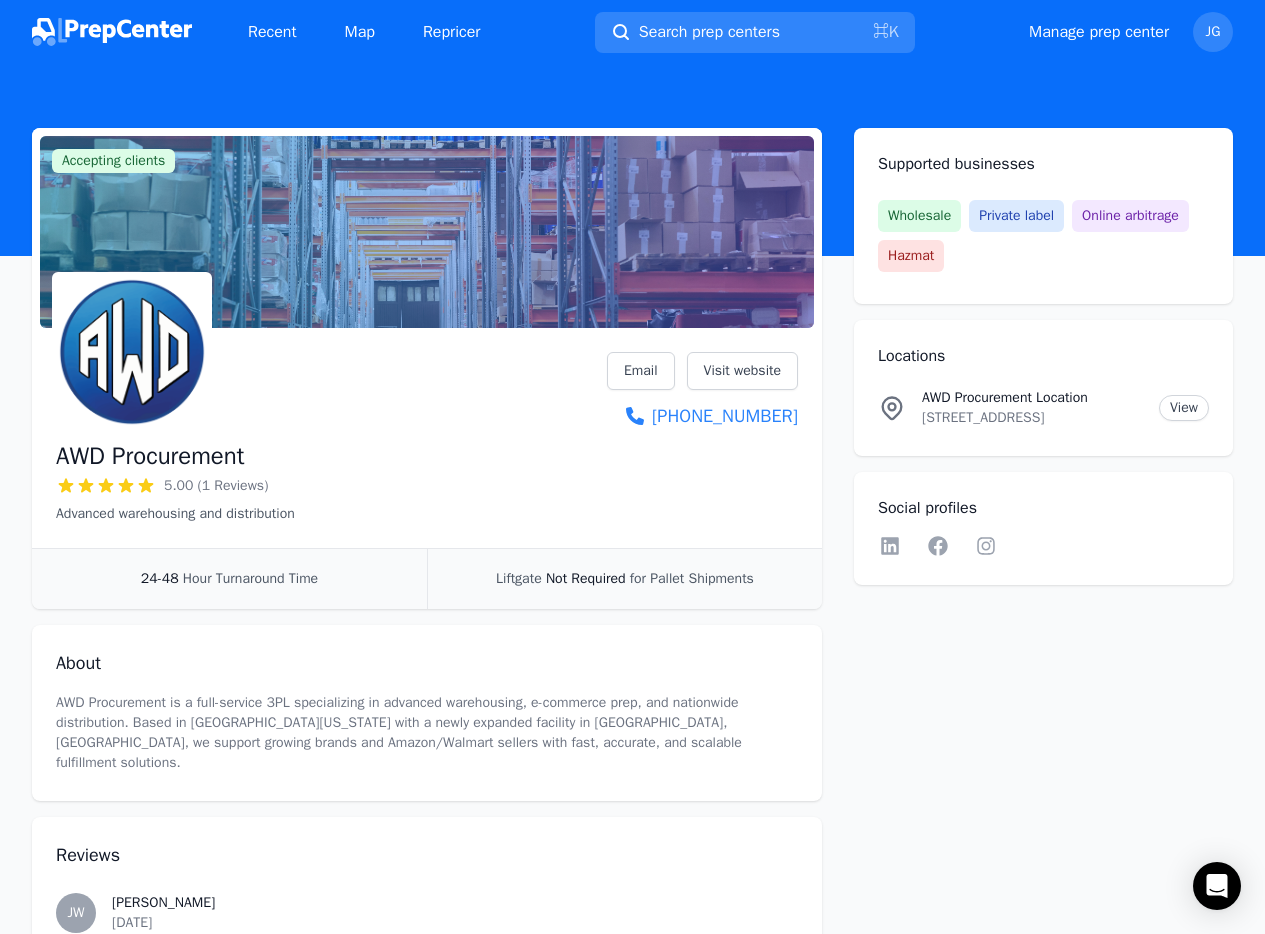 click at bounding box center [112, 32] 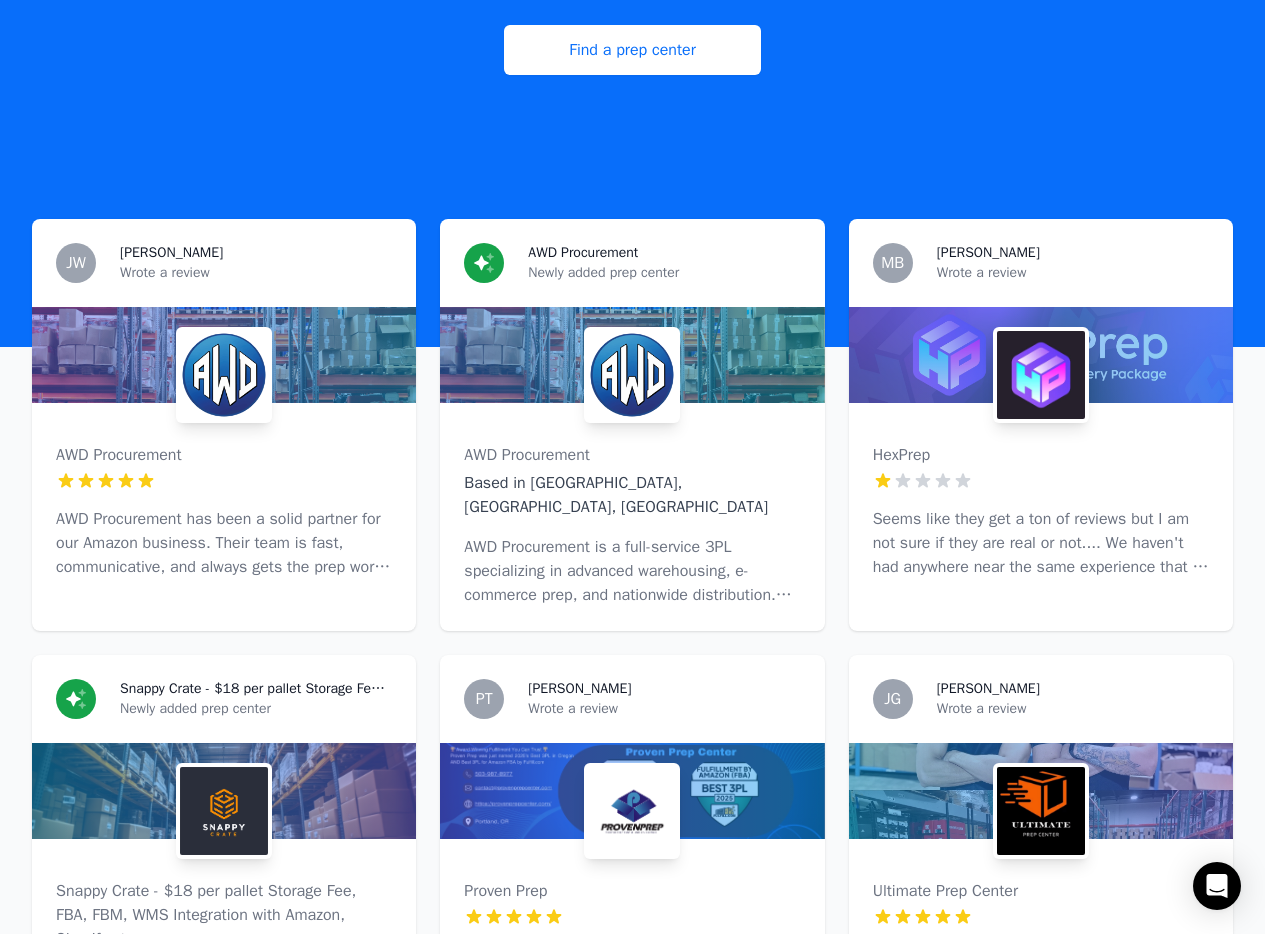 scroll, scrollTop: 449, scrollLeft: 0, axis: vertical 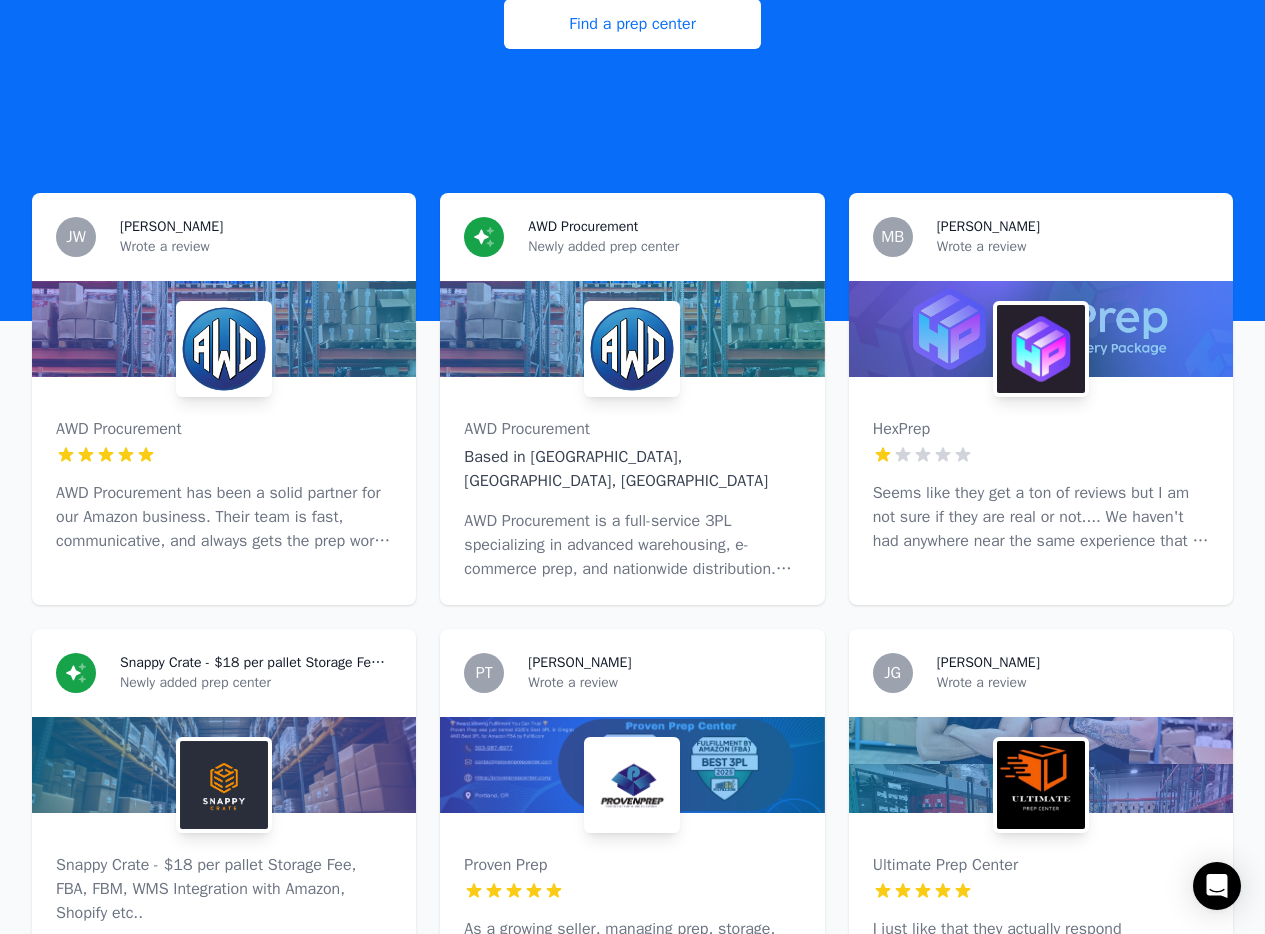 click at bounding box center [1041, 455] 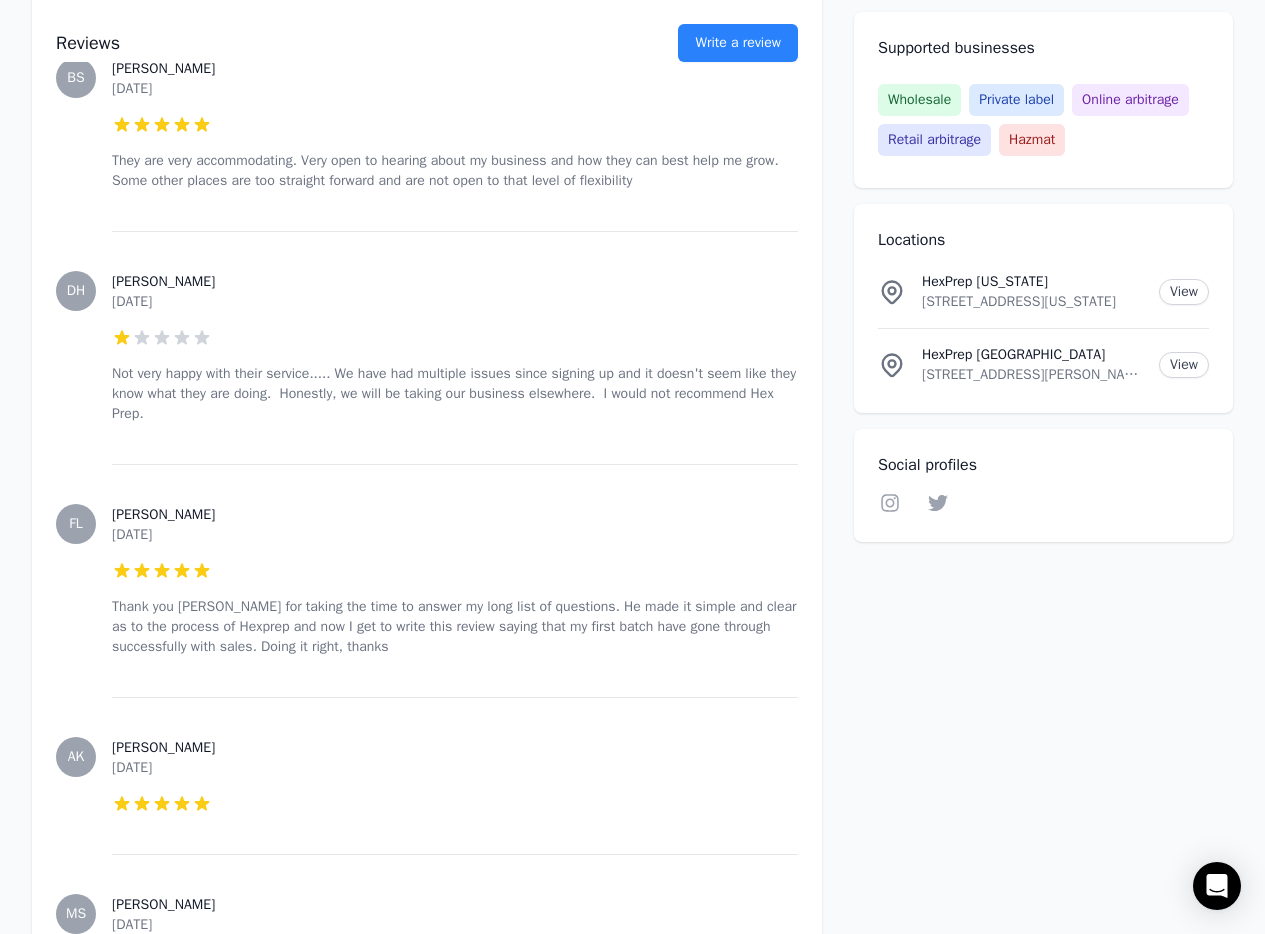 scroll, scrollTop: 1213, scrollLeft: 0, axis: vertical 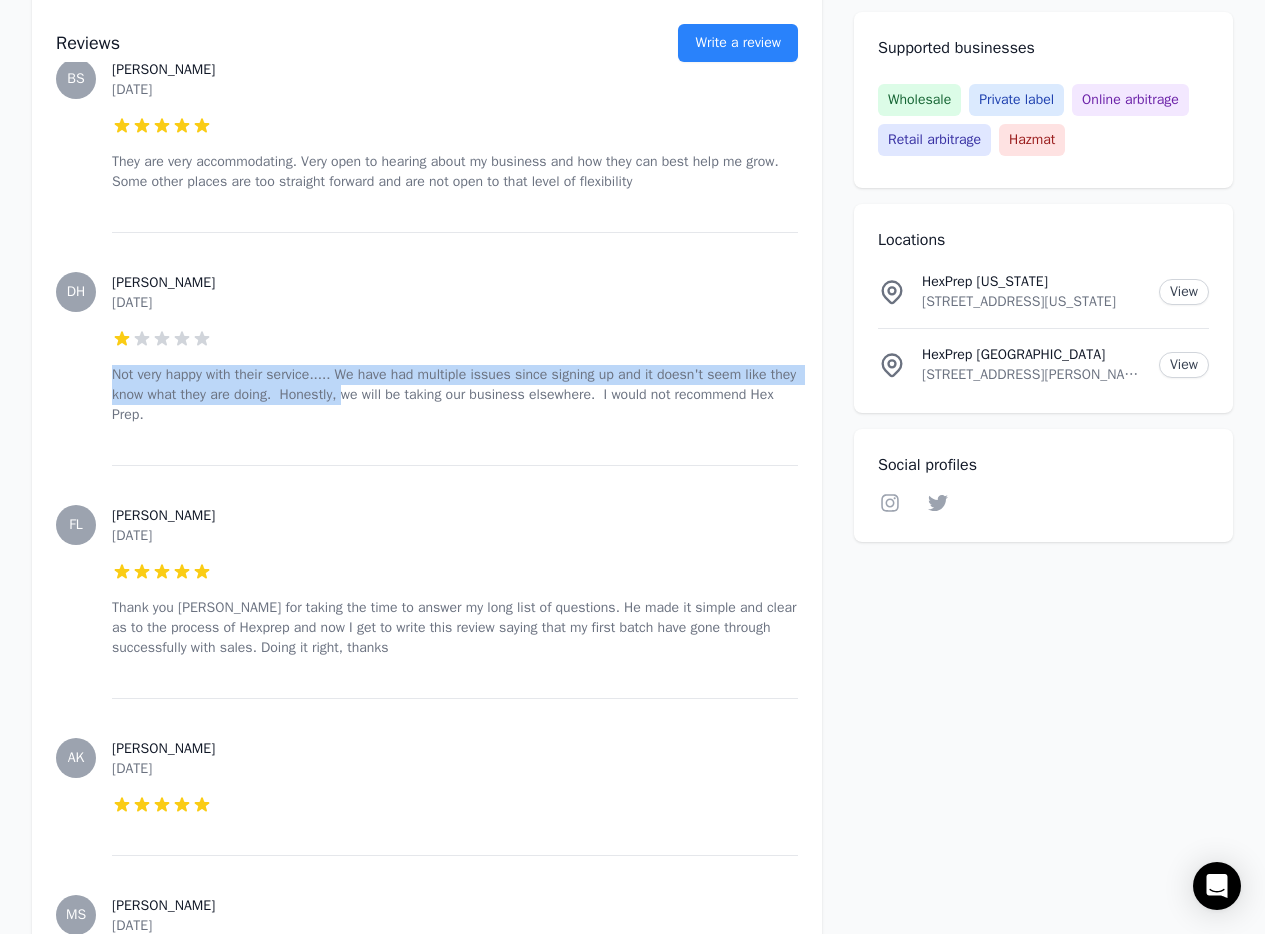 drag, startPoint x: 115, startPoint y: 422, endPoint x: 425, endPoint y: 447, distance: 311.00644 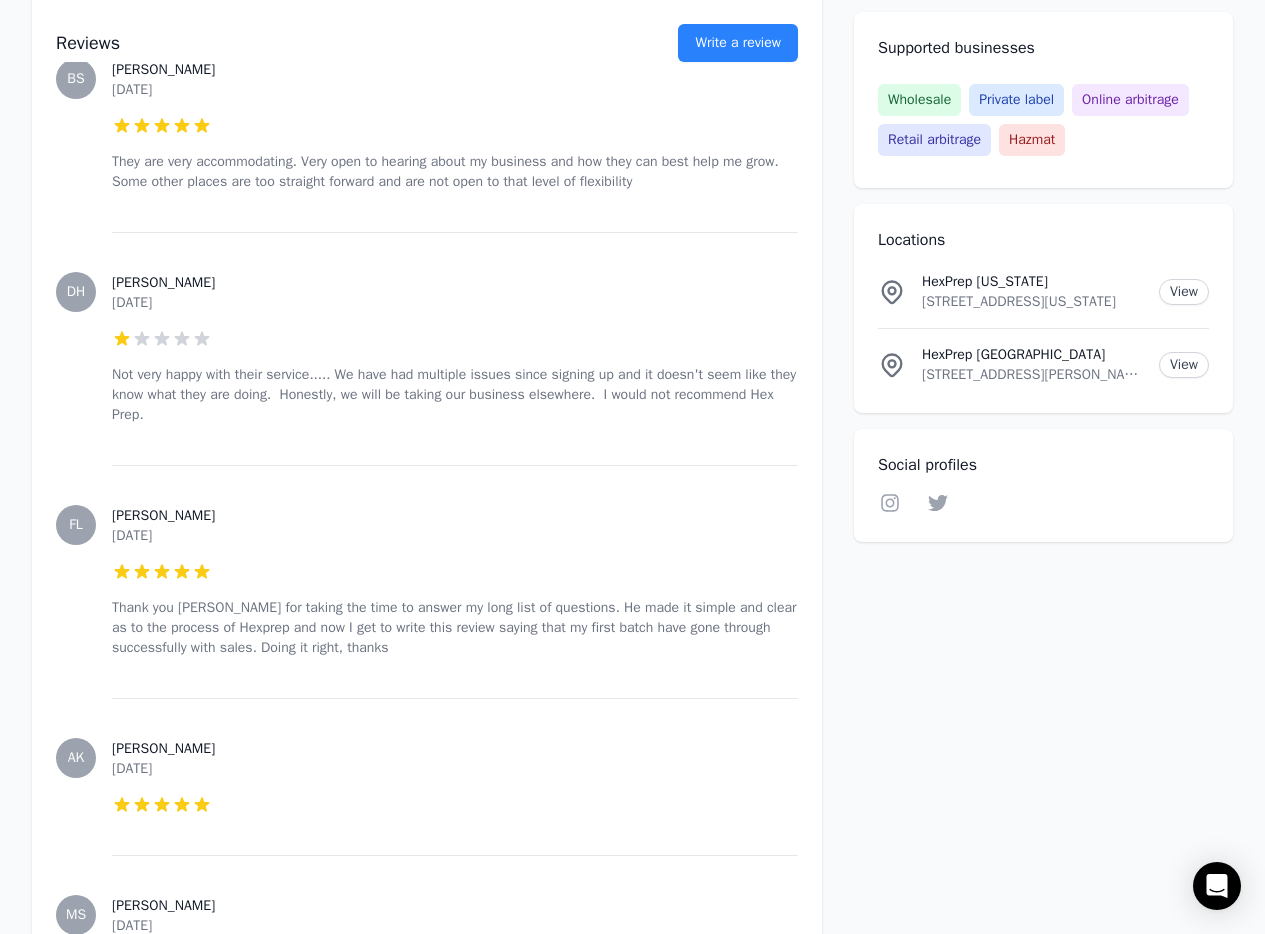click on "Not very happy with their service..... We have had multiple issues since signing up and it doesn't seem like they know what they are doing.  Honestly, we will be taking our business elsewhere.  I would not recommend Hex Prep." at bounding box center [455, 395] 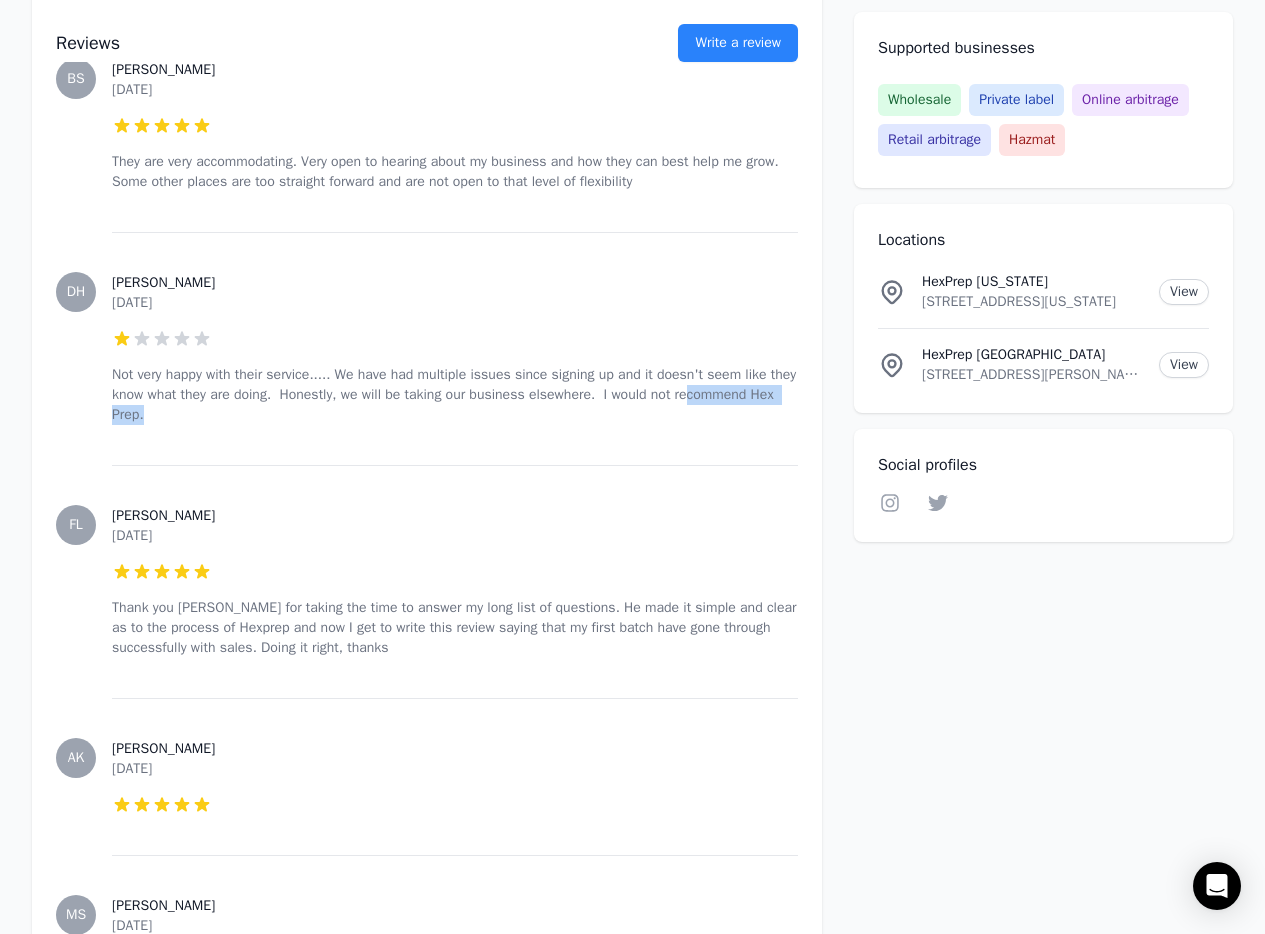 drag, startPoint x: 427, startPoint y: 461, endPoint x: 109, endPoint y: 446, distance: 318.35358 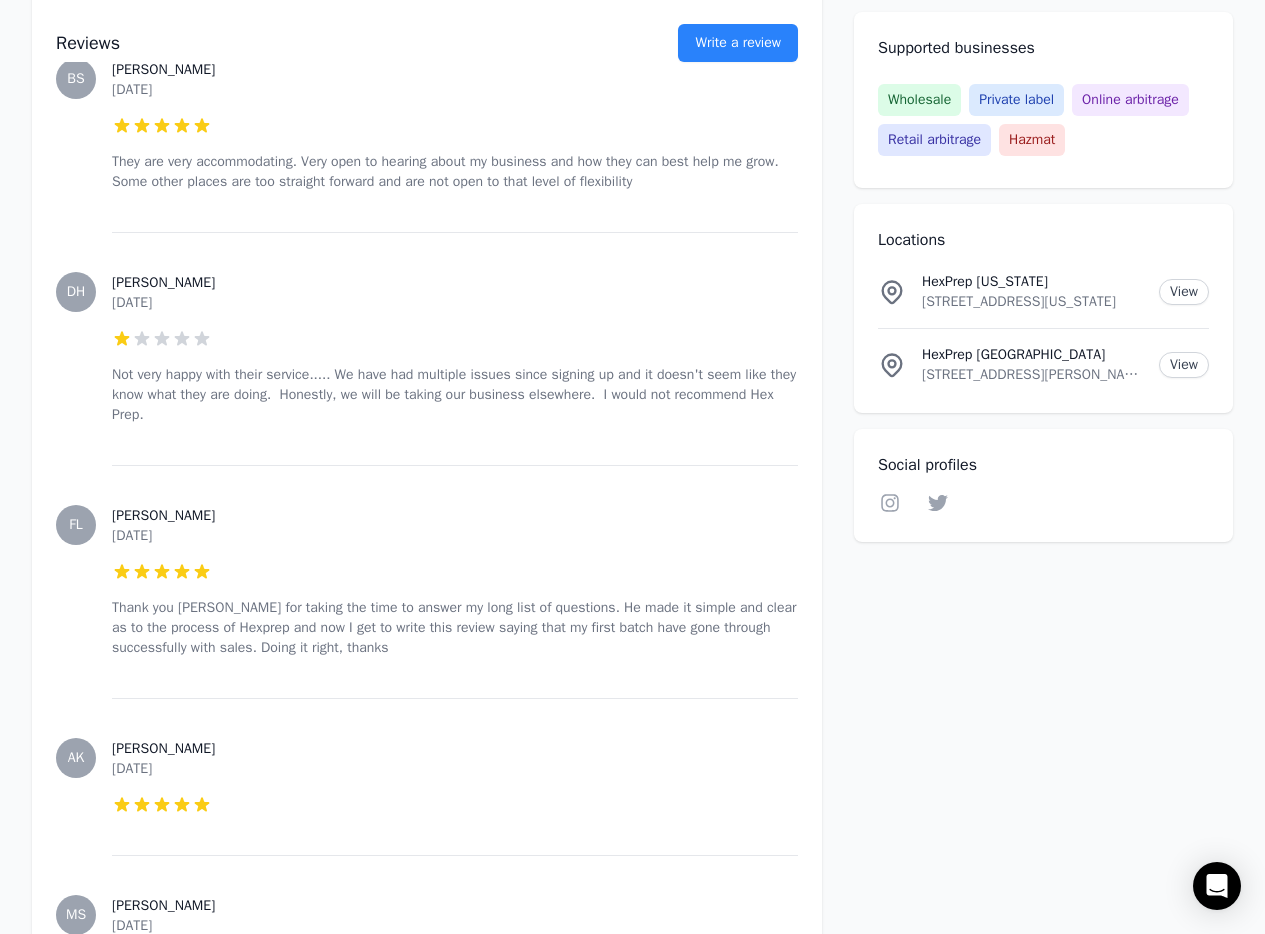 click on "Not very happy with their service..... We have had multiple issues since signing up and it doesn't seem like they know what they are doing.  Honestly, we will be taking our business elsewhere.  I would not recommend Hex Prep." at bounding box center (455, 395) 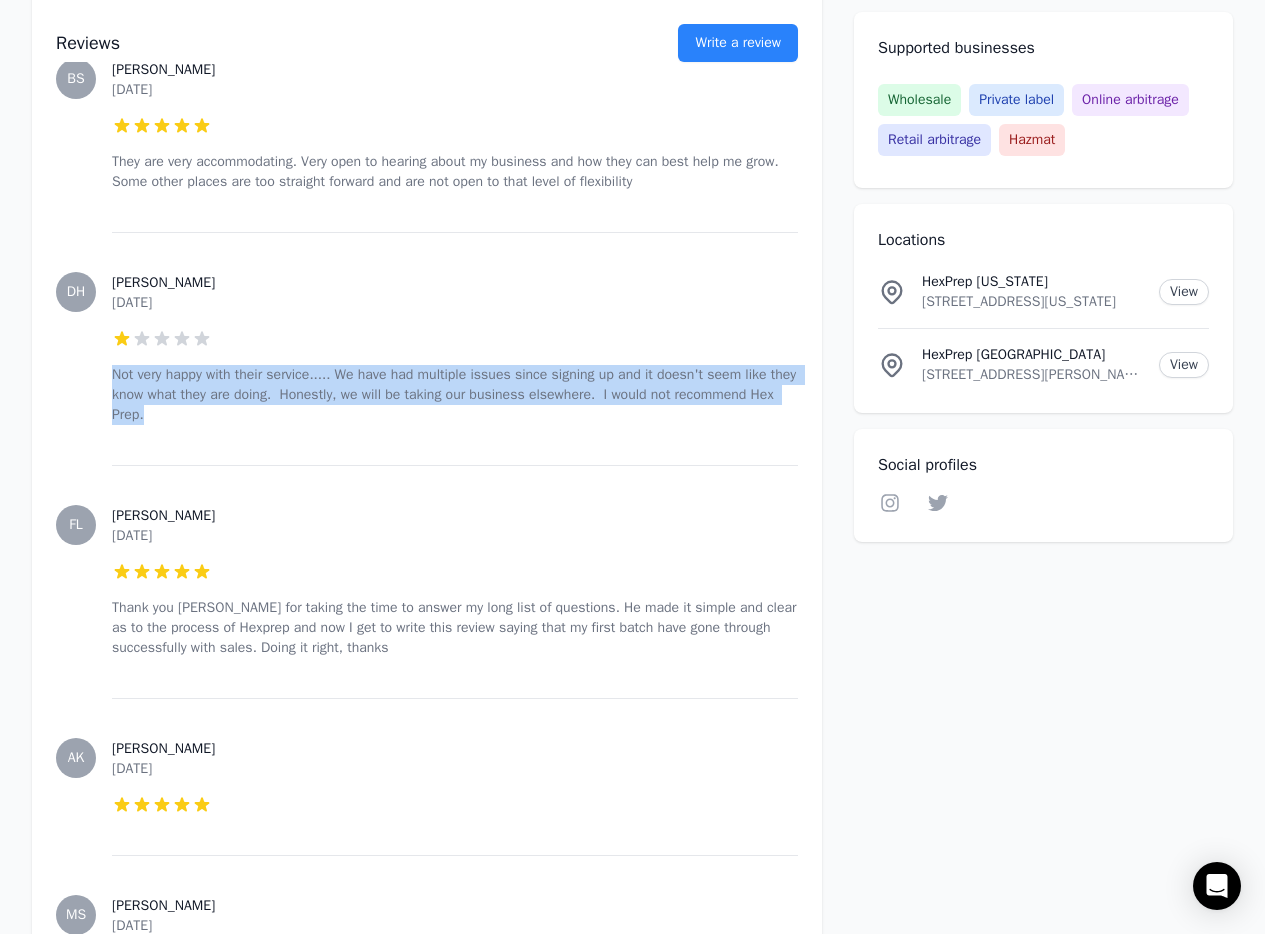 drag, startPoint x: 116, startPoint y: 419, endPoint x: 343, endPoint y: 461, distance: 230.85277 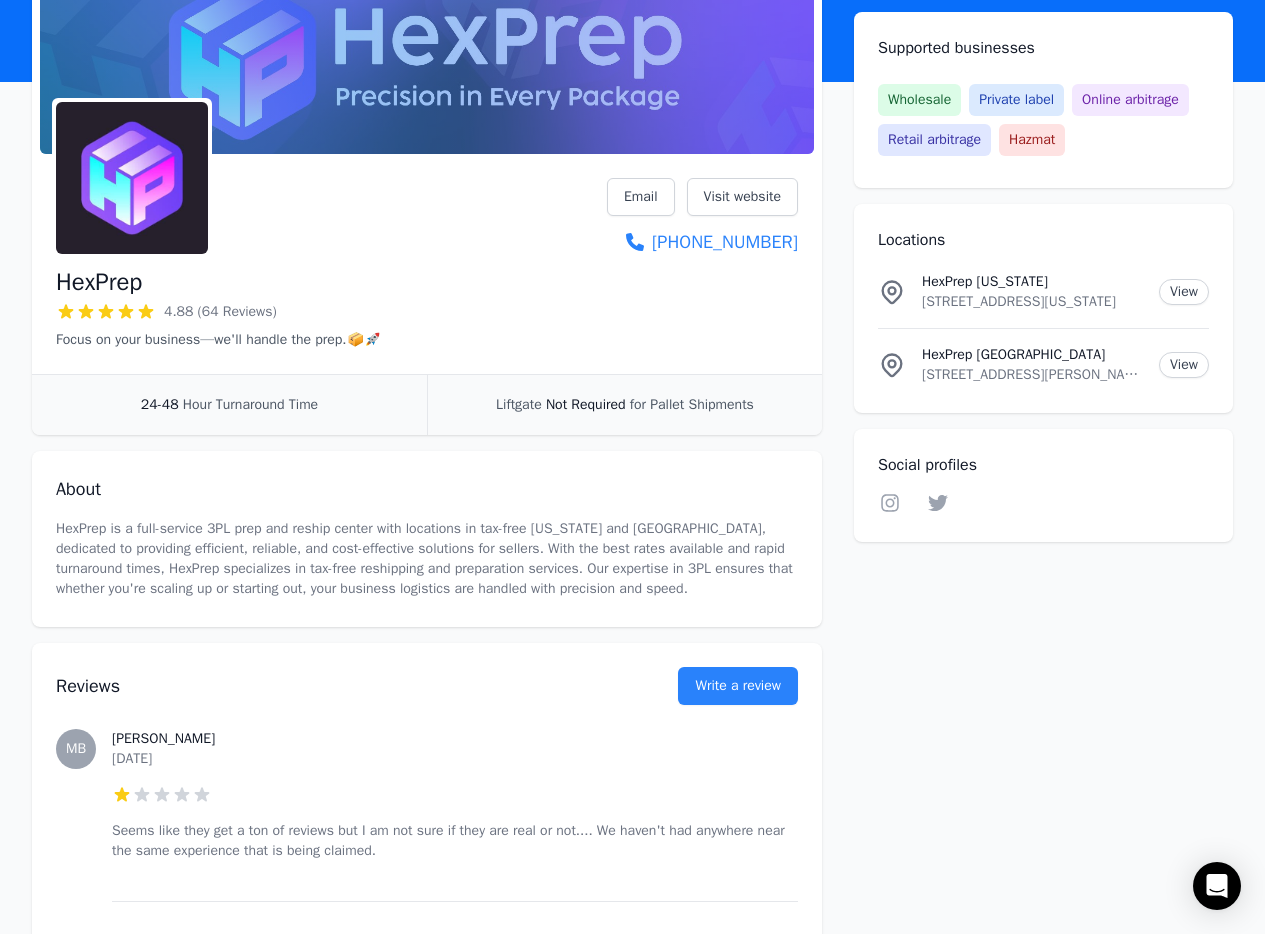 scroll, scrollTop: 0, scrollLeft: 0, axis: both 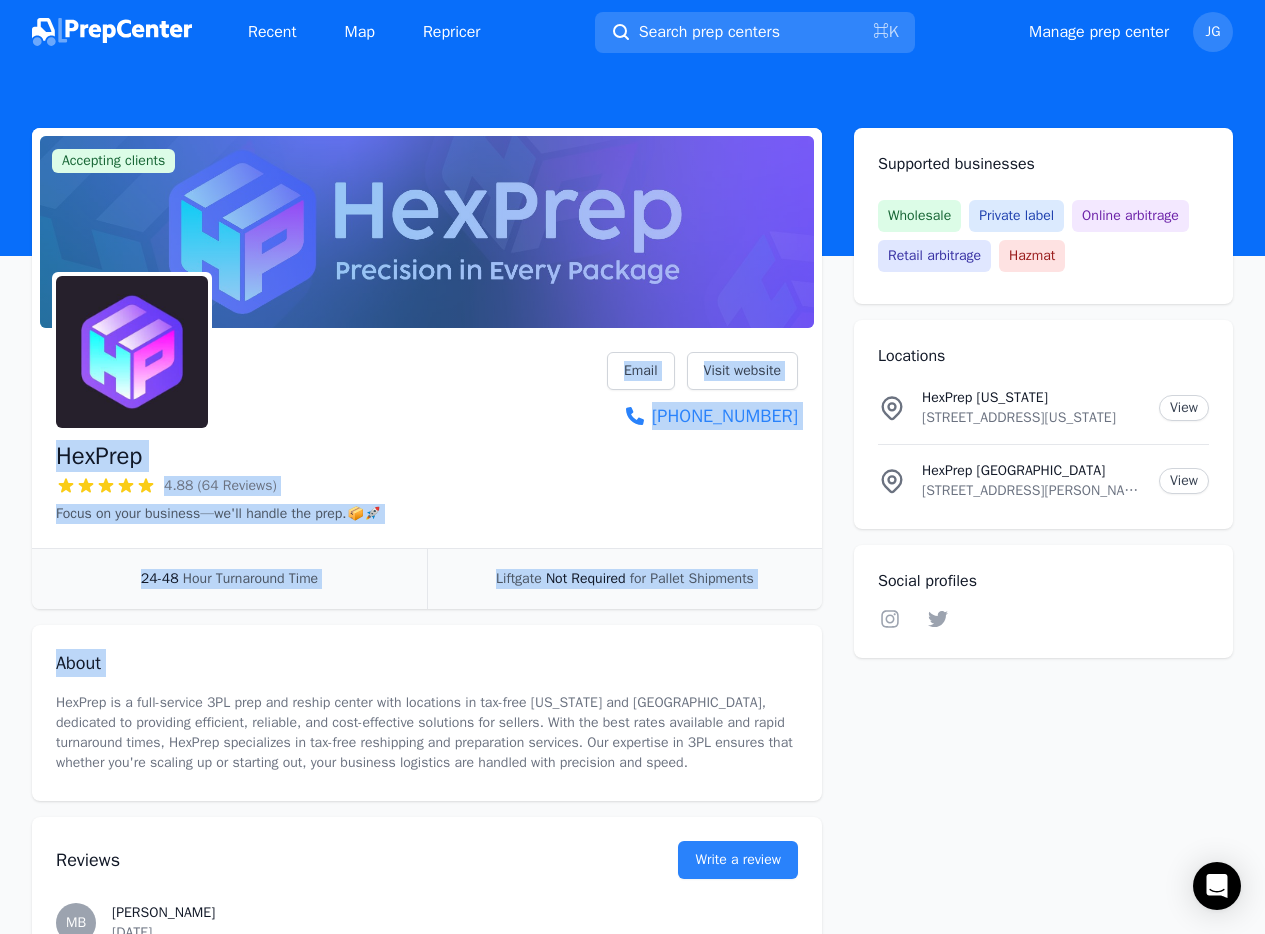 drag, startPoint x: 43, startPoint y: 455, endPoint x: 657, endPoint y: 689, distance: 657.07837 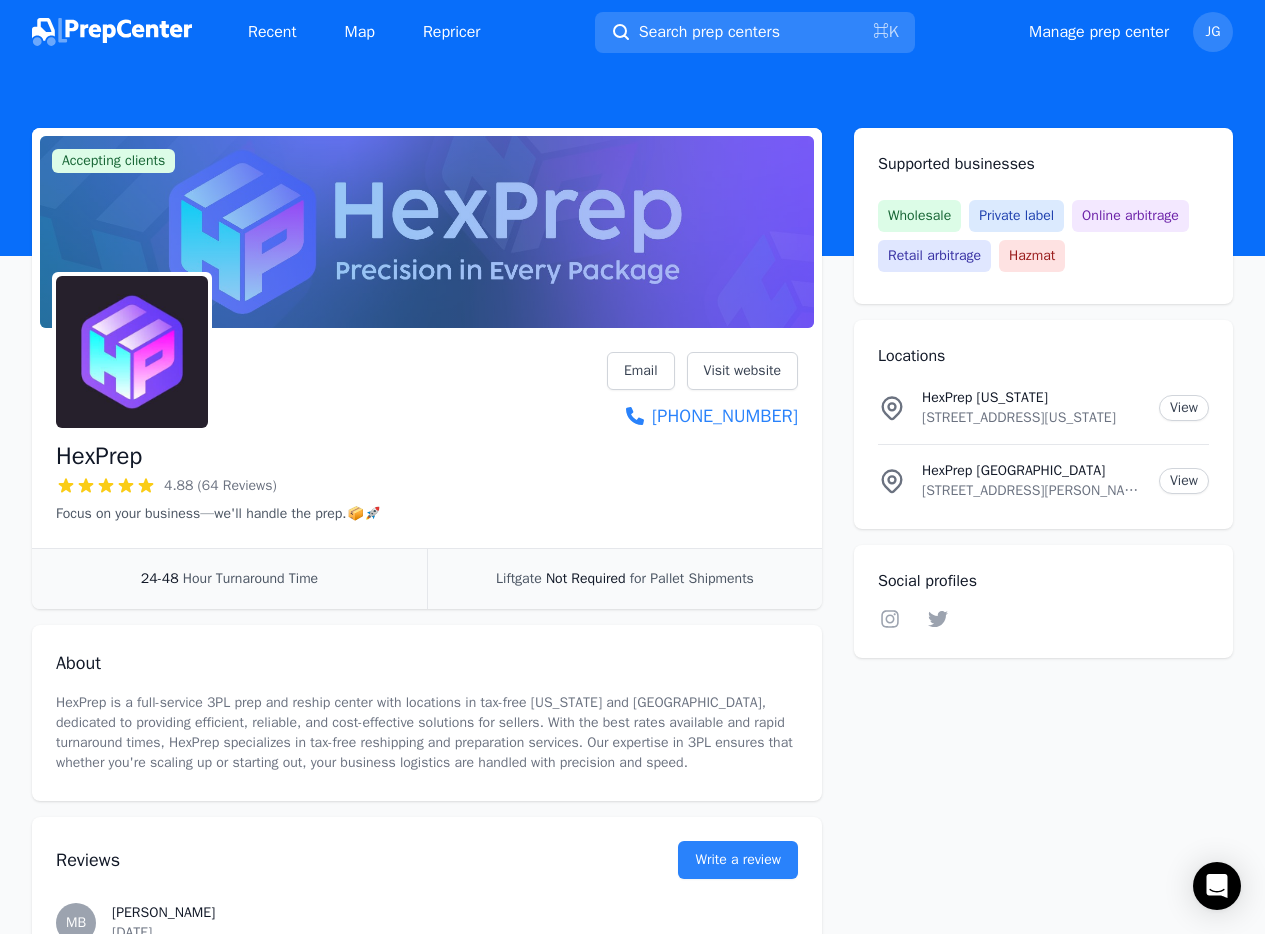 click on "HexPrep is a full-service 3PL prep and reship center with locations in tax-free Oregon and Chicago, dedicated to providing efficient, reliable, and cost-effective solutions for sellers. With the best rates available and rapid turnaround times, HexPrep specializes in tax-free reshipping and preparation services. Our expertise in 3PL ensures that whether you're scaling up or starting out, your business logistics are handled with precision and speed." at bounding box center [427, 733] 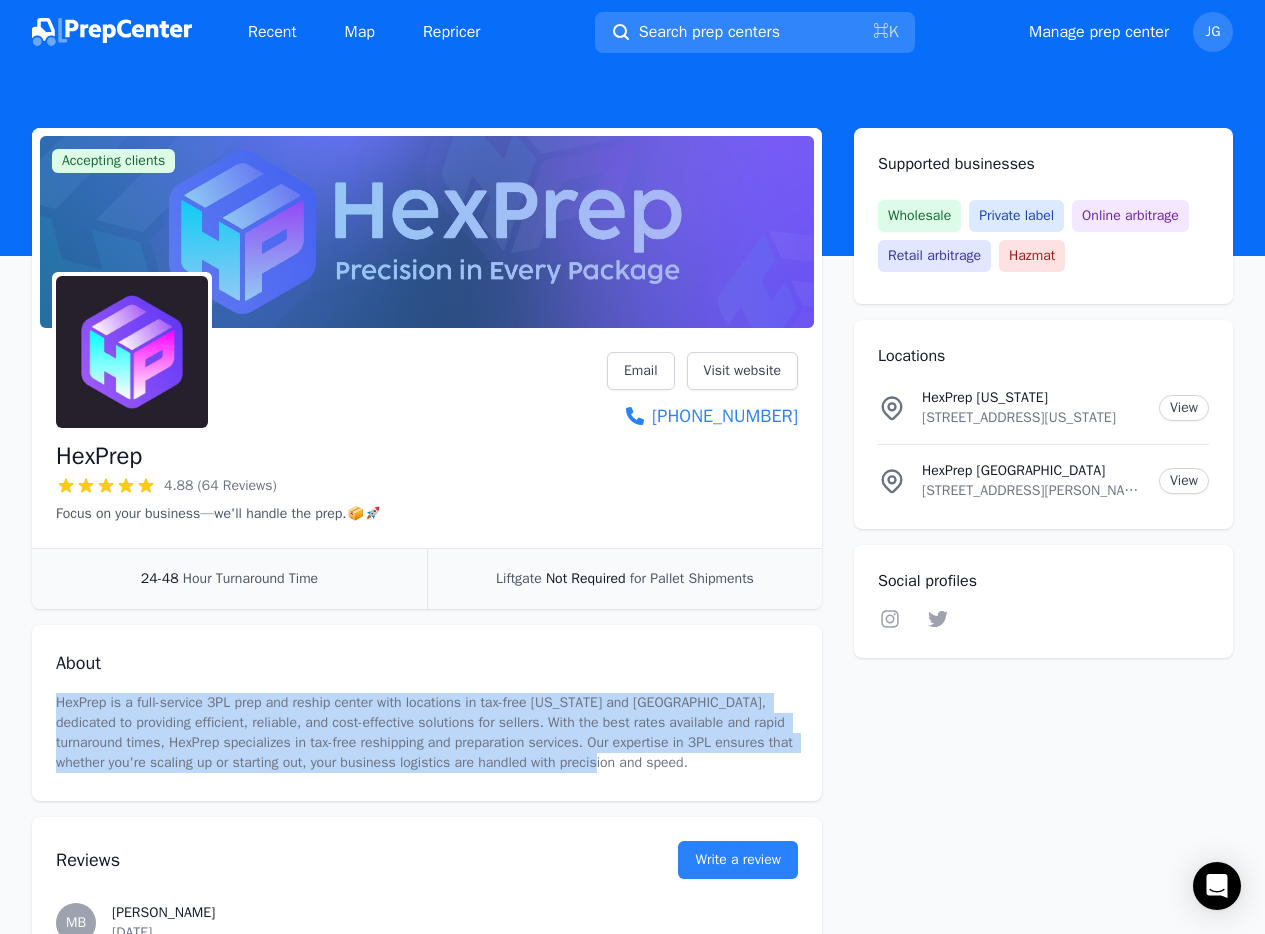 drag, startPoint x: 70, startPoint y: 728, endPoint x: 179, endPoint y: 795, distance: 127.9453 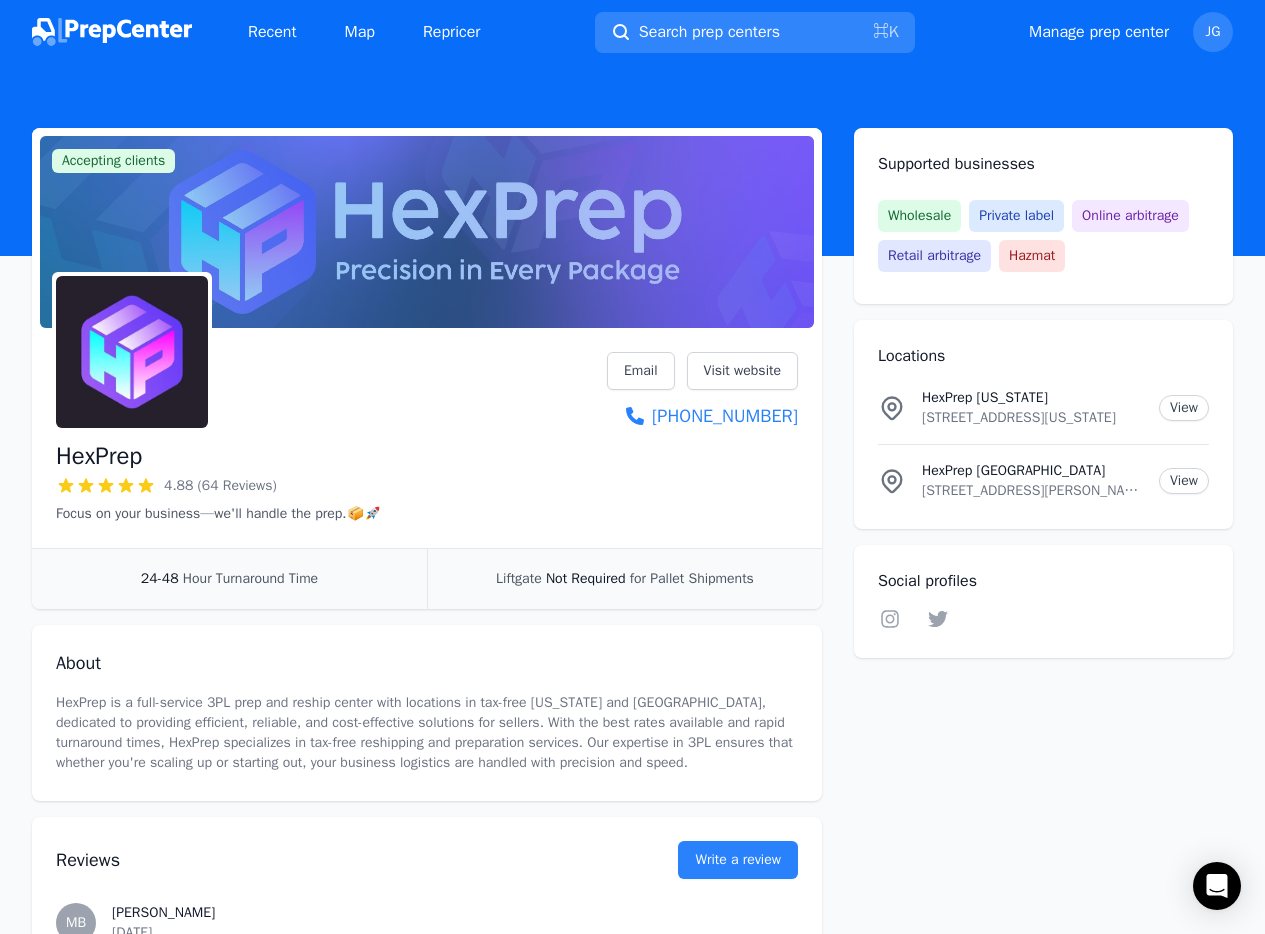 click on "HexPrep is a full-service 3PL prep and reship center with locations in tax-free Oregon and Chicago, dedicated to providing efficient, reliable, and cost-effective solutions for sellers. With the best rates available and rapid turnaround times, HexPrep specializes in tax-free reshipping and preparation services. Our expertise in 3PL ensures that whether you're scaling up or starting out, your business logistics are handled with precision and speed." at bounding box center (427, 733) 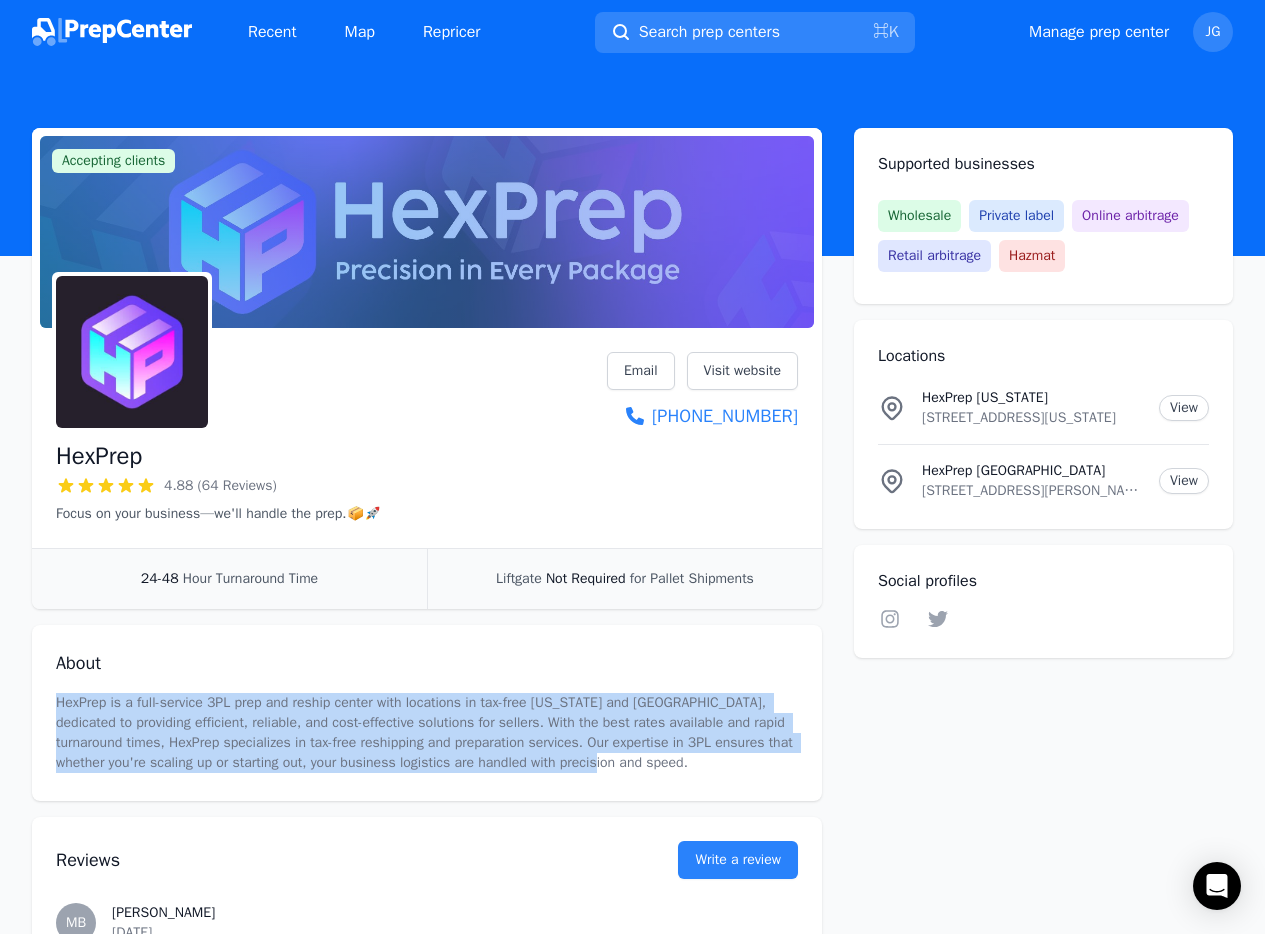 drag, startPoint x: 142, startPoint y: 790, endPoint x: 13, endPoint y: 681, distance: 168.88458 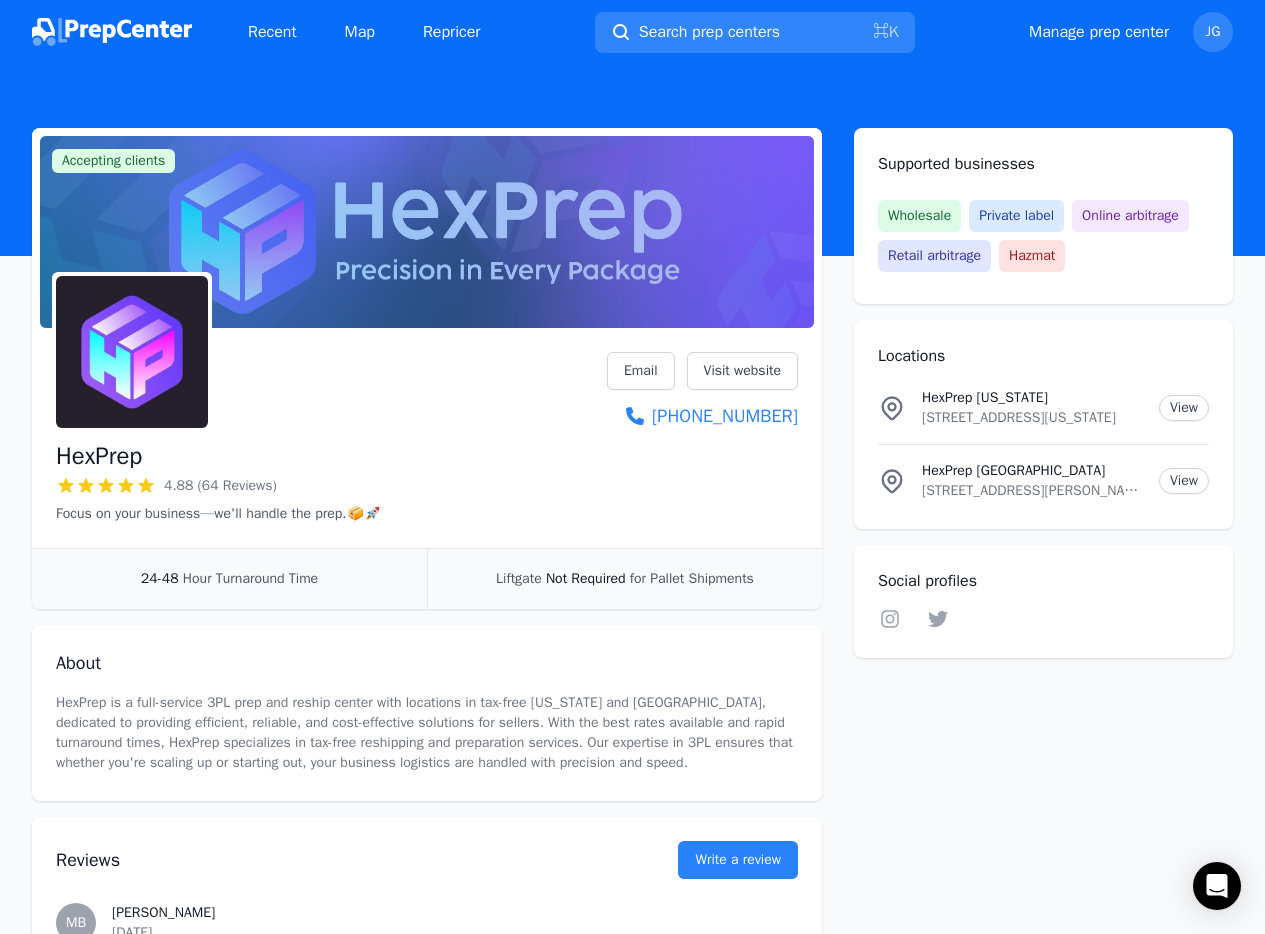 click on "About HexPrep is a full-service 3PL prep and reship center with locations in tax-free Oregon and Chicago, dedicated to providing efficient, reliable, and cost-effective solutions for sellers. With the best rates available and rapid turnaround times, HexPrep specializes in tax-free reshipping and preparation services. Our expertise in 3PL ensures that whether you're scaling up or starting out, your business logistics are handled with precision and speed." at bounding box center [427, 713] 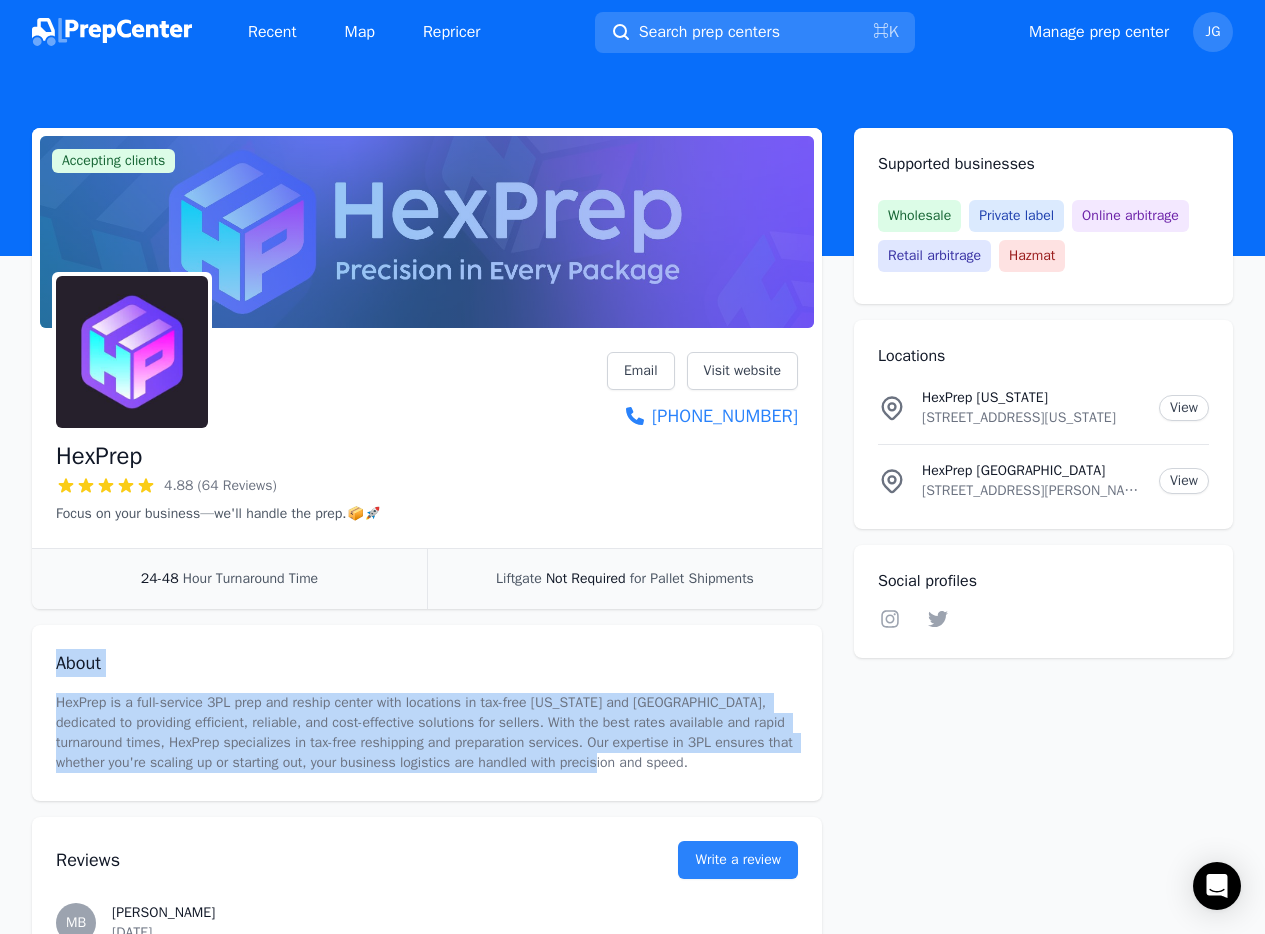 drag, startPoint x: 63, startPoint y: 660, endPoint x: 227, endPoint y: 785, distance: 206.2062 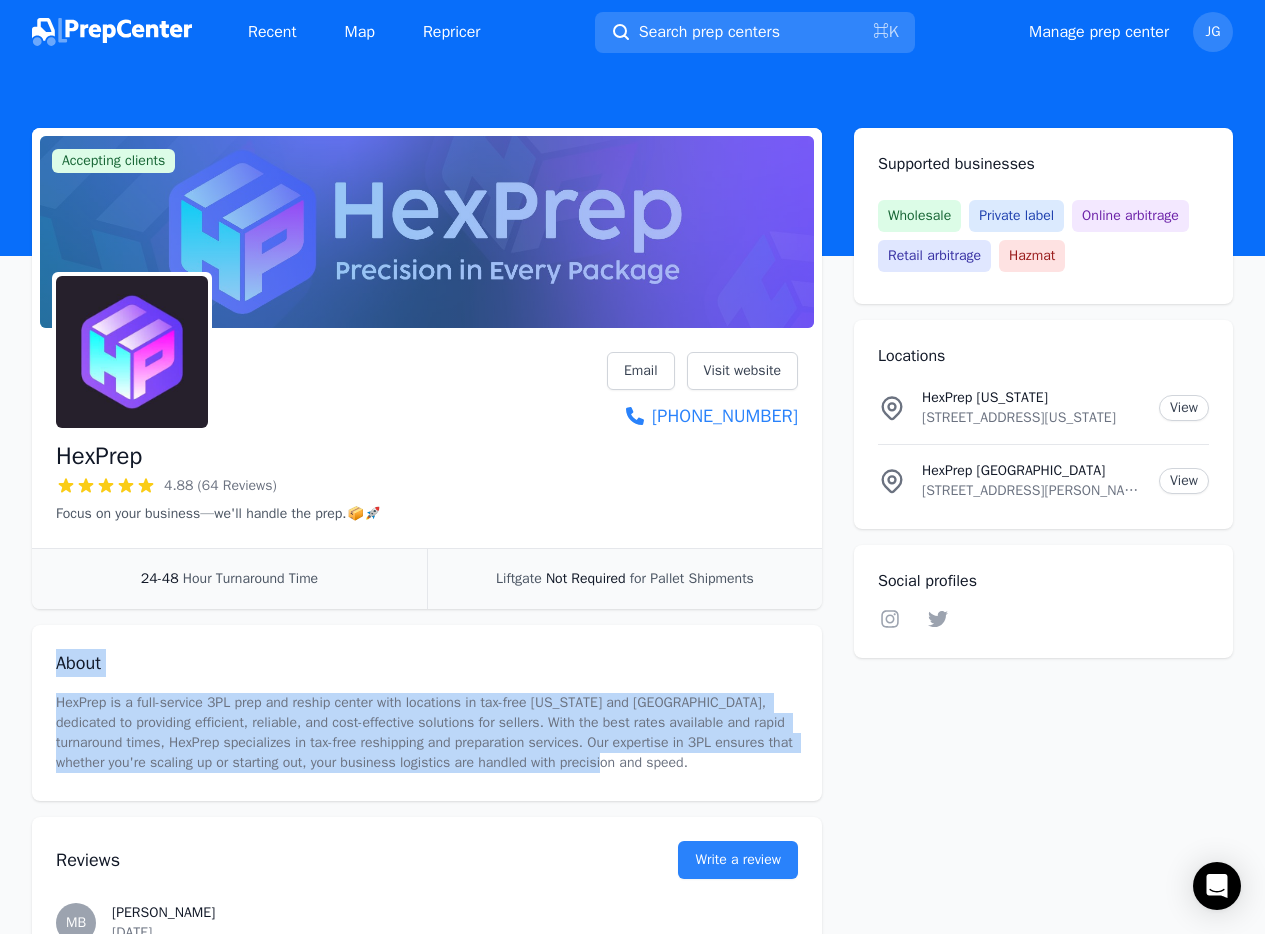 drag, startPoint x: 52, startPoint y: 655, endPoint x: 223, endPoint y: 804, distance: 226.80829 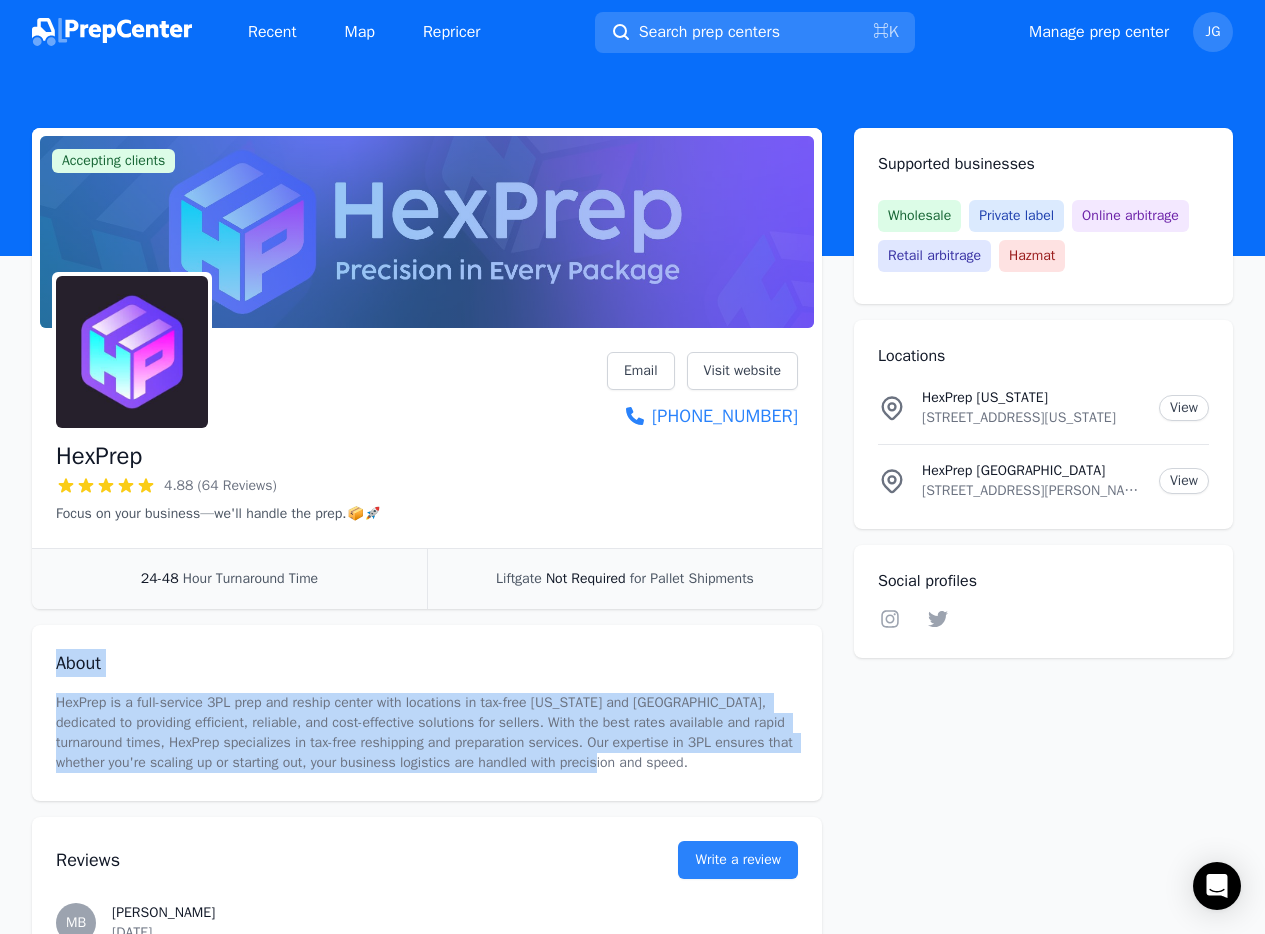 drag, startPoint x: 164, startPoint y: 789, endPoint x: 45, endPoint y: 642, distance: 189.12958 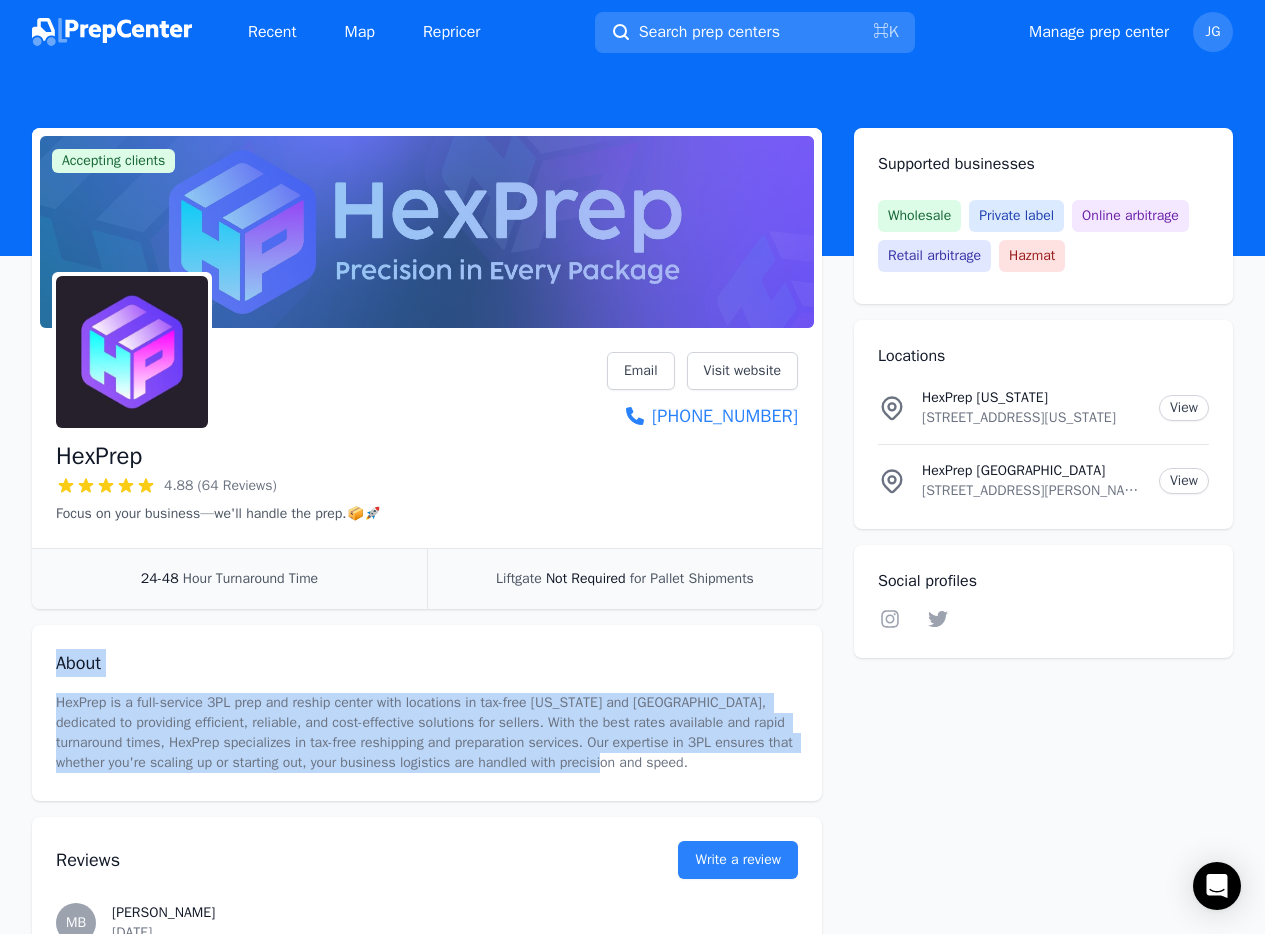 drag, startPoint x: 62, startPoint y: 667, endPoint x: 241, endPoint y: 811, distance: 229.73245 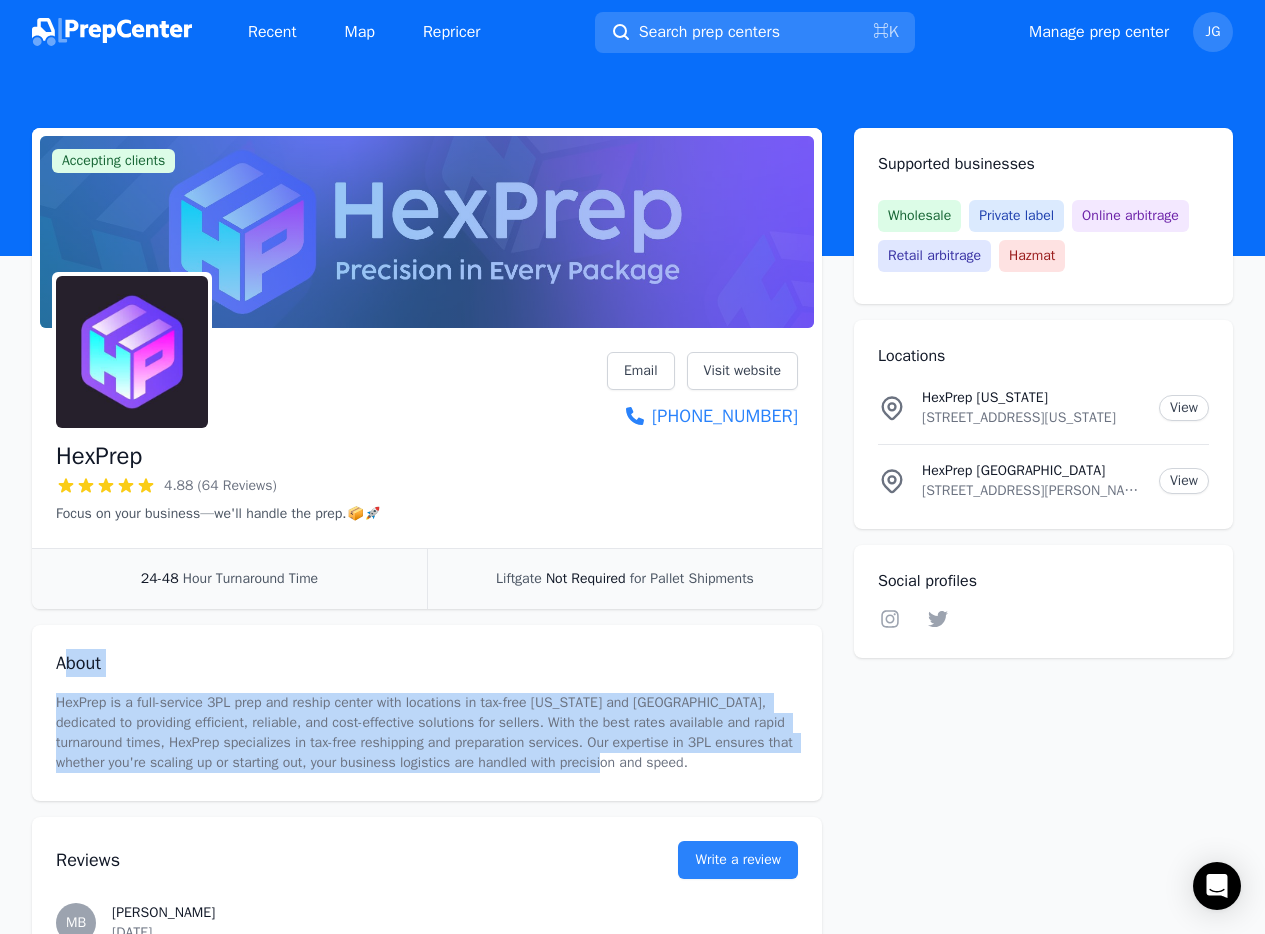 drag, startPoint x: 75, startPoint y: 659, endPoint x: 264, endPoint y: 798, distance: 234.61032 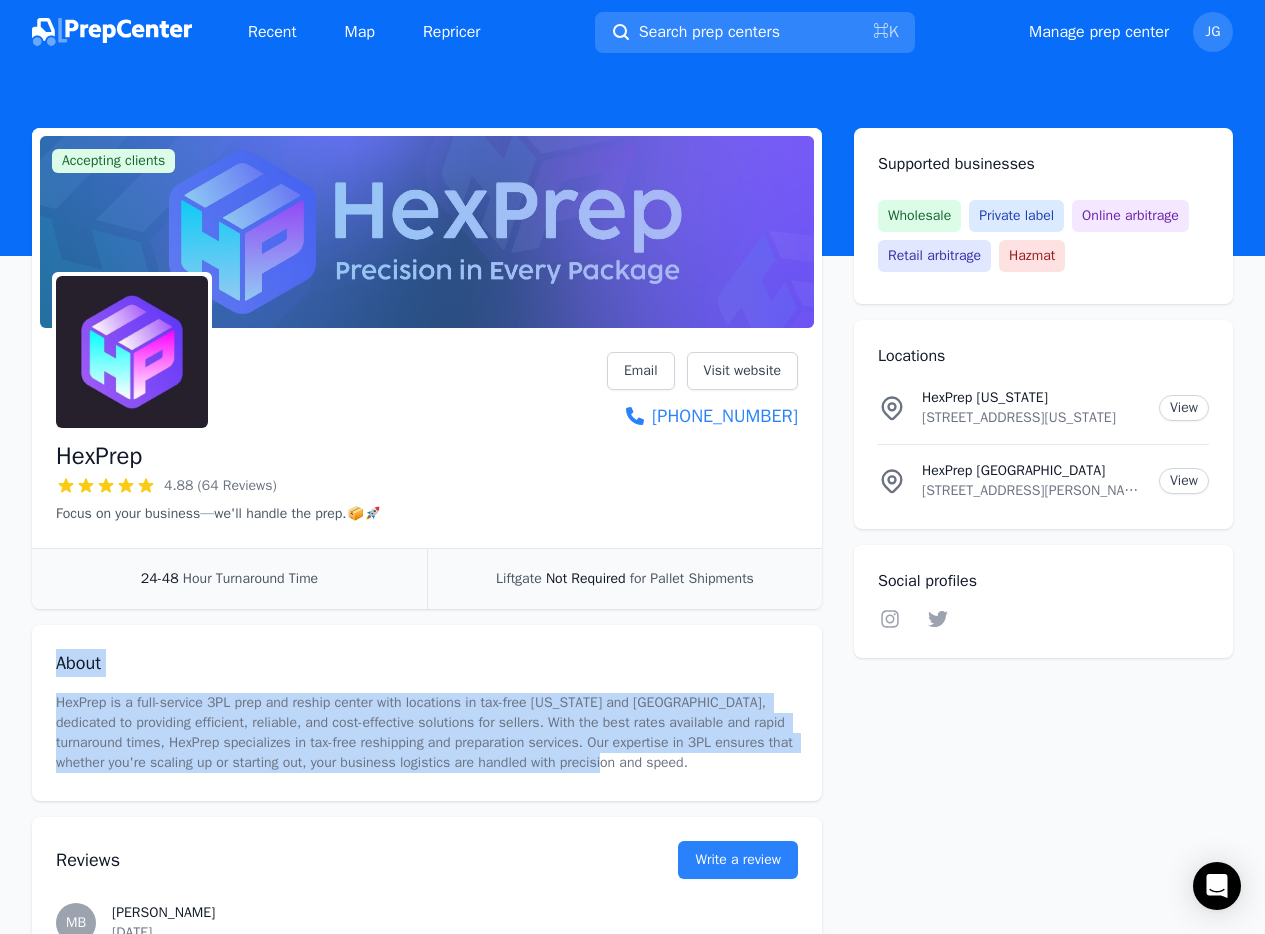 drag, startPoint x: 244, startPoint y: 794, endPoint x: 54, endPoint y: 656, distance: 234.82759 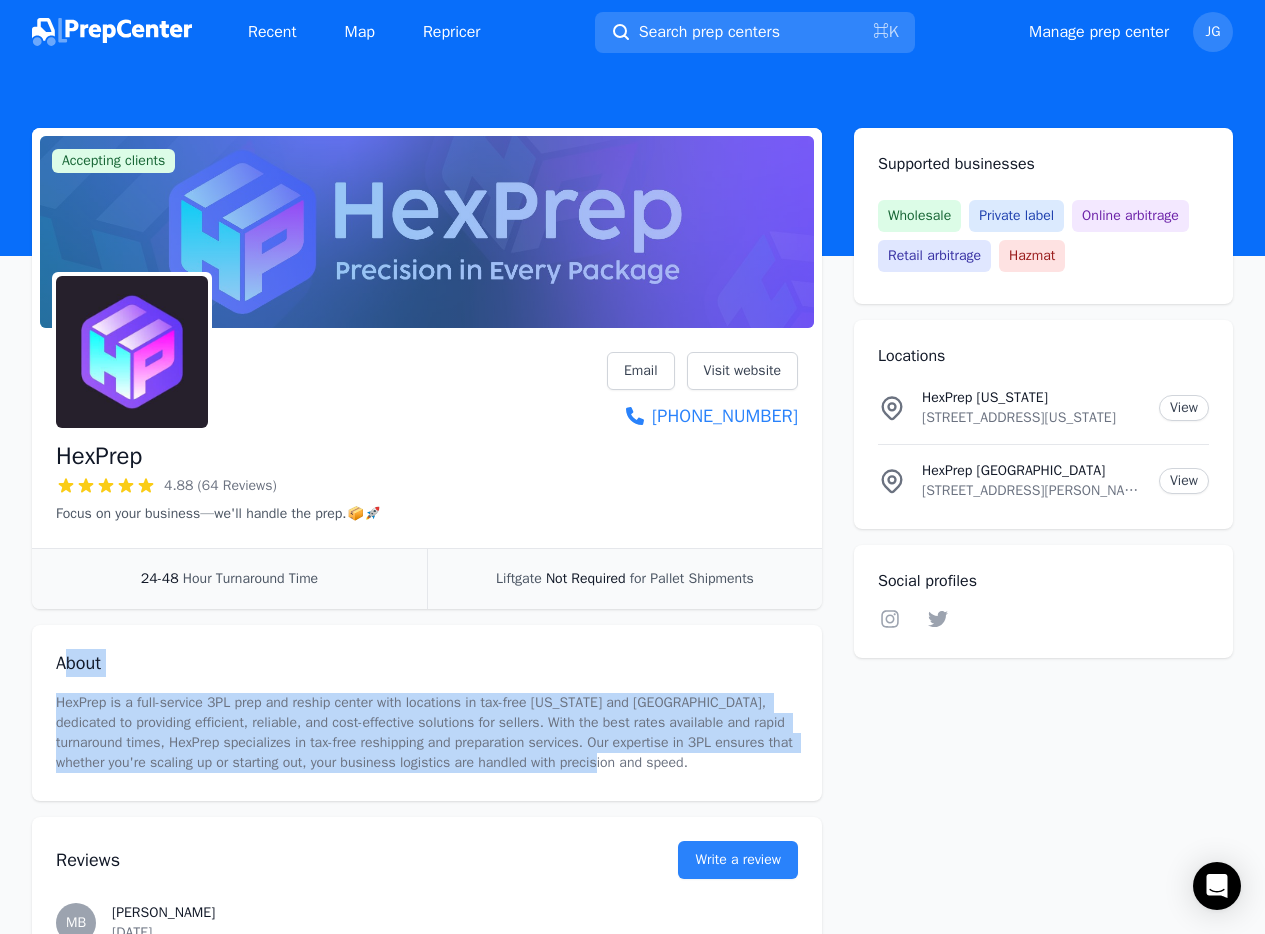 drag, startPoint x: 67, startPoint y: 654, endPoint x: 243, endPoint y: 782, distance: 217.62354 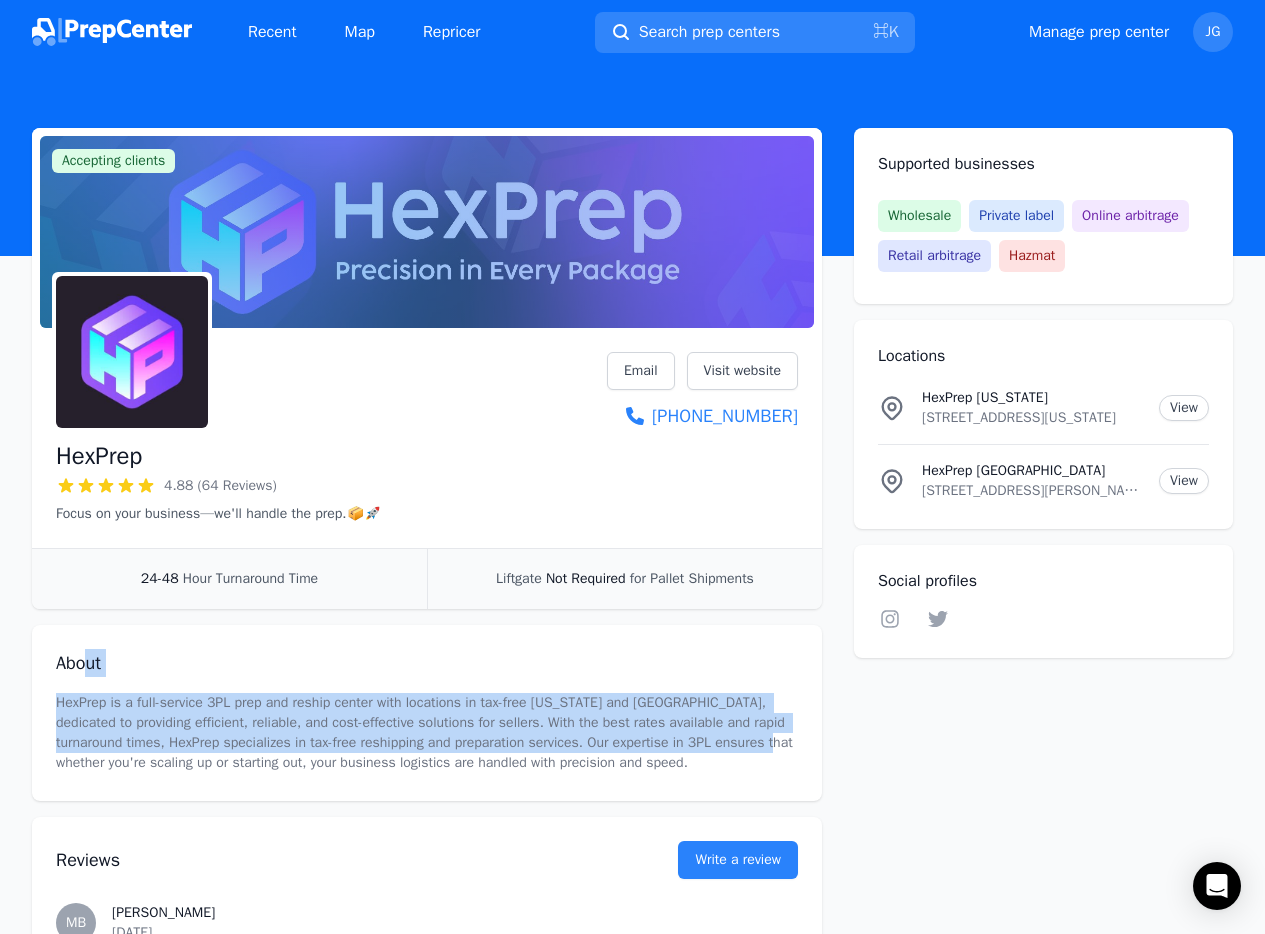 drag, startPoint x: 176, startPoint y: 750, endPoint x: 81, endPoint y: 656, distance: 133.64505 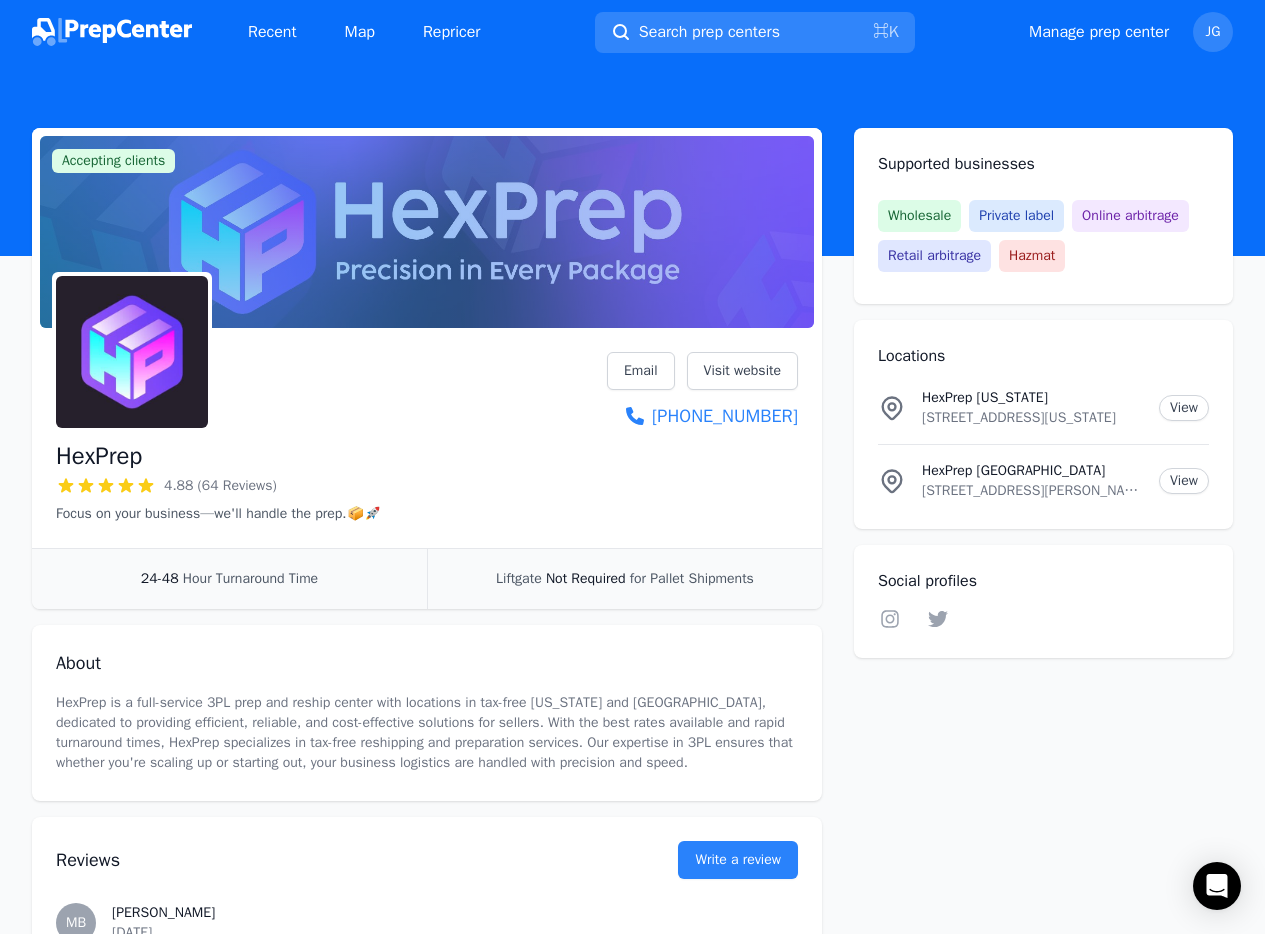 click on "About" at bounding box center [427, 663] 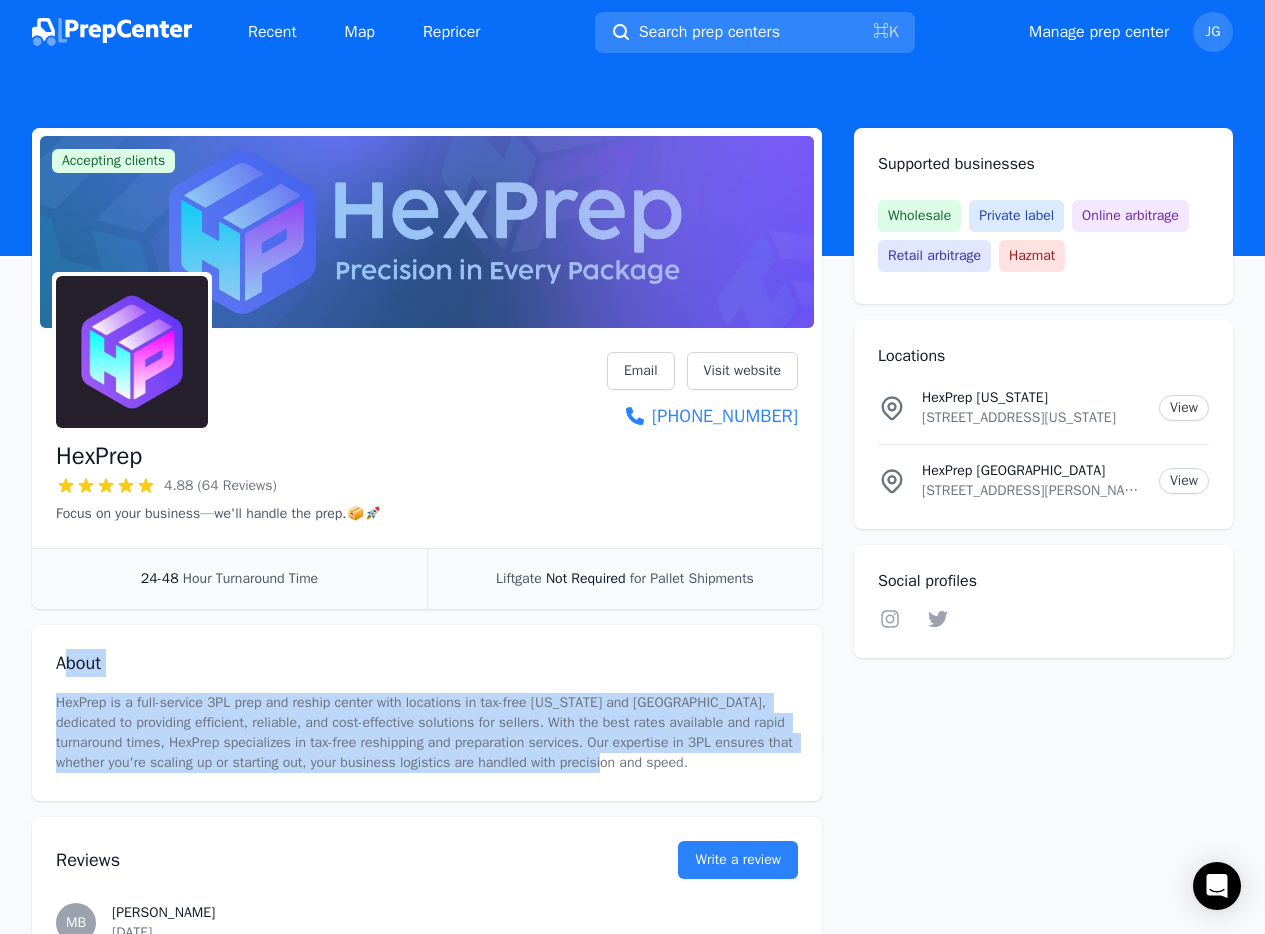 drag, startPoint x: 73, startPoint y: 654, endPoint x: 234, endPoint y: 798, distance: 216.00232 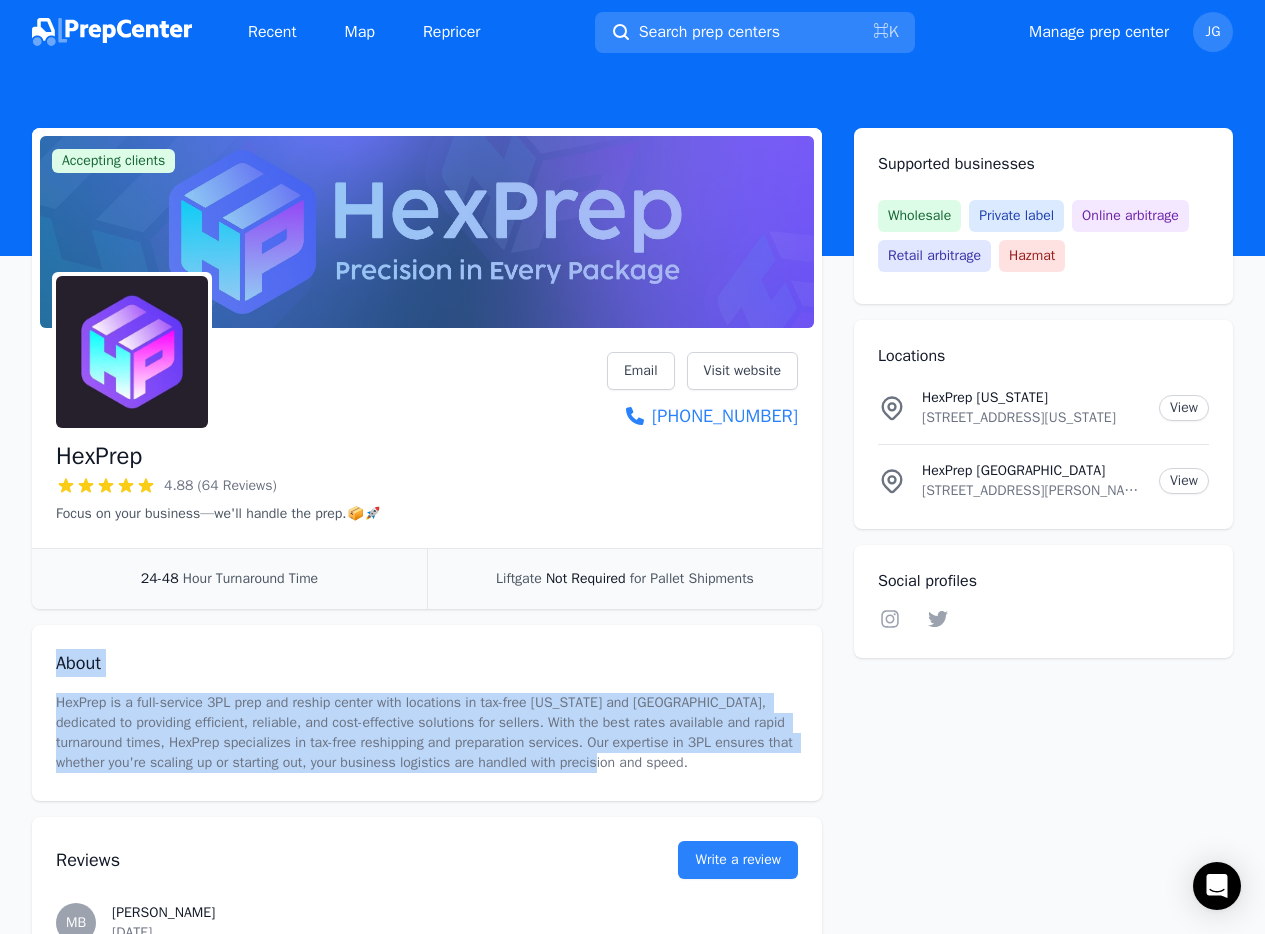 drag, startPoint x: 199, startPoint y: 792, endPoint x: 71, endPoint y: 632, distance: 204.89998 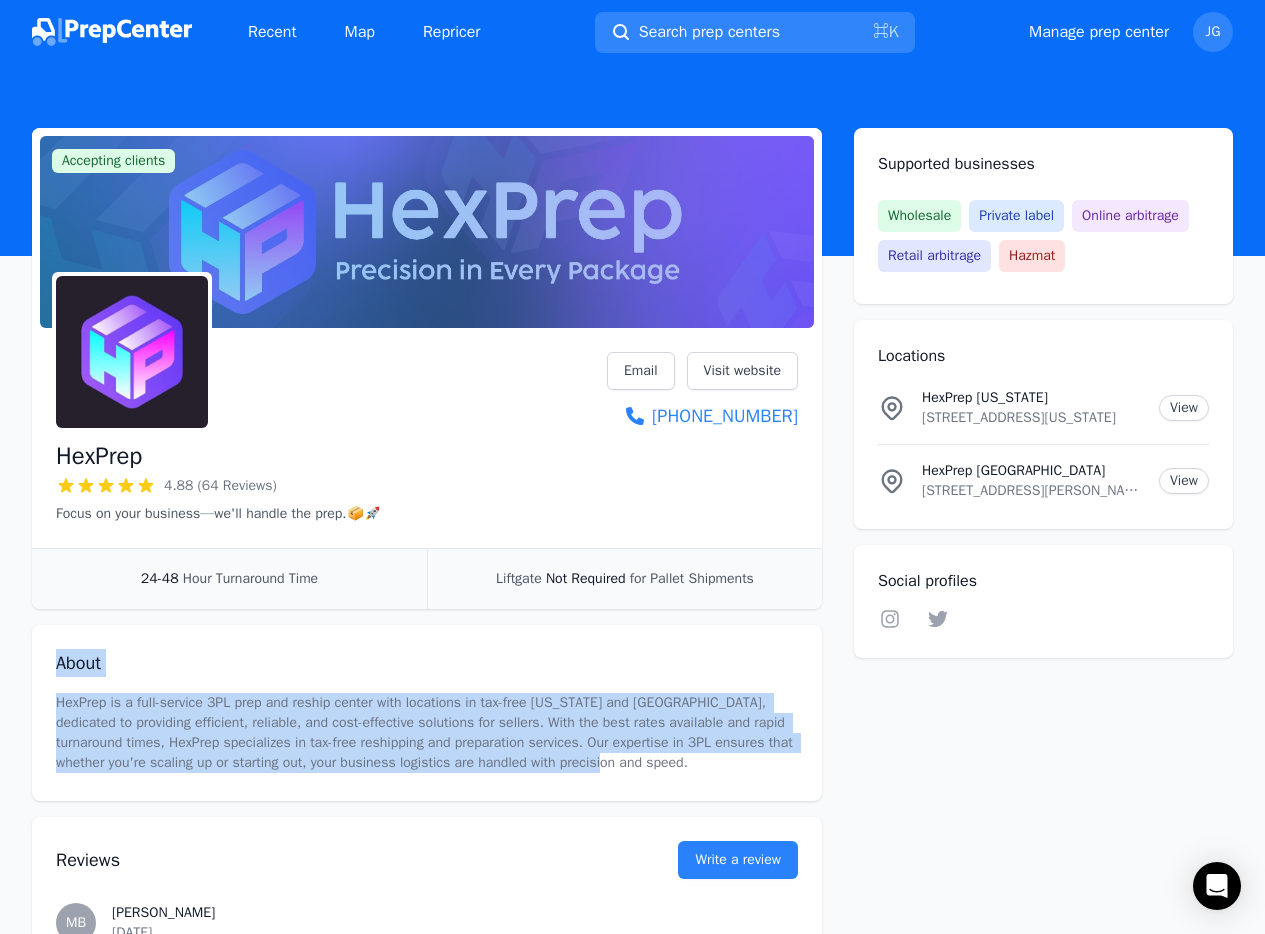 drag, startPoint x: 63, startPoint y: 635, endPoint x: 253, endPoint y: 808, distance: 256.9611 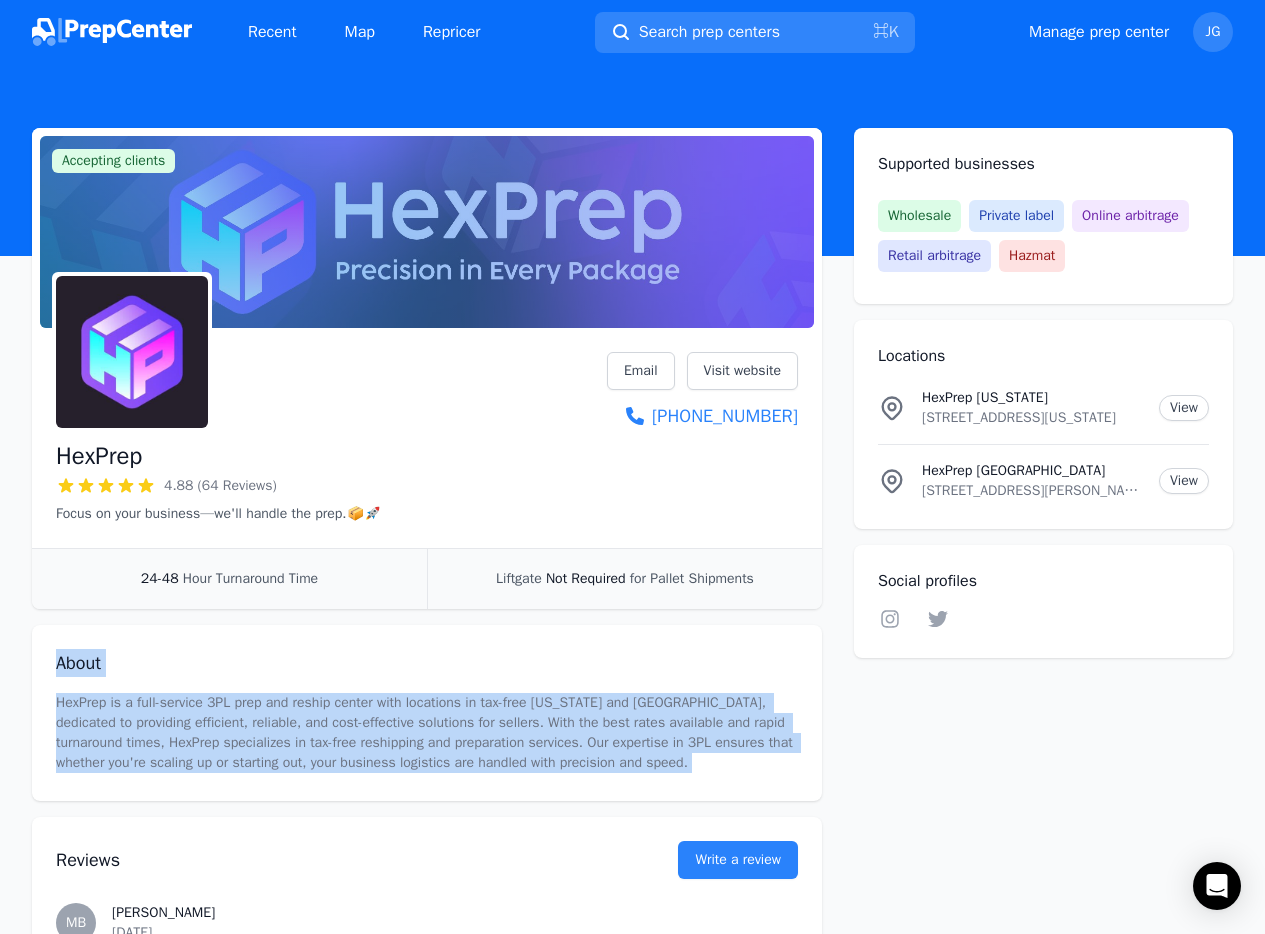 drag, startPoint x: 39, startPoint y: 649, endPoint x: 278, endPoint y: 821, distance: 294.45712 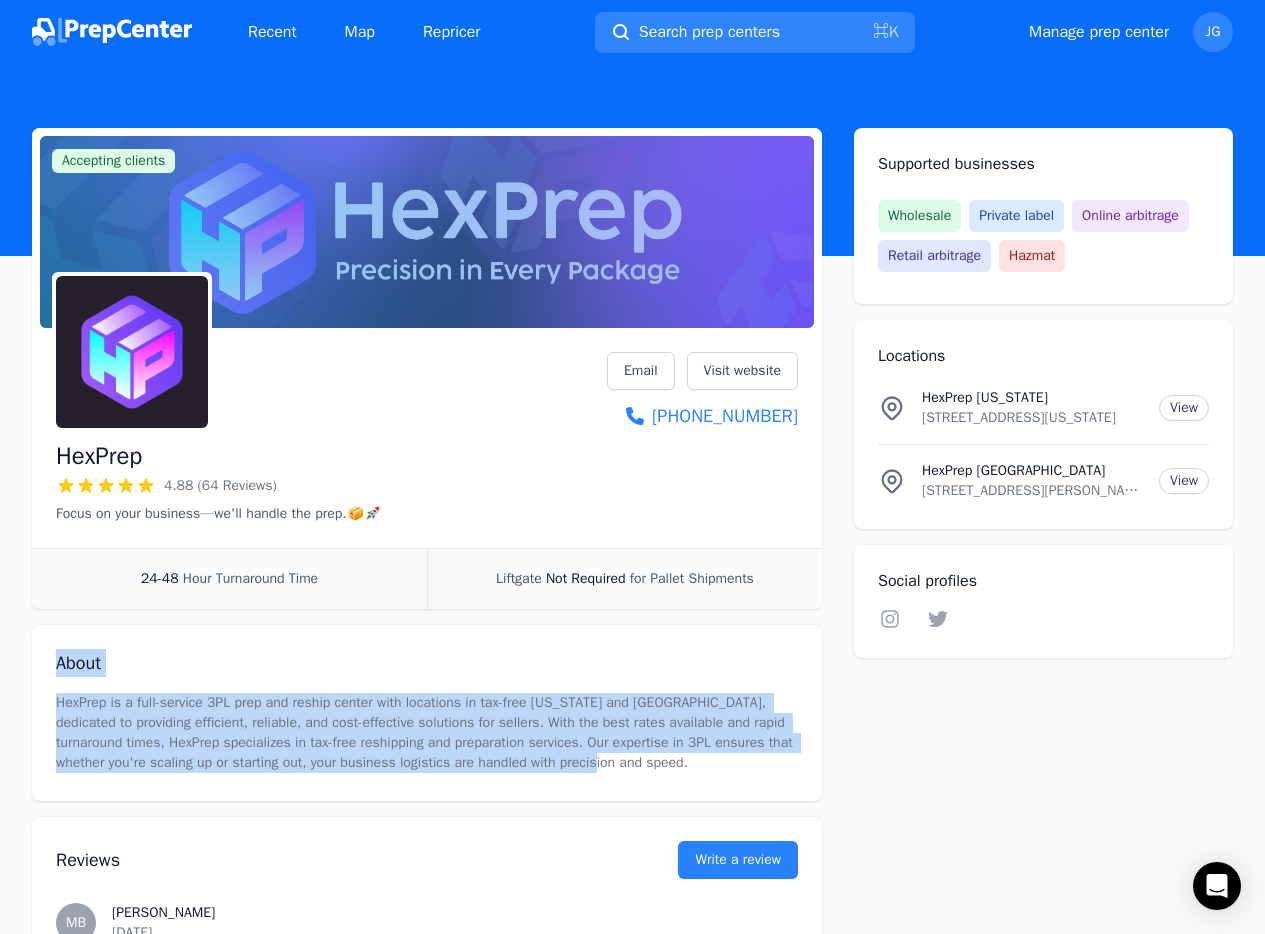 drag, startPoint x: 189, startPoint y: 791, endPoint x: -25, endPoint y: 635, distance: 264.82446 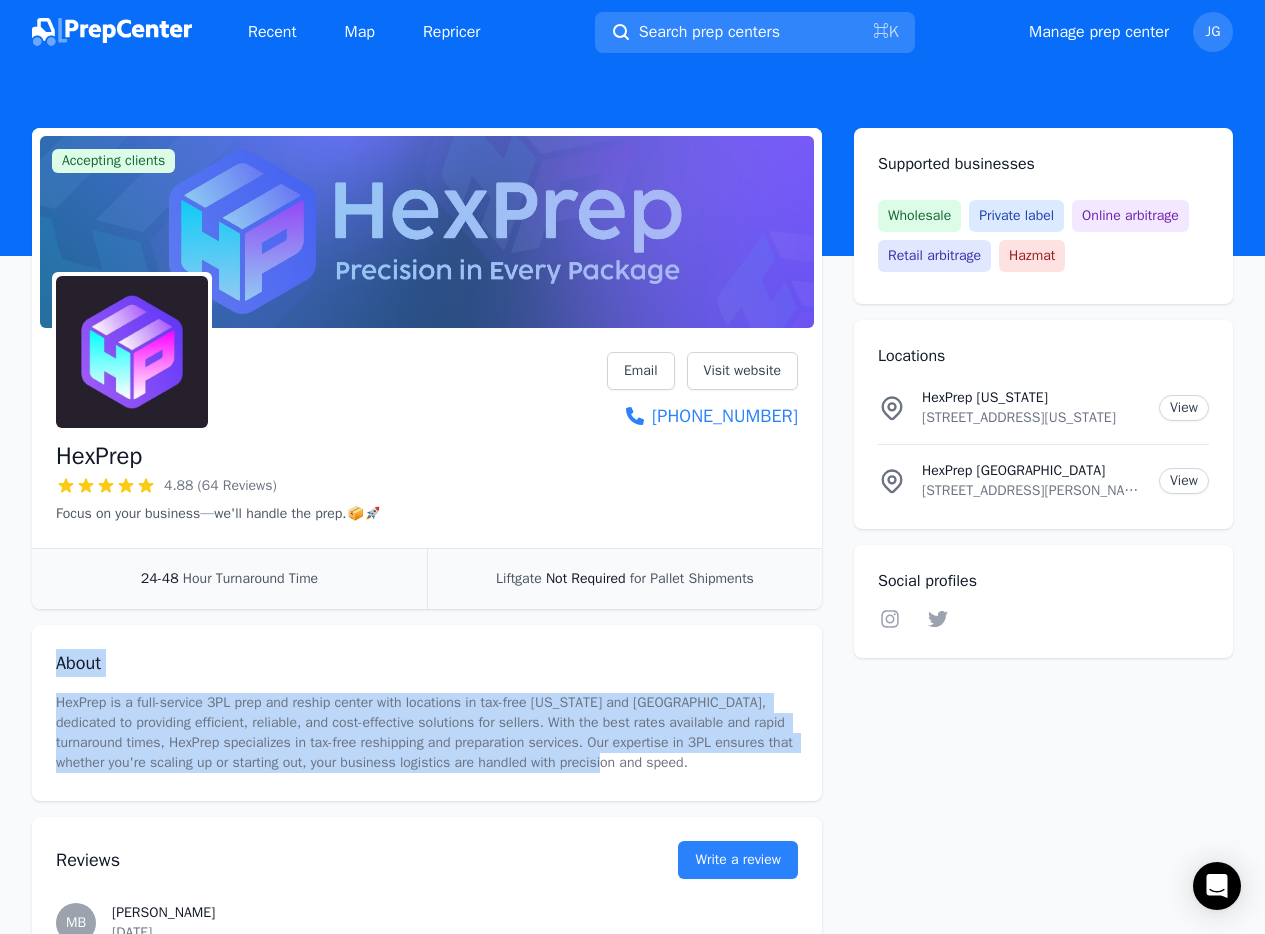 drag, startPoint x: 5, startPoint y: 625, endPoint x: 242, endPoint y: 809, distance: 300.04166 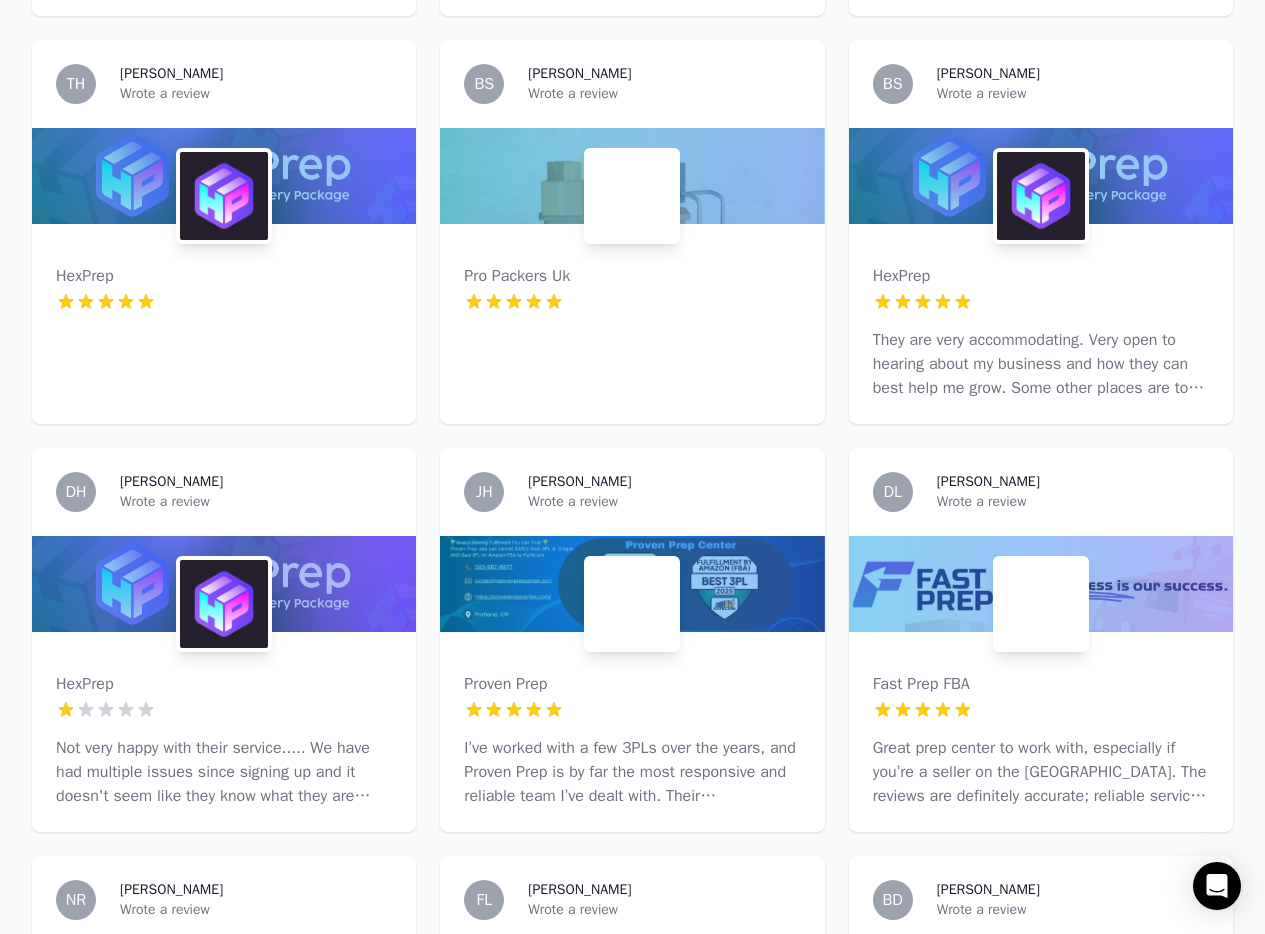 scroll, scrollTop: 0, scrollLeft: 0, axis: both 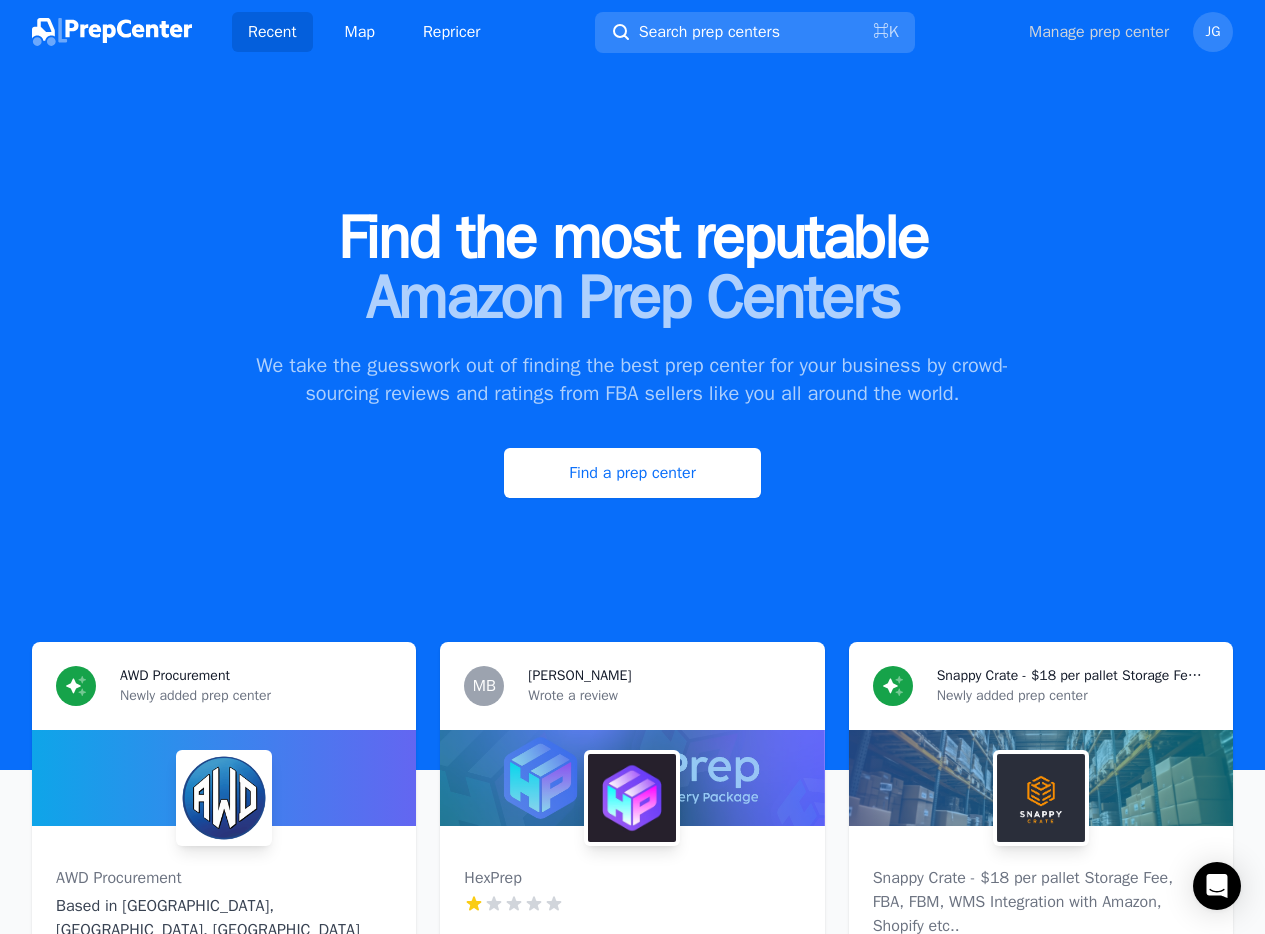 click on "Manage prep center" at bounding box center [1099, 32] 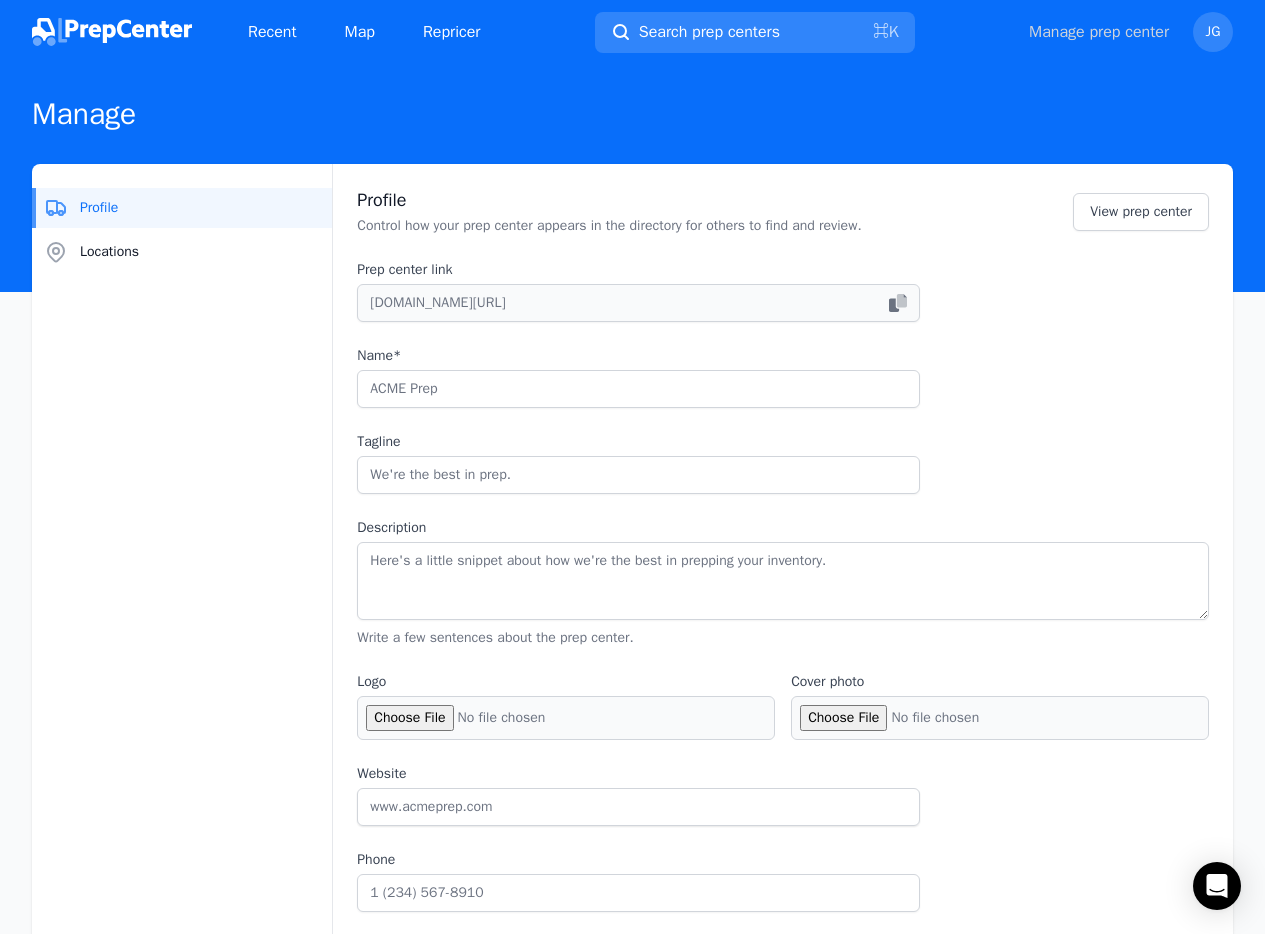 type on "AWD Procurement" 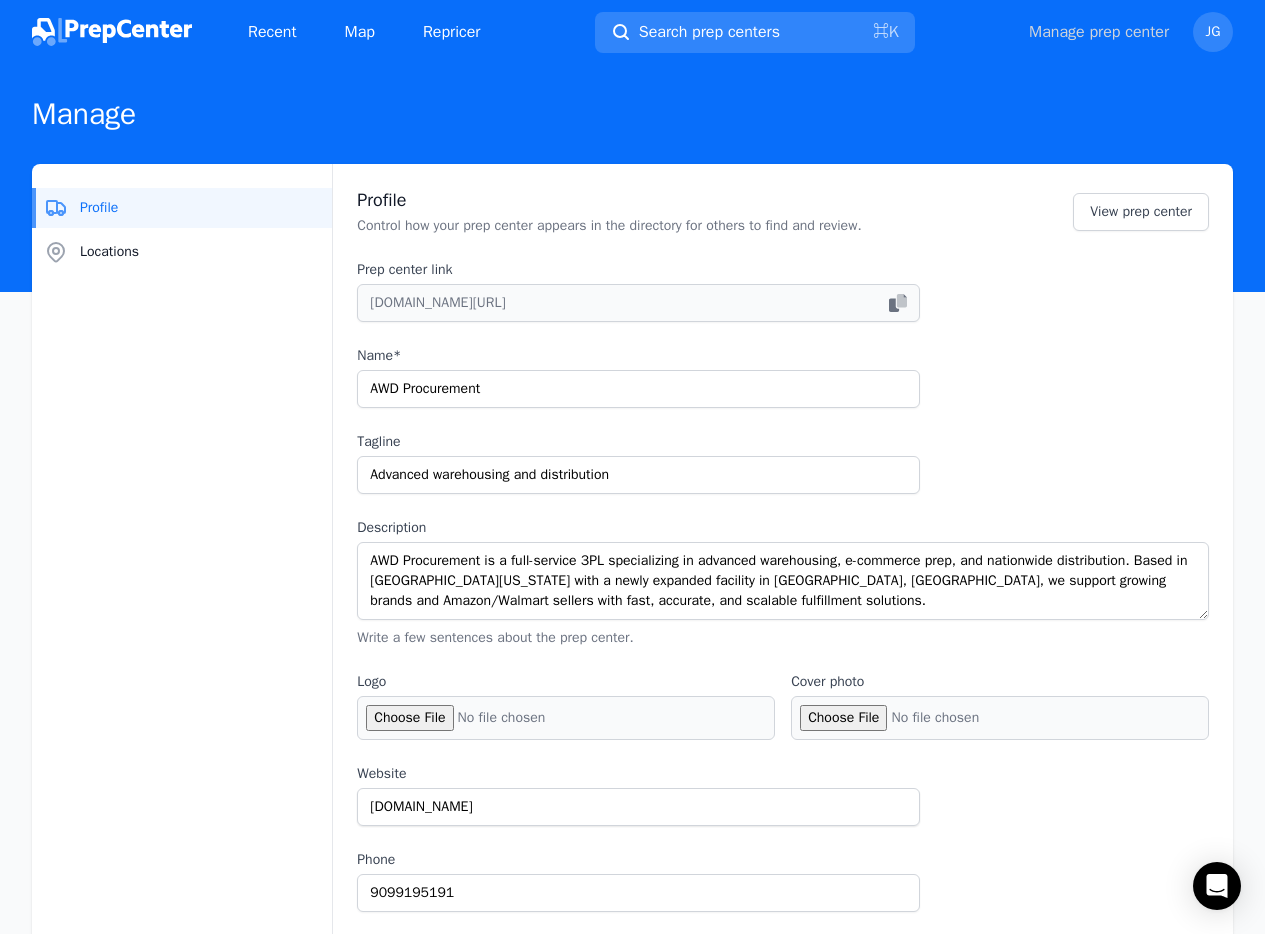 select on "24to48" 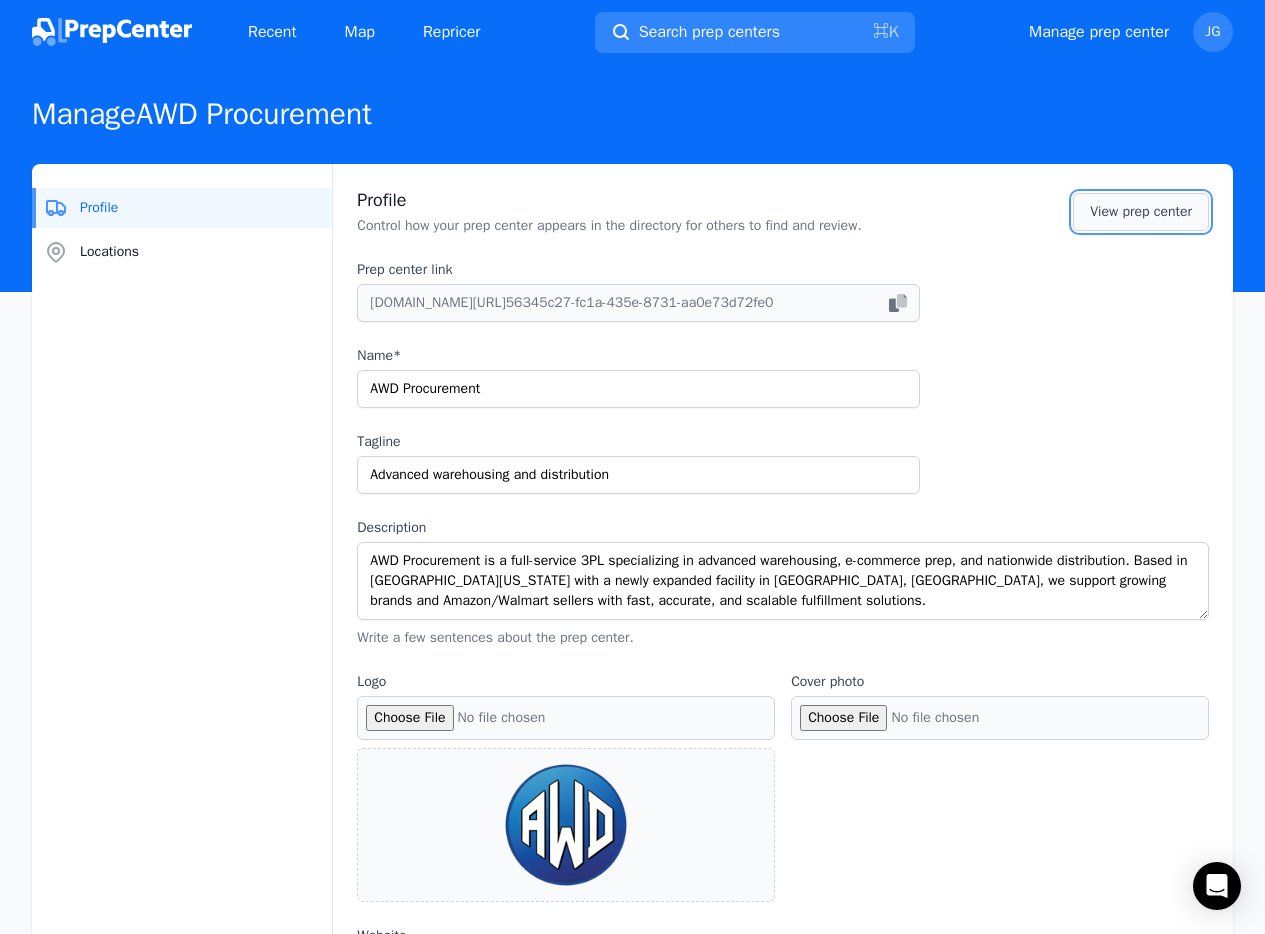 click on "View prep center" at bounding box center [1141, 212] 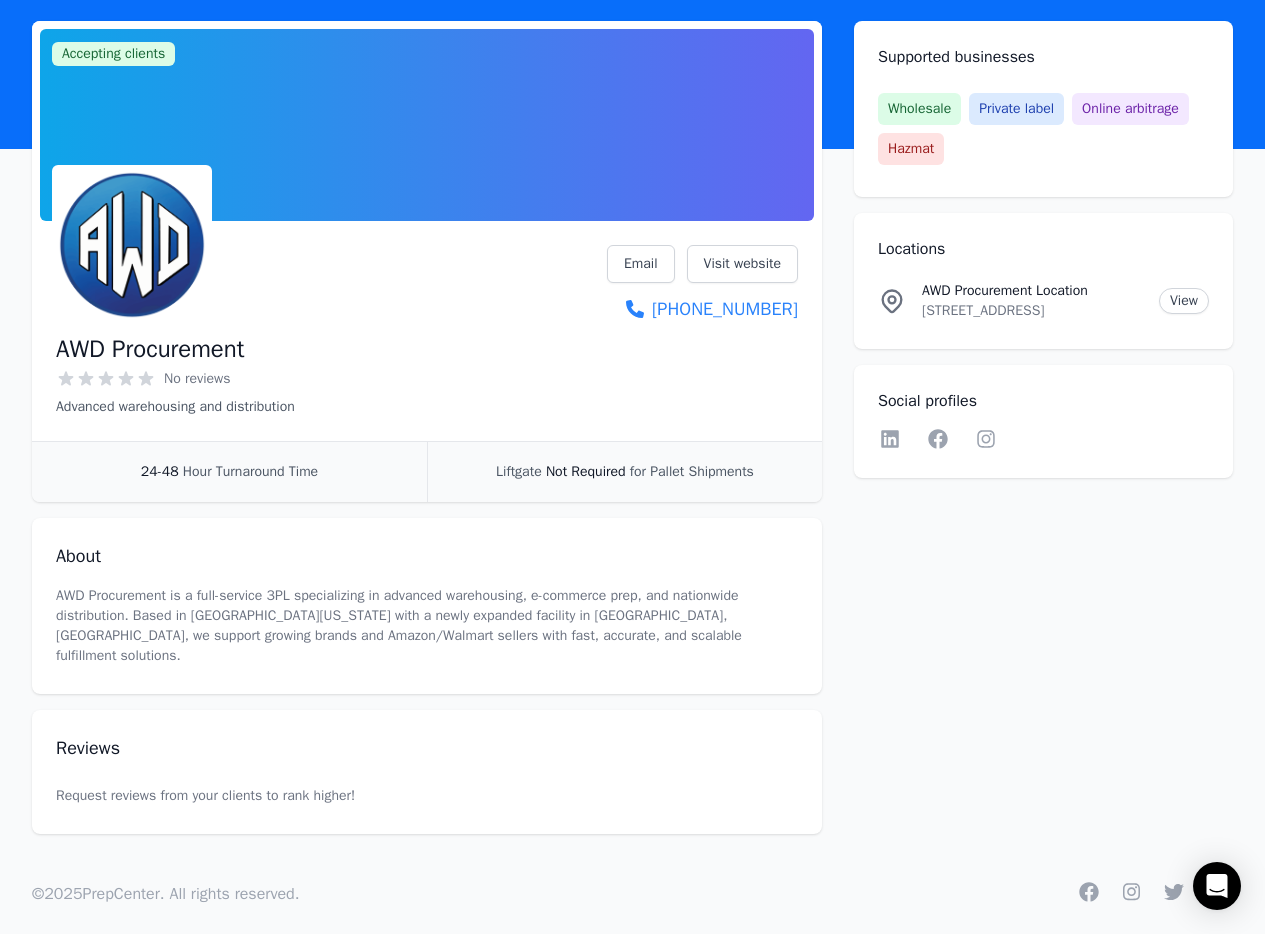 scroll, scrollTop: 0, scrollLeft: 0, axis: both 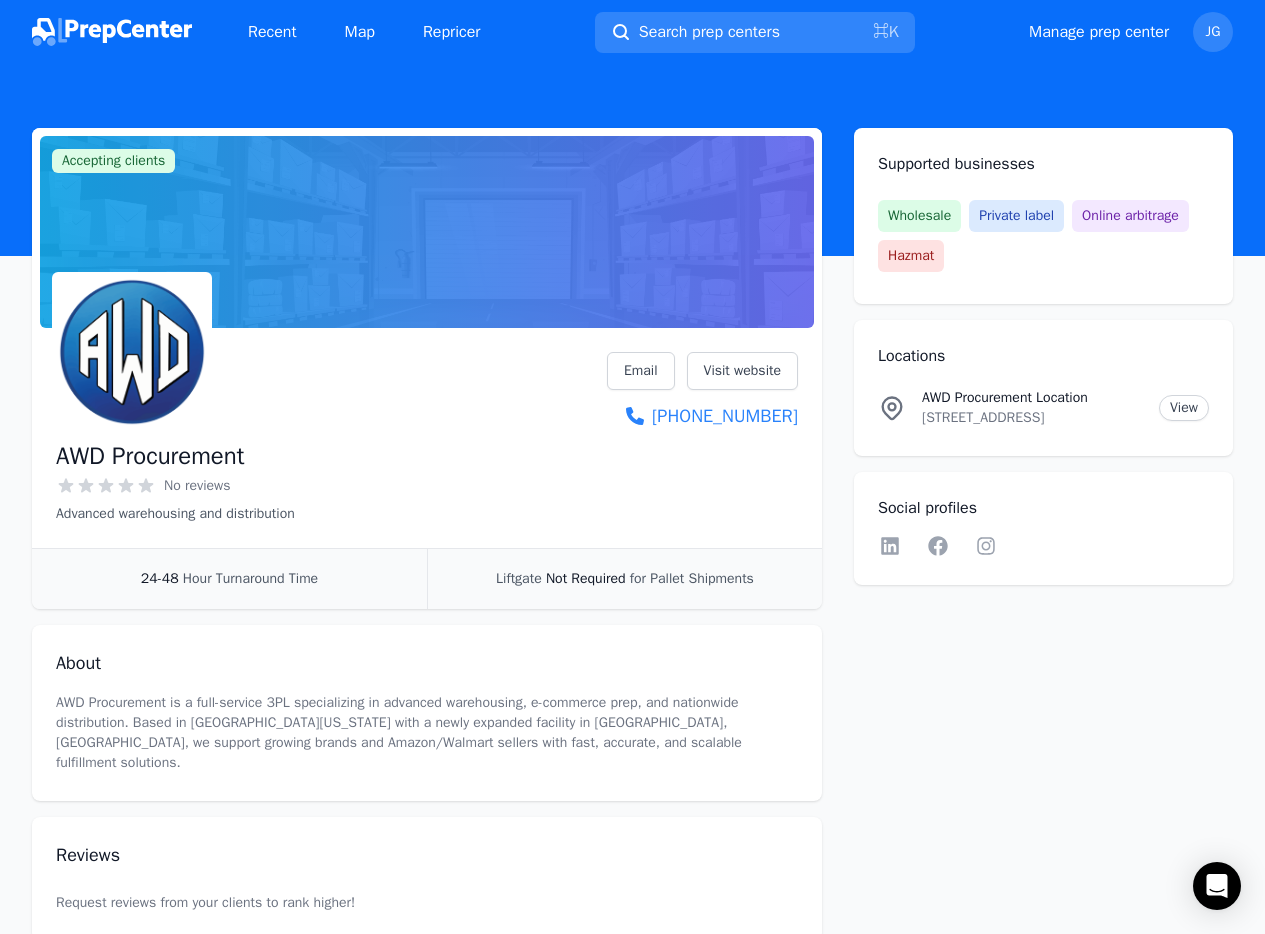 click at bounding box center (427, 232) 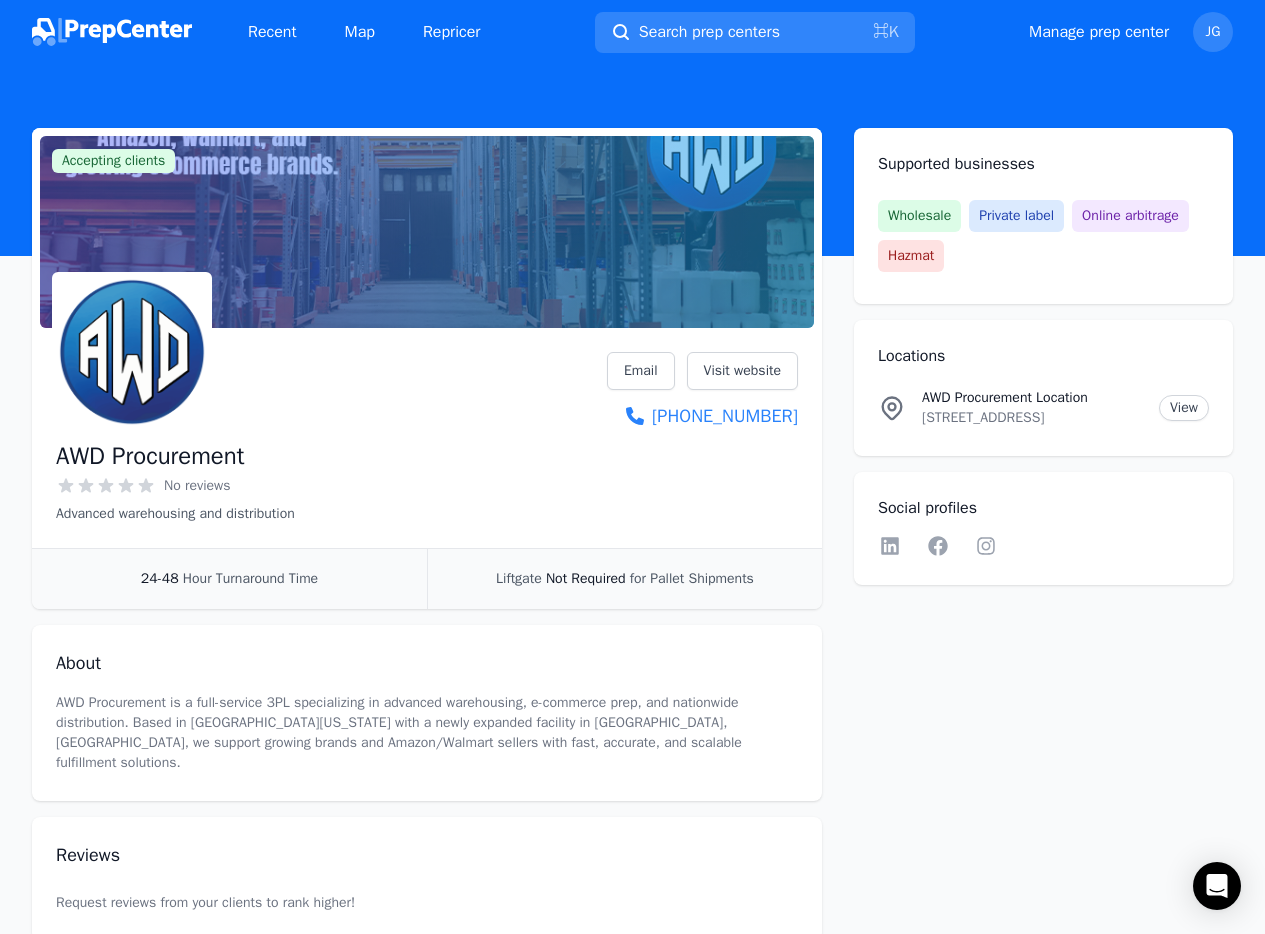 scroll, scrollTop: 0, scrollLeft: 0, axis: both 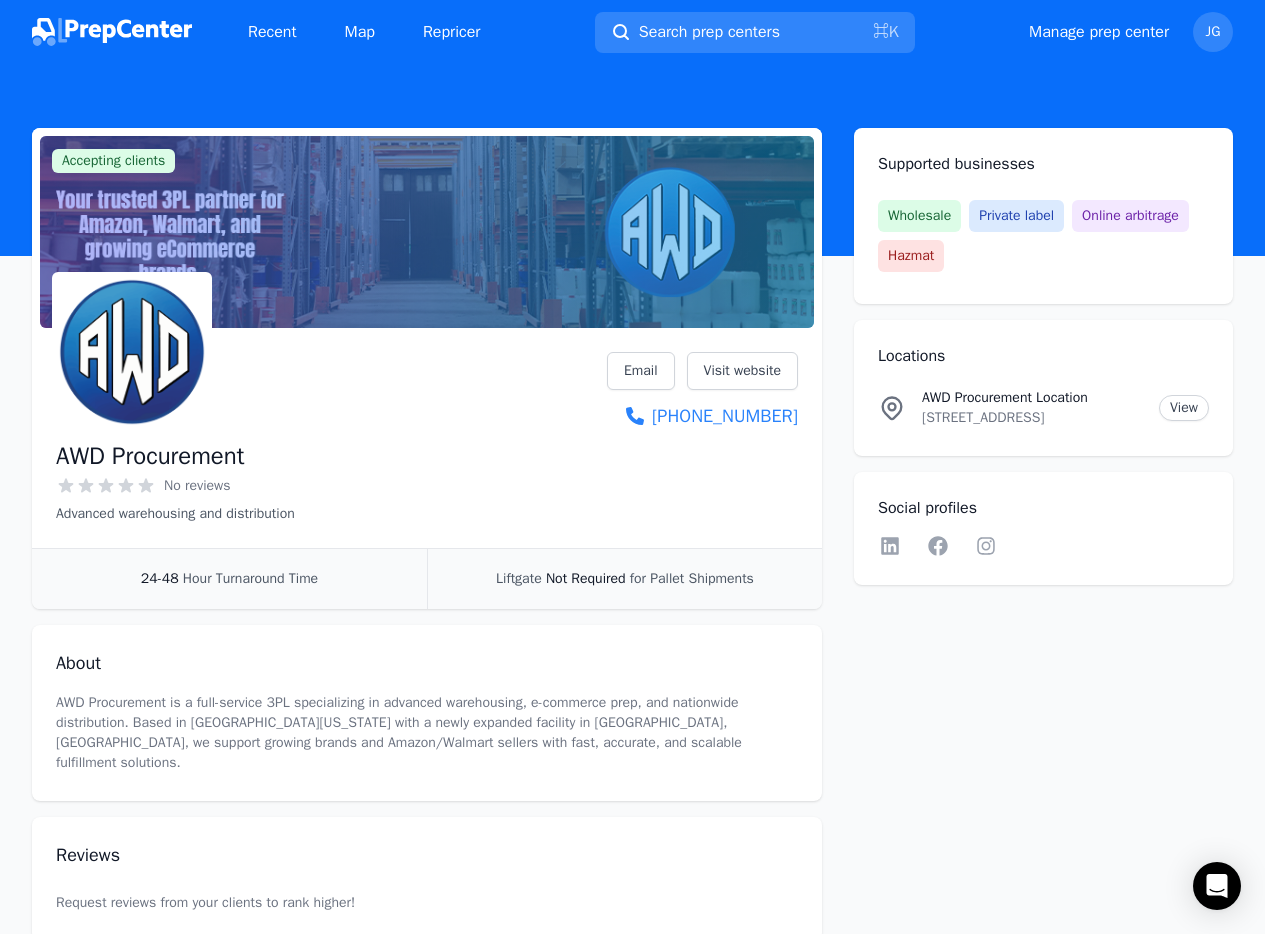 click on "AWD Procurement No reviews Advanced warehousing and distribution Email Visit website [PHONE_NUMBER]" at bounding box center (427, 438) 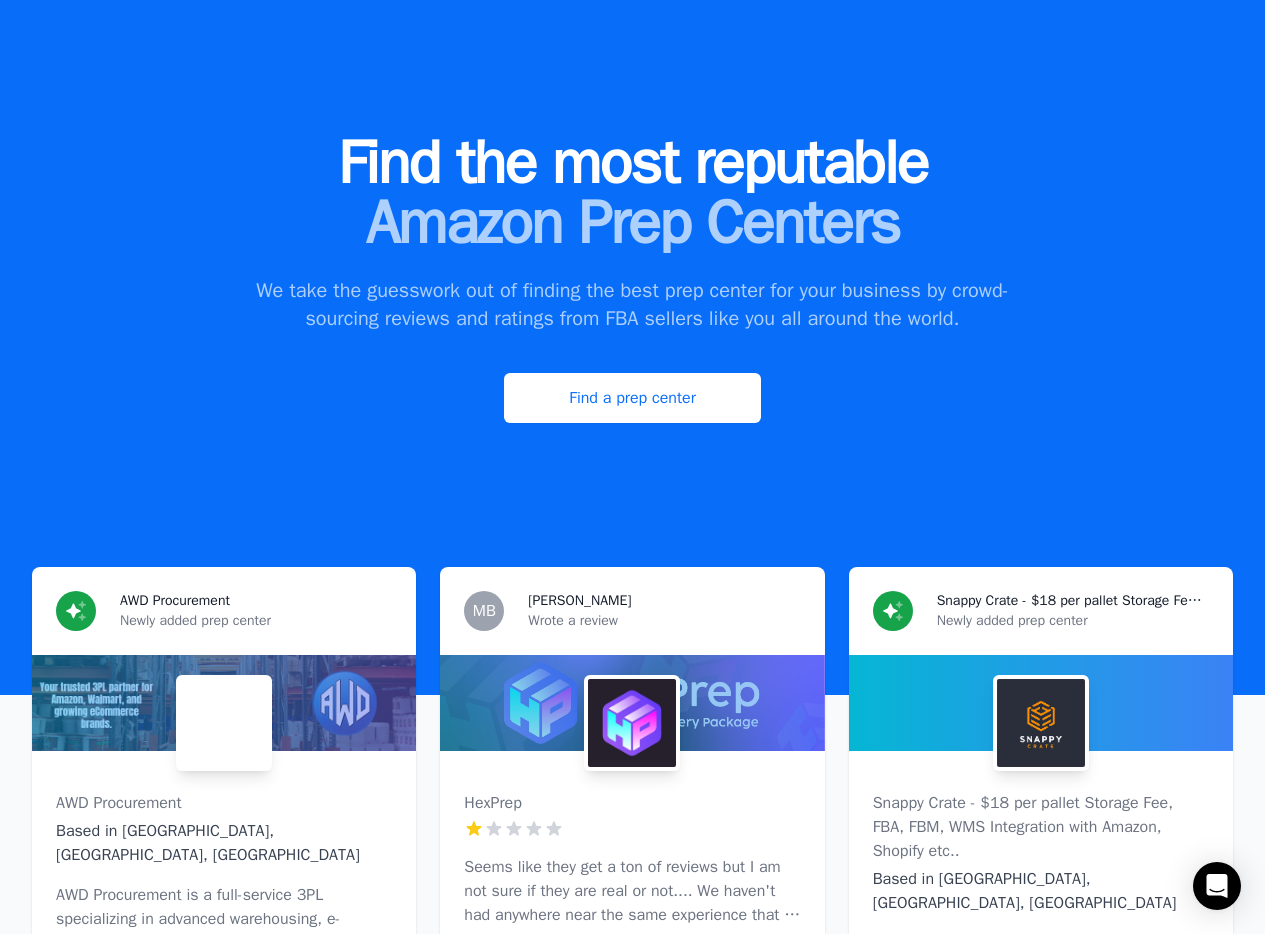 scroll, scrollTop: 0, scrollLeft: 0, axis: both 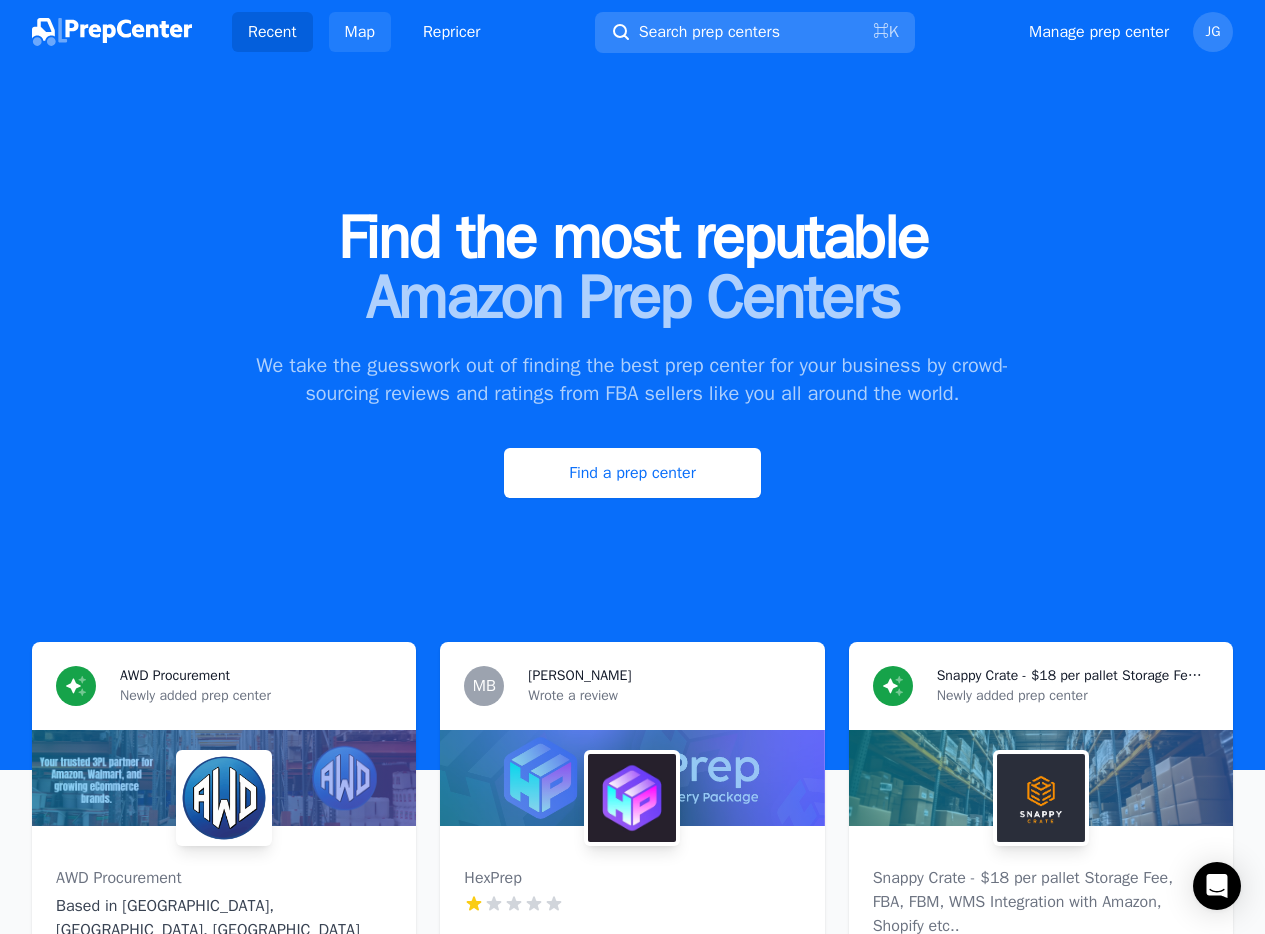 click on "Map" at bounding box center (360, 32) 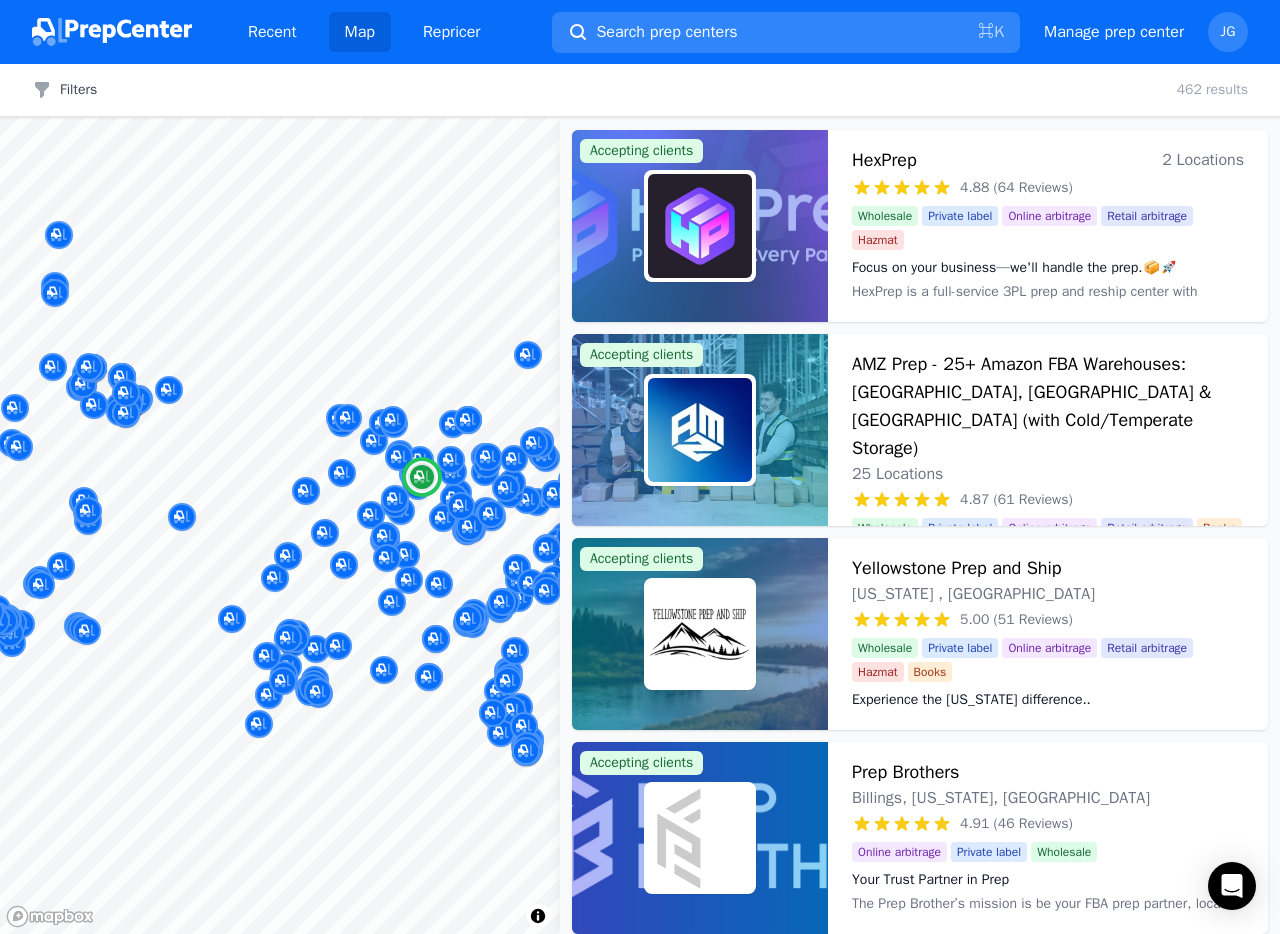 click on "HexPrep 2 Locations" at bounding box center (1048, 160) 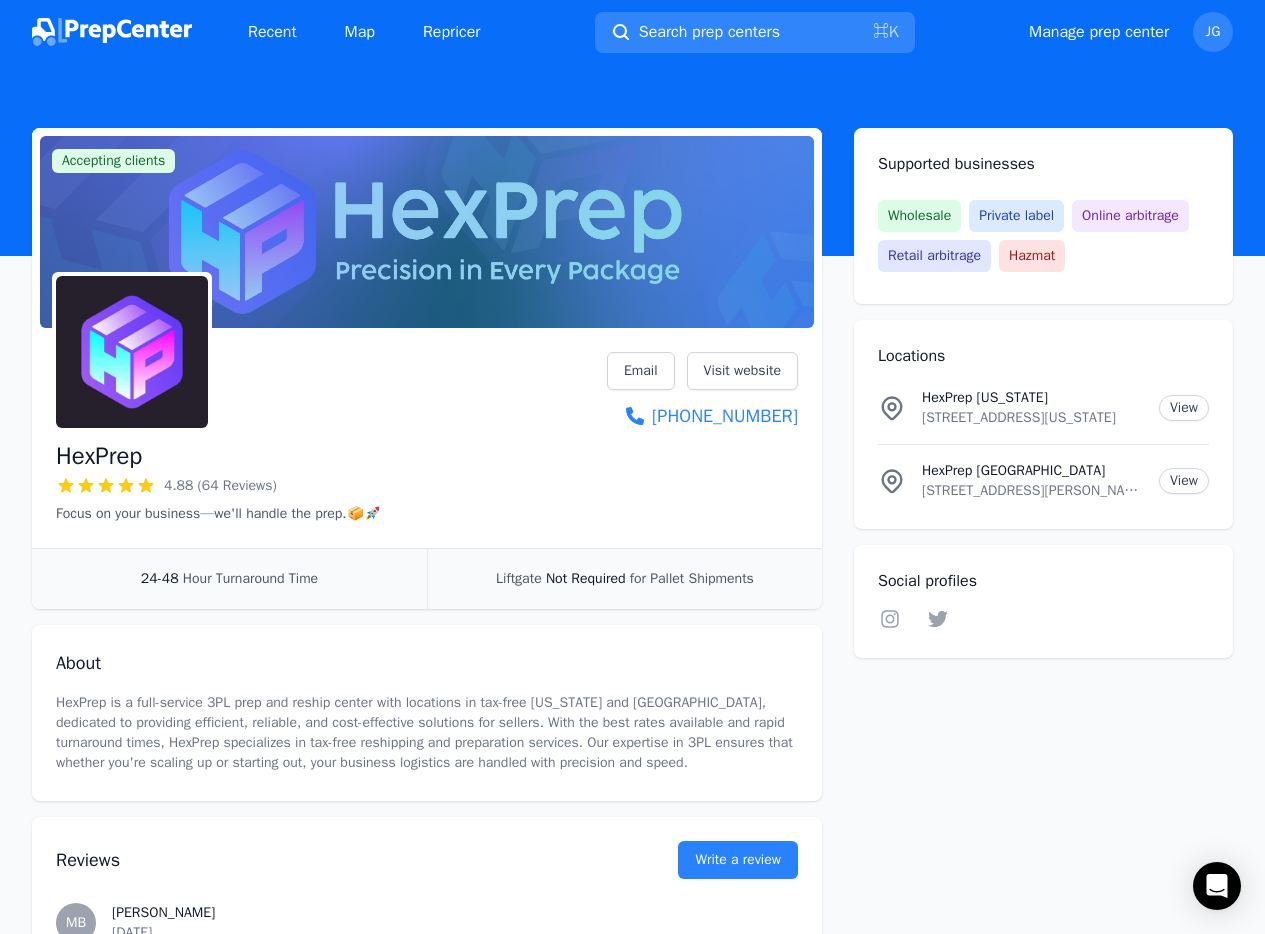 click on "4711 N Lamon Ave, STE 12, Chicago, Illinois, 60630, US" at bounding box center [1032, 491] 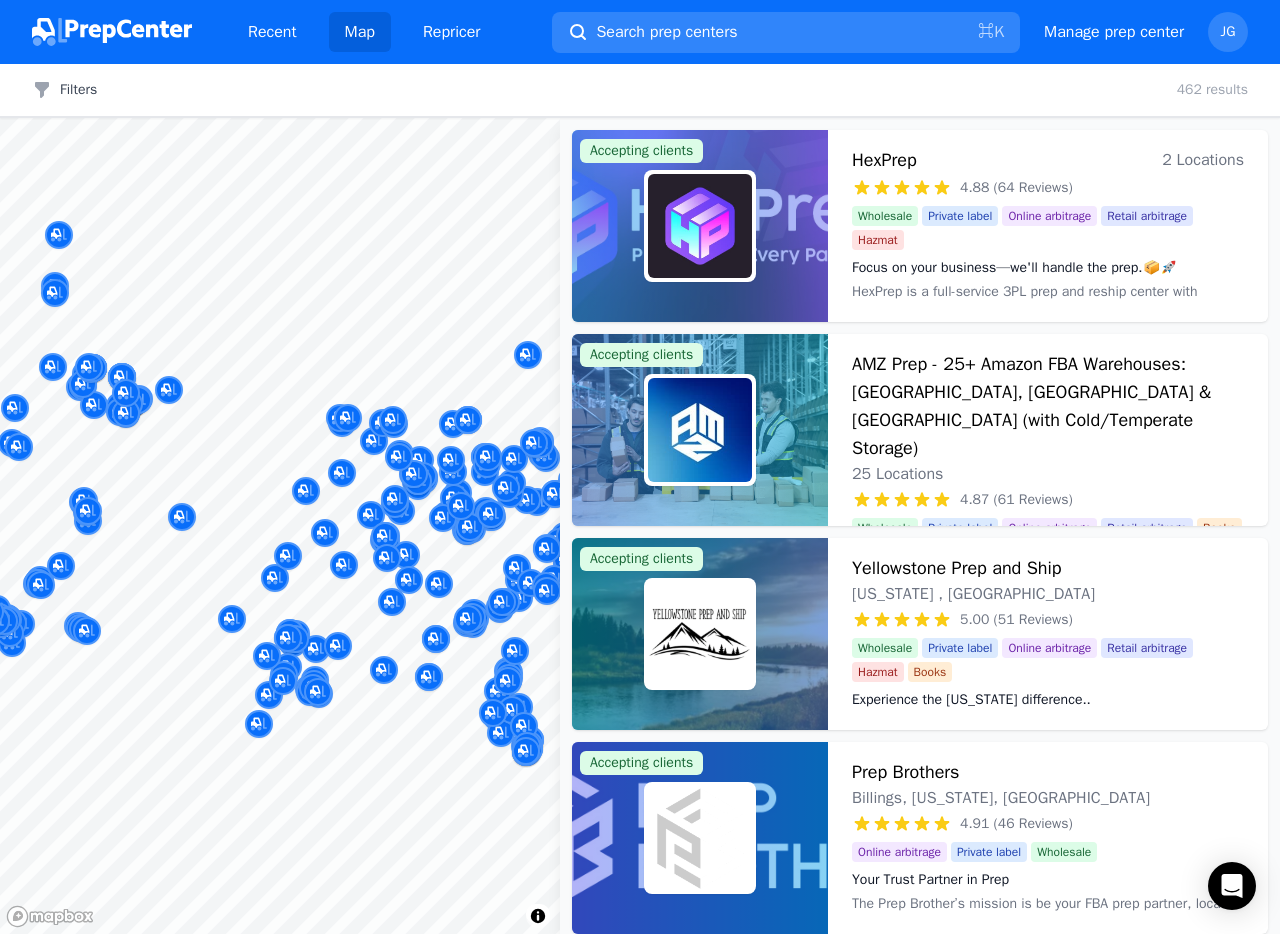 click on "Recent Map Repricer Search prep centers ⌘ K Open main menu Manage prep center Open user menu JG Filters Filters Clear all 462 results Map © Mapbox   © OpenStreetMap   Improve this map Accepting clients HexPrep 2 Locations 4.88 (64 Reviews) Focus on your business—we'll handle the prep.📦🚀 Wholesale Private label Online arbitrage Retail arbitrage Hazmat Focus on your business—we'll handle the prep.📦🚀 HexPrep is a full-service 3PL prep and reship center with locations in tax-free Oregon and Chicago, dedicated to providing efficient, reliable, and cost-effective solutions for sellers. With the best rates available and rapid turnaround times, HexPrep specializes in tax-free reshipping and preparation services. Our expertise in 3PL ensures that whether you're scaling up or starting out, your business logistics are handled with precision and speed.
Accepting clients AMZ Prep - 25+ Amazon FBA Warehouses: US, Canada & UK (with Cold/Temperate Storage) 25 Locations 4.87 (61 Reviews) Wholesale Books" at bounding box center [640, 467] 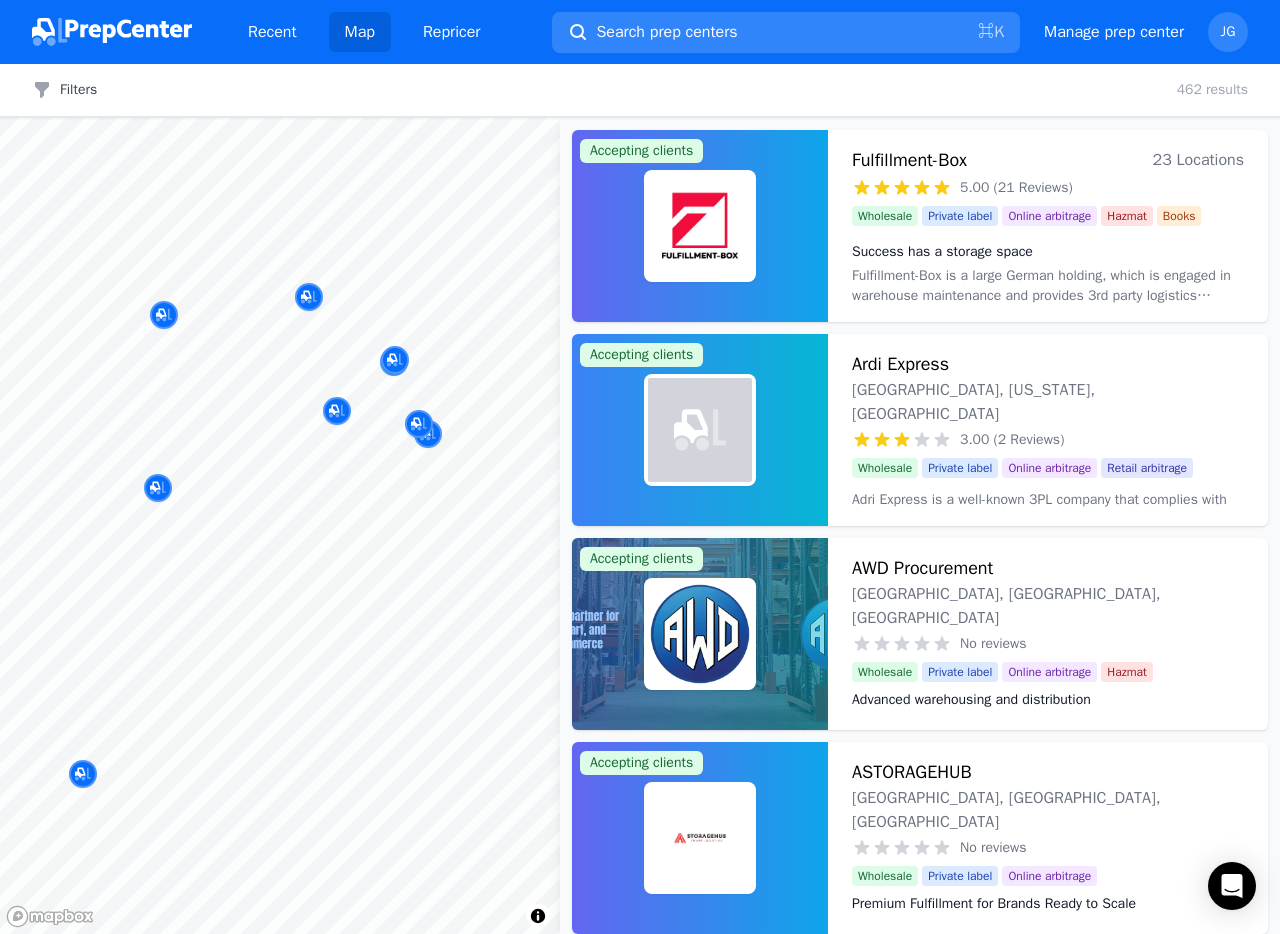 click on "Recent Map Repricer Search prep centers ⌘ K Open main menu Manage prep center Open user menu JG Filters Filters Clear all 462 results Map © Mapbox   © OpenStreetMap   Improve this map Accepting clients Fulfillment-Box 23 Locations 5.00 (21 Reviews) Success has a storage space Wholesale Private label Online arbitrage Hazmat Books Success has a storage space Fulfillment-Box is a large German holding, which is engaged in warehouse maintenance and provides 3rd party logistics services for ecommerce. Currently, the company has fulfillment-warehouses in several countries in Europe, Turkey, Canada, the USA and China.
Fulfillment-Box provides a full range of order fulfillment services for ecommerce. We take full responsibility for storing goods, picking, packing, shipping orders and handling returns.  Accepting clients Ardi Express riverside, California, US 3.00 (2 Reviews) Wholesale Private label Online arbitrage Retail arbitrage Accepting clients AWD Procurement Riverside, CA, US No reviews Wholesale Hazmat" at bounding box center [640, 467] 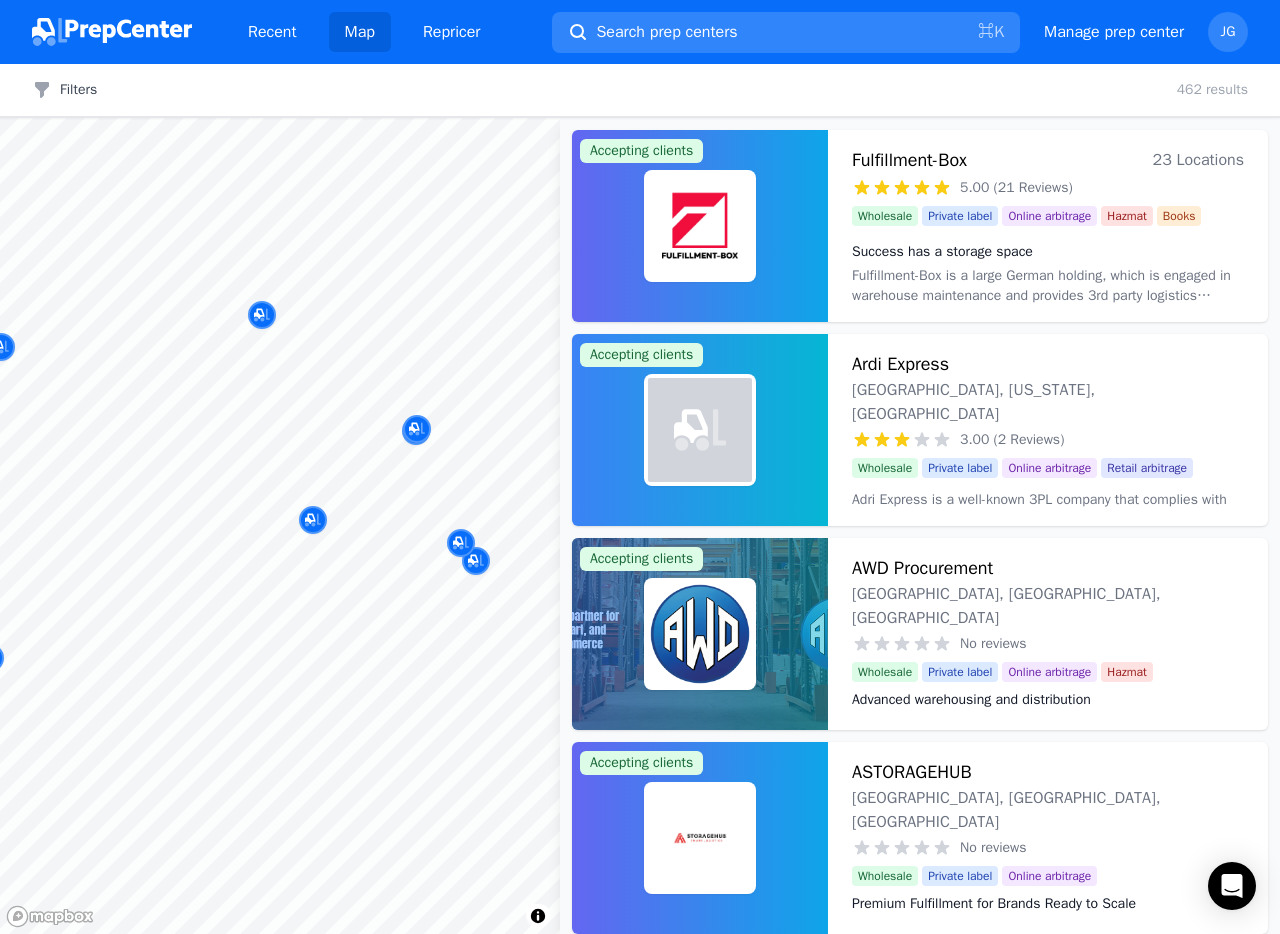 click at bounding box center (476, 539) 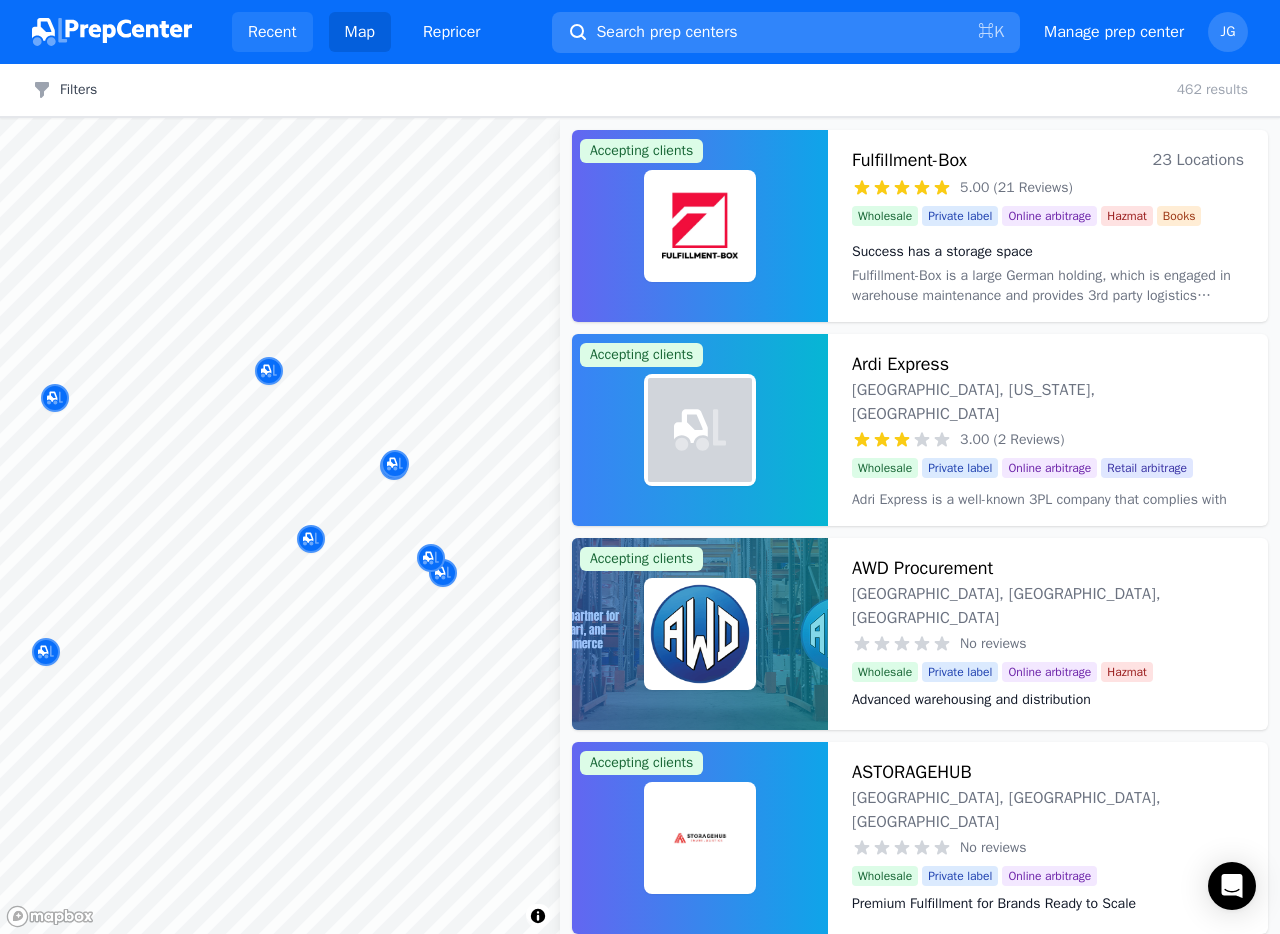 click on "Recent" at bounding box center (272, 32) 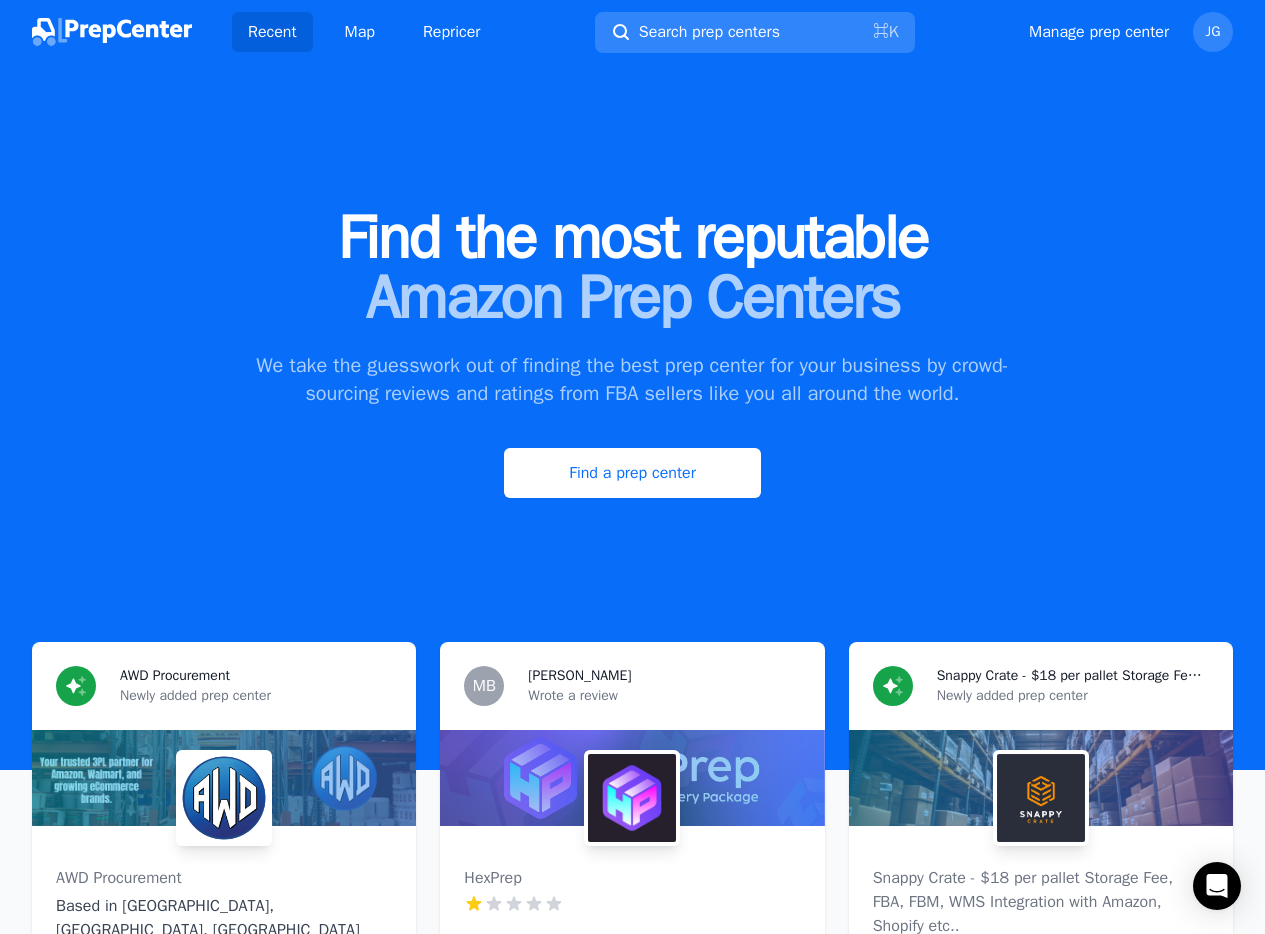 scroll, scrollTop: 146, scrollLeft: 0, axis: vertical 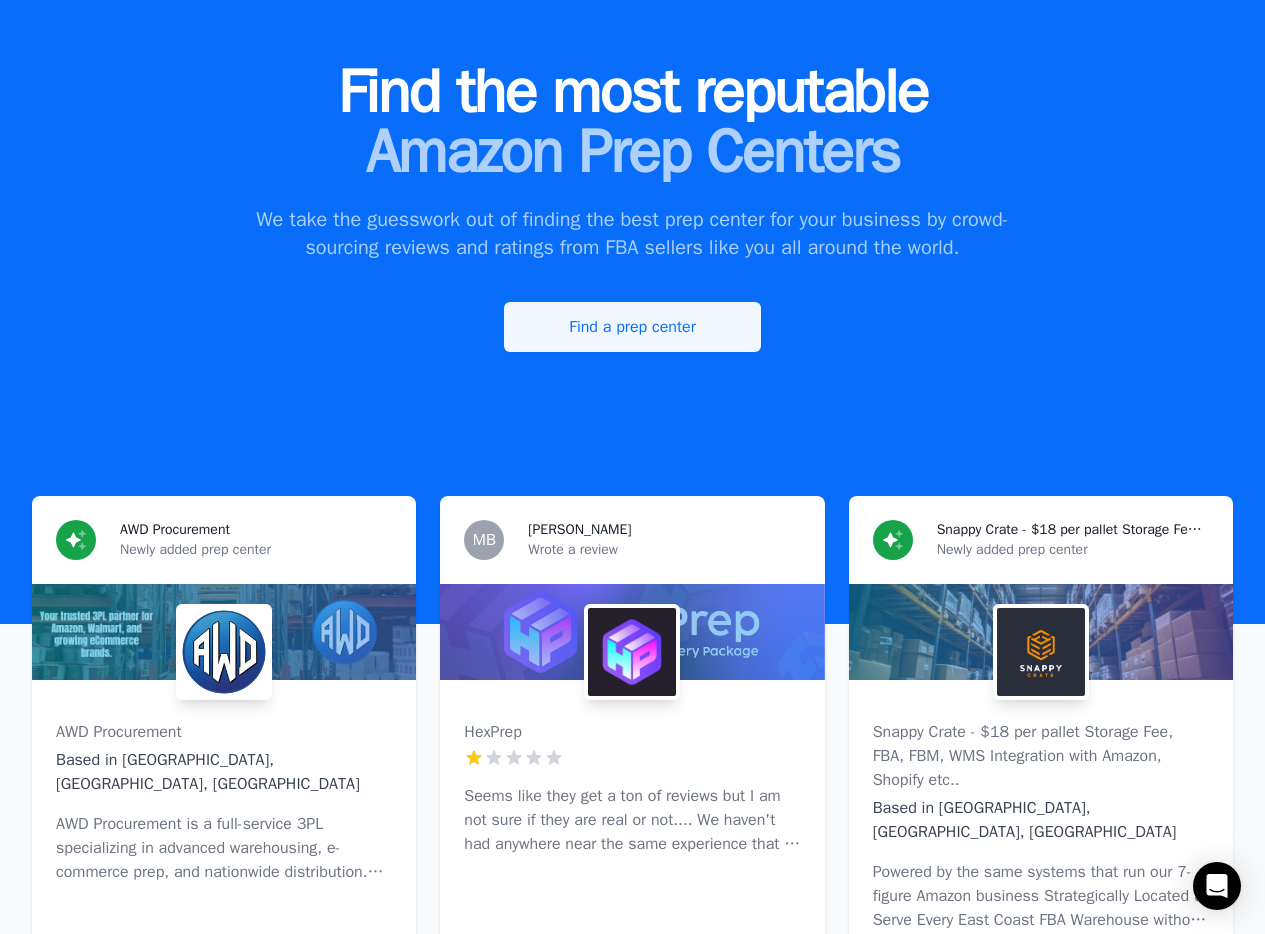 click on "Find a prep center" at bounding box center (632, 327) 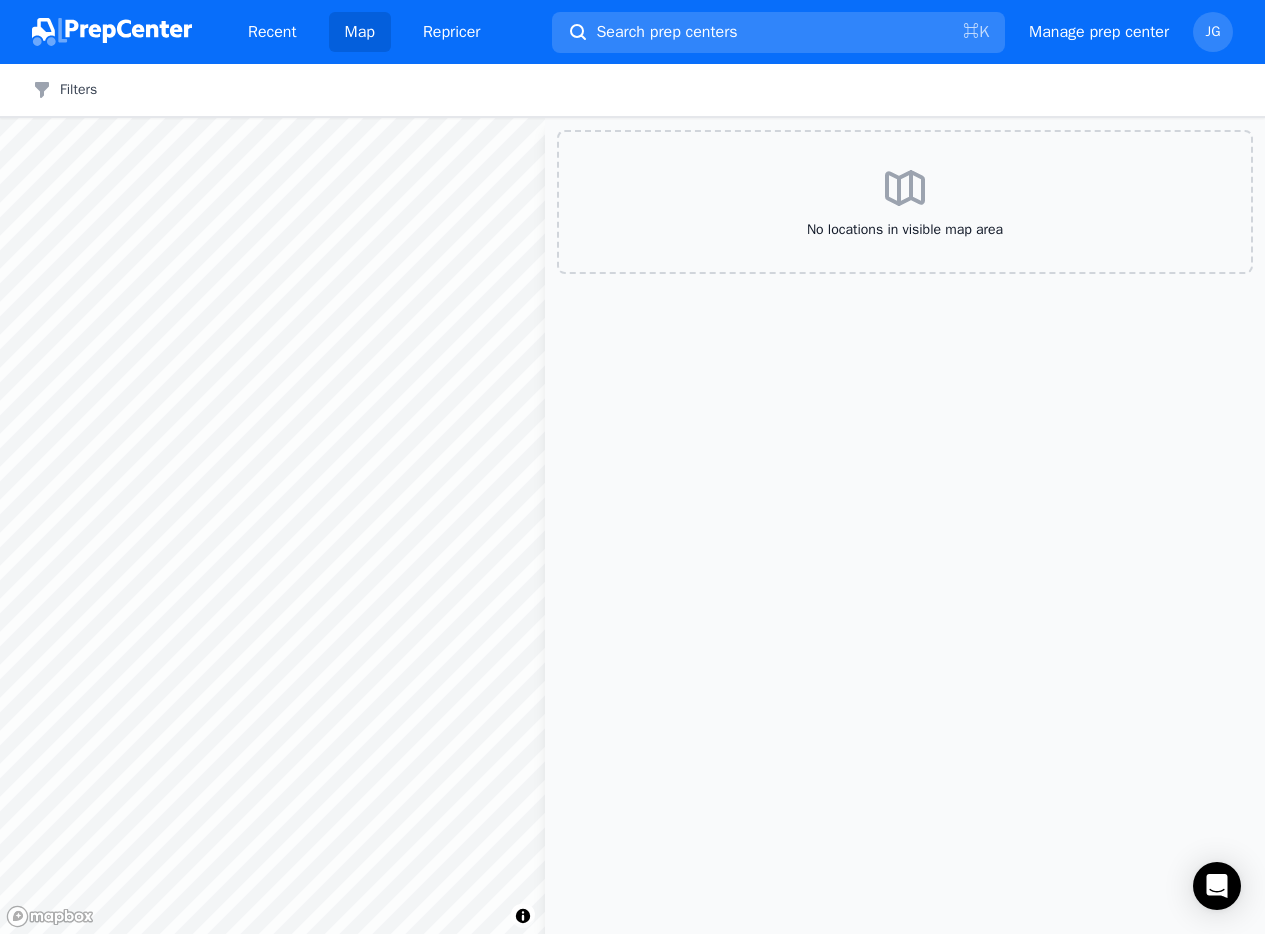 scroll, scrollTop: 0, scrollLeft: 0, axis: both 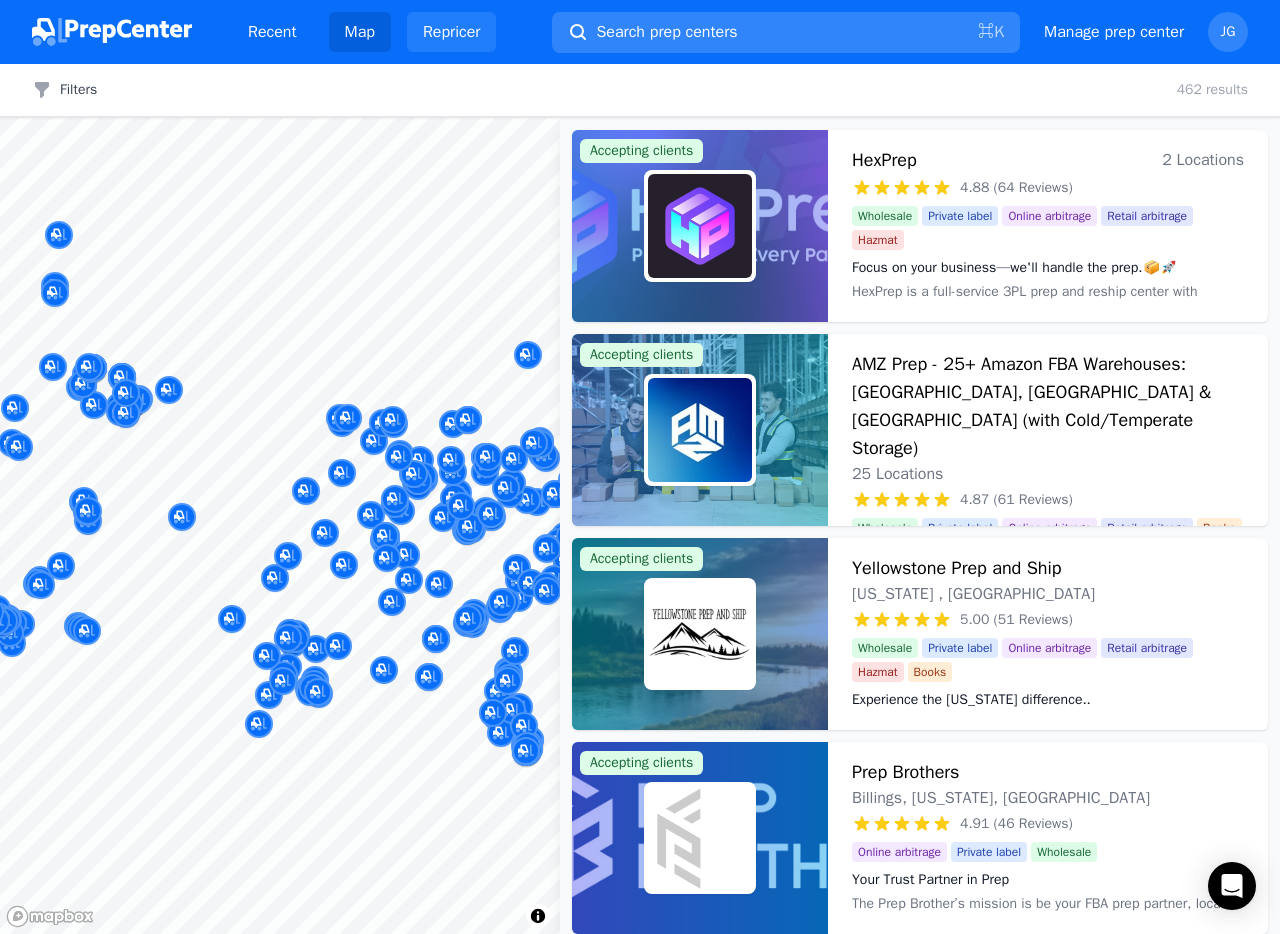 click on "Repricer" at bounding box center [452, 32] 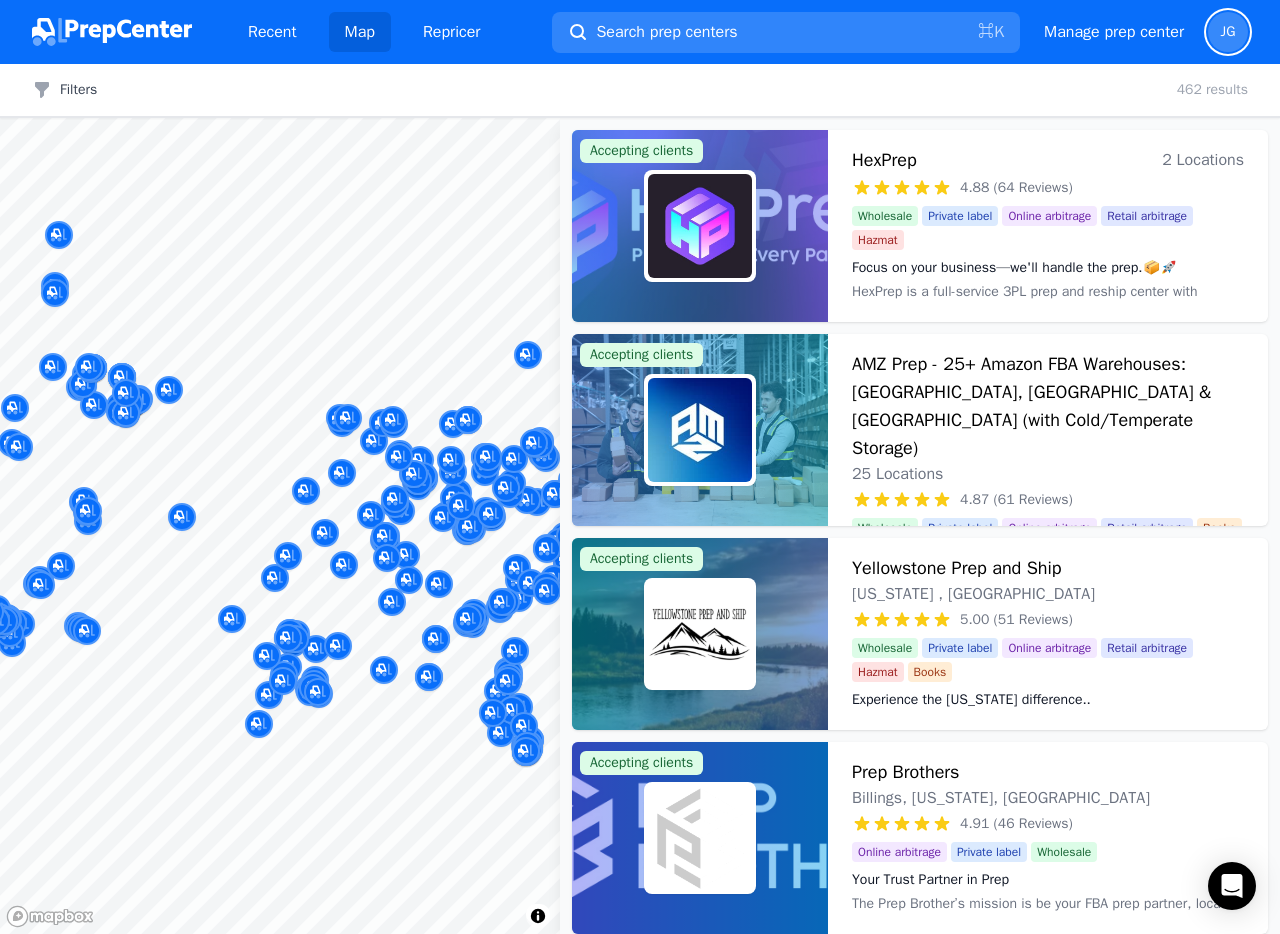 click on "JG" at bounding box center (1228, 32) 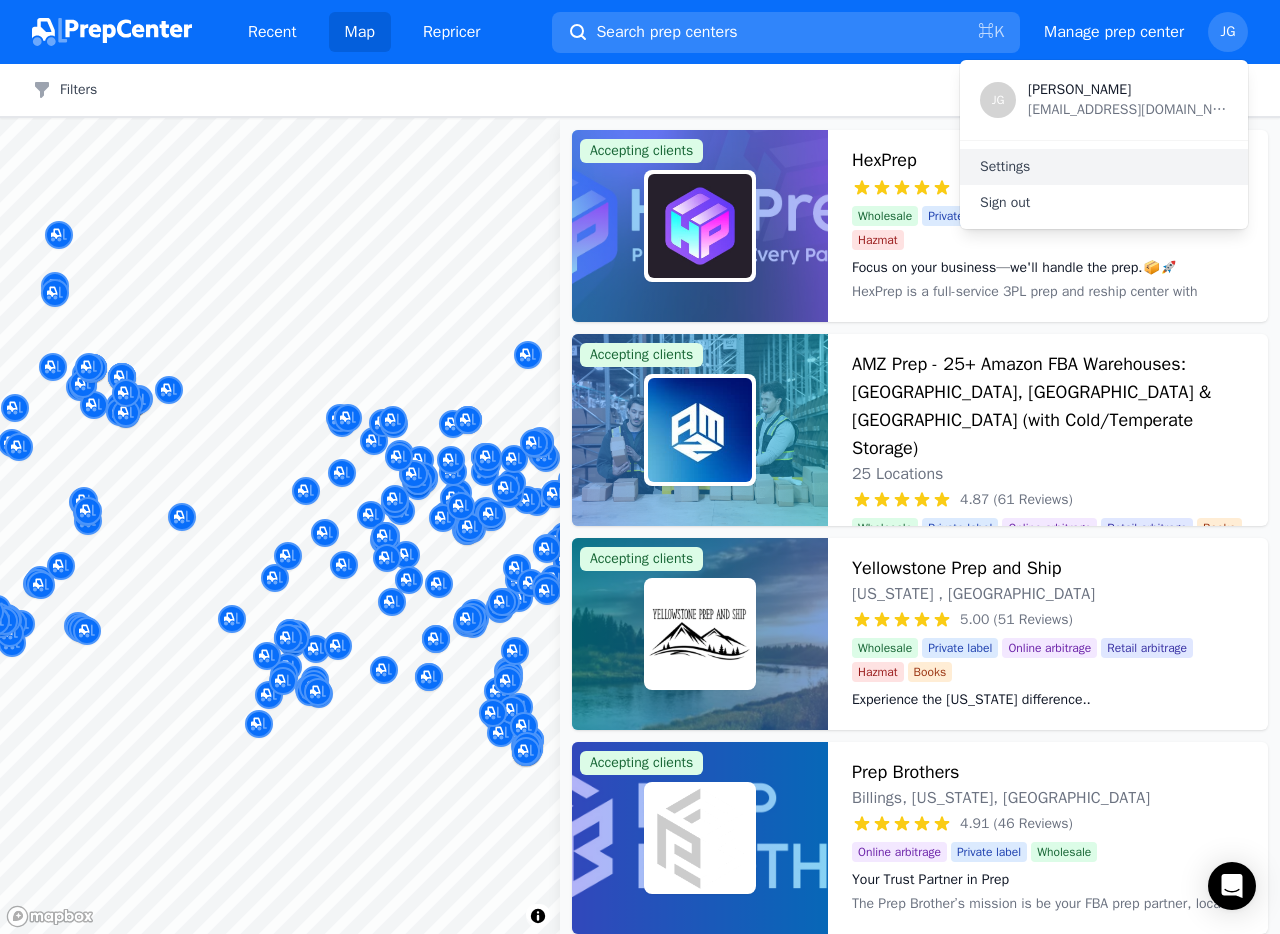 click on "Settings" at bounding box center [1104, 167] 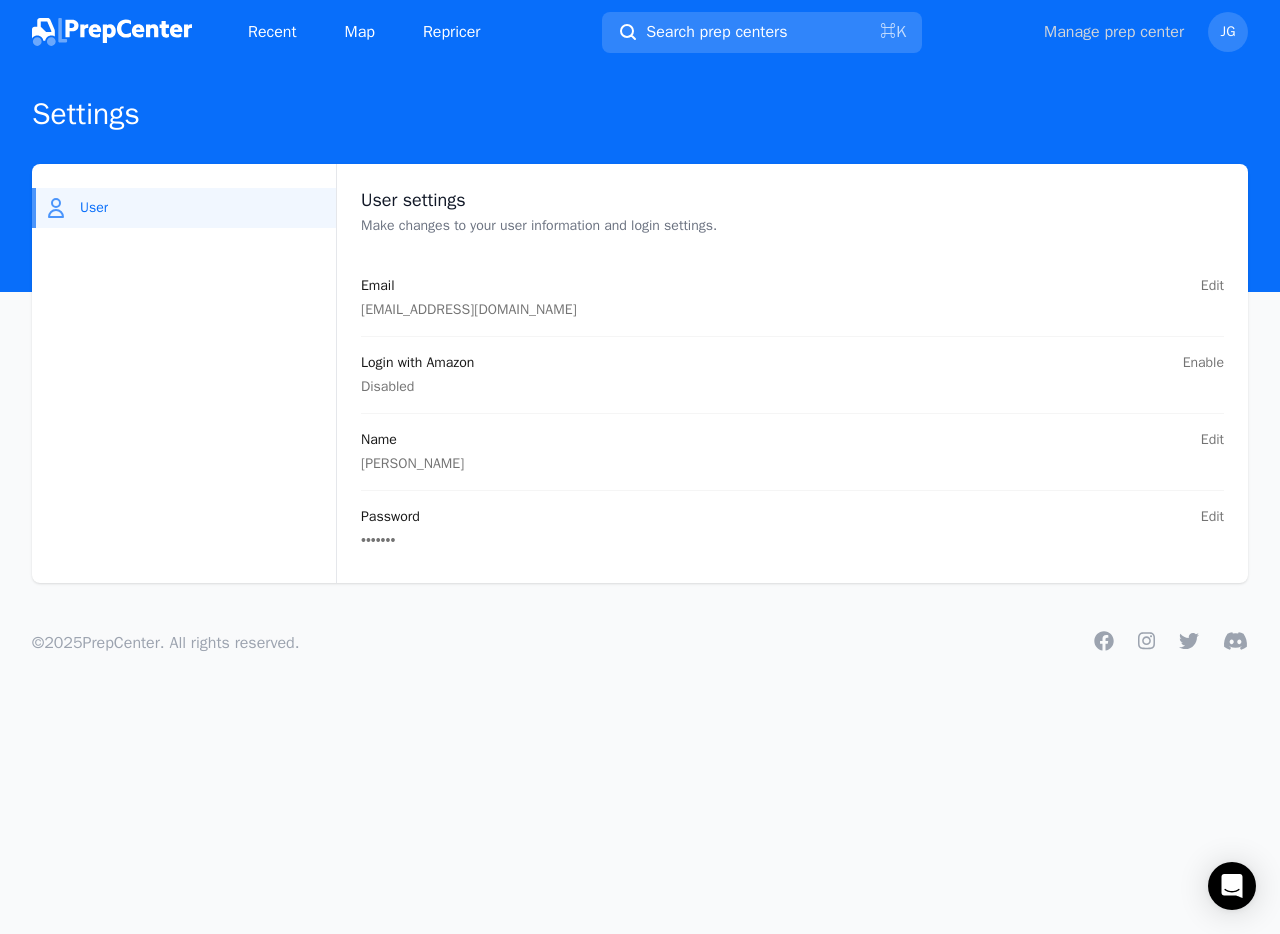 click on "Manage prep center" at bounding box center [1114, 32] 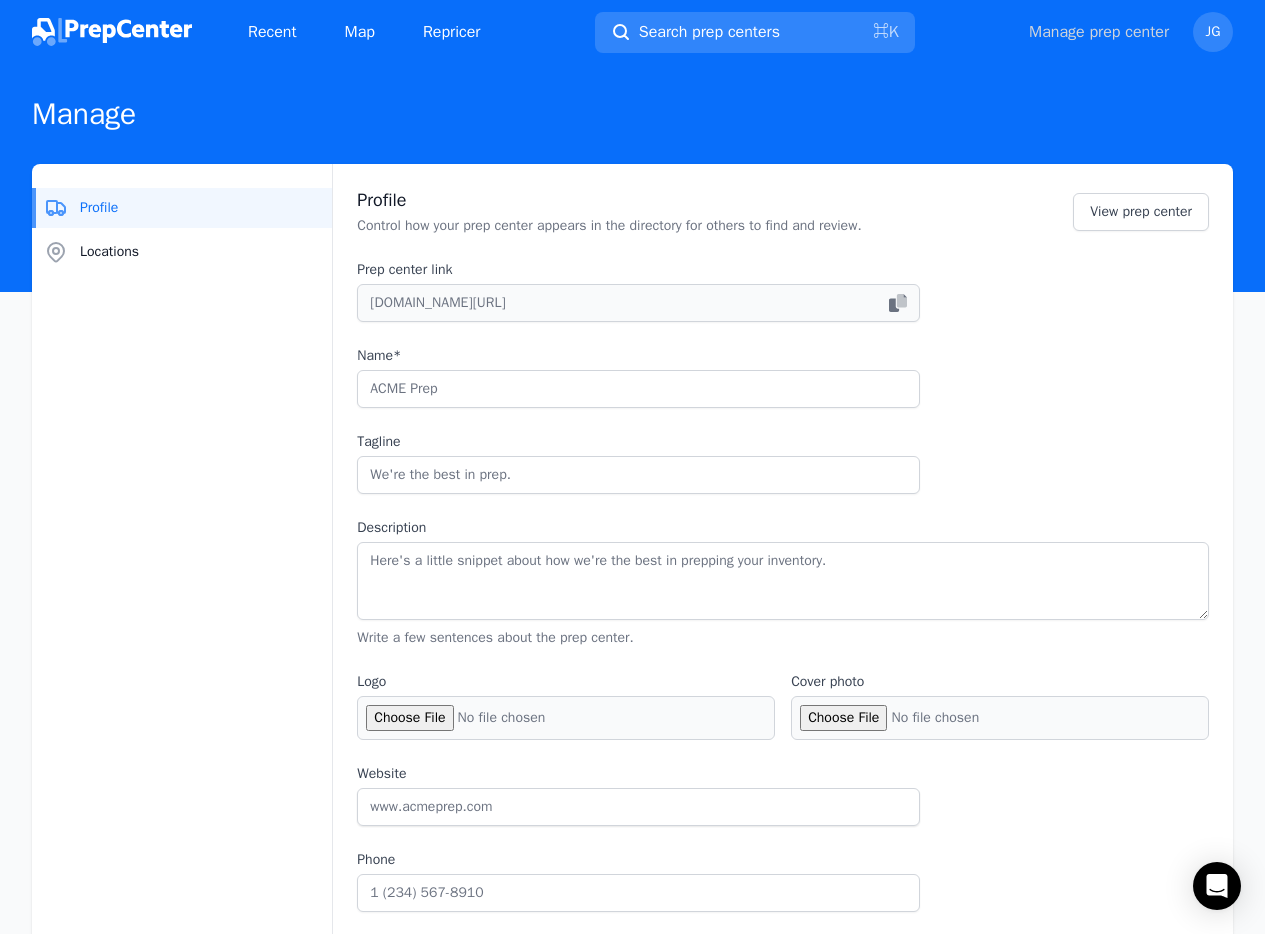 type on "AWD Procurement" 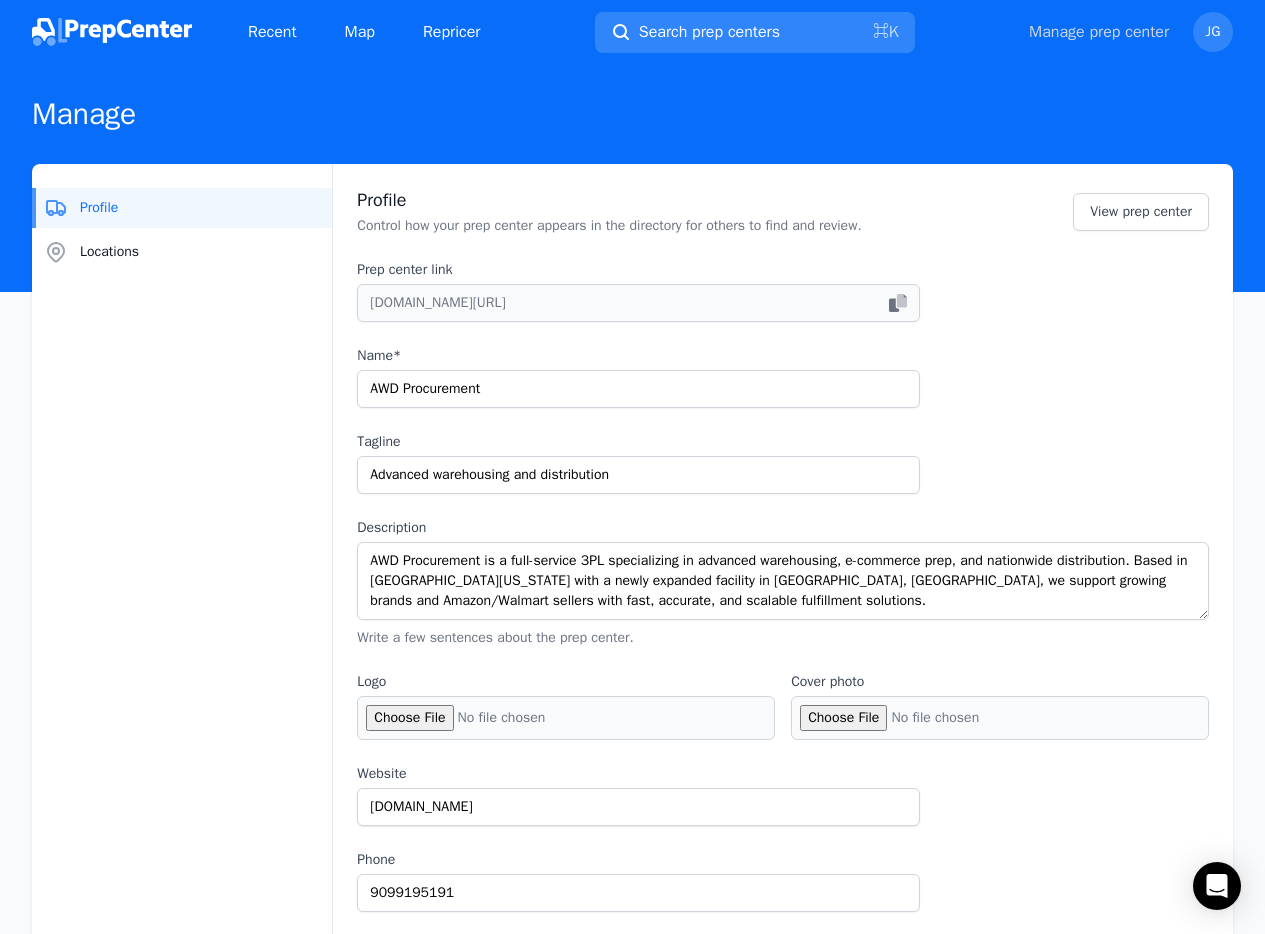 select on "24to48" 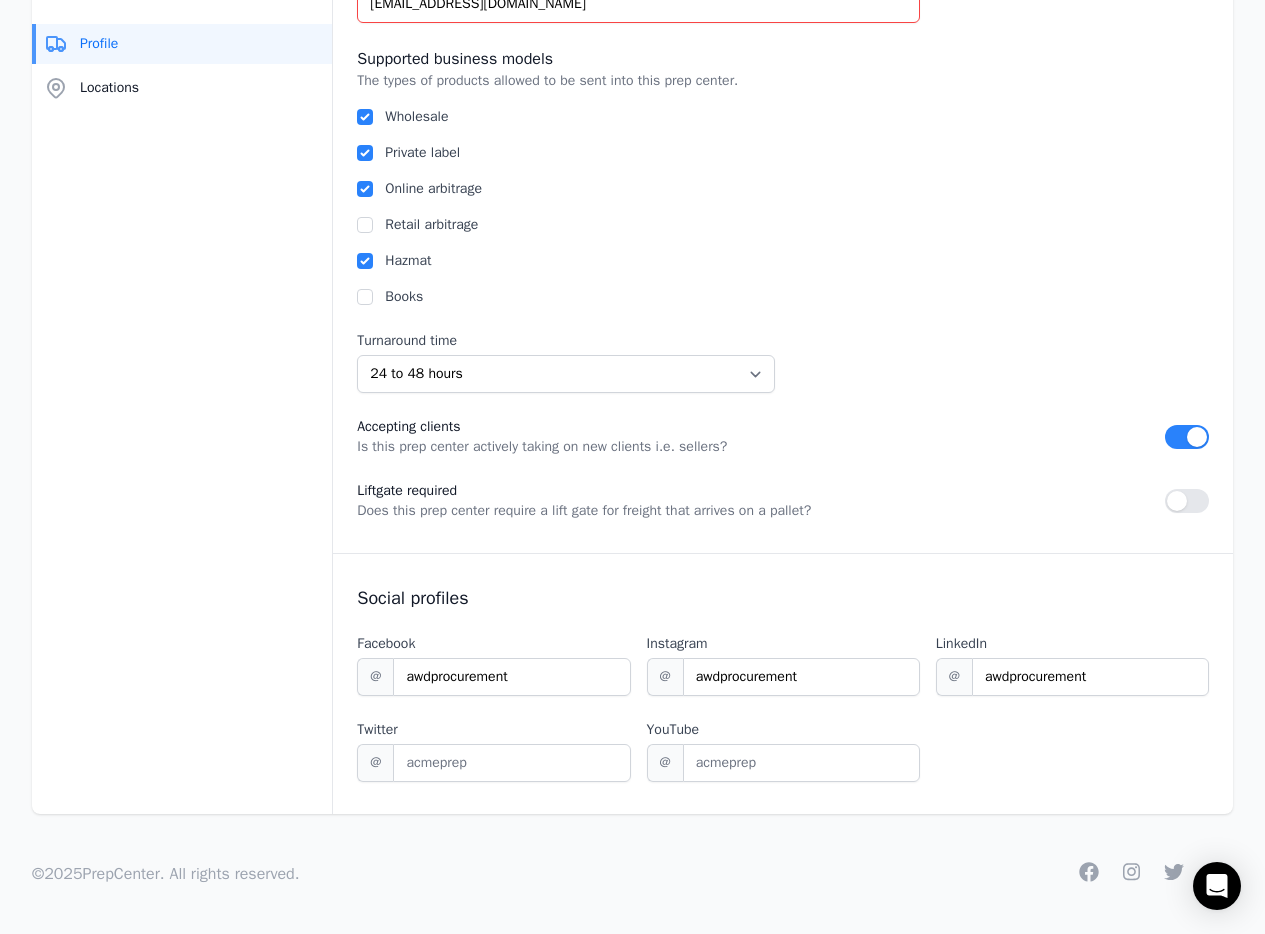 scroll, scrollTop: 0, scrollLeft: 0, axis: both 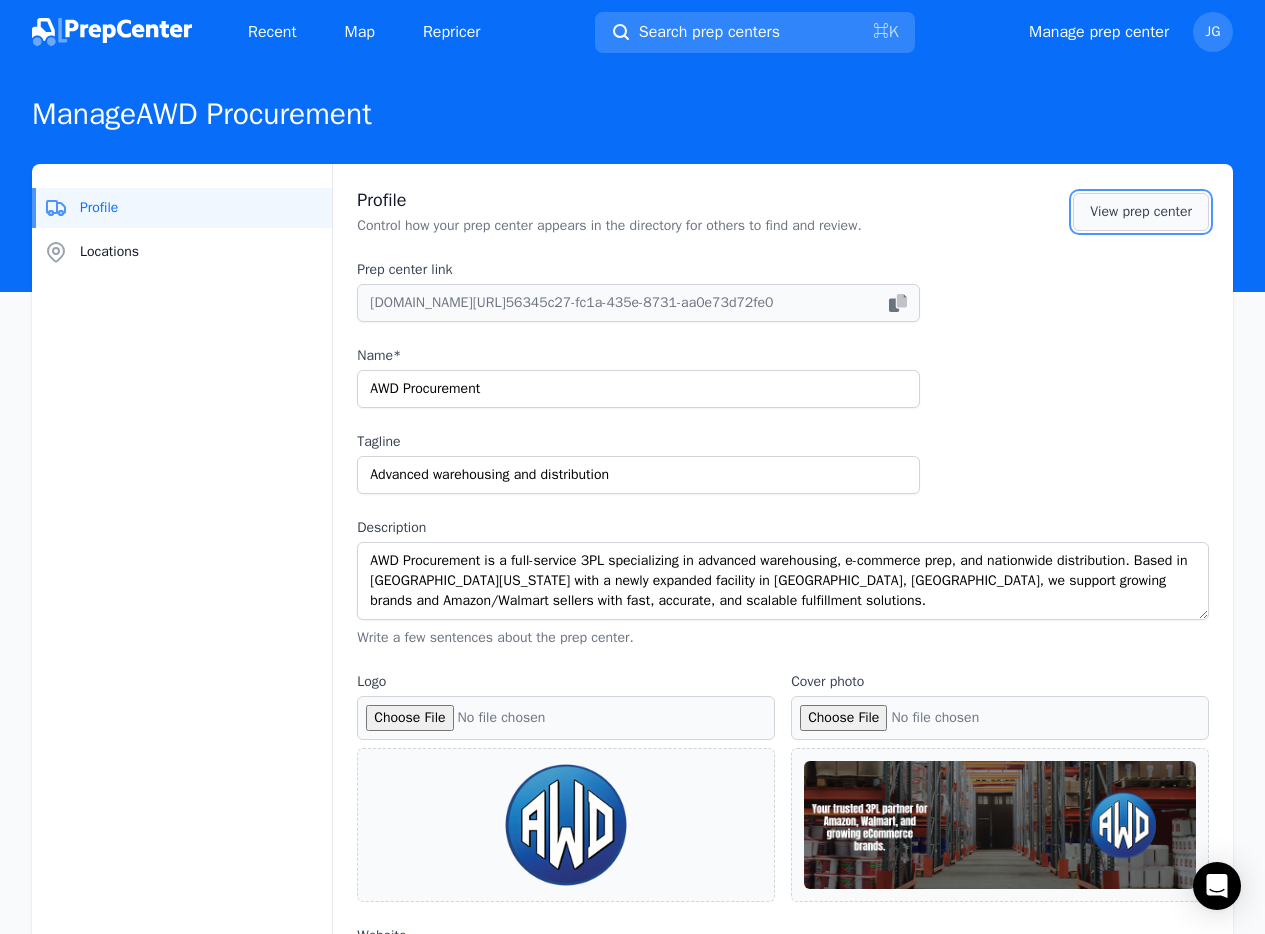click on "View prep center" at bounding box center [1141, 212] 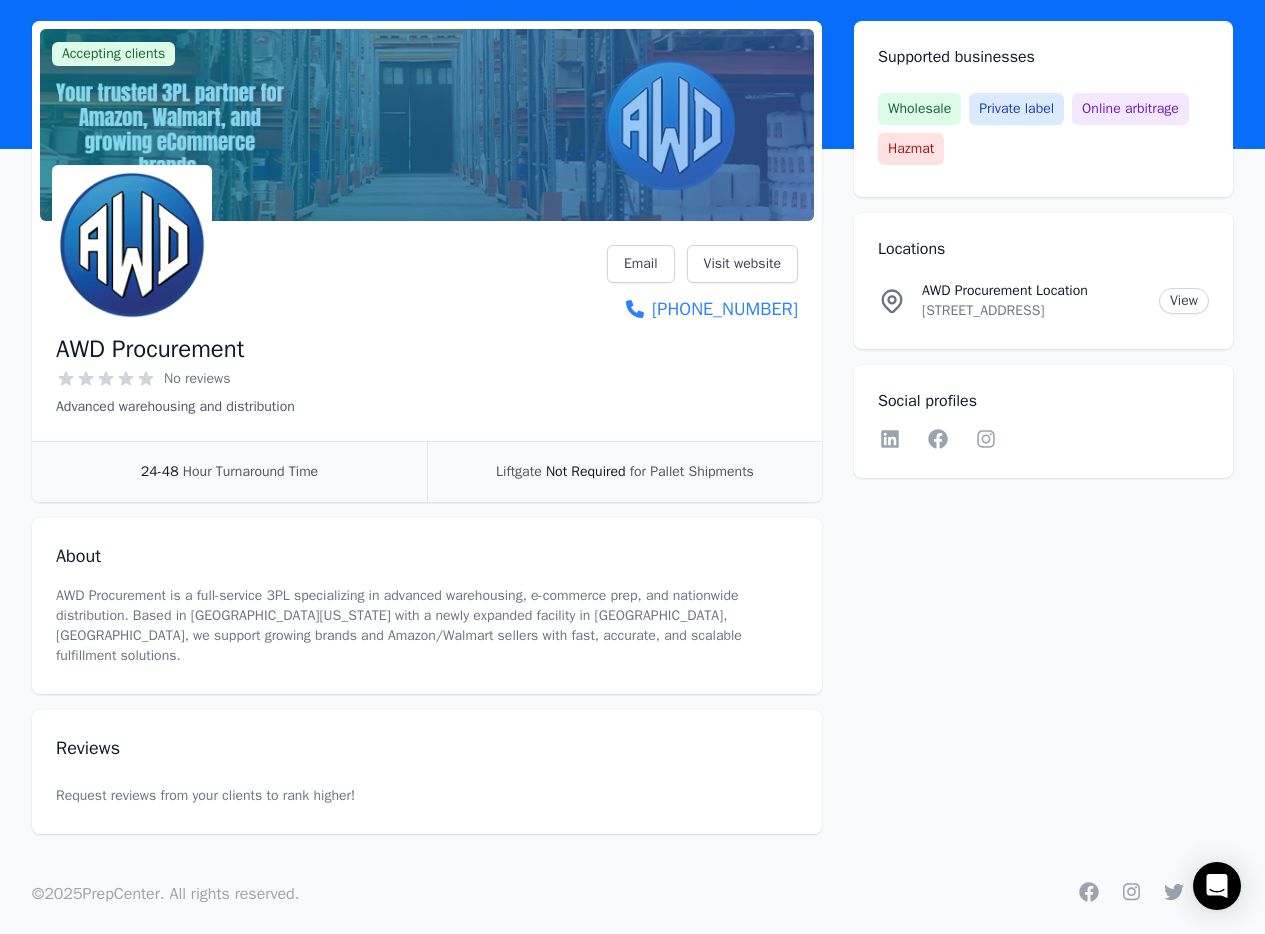 scroll, scrollTop: 0, scrollLeft: 0, axis: both 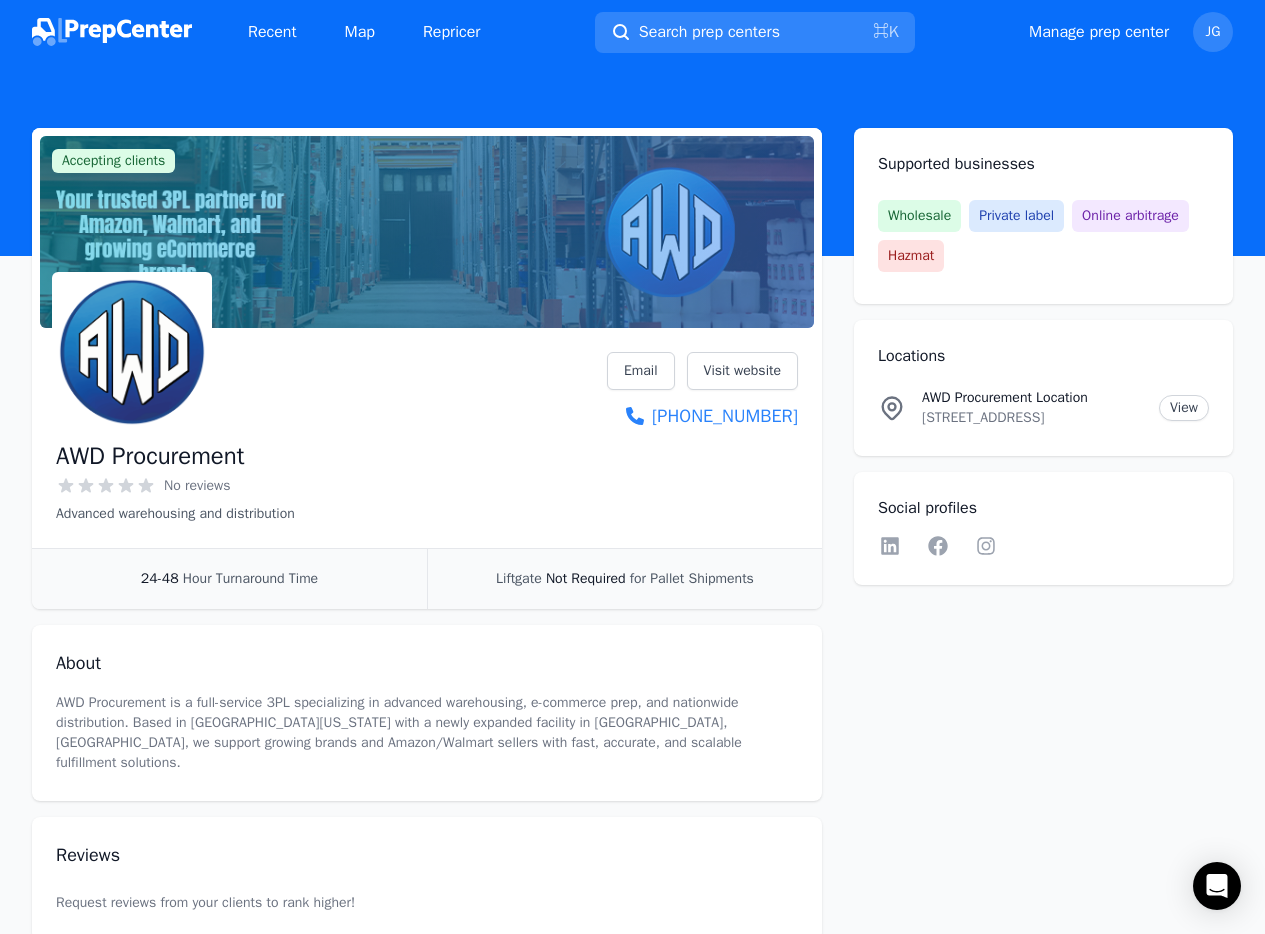 click on "Recent Map Repricer" at bounding box center [264, 32] 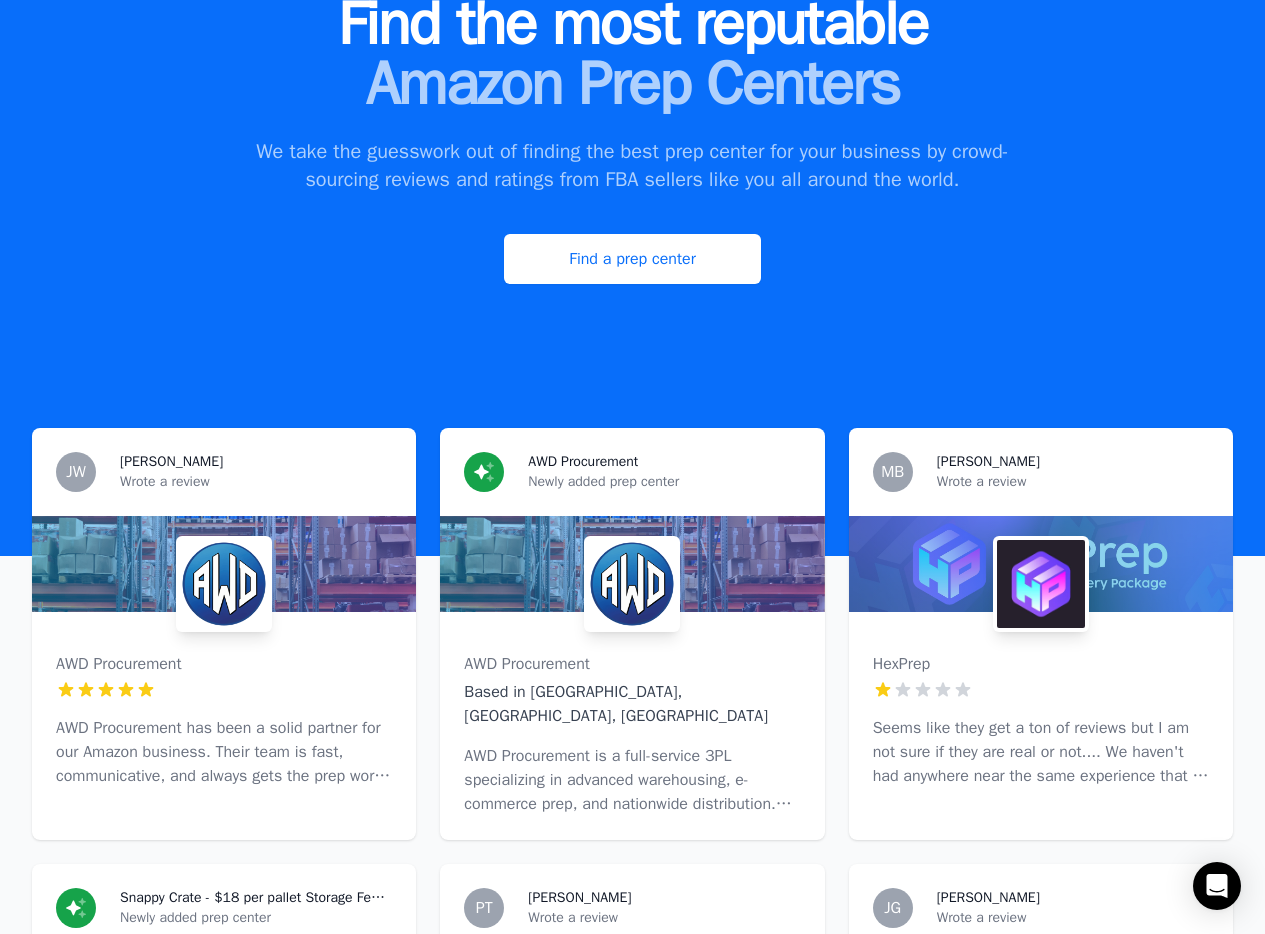 scroll, scrollTop: 316, scrollLeft: 0, axis: vertical 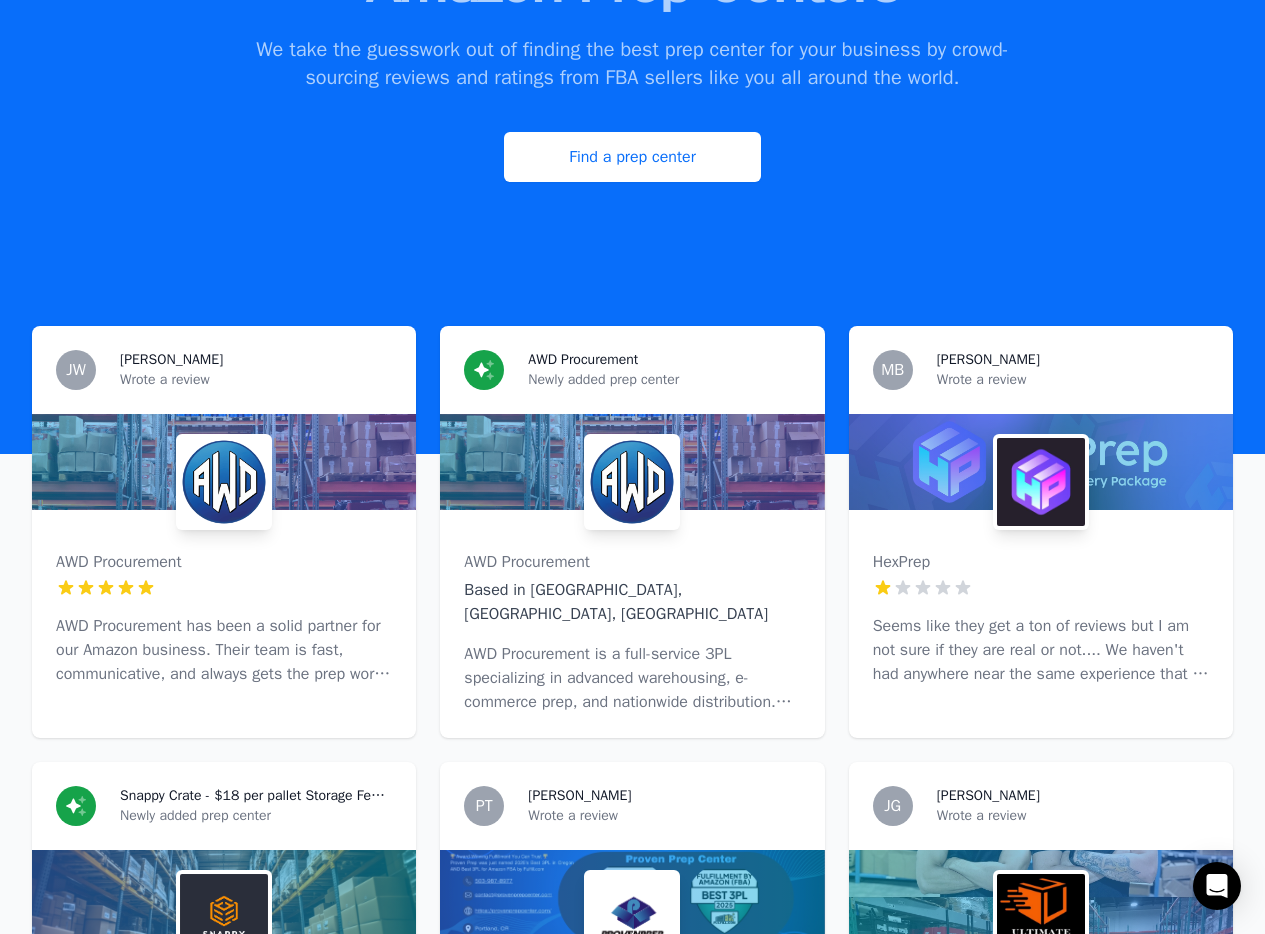 click on "[PERSON_NAME]" at bounding box center (171, 360) 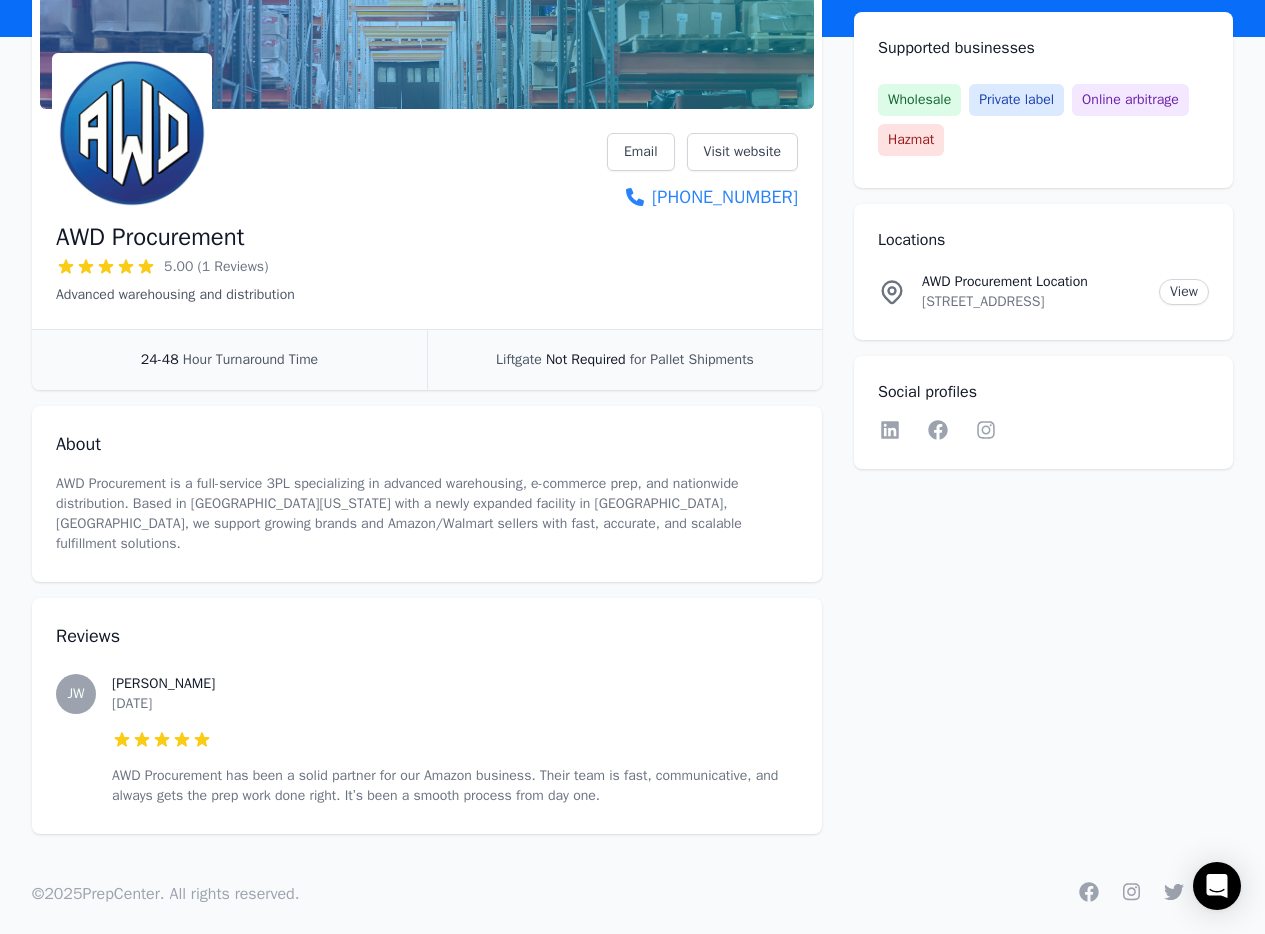 scroll, scrollTop: 0, scrollLeft: 0, axis: both 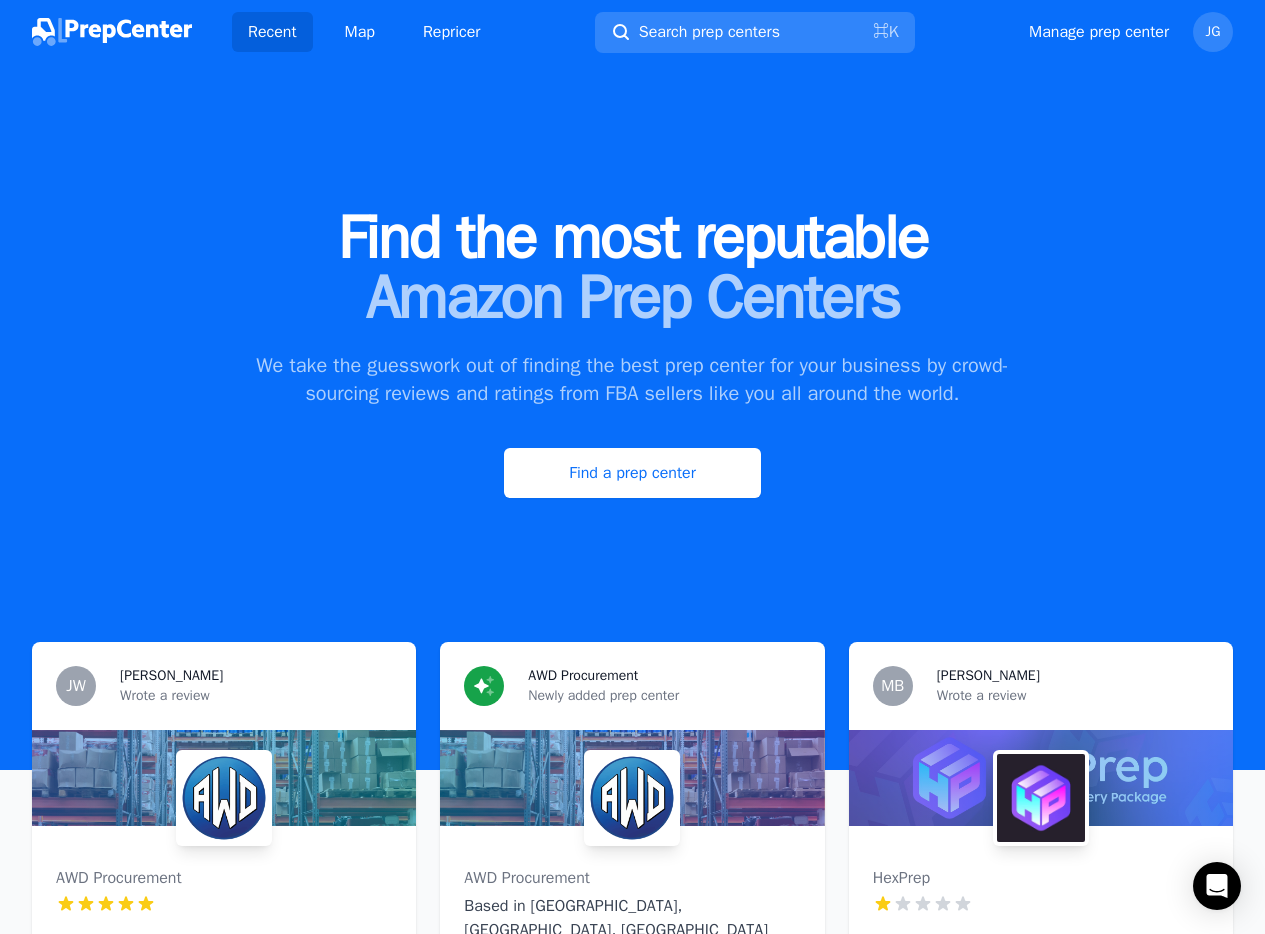 select on "24to48" 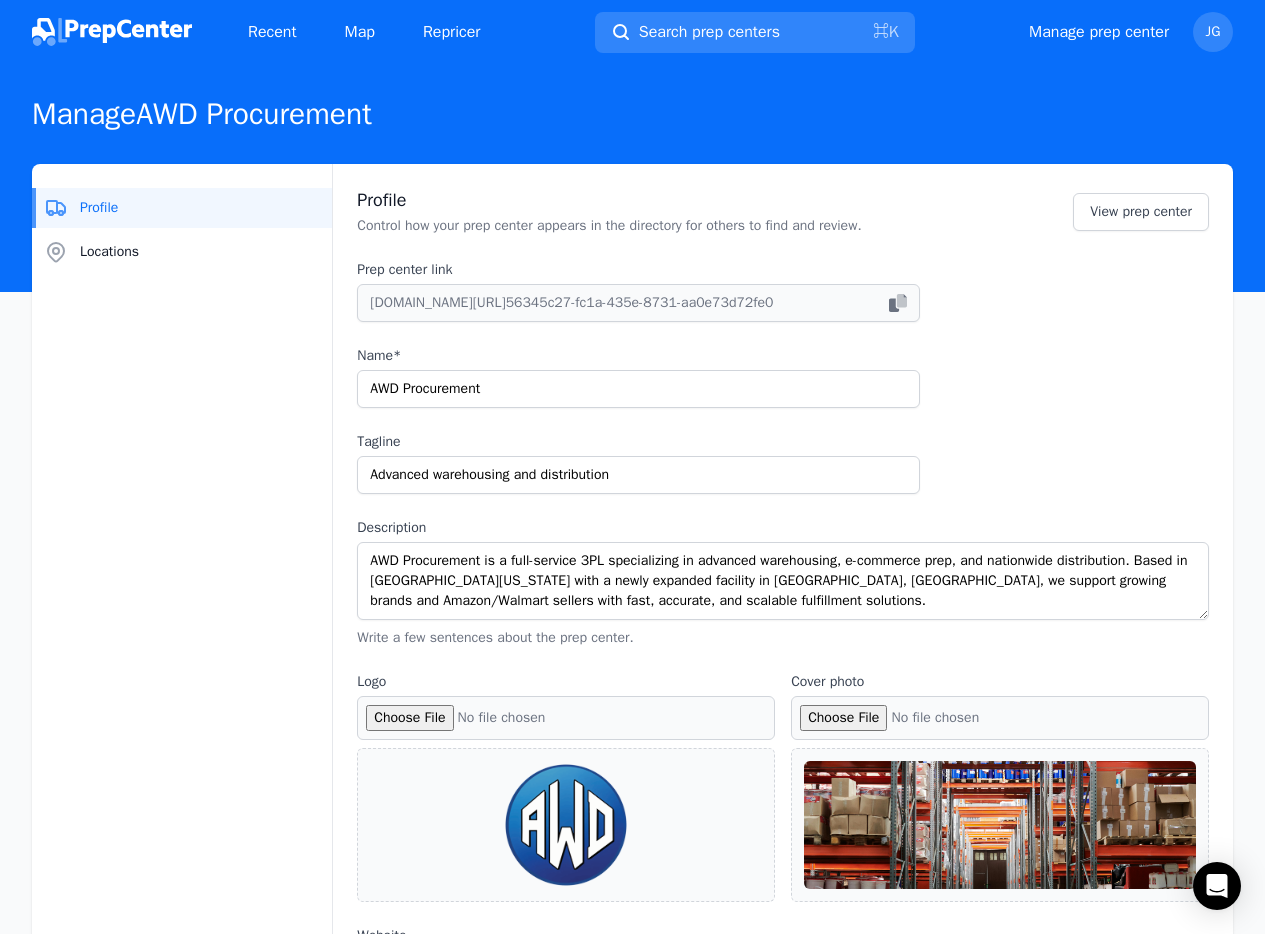 click at bounding box center [112, 32] 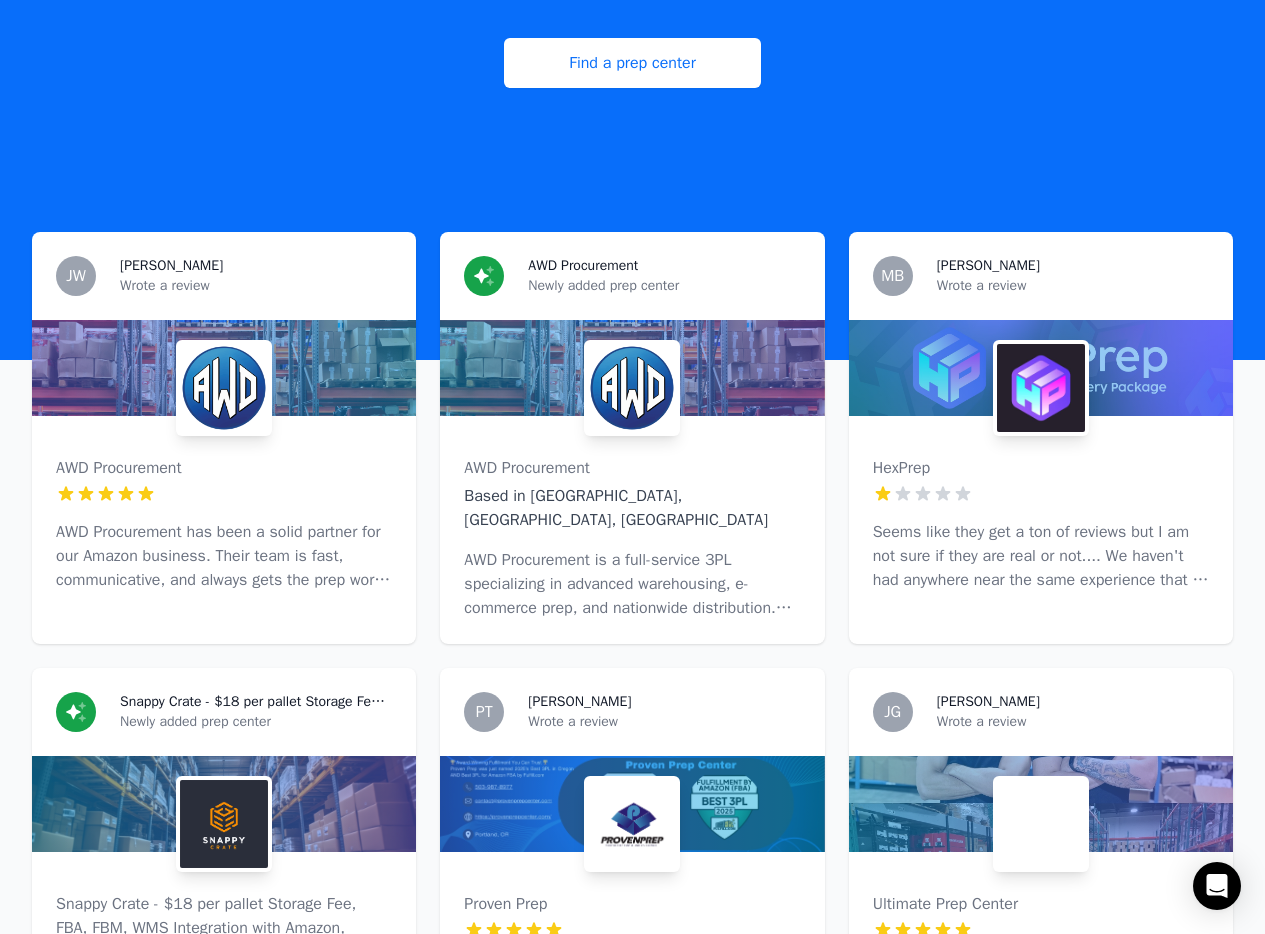scroll, scrollTop: 436, scrollLeft: 0, axis: vertical 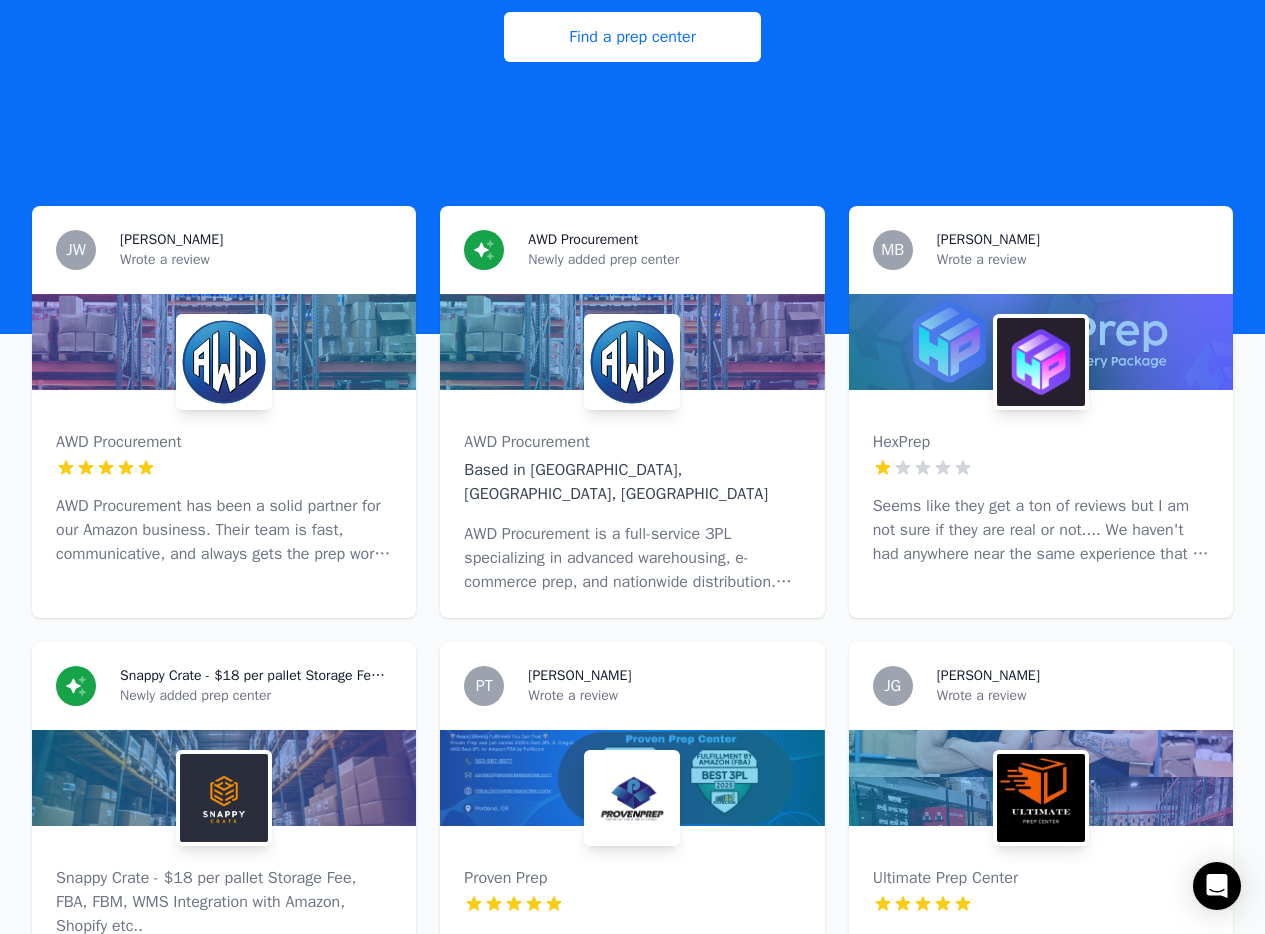 click at bounding box center [224, 342] 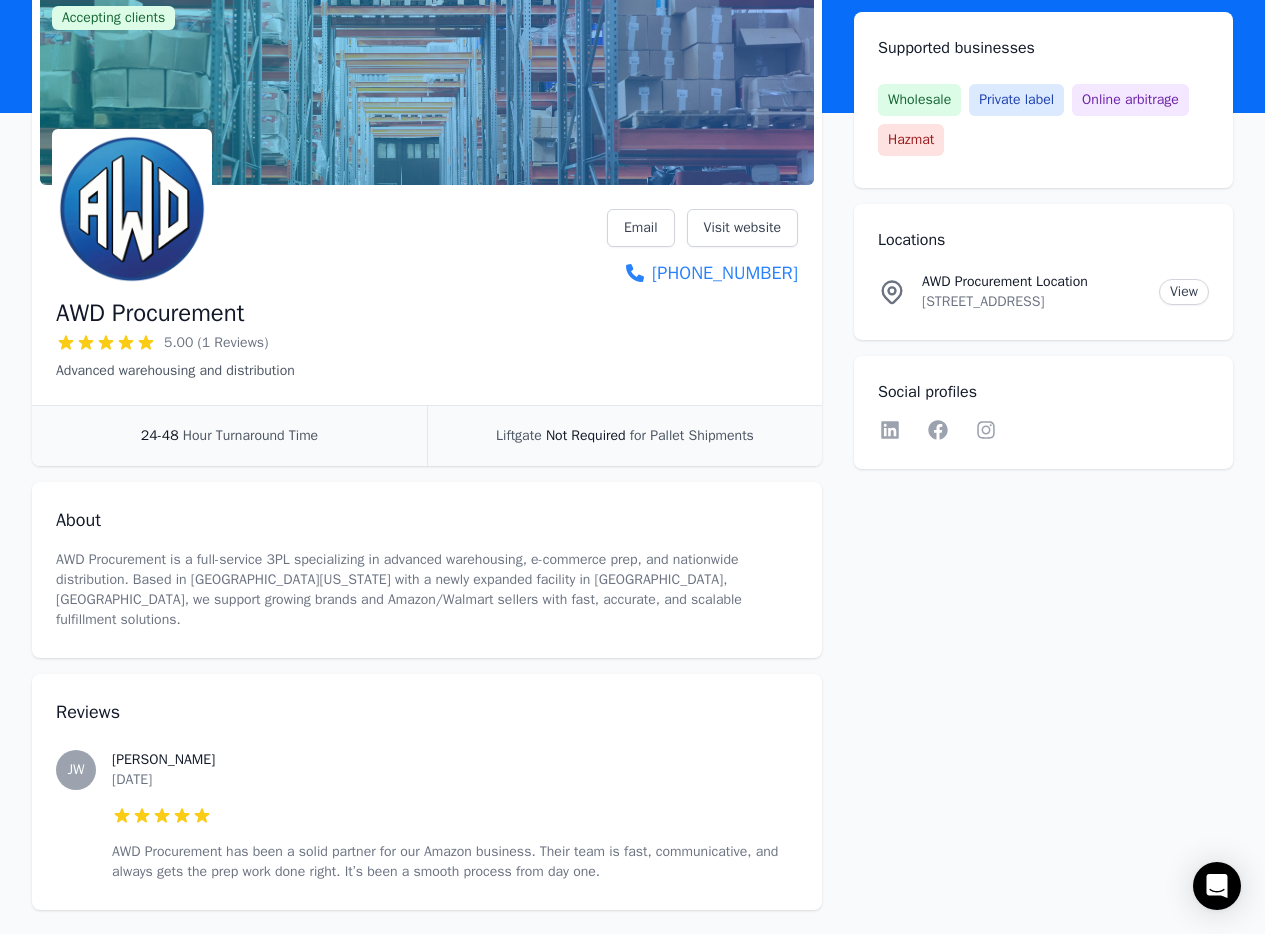 scroll, scrollTop: 219, scrollLeft: 0, axis: vertical 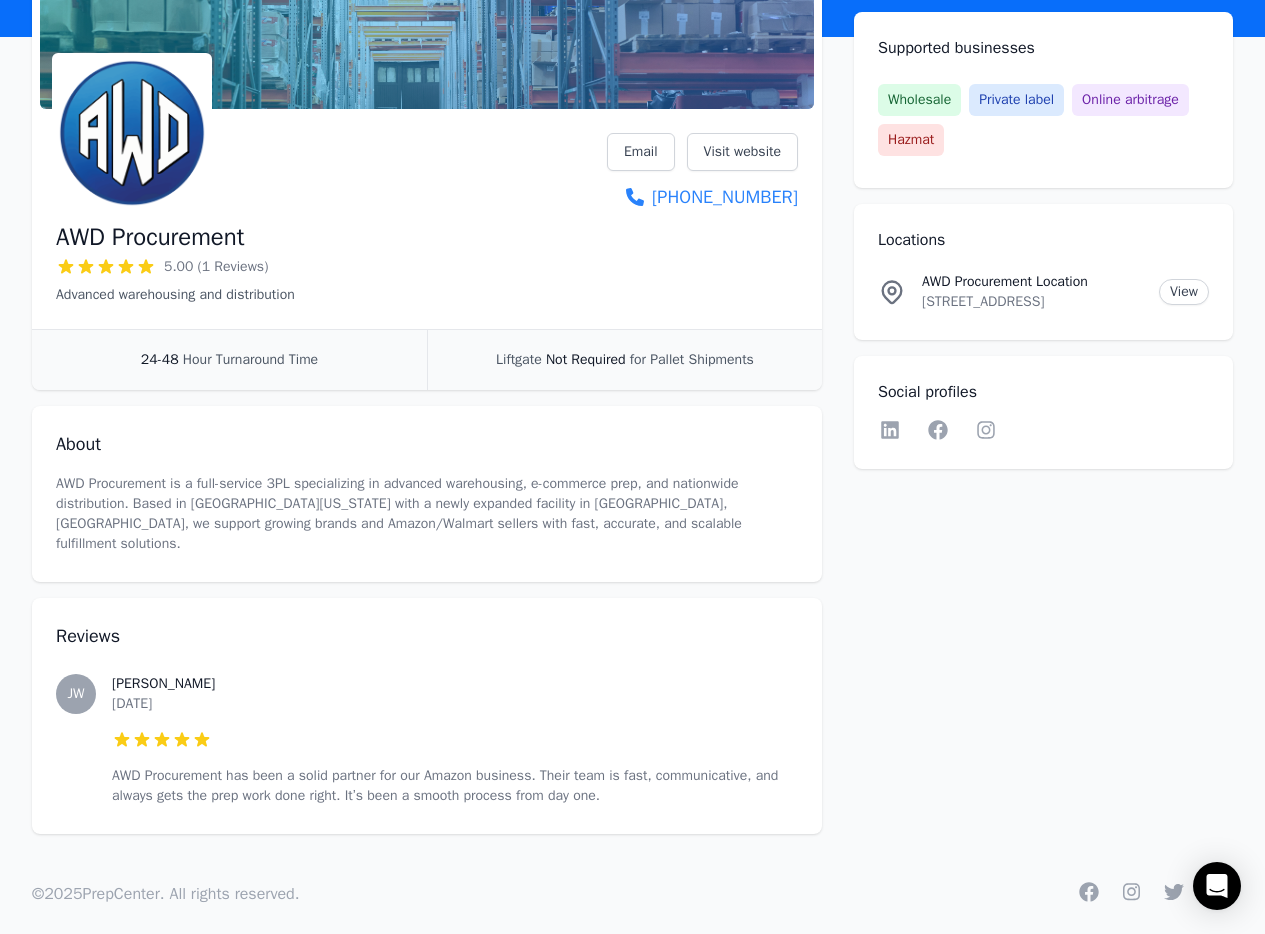 drag, startPoint x: 122, startPoint y: 756, endPoint x: 665, endPoint y: 784, distance: 543.72144 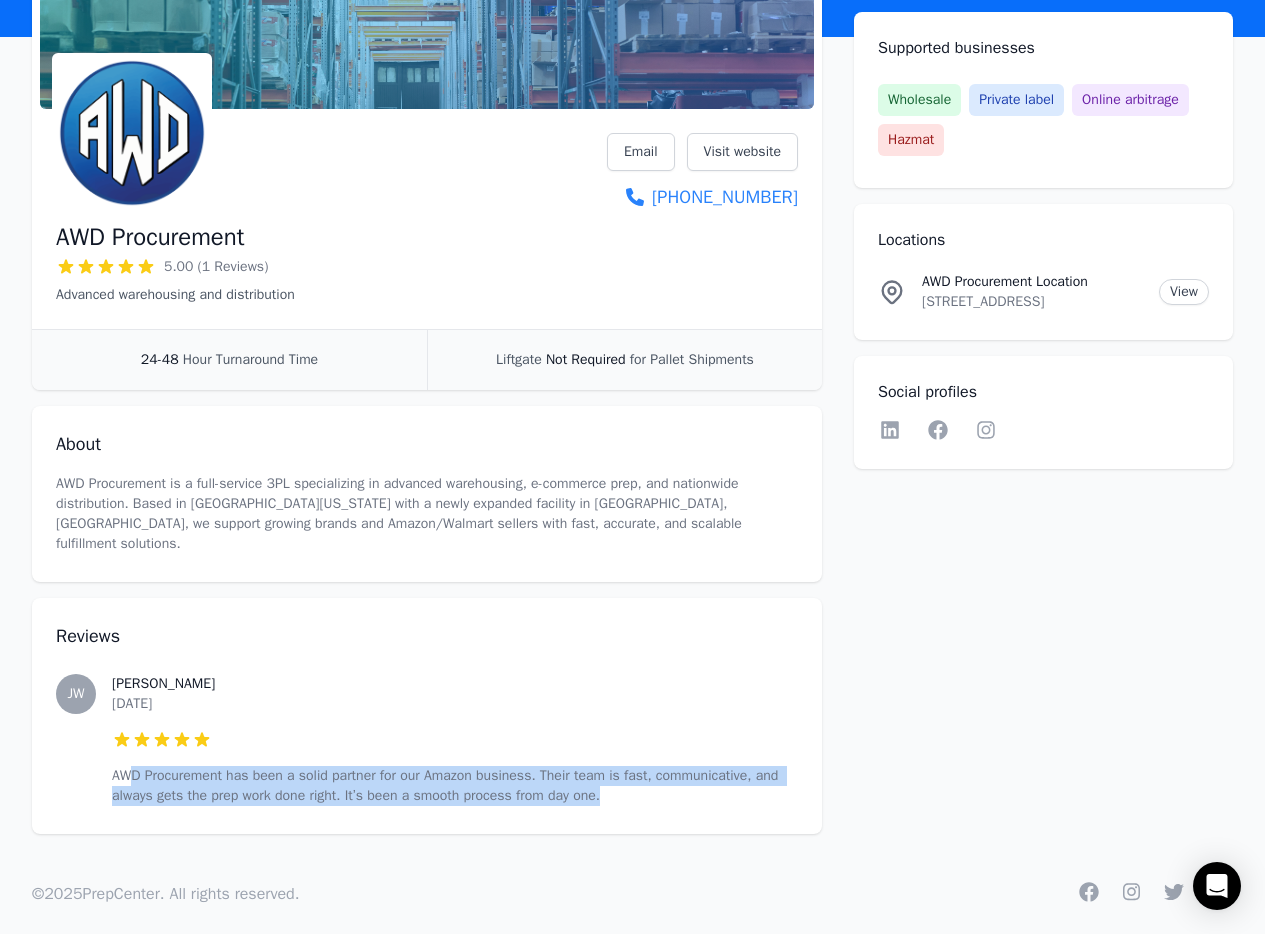 drag, startPoint x: 617, startPoint y: 779, endPoint x: 135, endPoint y: 764, distance: 482.23334 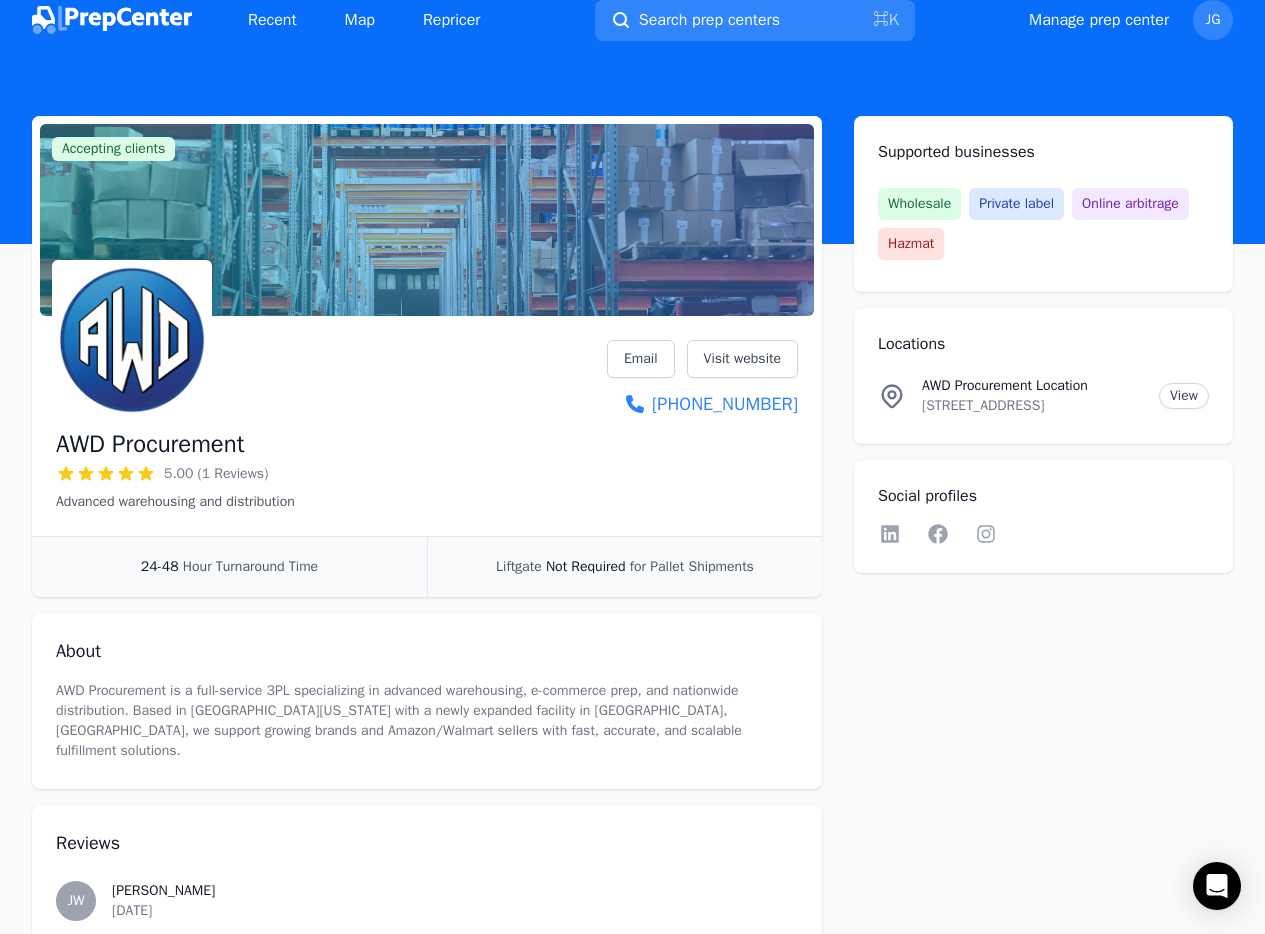 scroll, scrollTop: 0, scrollLeft: 0, axis: both 